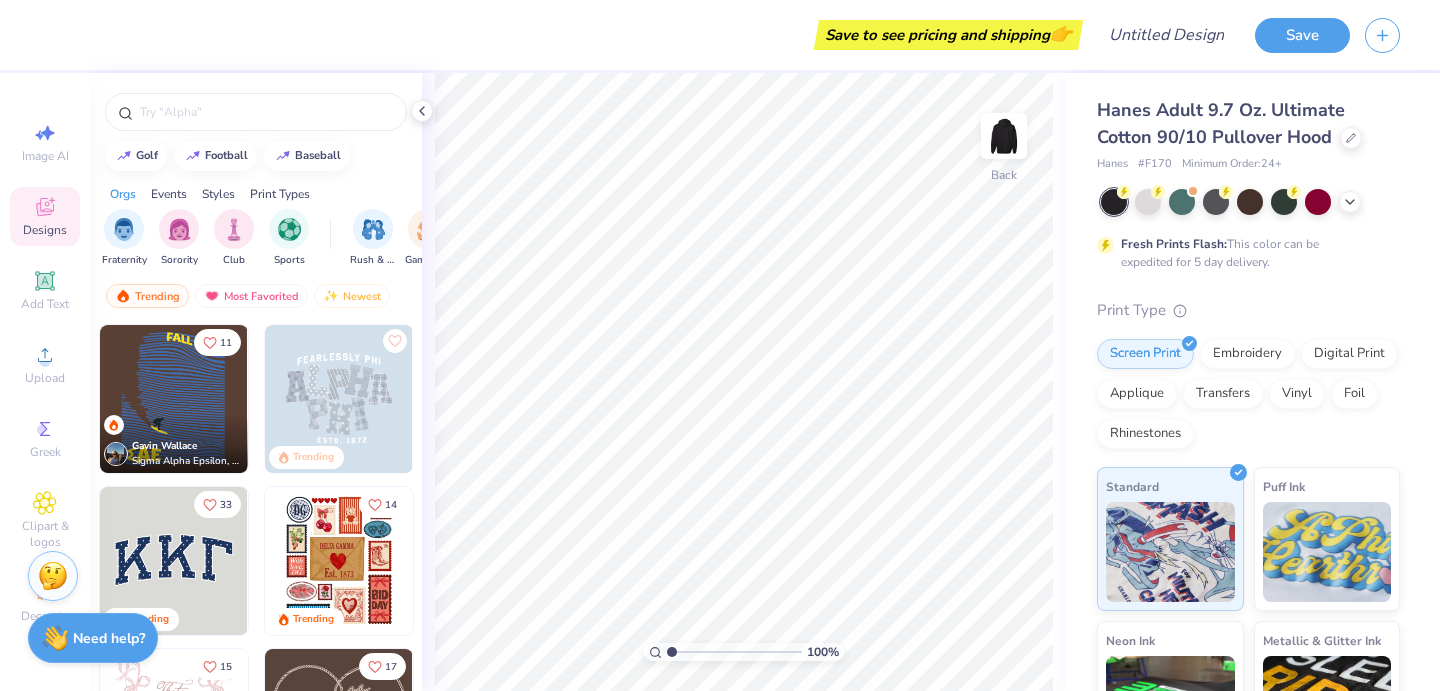 scroll, scrollTop: 0, scrollLeft: 0, axis: both 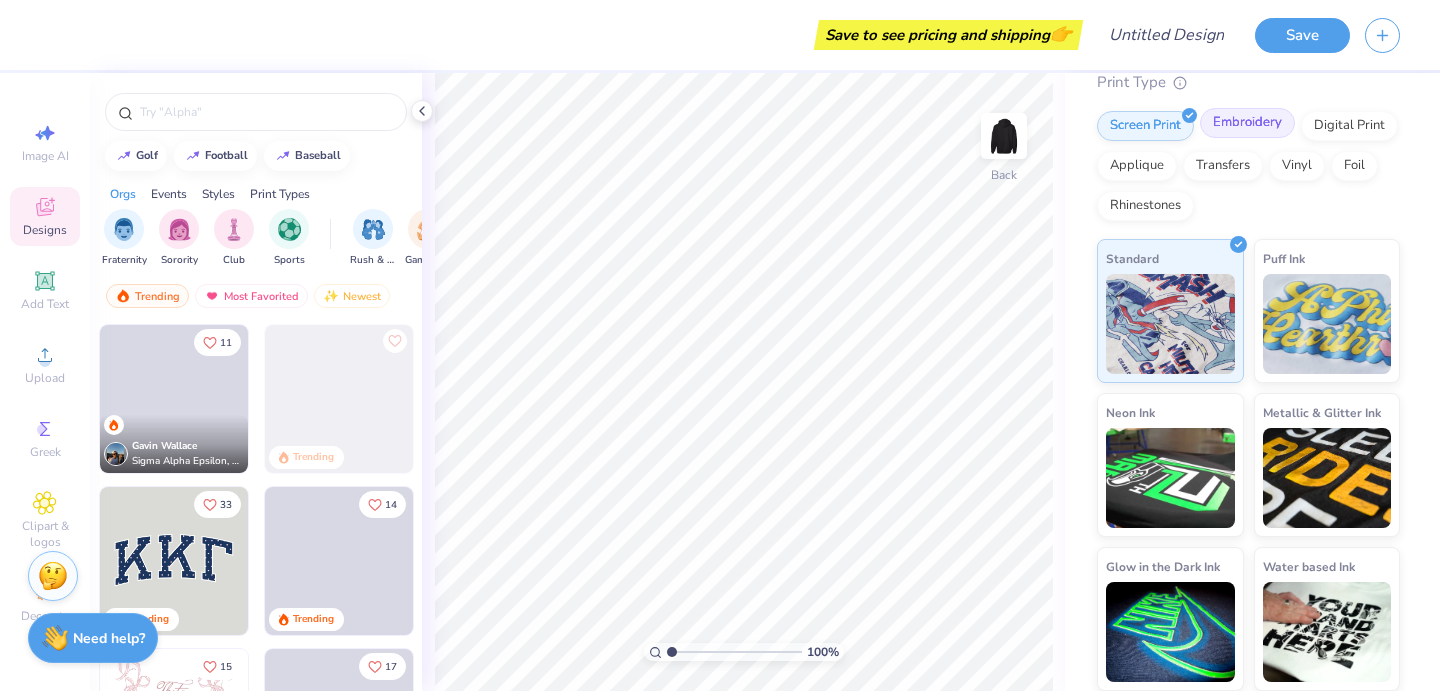 click on "Embroidery" at bounding box center (1247, 123) 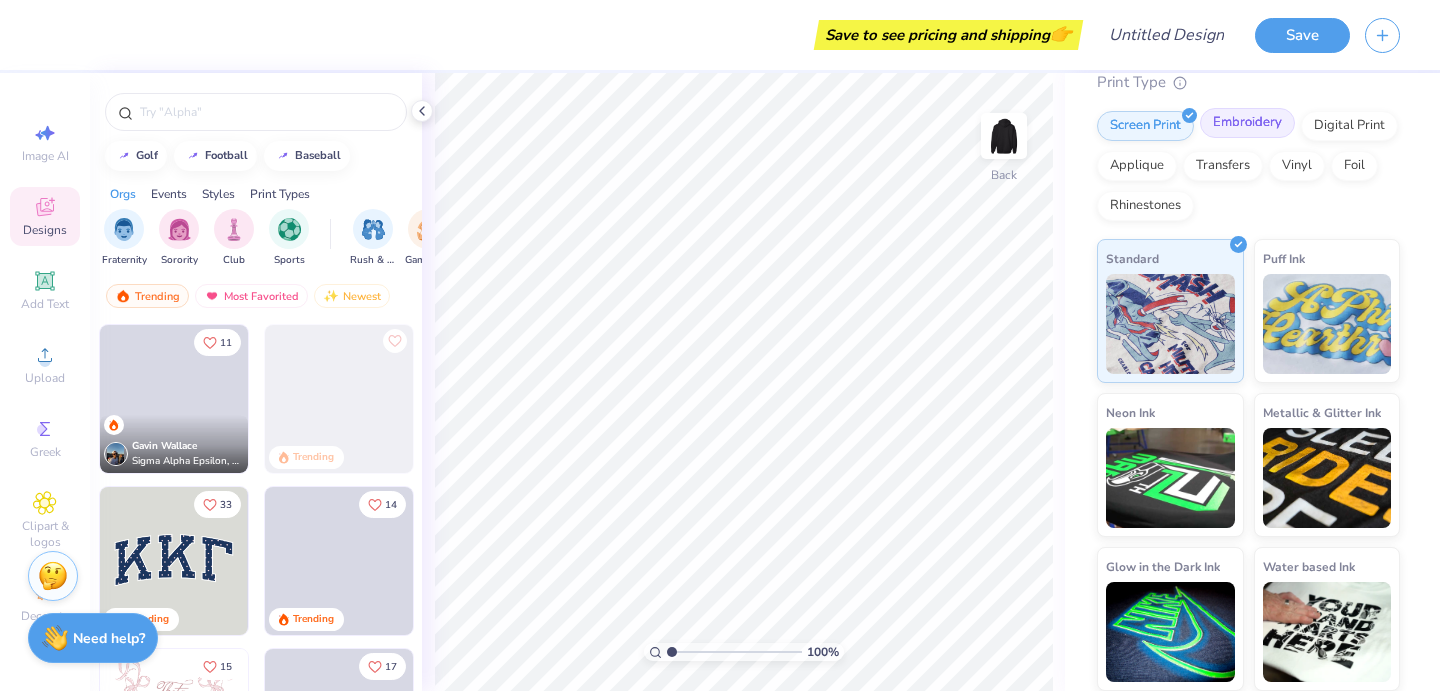 scroll, scrollTop: 74, scrollLeft: 0, axis: vertical 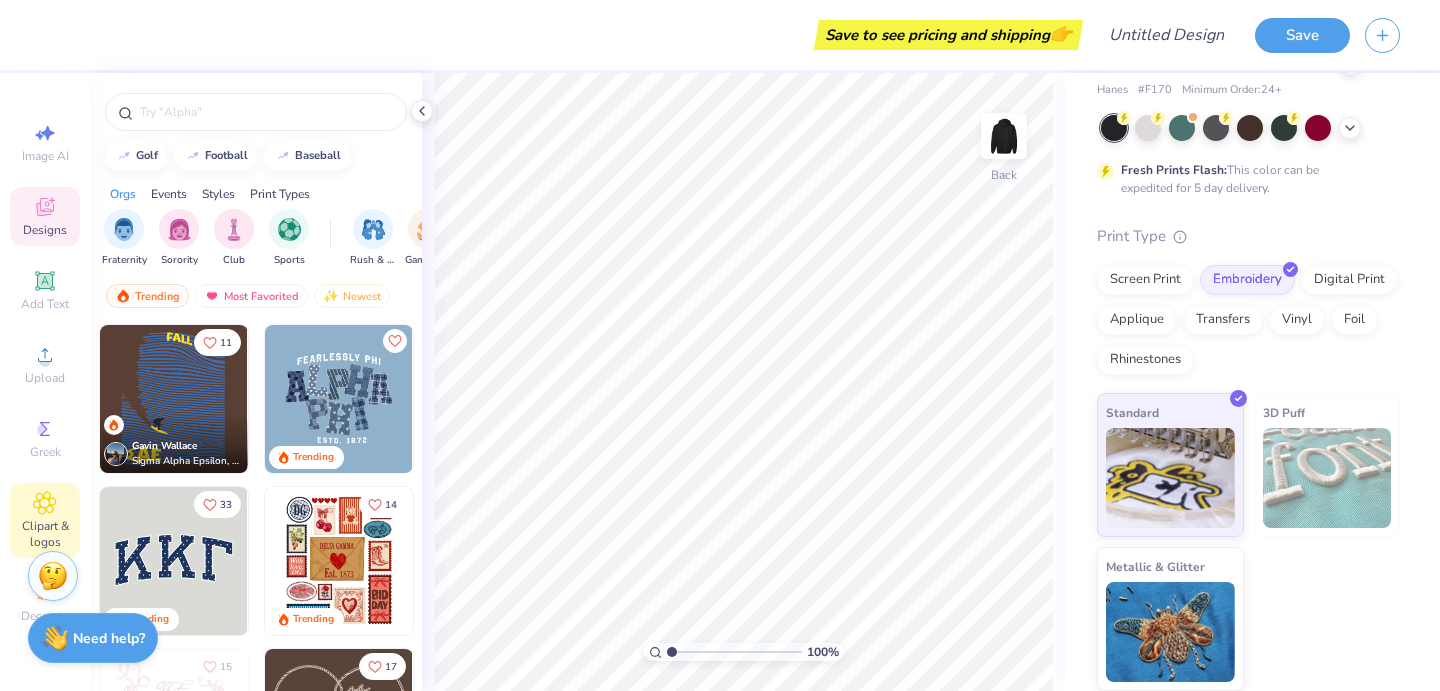 click on "Clipart & logos" at bounding box center (45, 534) 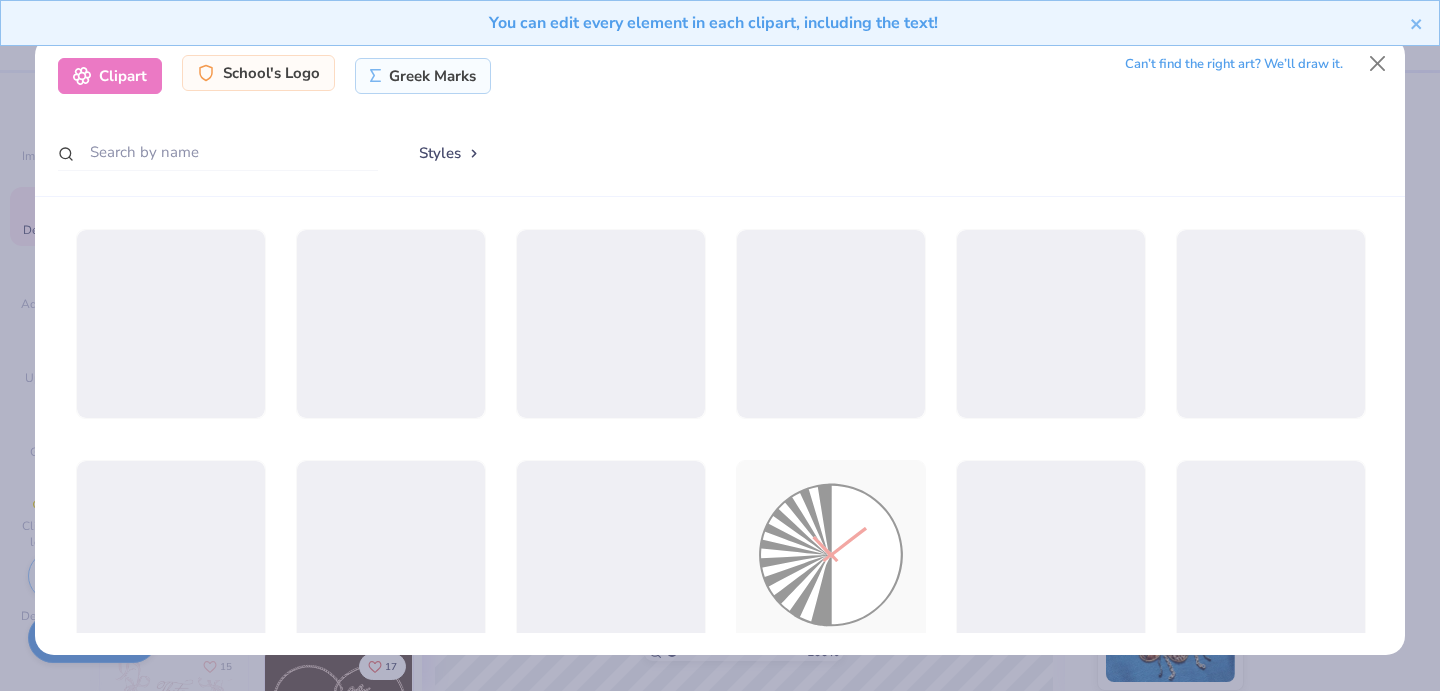 click on "School's Logo" at bounding box center [258, 73] 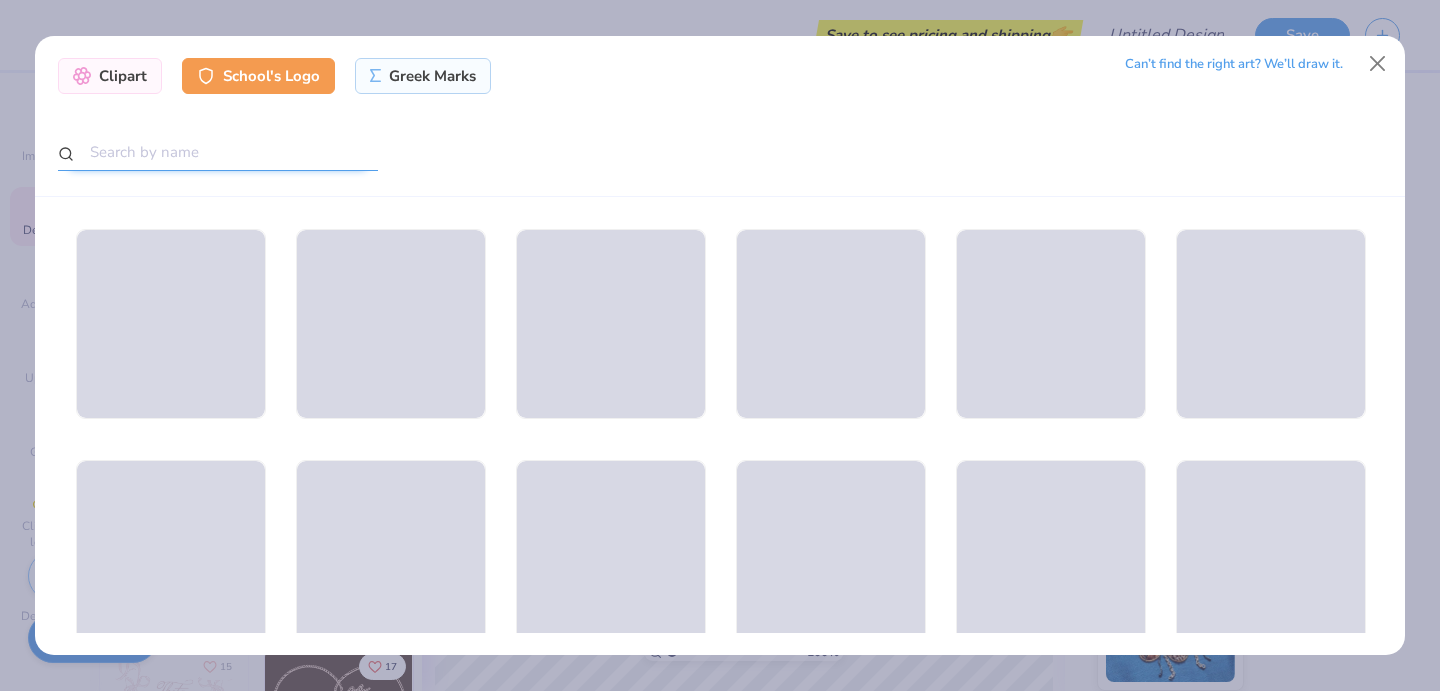 click at bounding box center (218, 152) 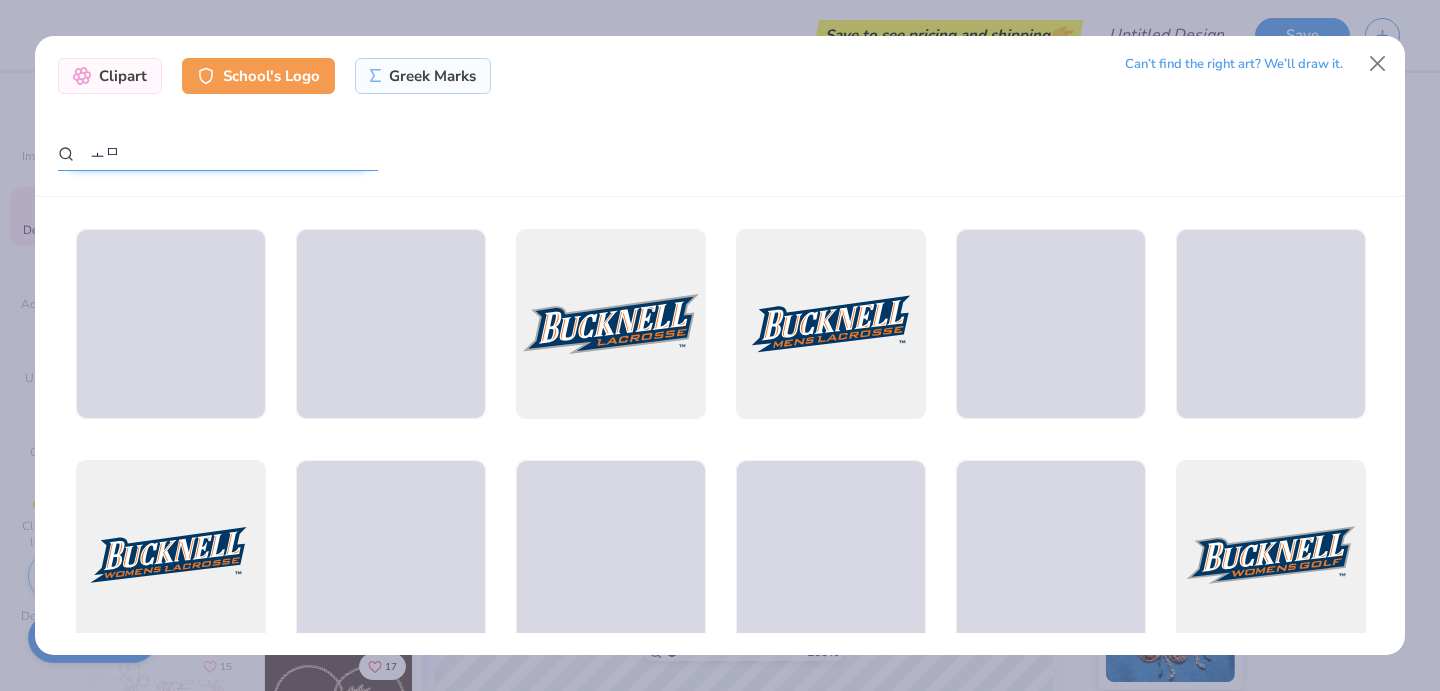 type on "ㅗ" 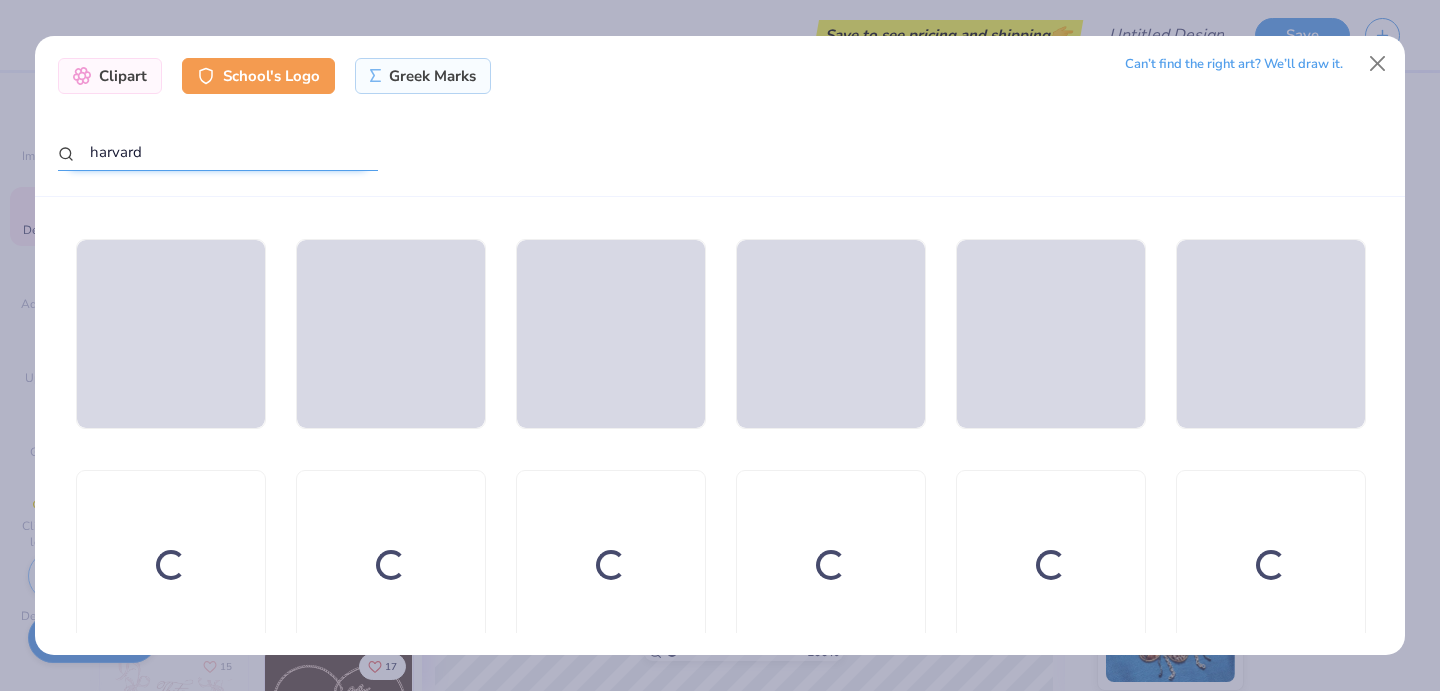 scroll, scrollTop: 924, scrollLeft: 0, axis: vertical 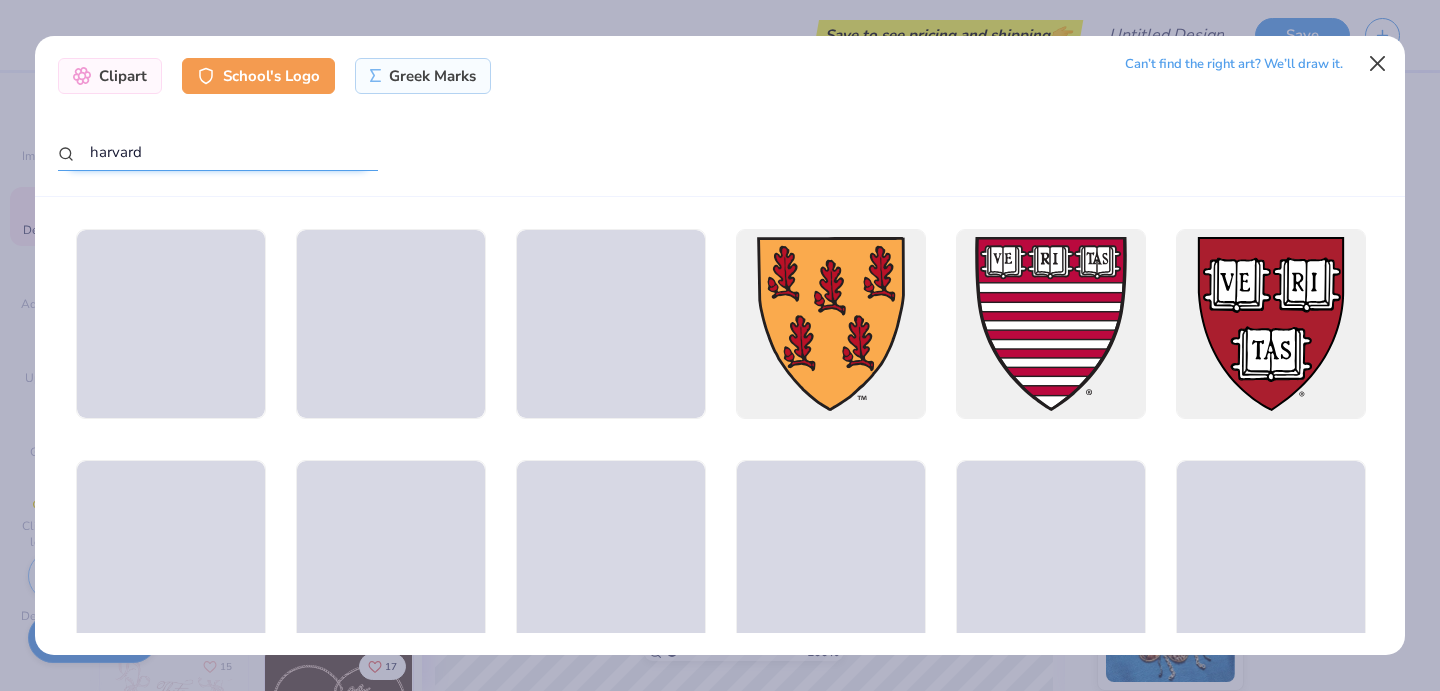 type on "harvard" 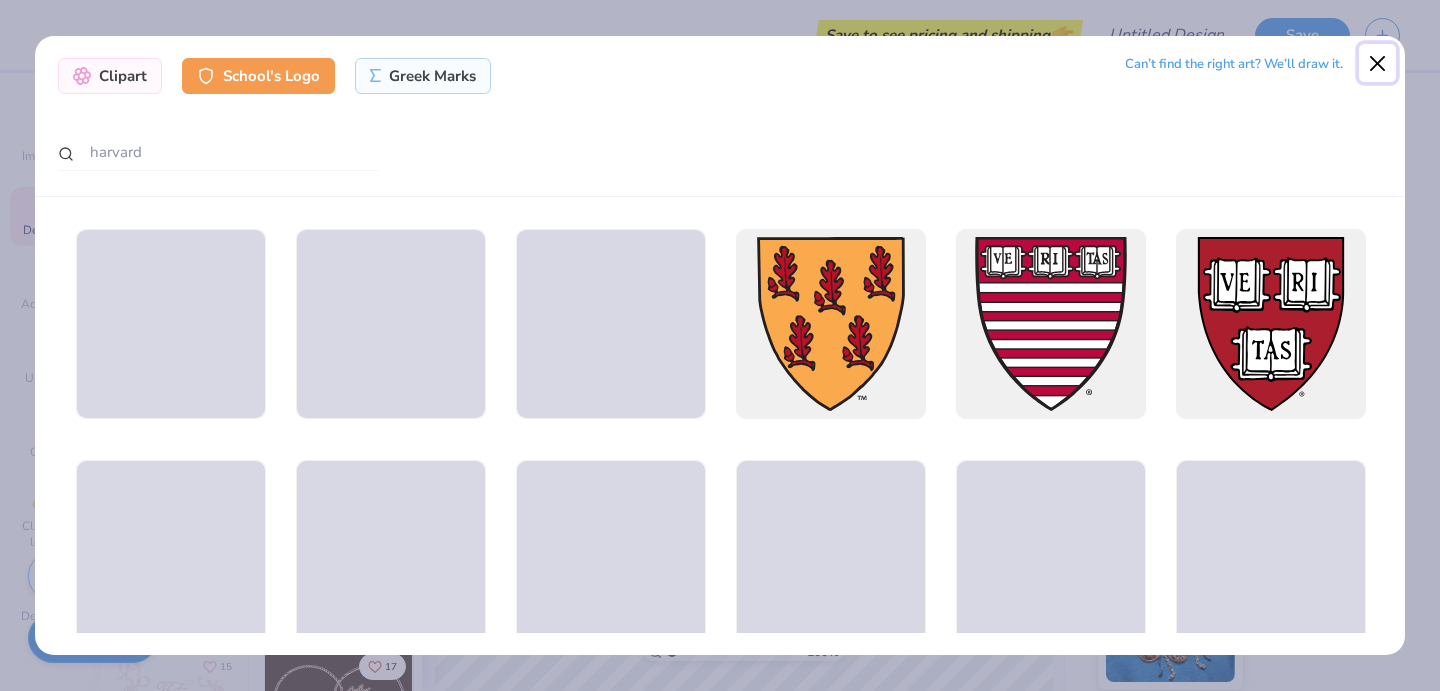 click at bounding box center (1378, 63) 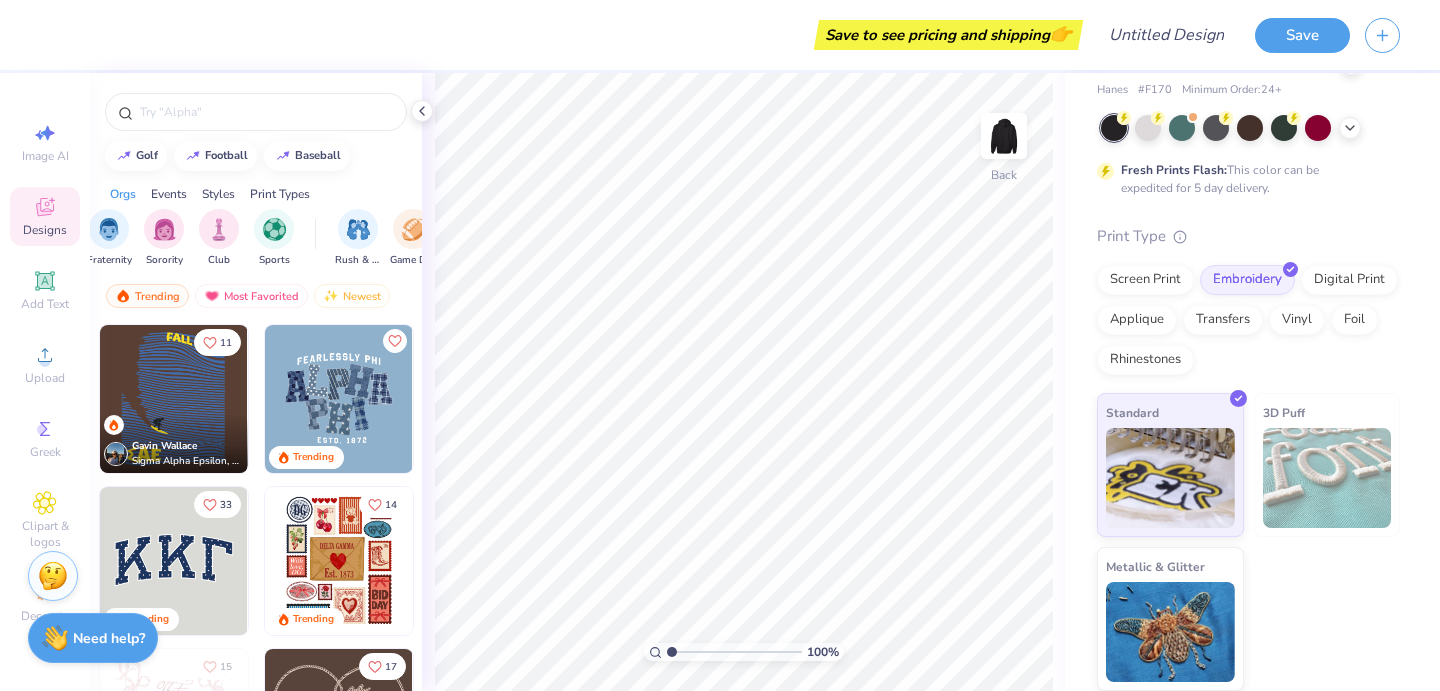 scroll, scrollTop: 0, scrollLeft: 18, axis: horizontal 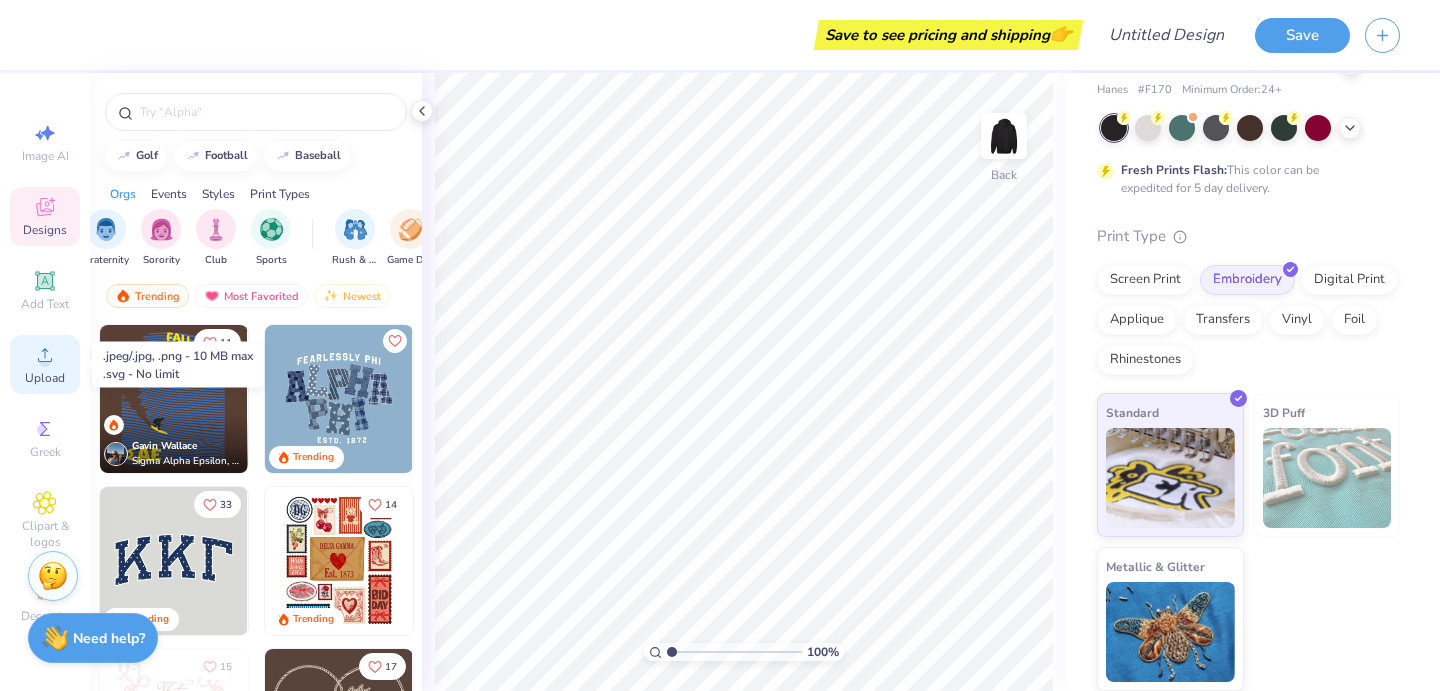 click 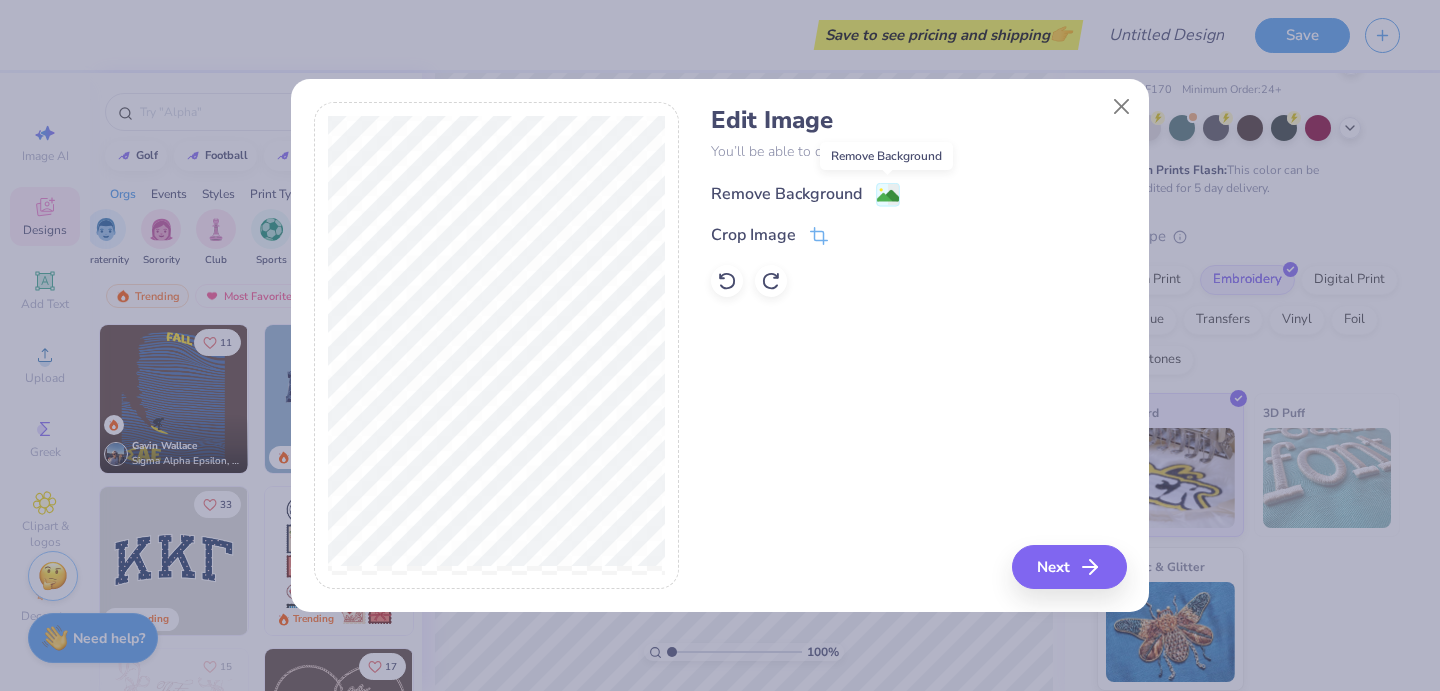 click 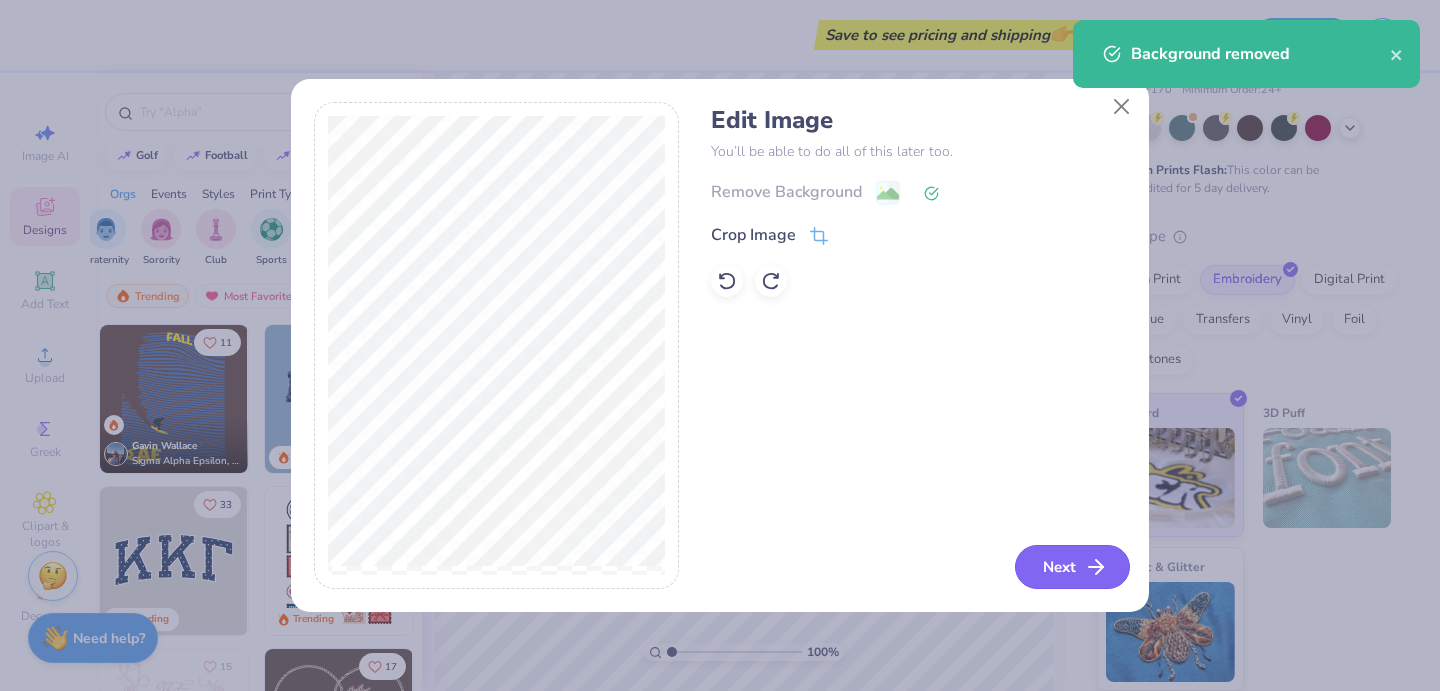 click on "Next" at bounding box center (1072, 567) 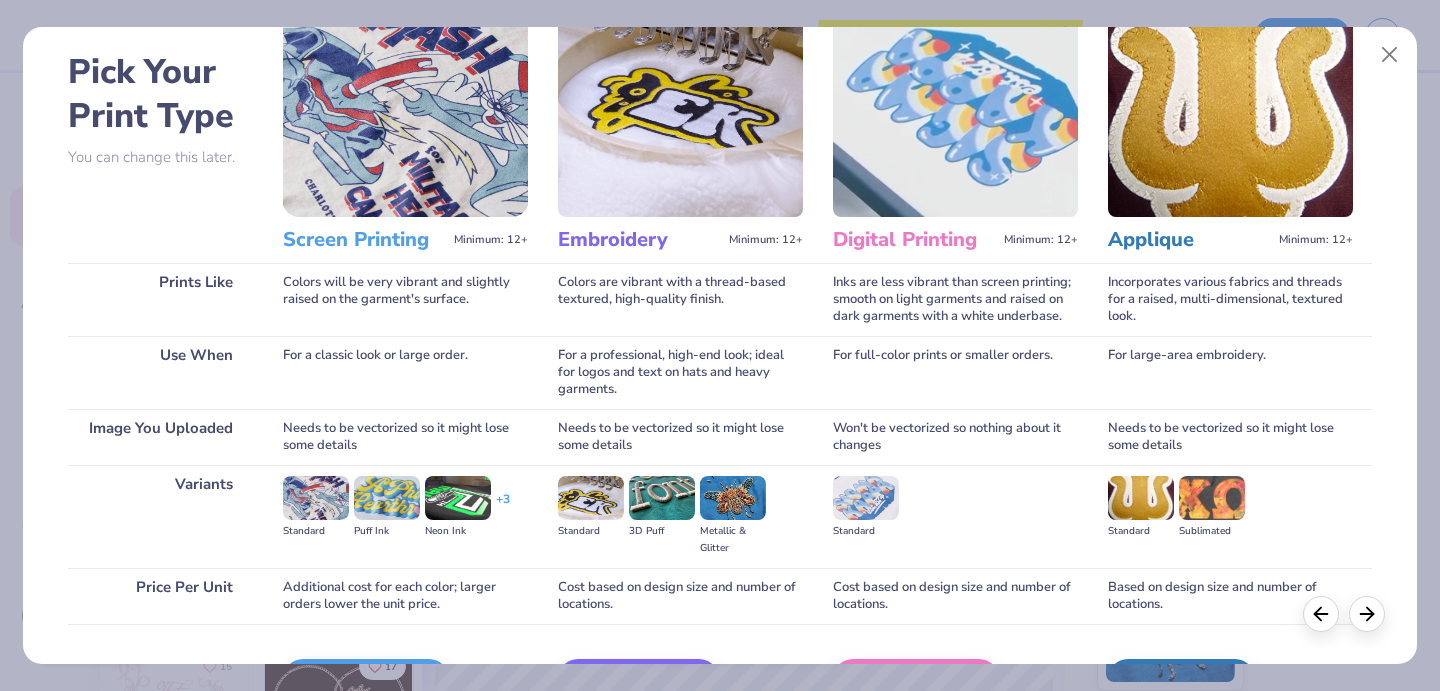 scroll, scrollTop: 206, scrollLeft: 0, axis: vertical 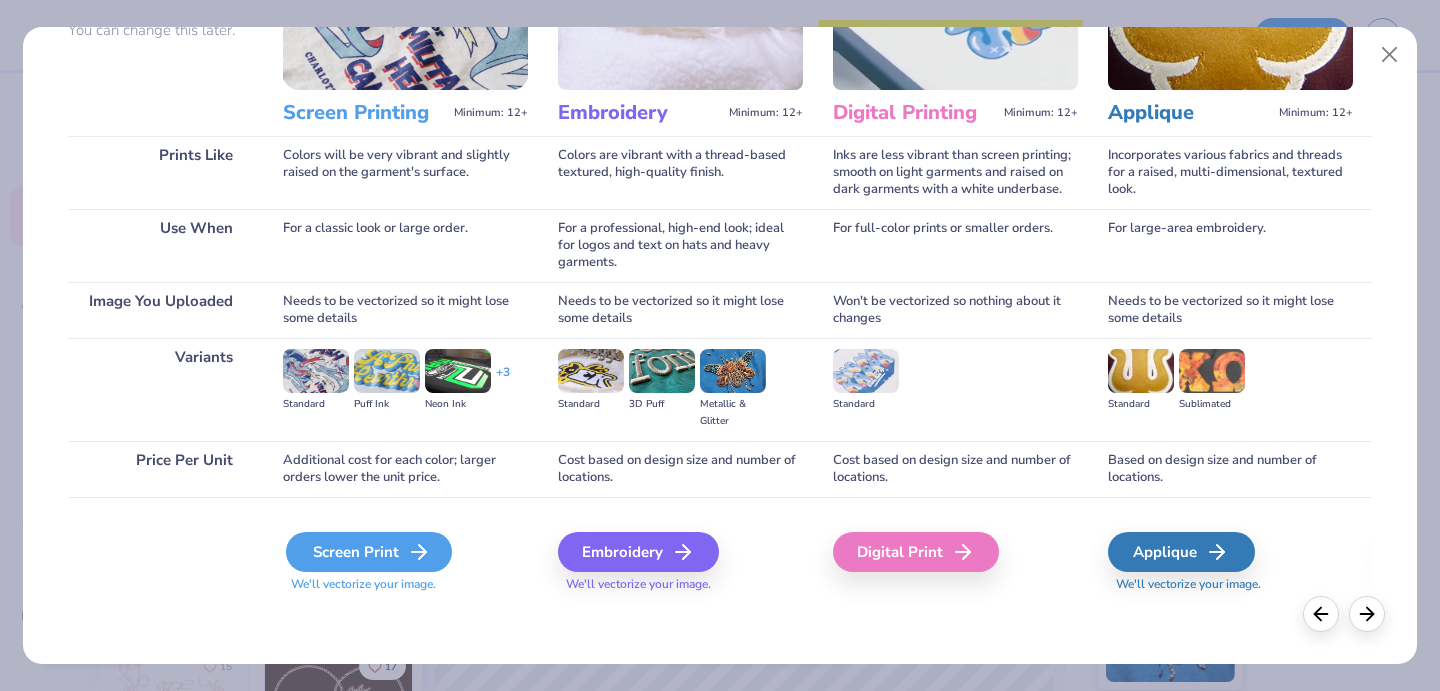 click on "Screen Print" at bounding box center (369, 552) 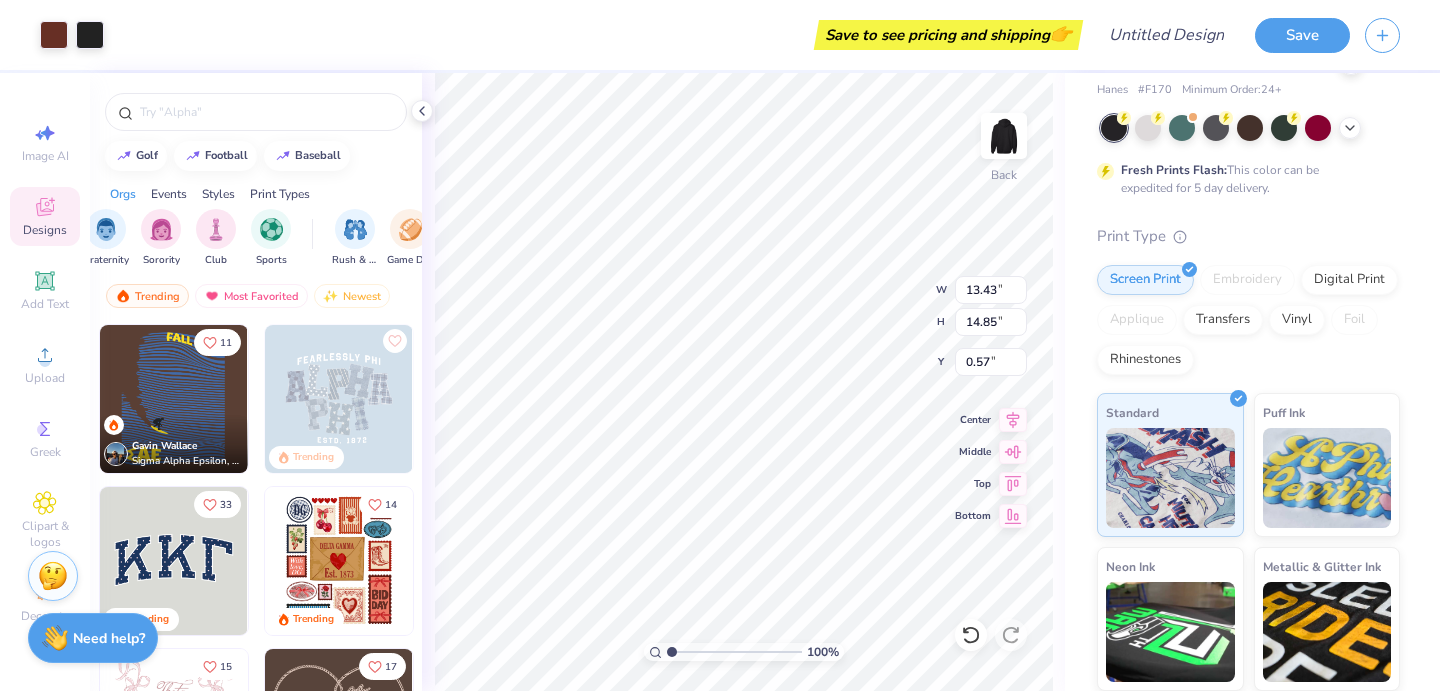 type on "13.43" 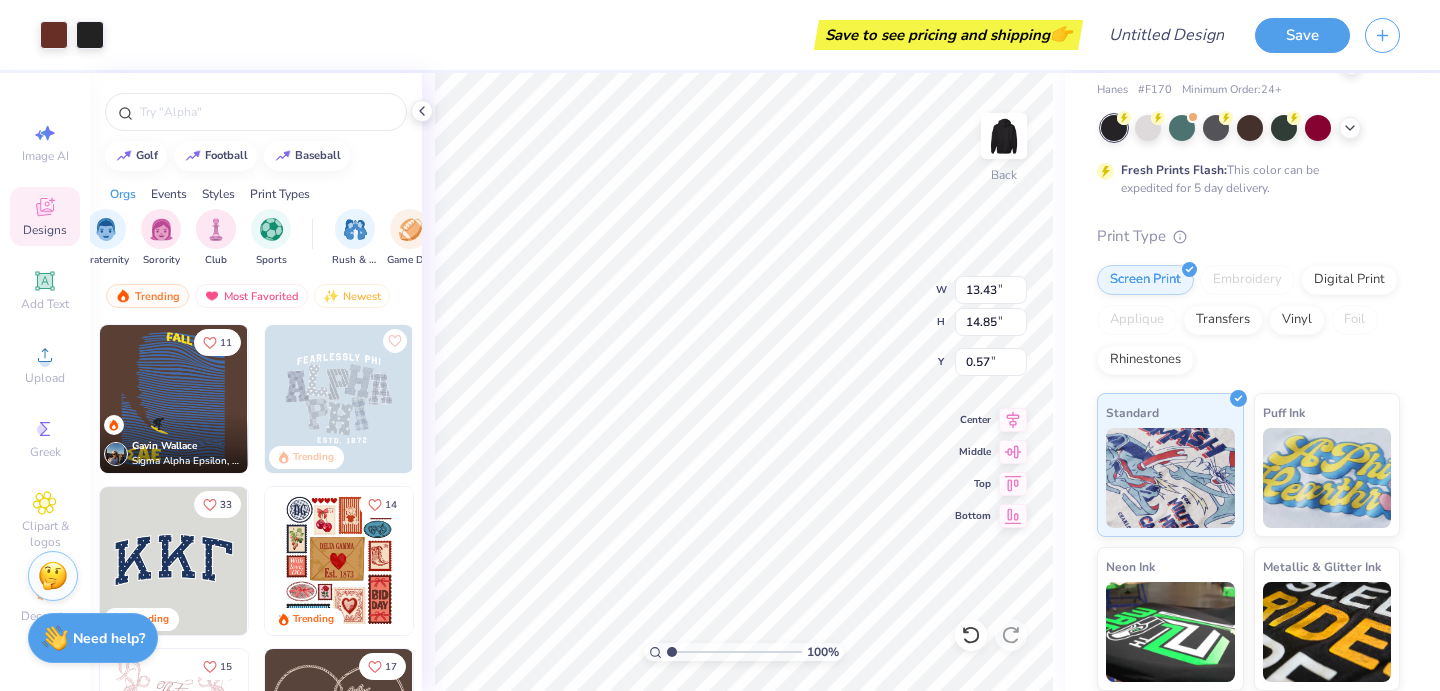type on "14.85" 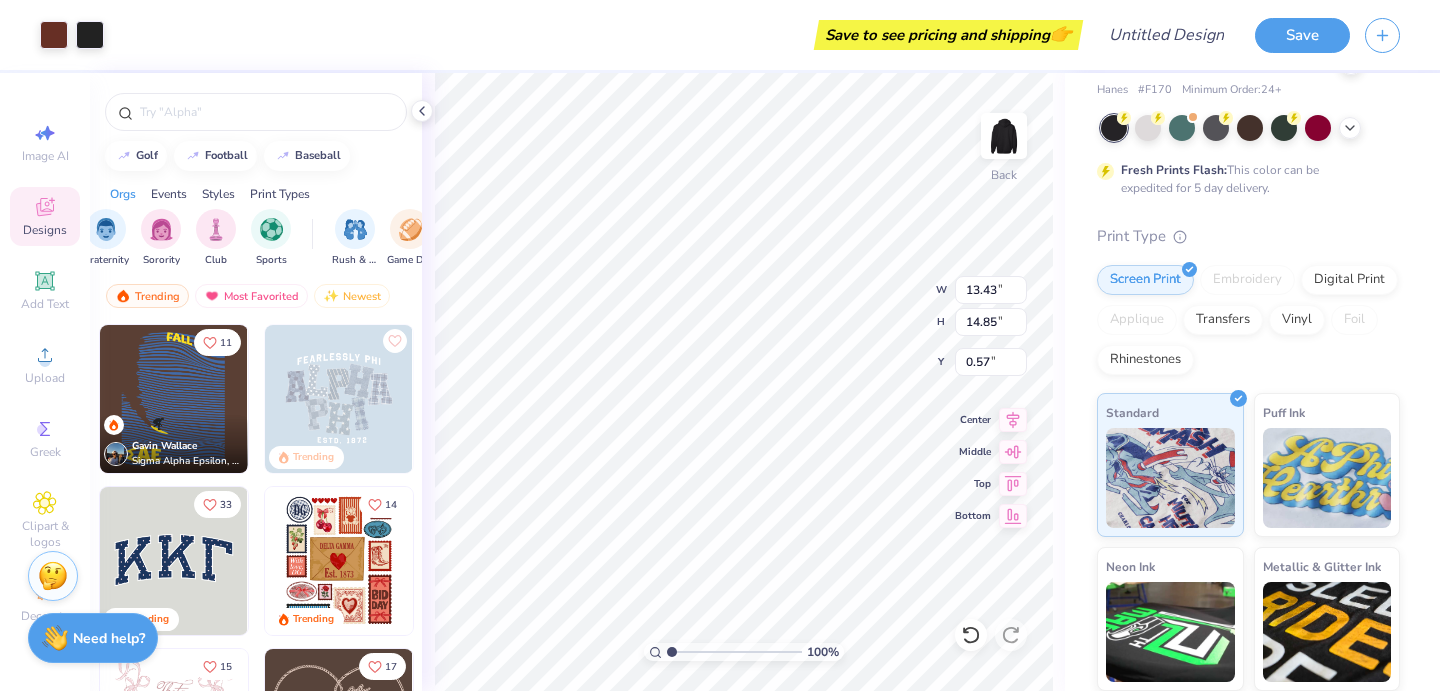 type on "0.65" 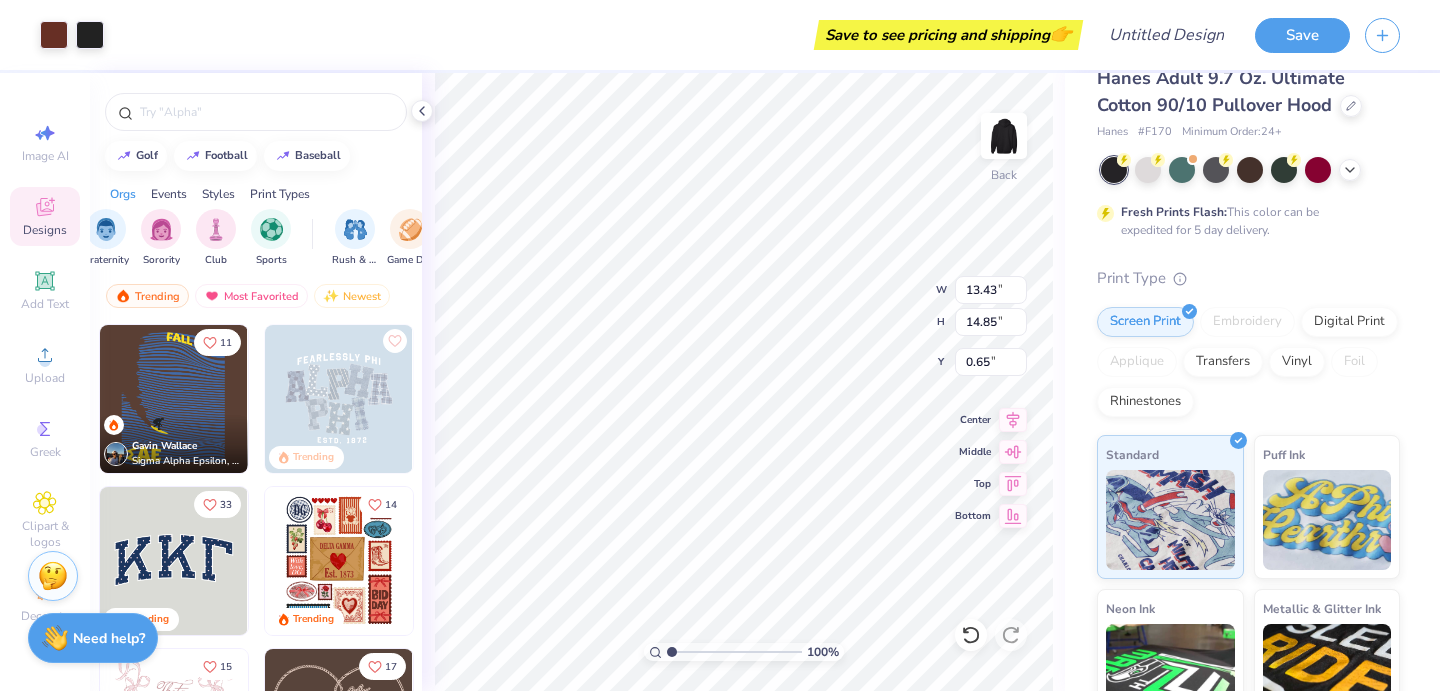 scroll, scrollTop: 0, scrollLeft: 0, axis: both 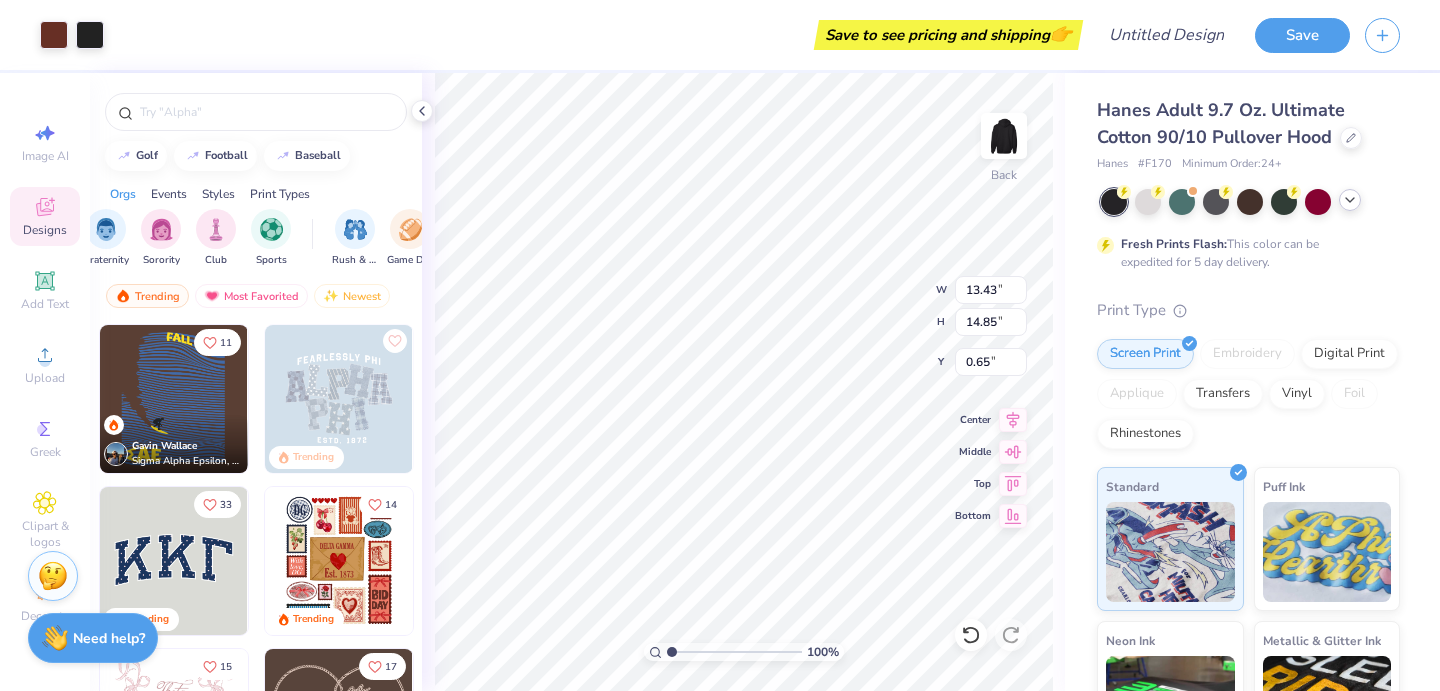 click at bounding box center (1350, 200) 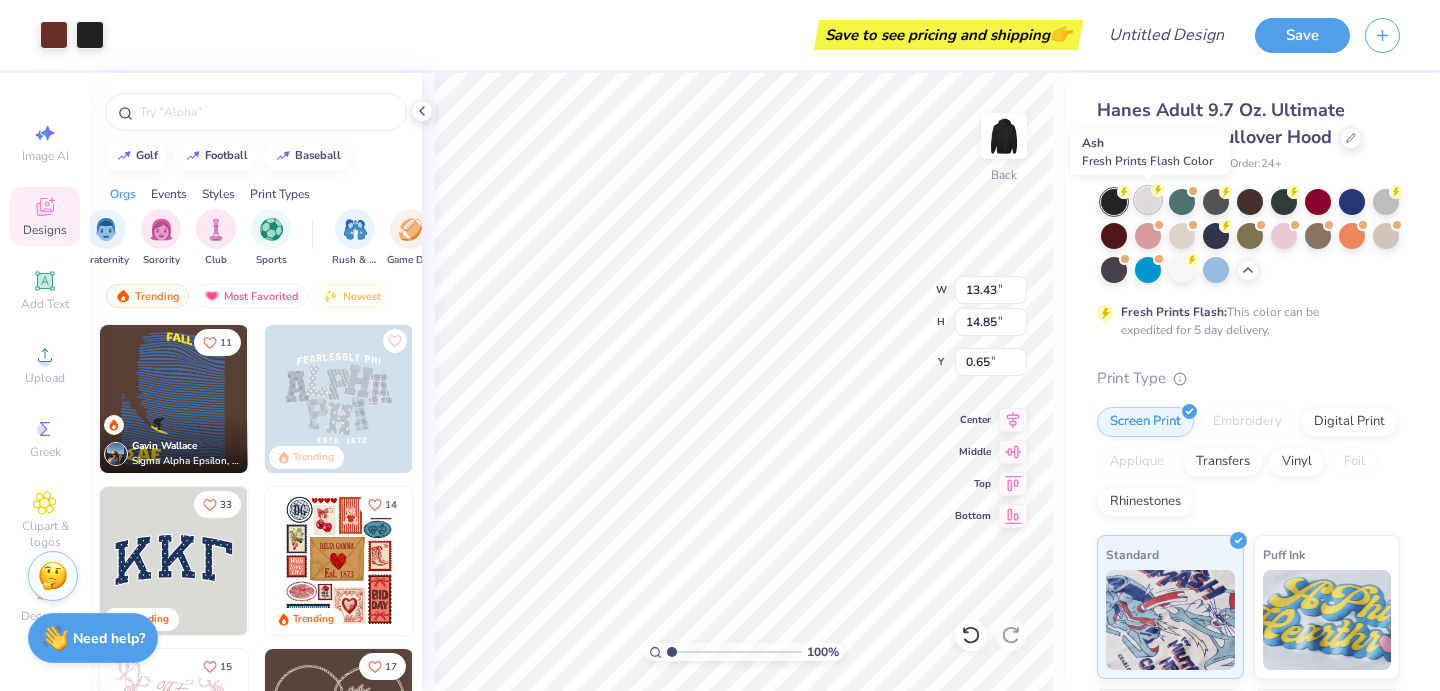 click at bounding box center [1148, 200] 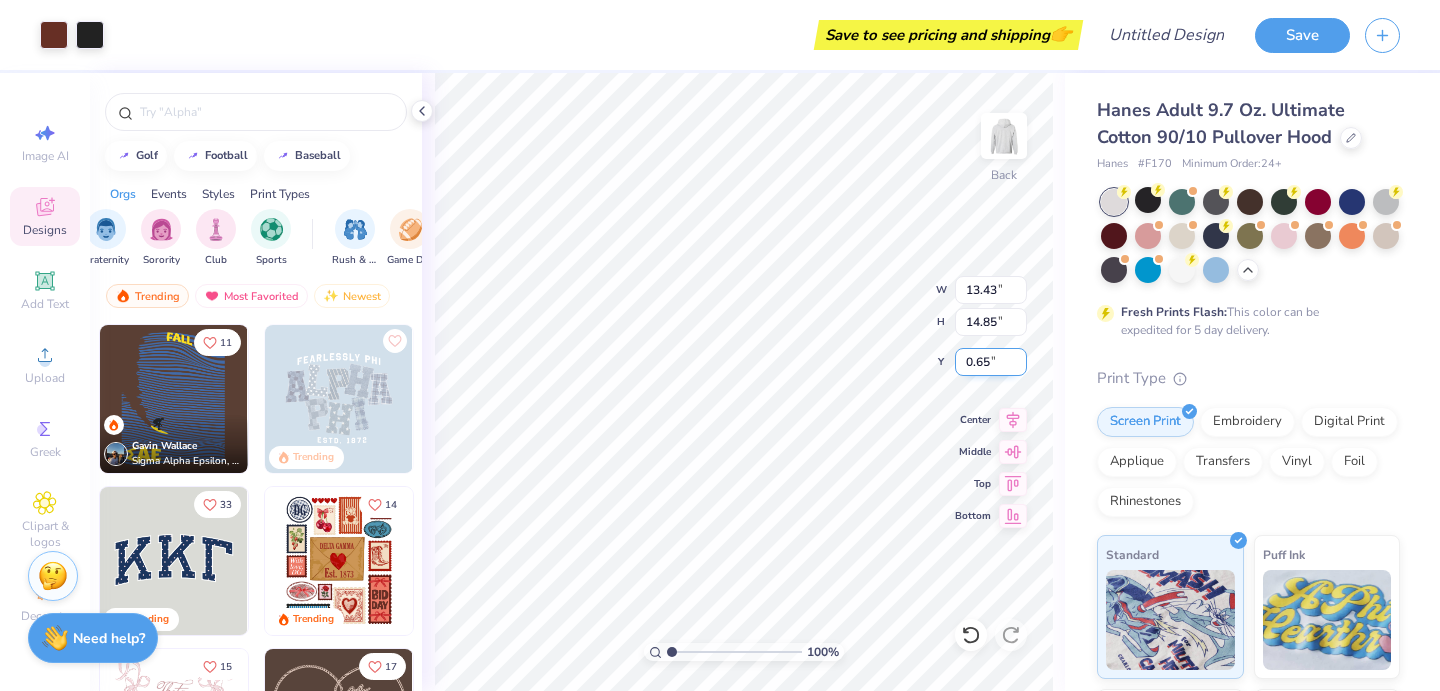type on "10.02" 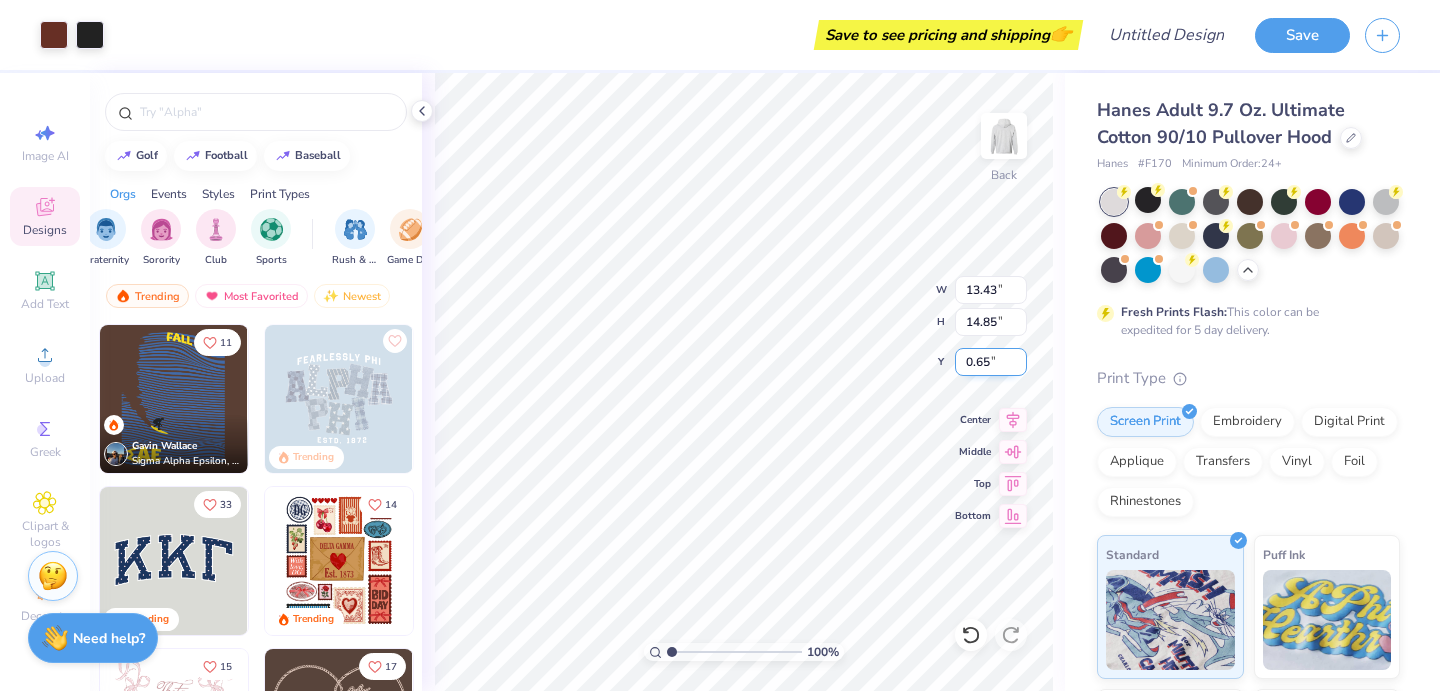 type on "11.09" 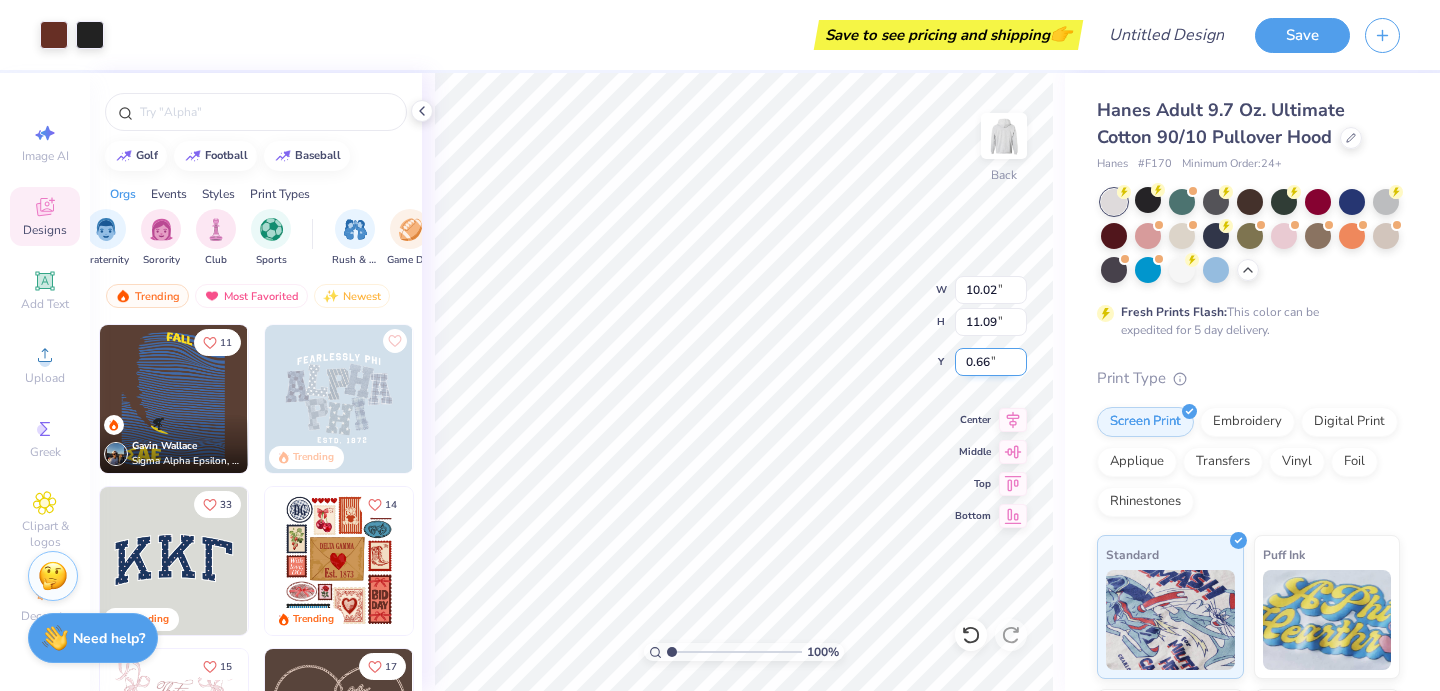 type on "3.00" 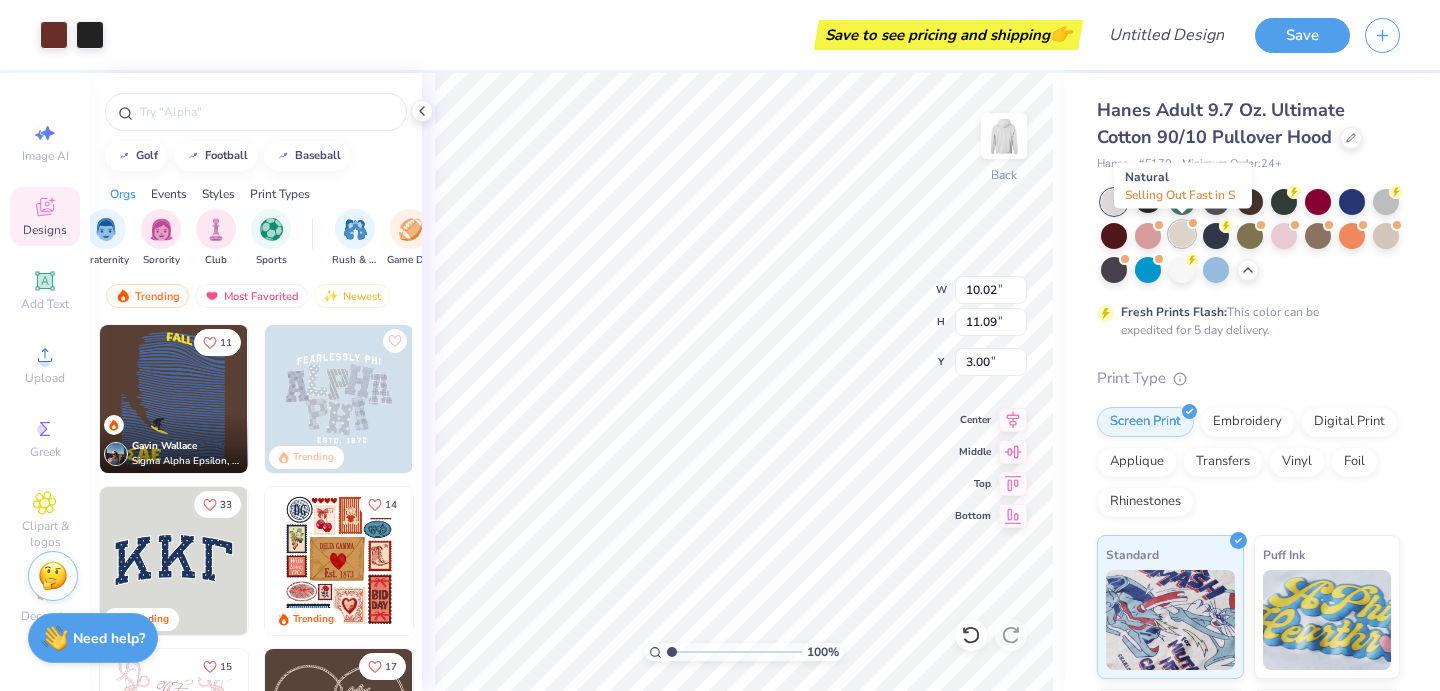 click at bounding box center (1182, 234) 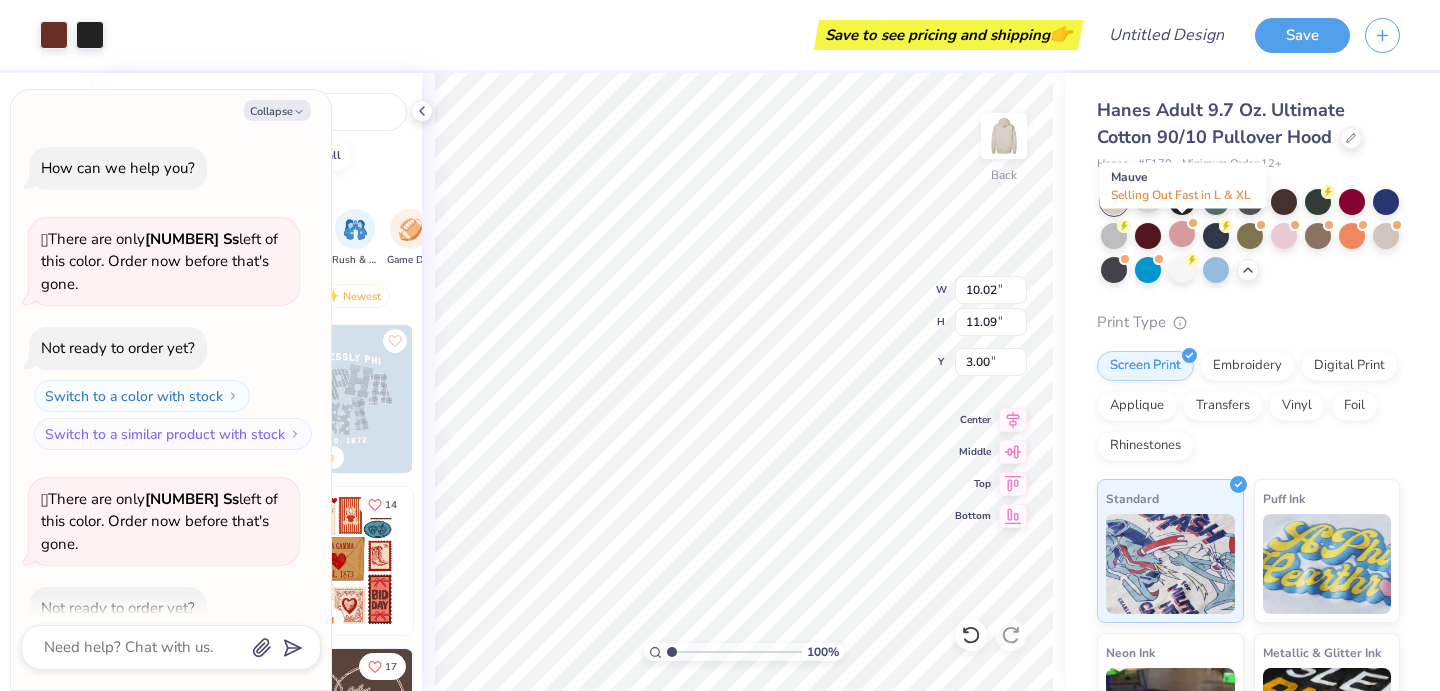scroll, scrollTop: 65, scrollLeft: 0, axis: vertical 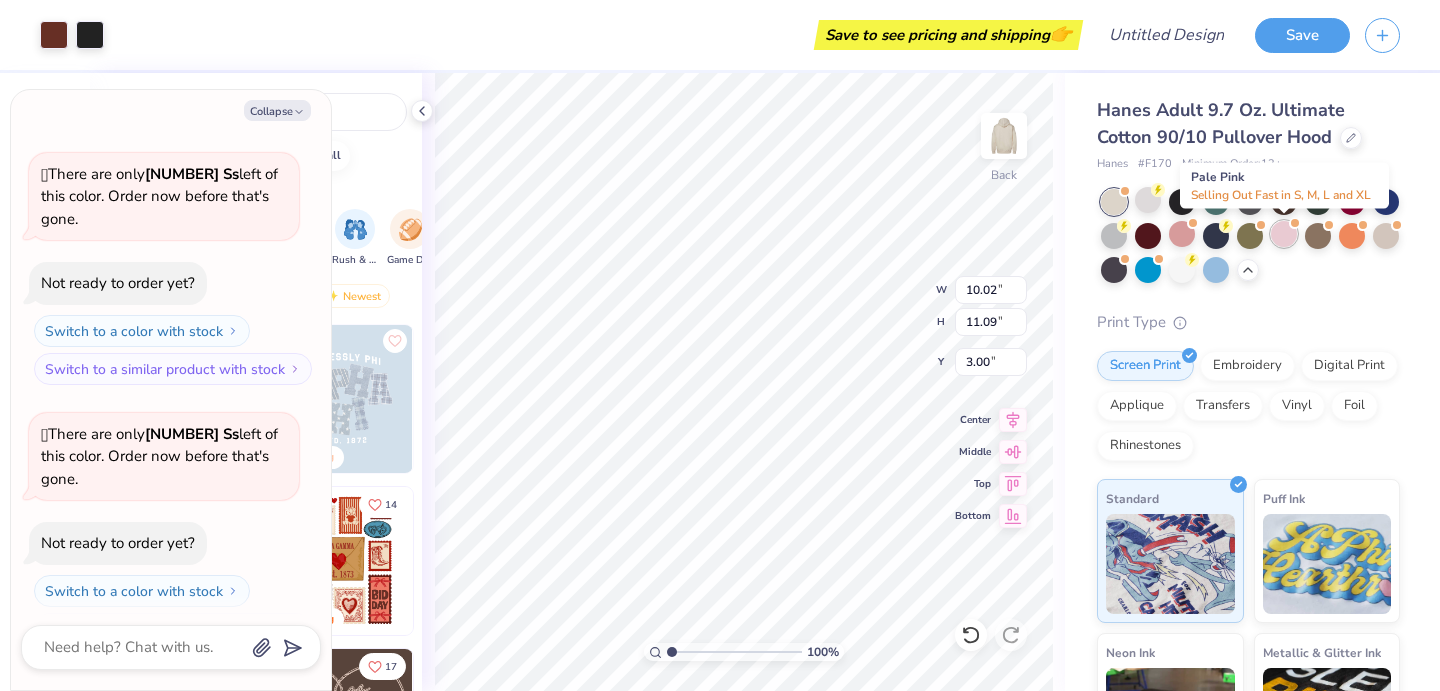 click at bounding box center (1284, 234) 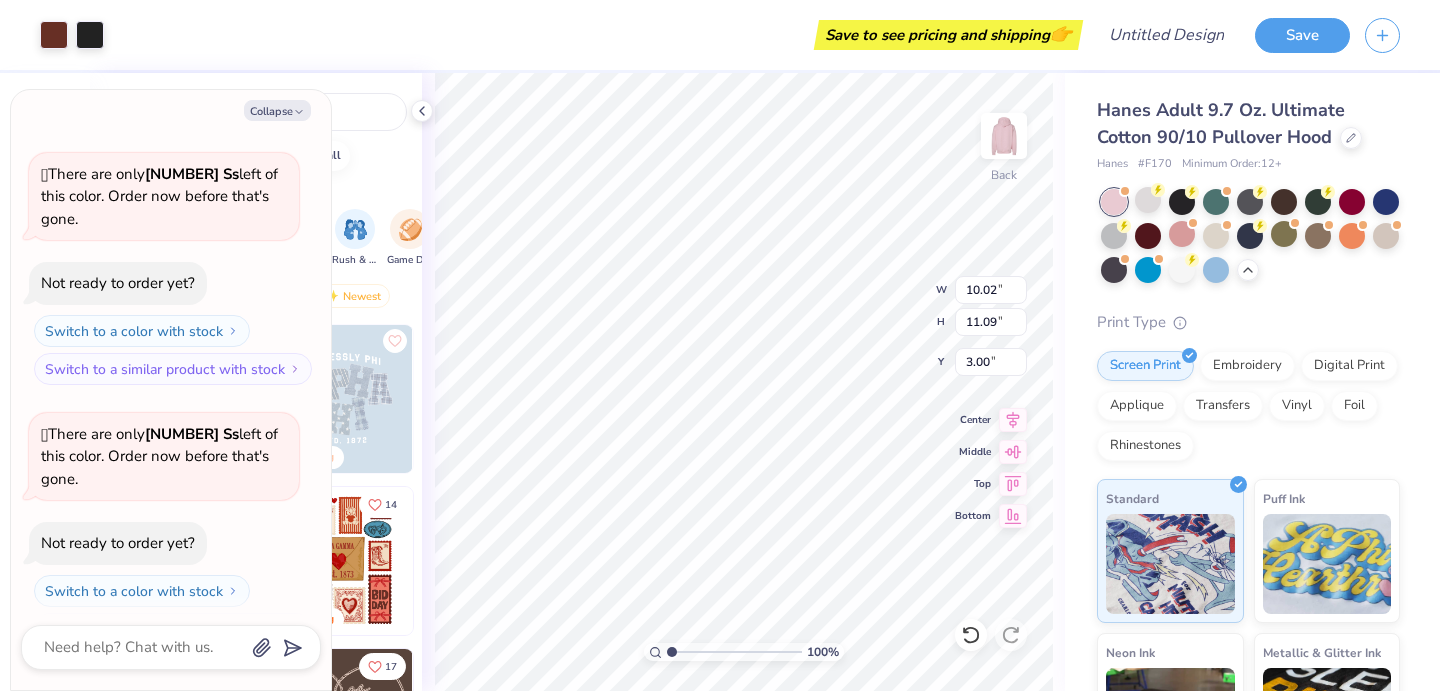 scroll, scrollTop: 325, scrollLeft: 0, axis: vertical 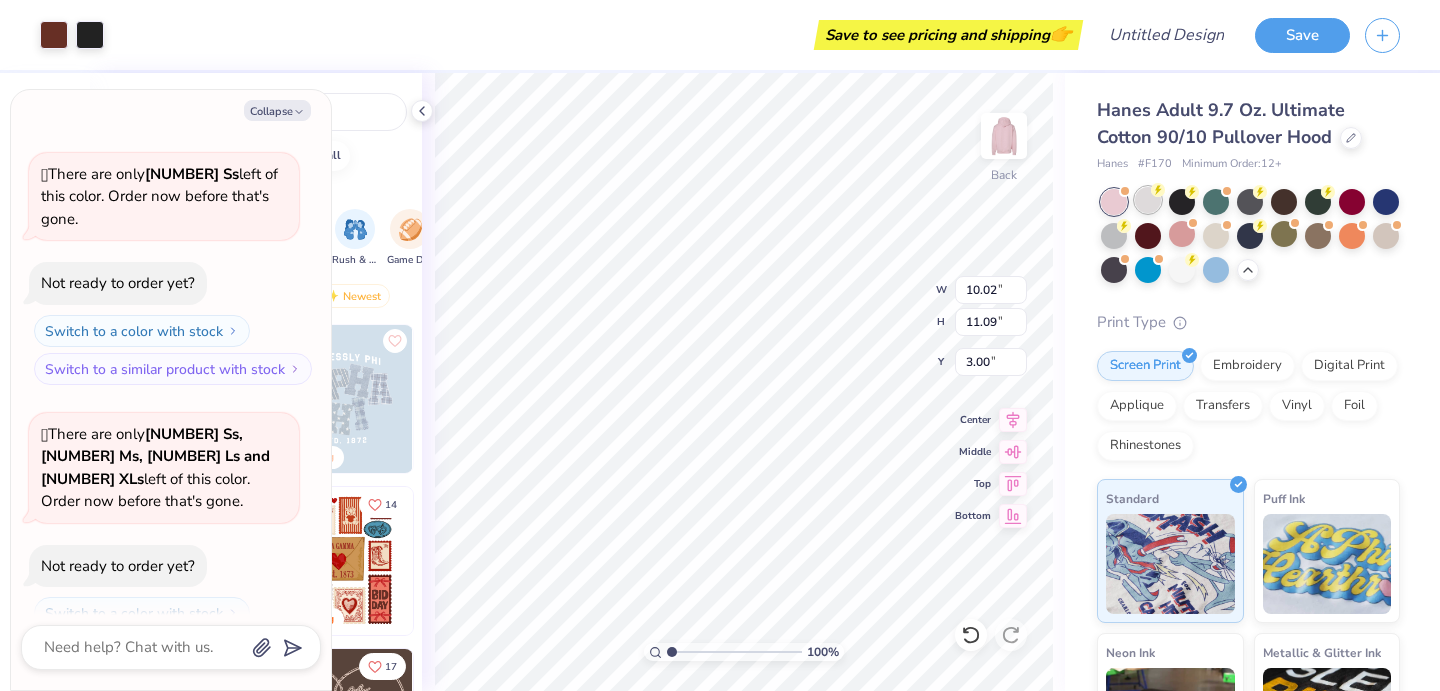 click at bounding box center [1148, 200] 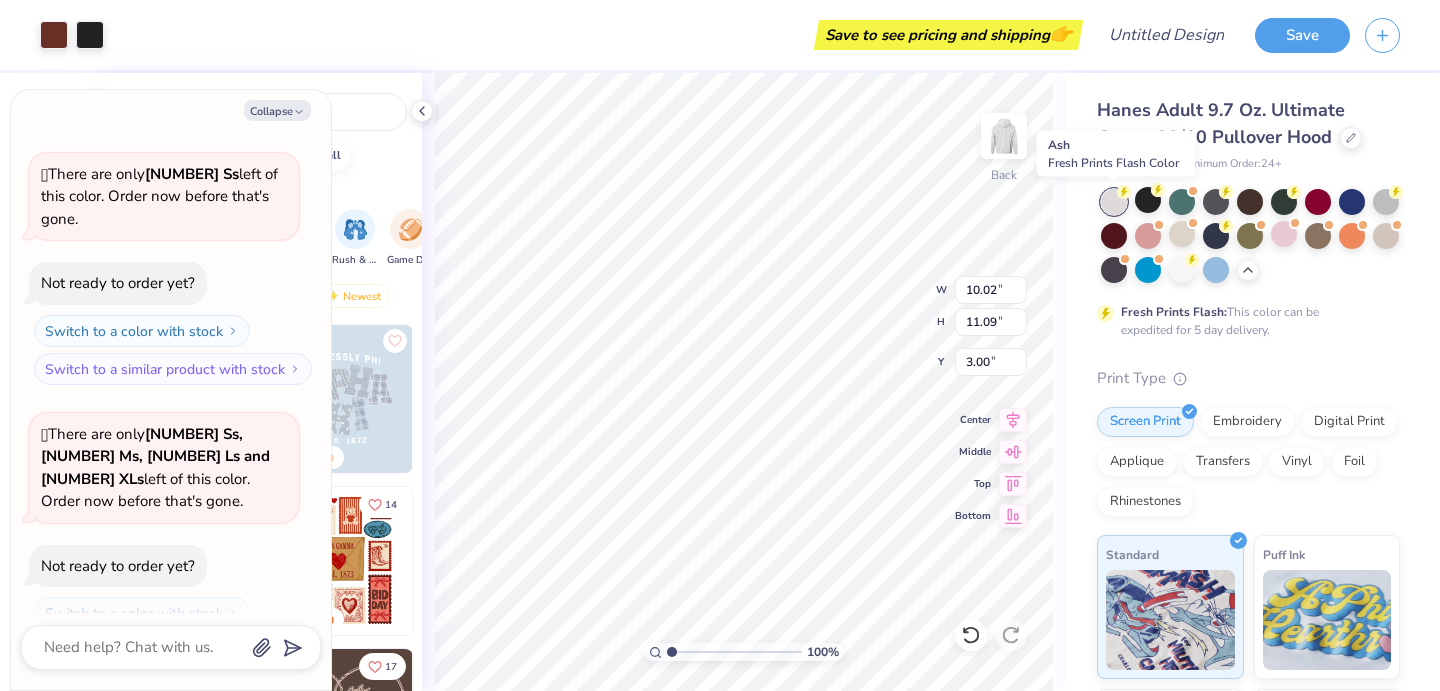 click at bounding box center [1114, 202] 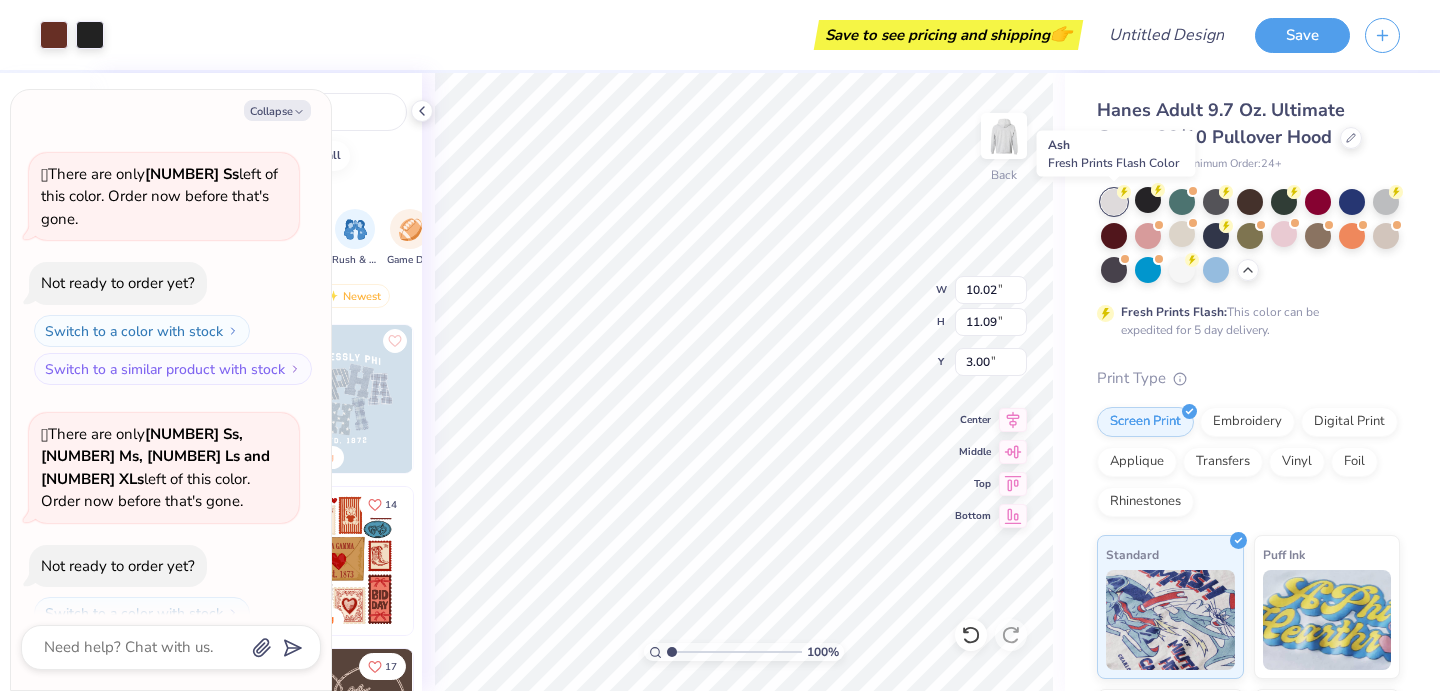 click at bounding box center (1114, 202) 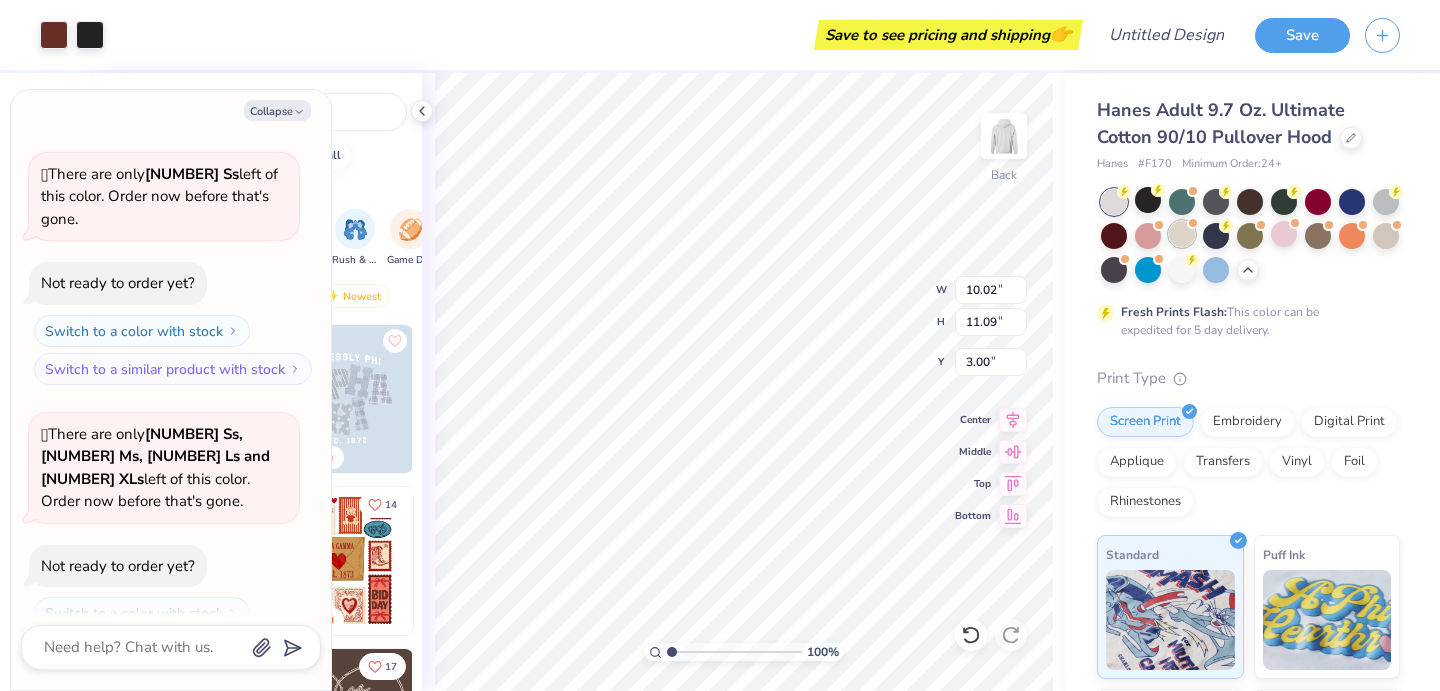 click at bounding box center (1182, 234) 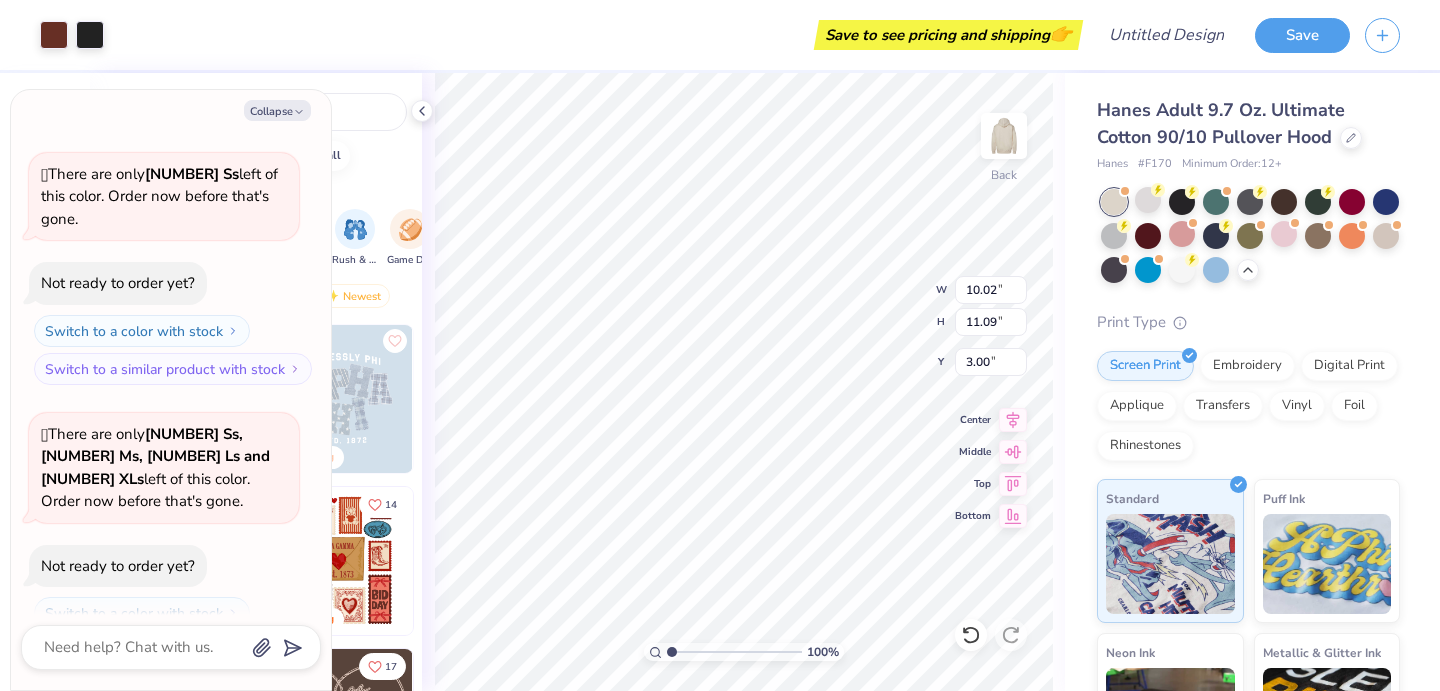 type on "x" 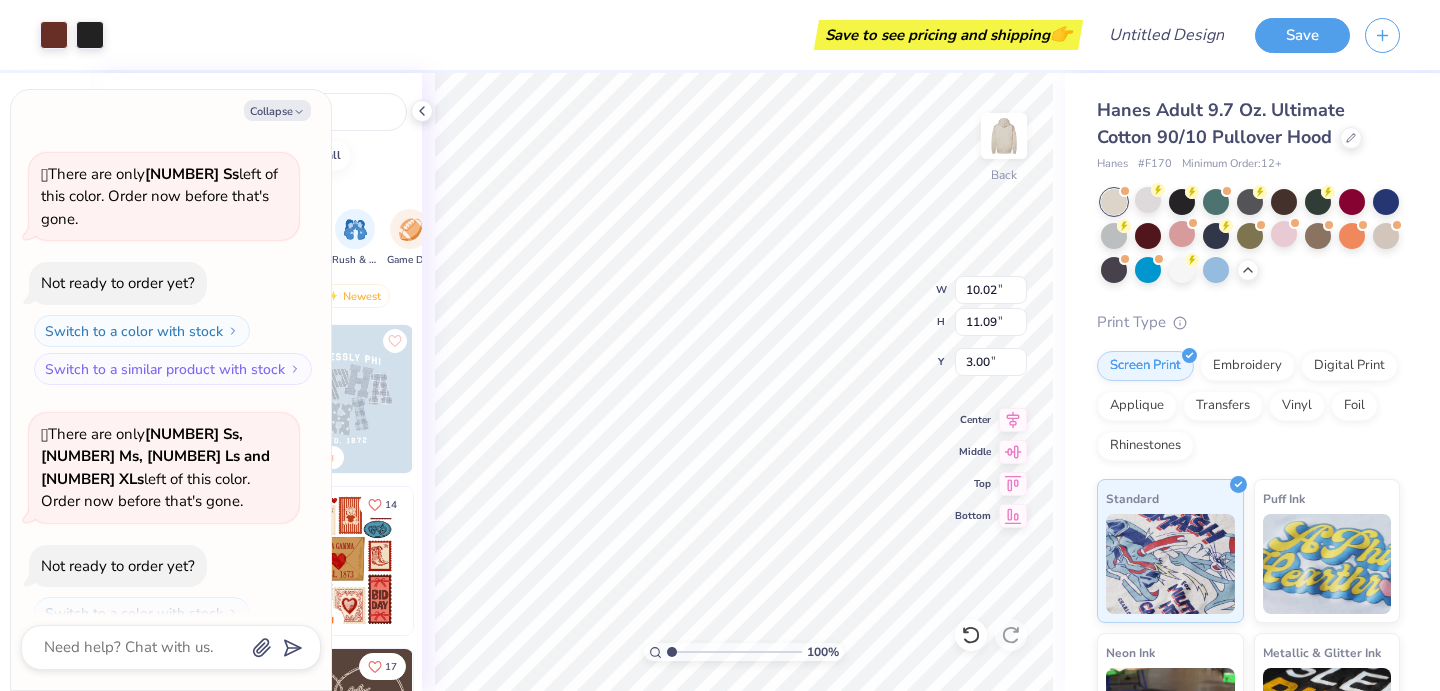 scroll, scrollTop: 563, scrollLeft: 0, axis: vertical 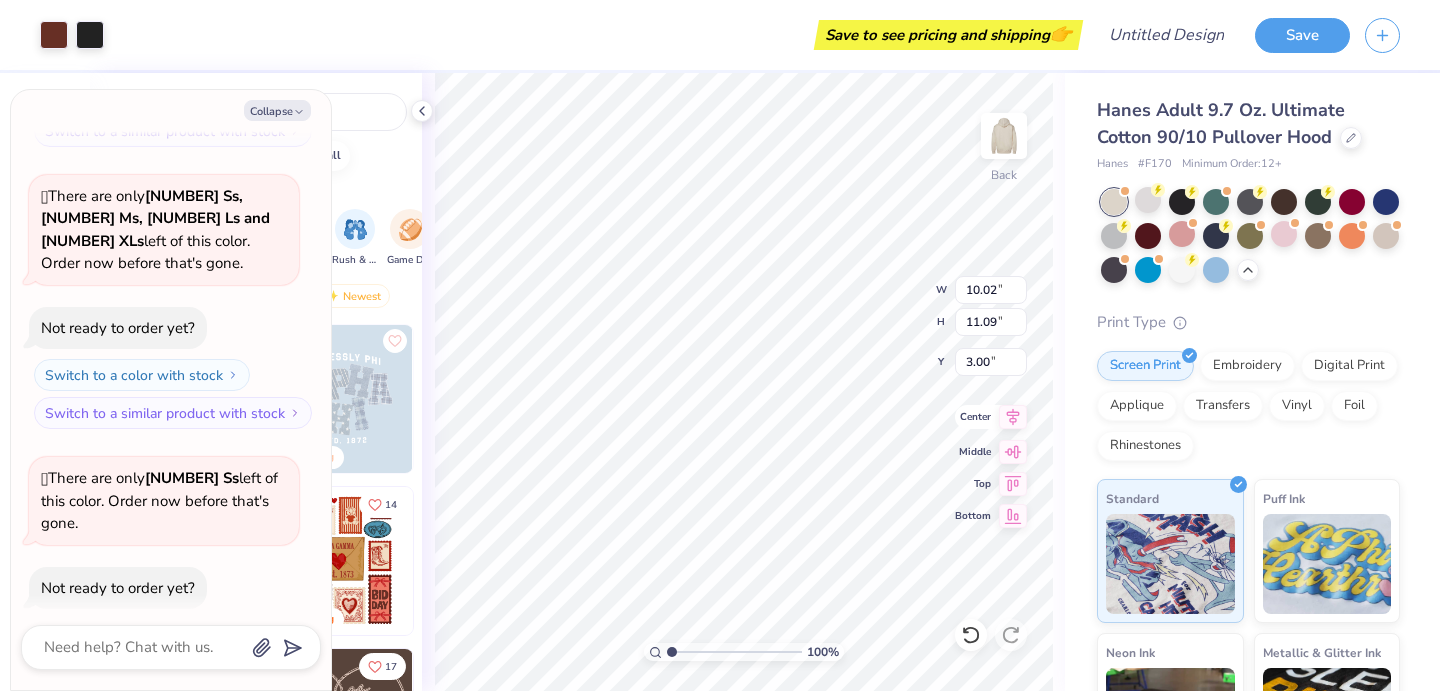click 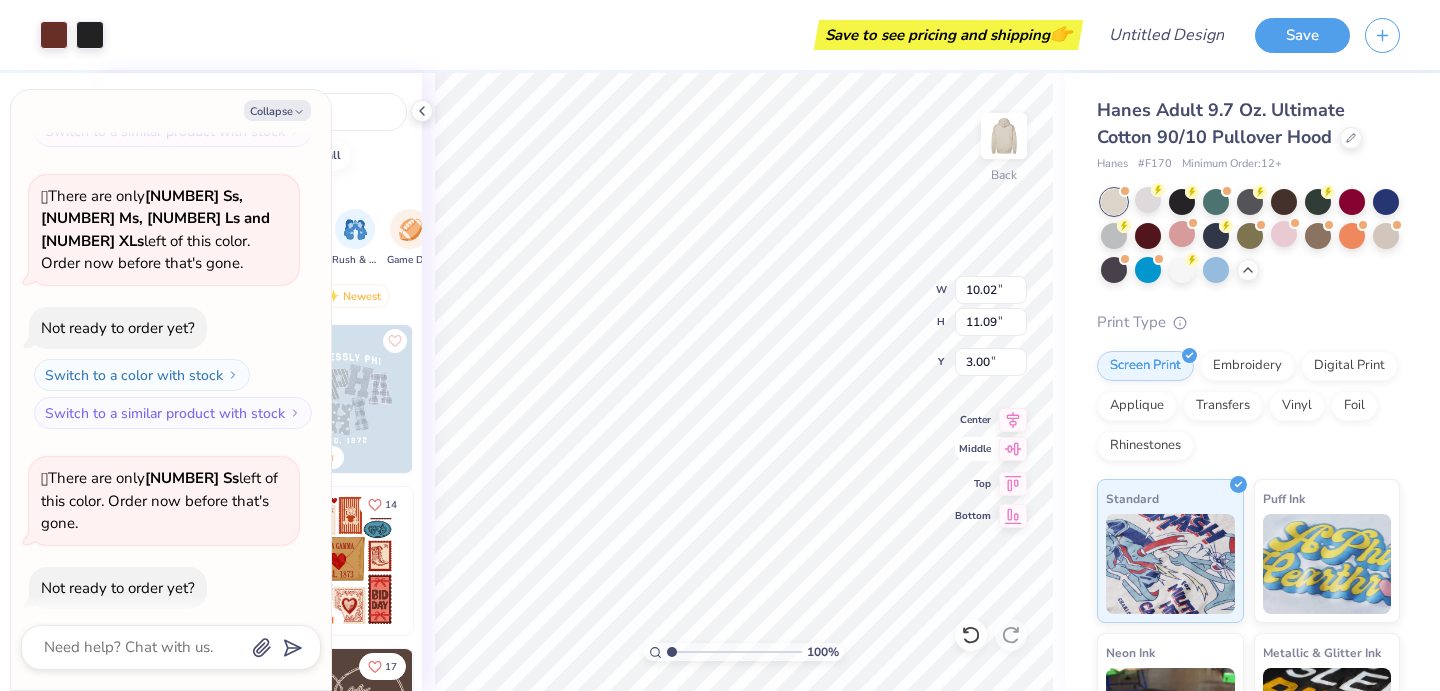 click 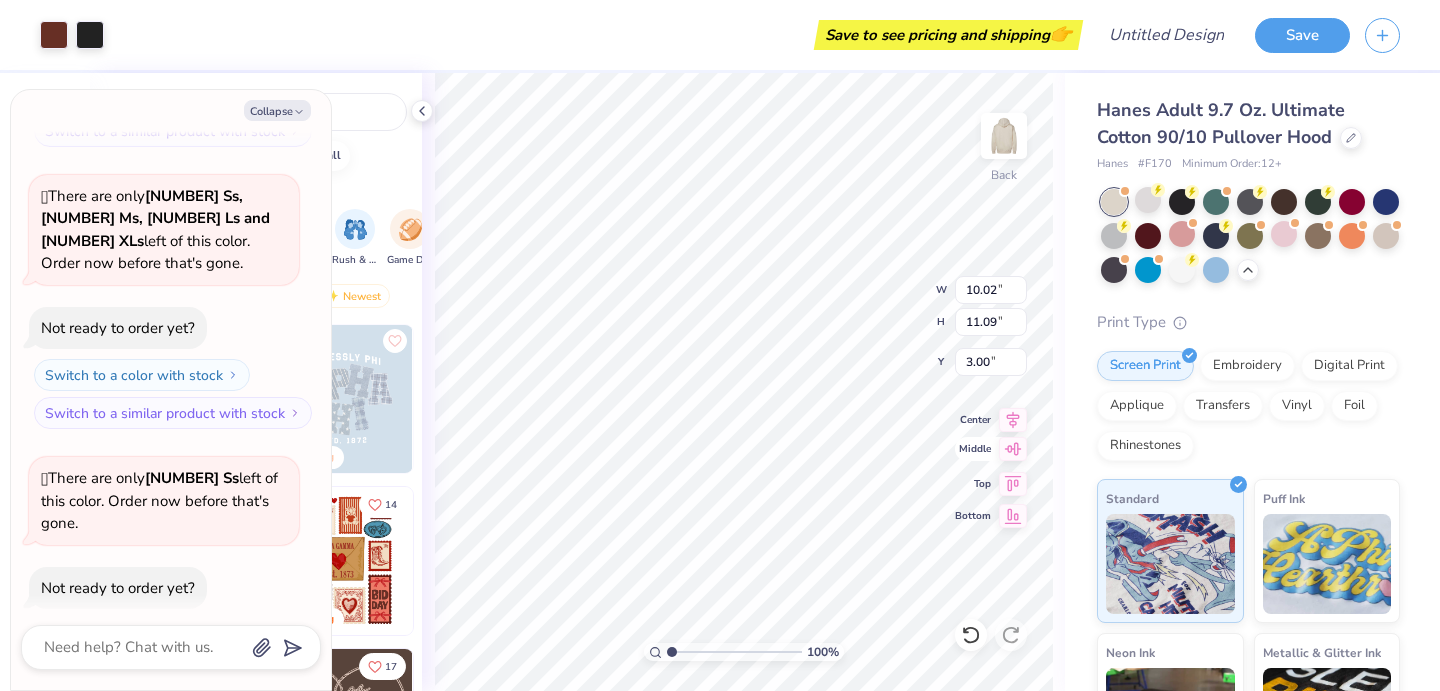 type on "2.46" 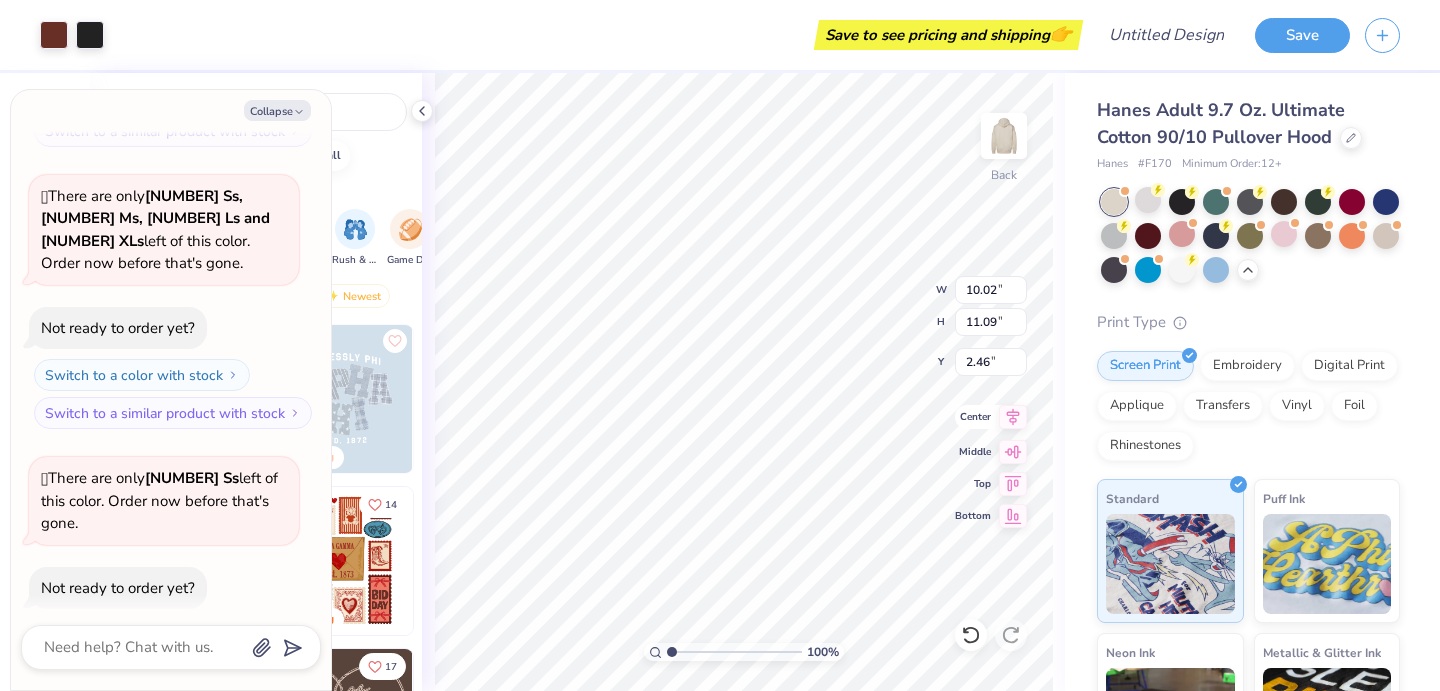 click 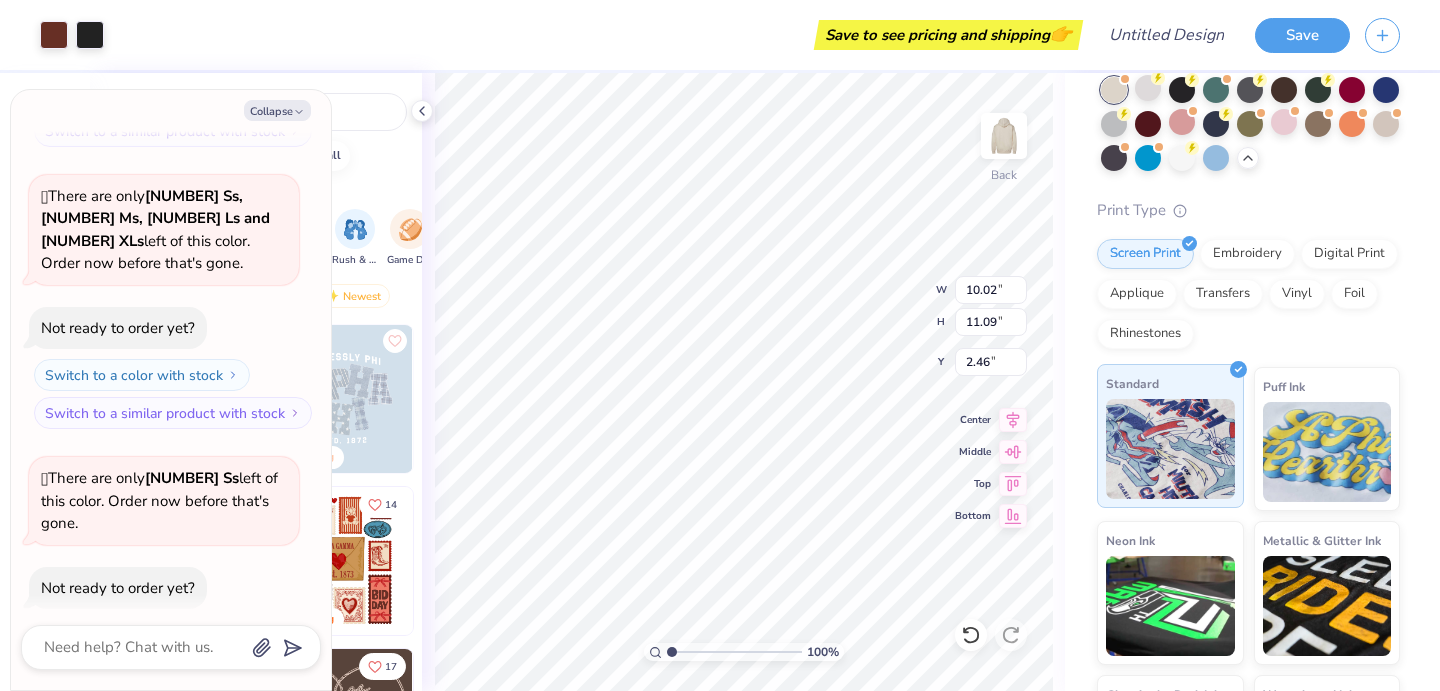 scroll, scrollTop: 0, scrollLeft: 0, axis: both 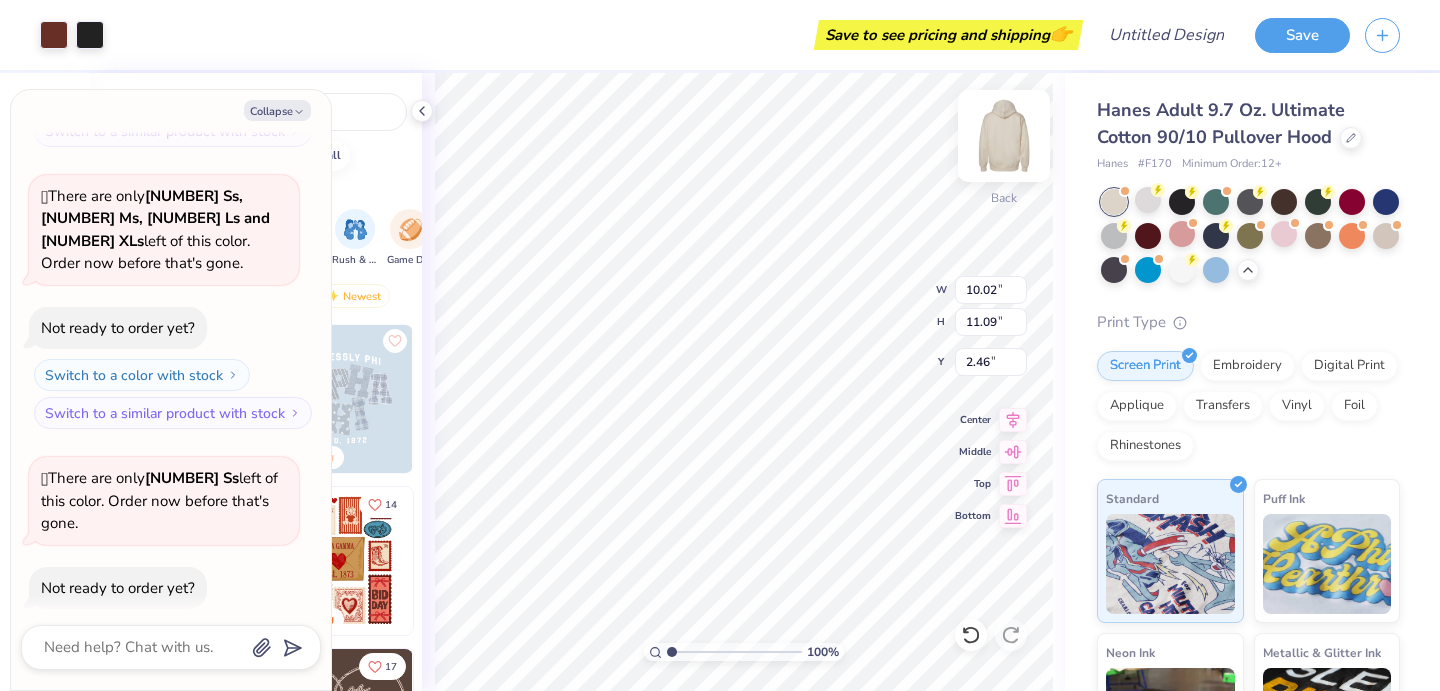 click at bounding box center (1004, 136) 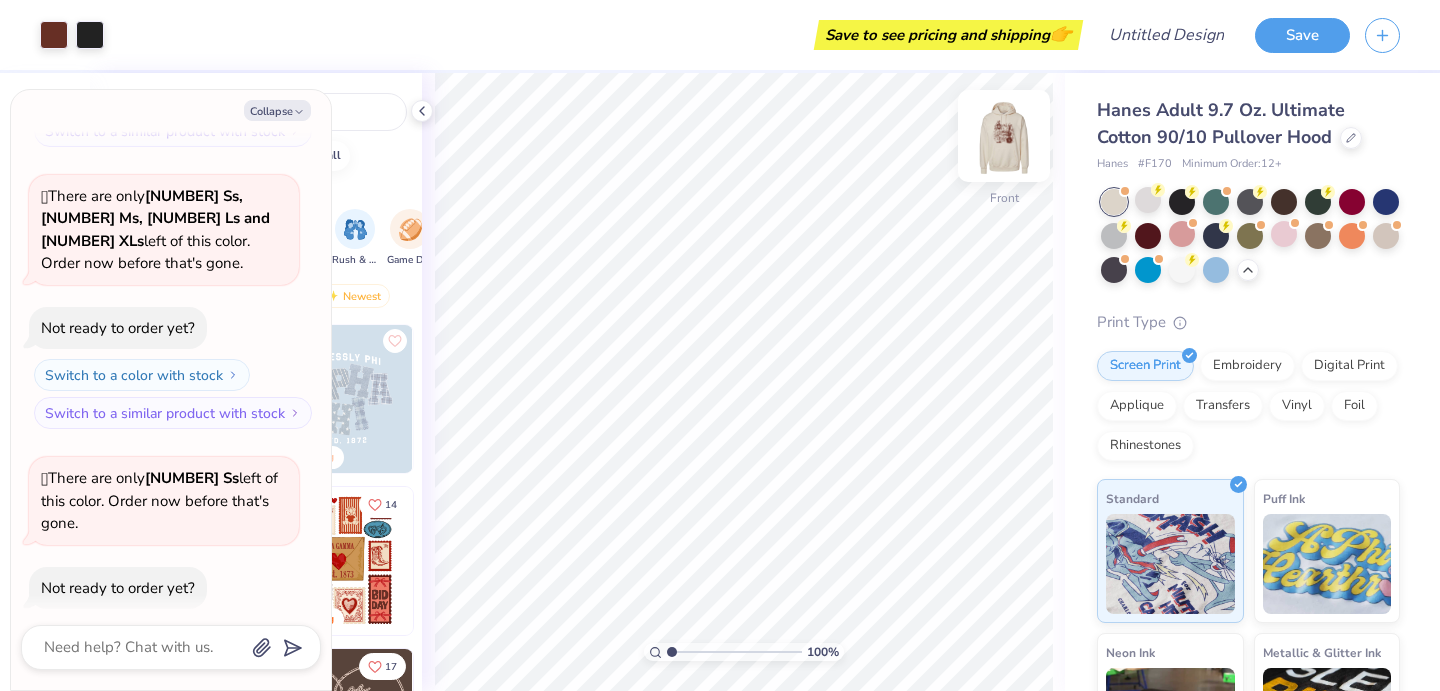 click on "Front" at bounding box center (1004, 148) 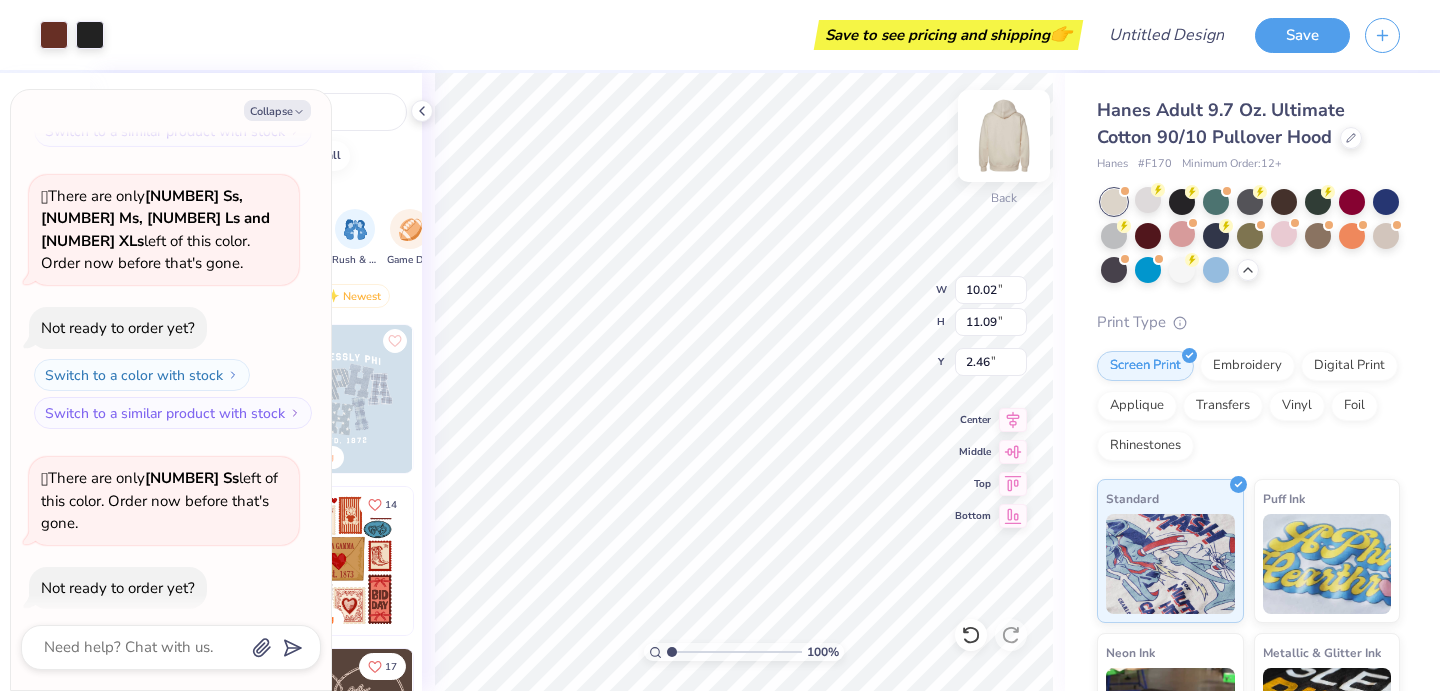 click at bounding box center [1004, 136] 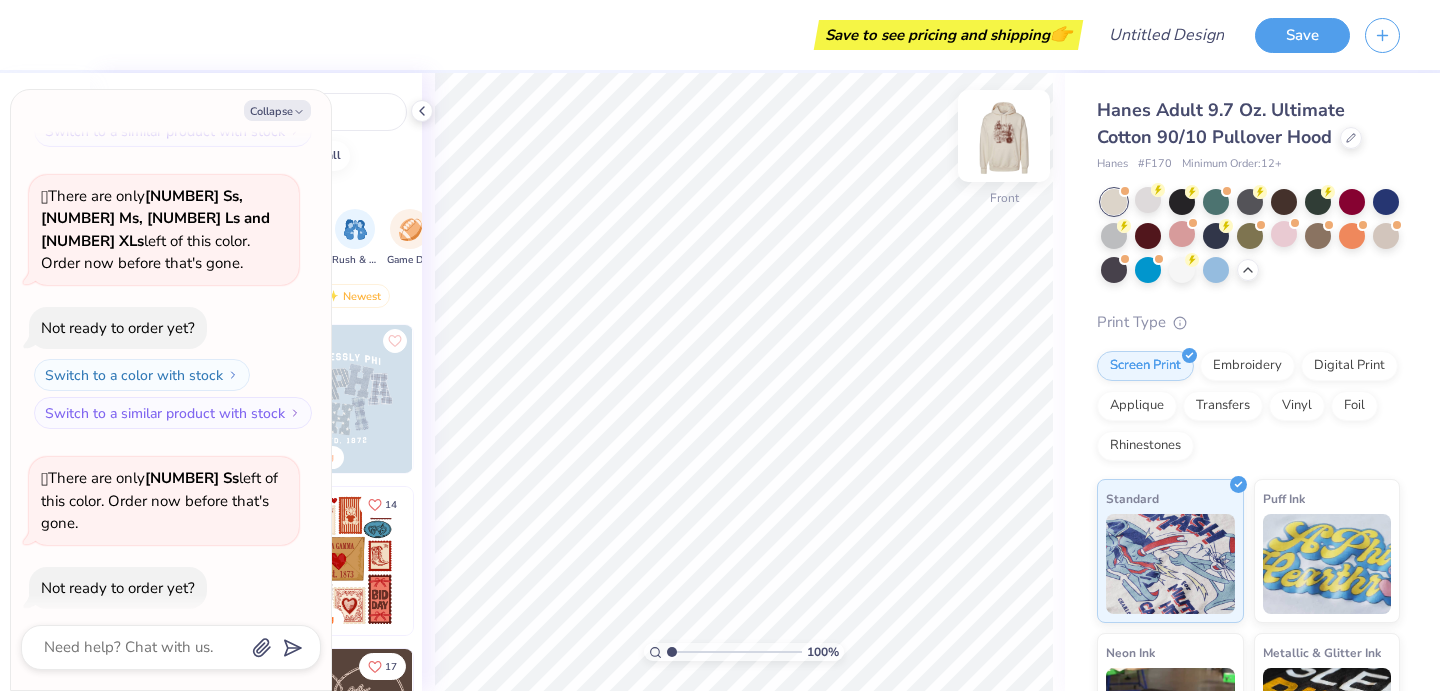 click at bounding box center [1004, 136] 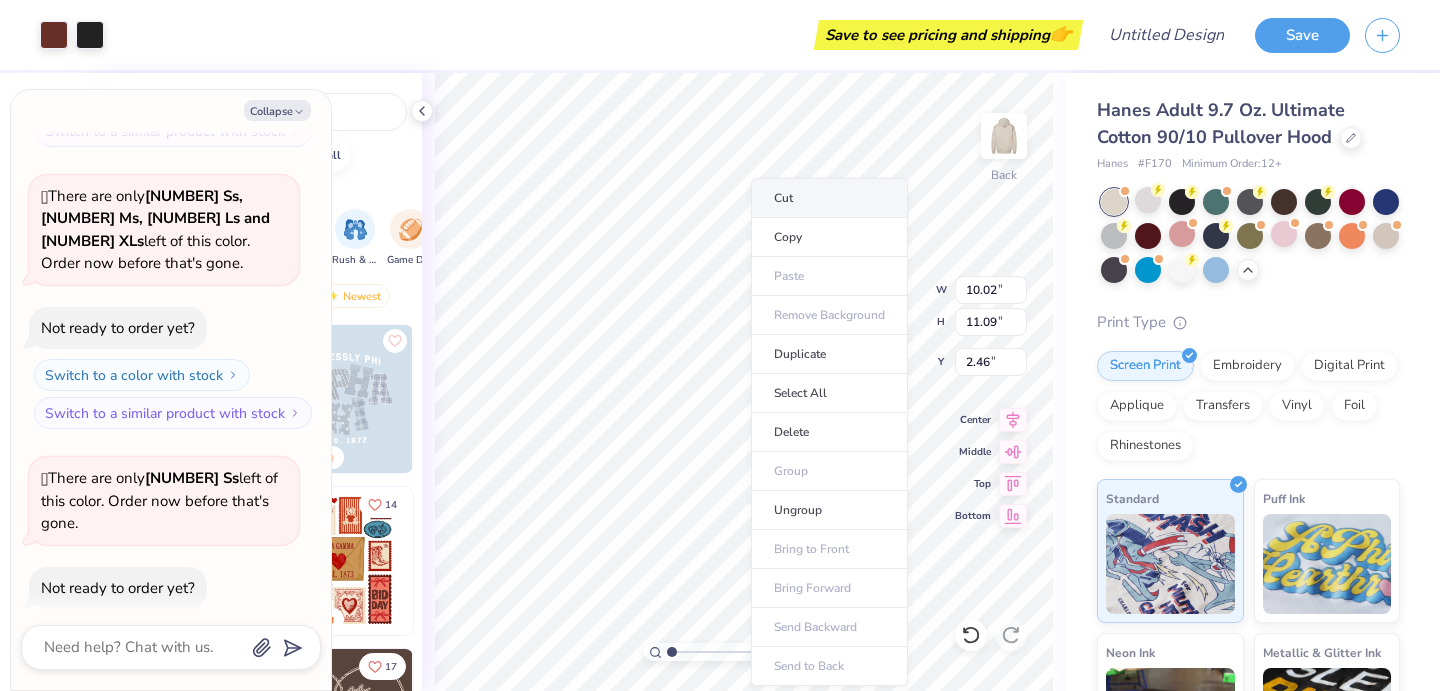 click on "Cut" at bounding box center [829, 198] 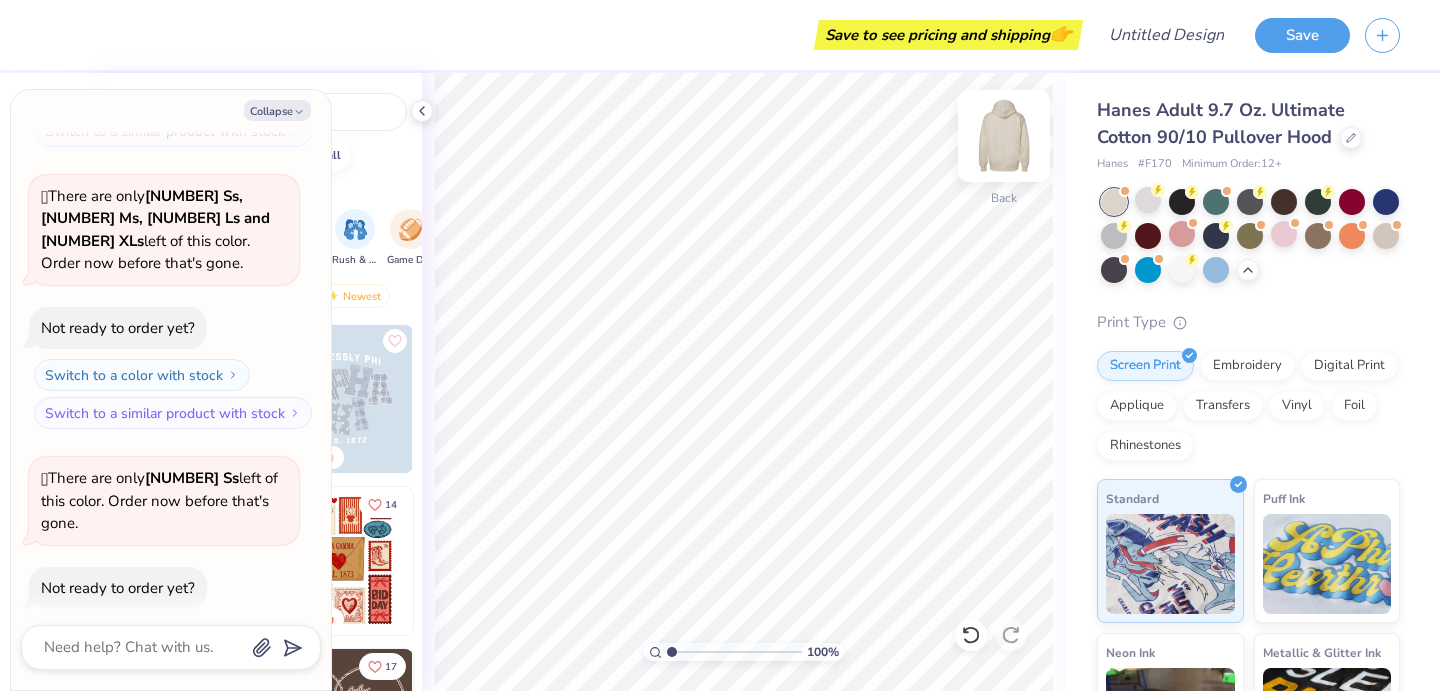 click at bounding box center [1004, 136] 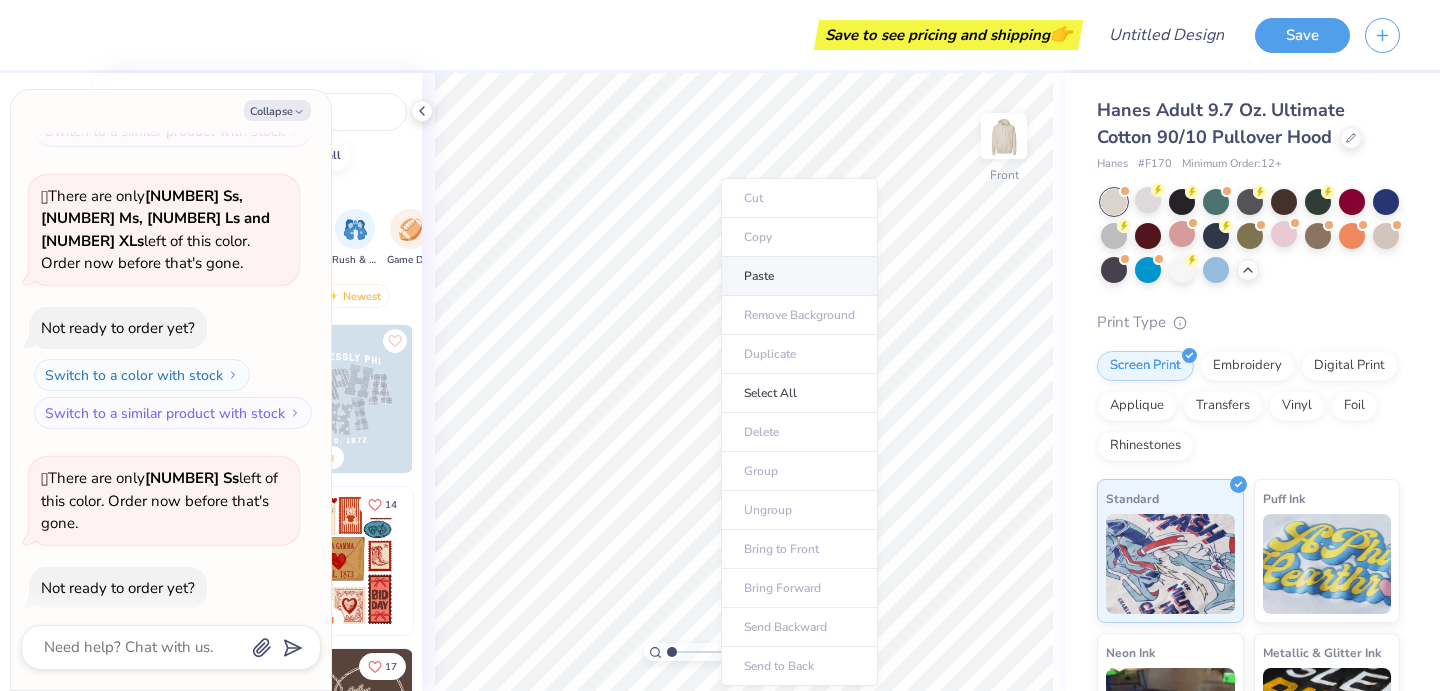 click on "Paste" at bounding box center (799, 276) 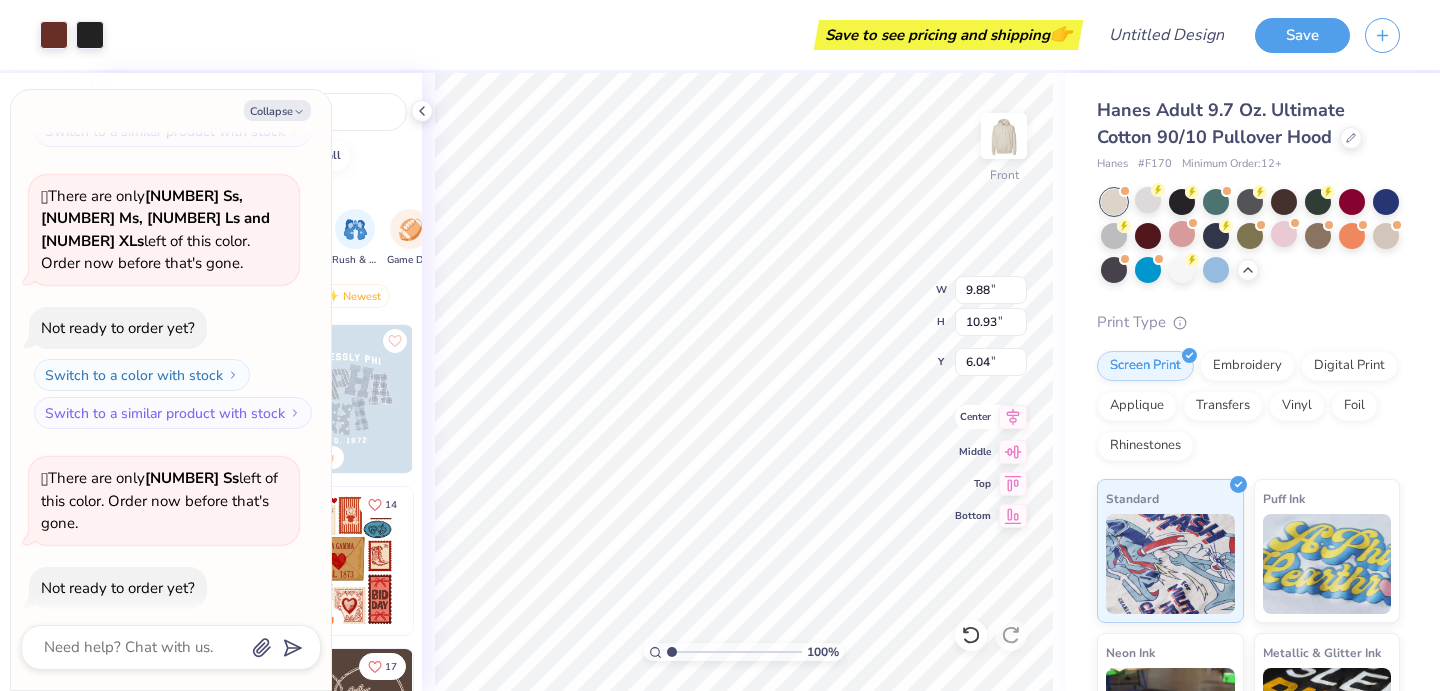 click 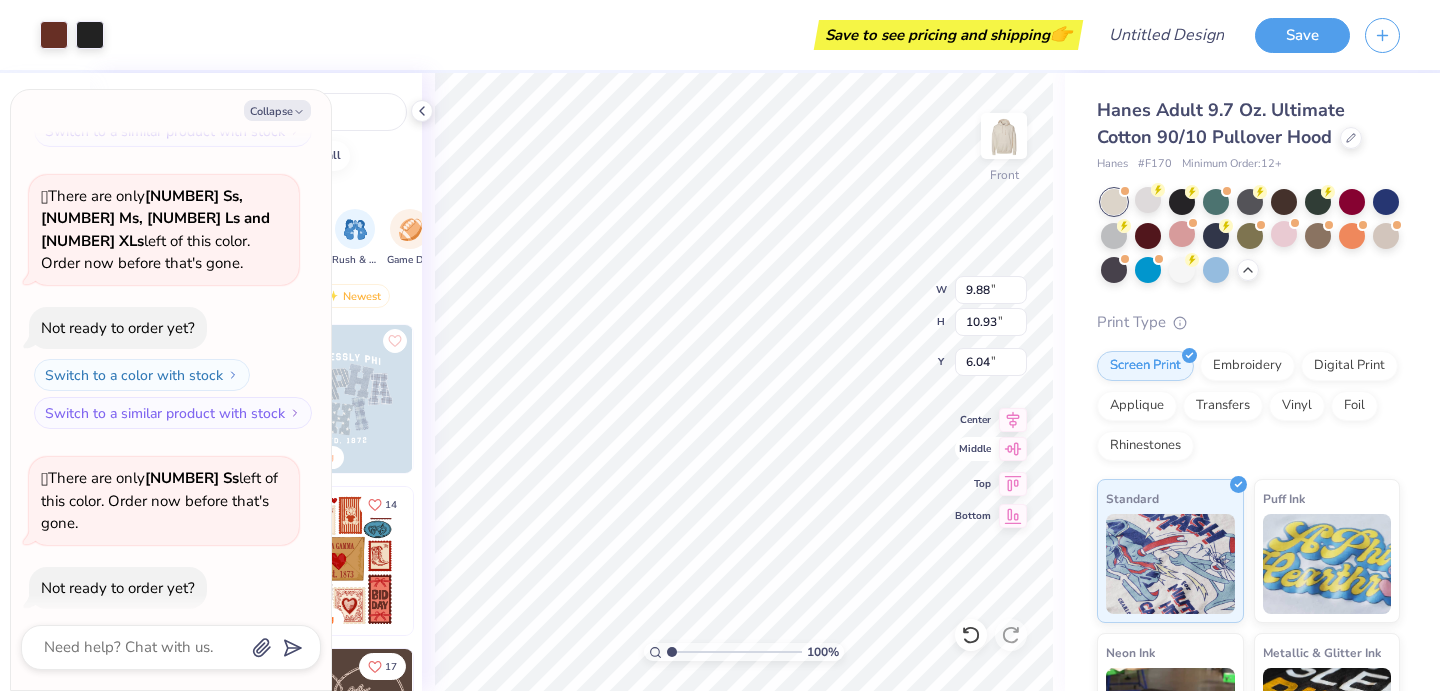 click 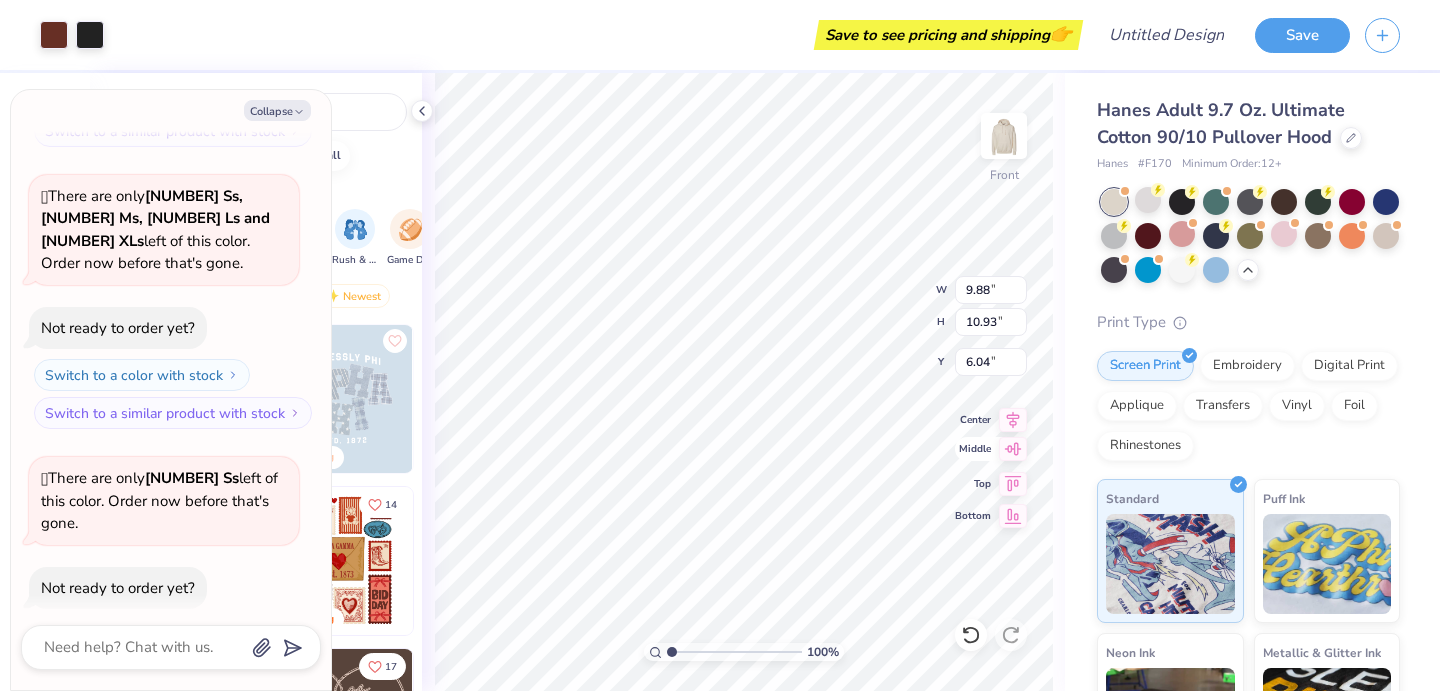 type on "x" 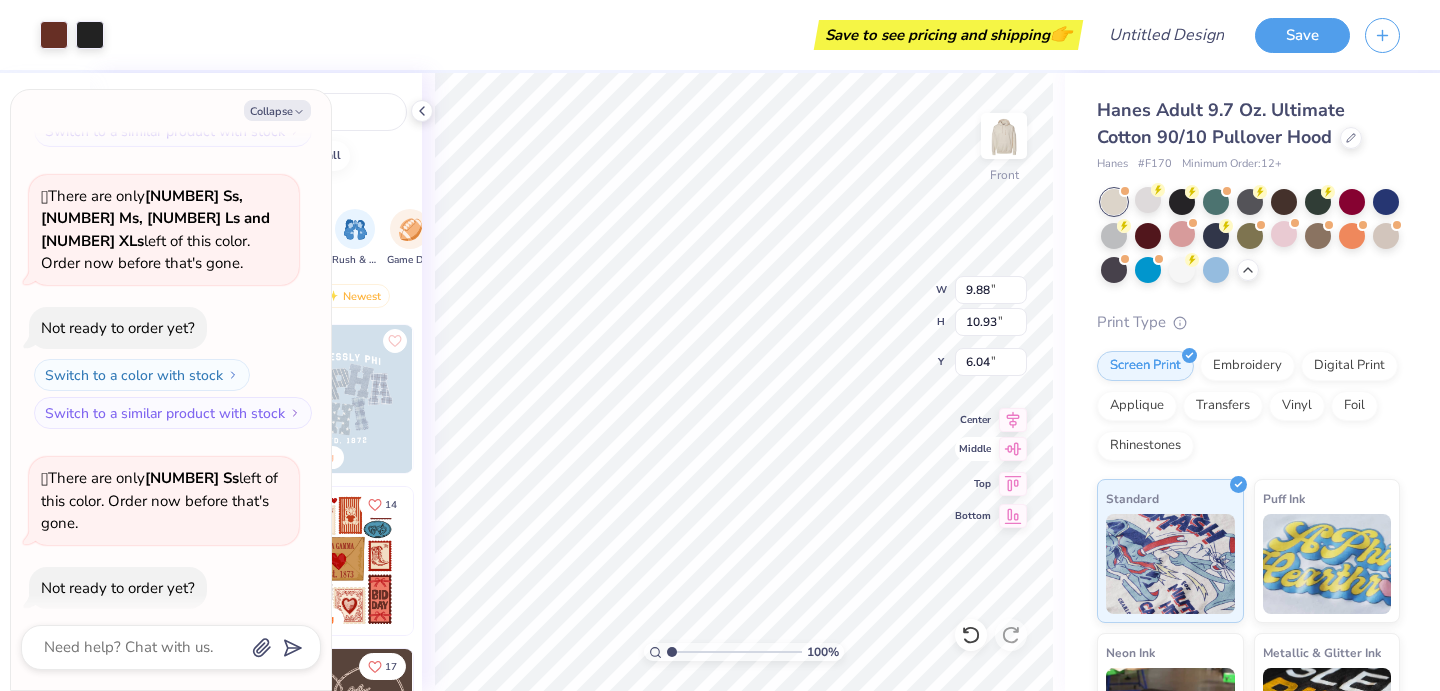 type on "10.79" 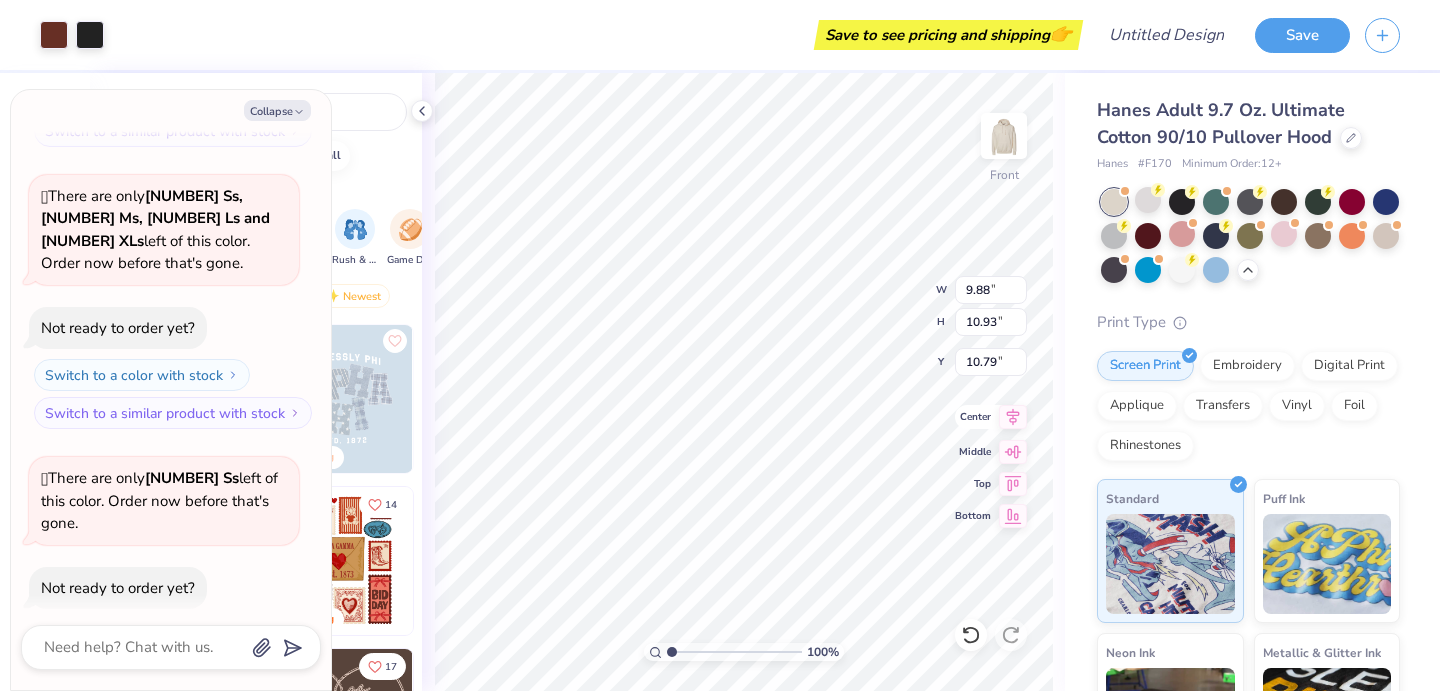 click 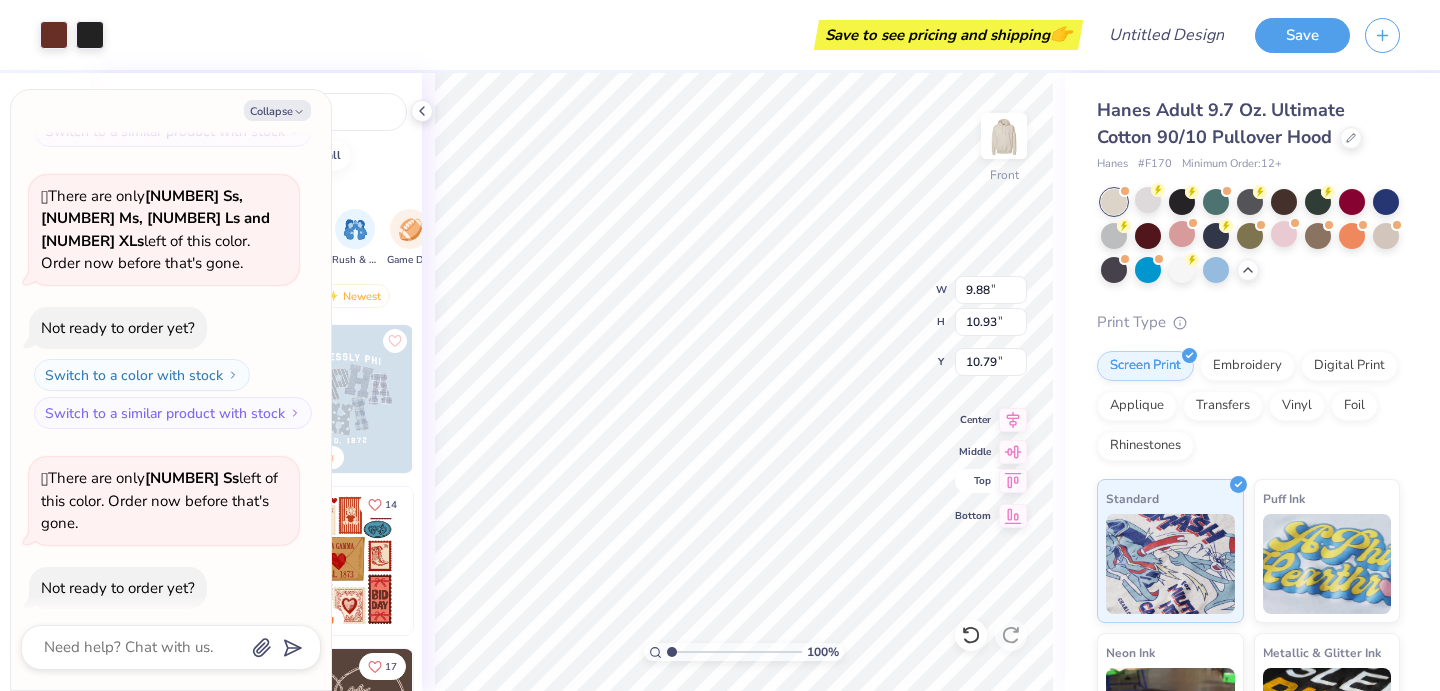 click 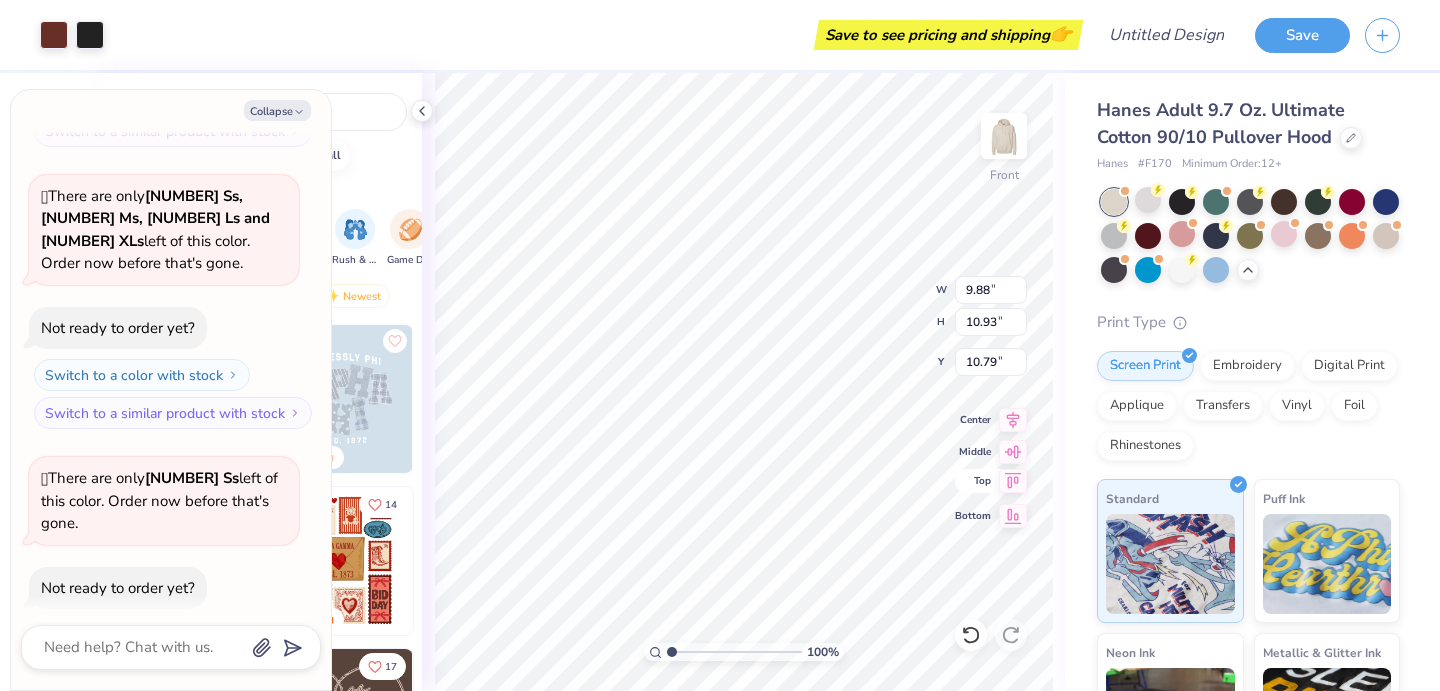 type on "x" 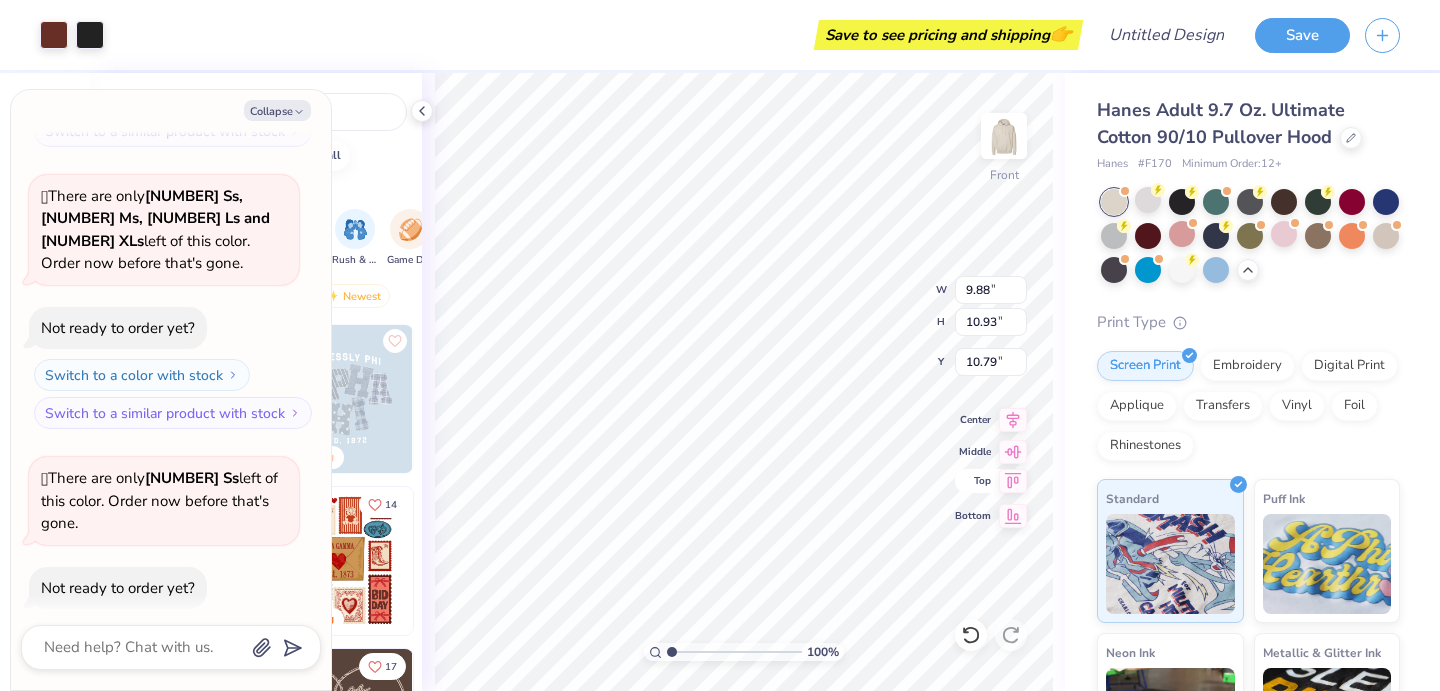 type on "6.00" 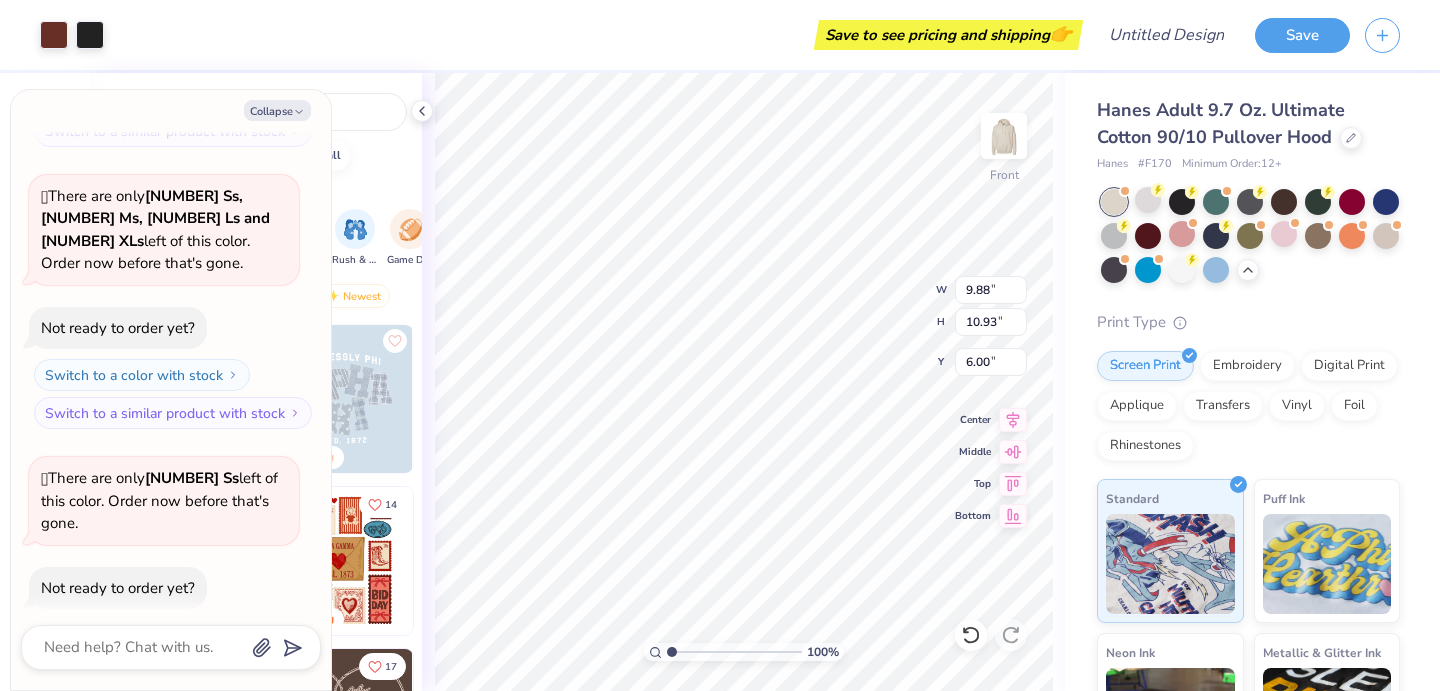 click on "100  % Front W 9.88 9.88 " H 10.93 10.93 " Y 6.00 6.00 " Center Middle Top Bottom" at bounding box center [743, 382] 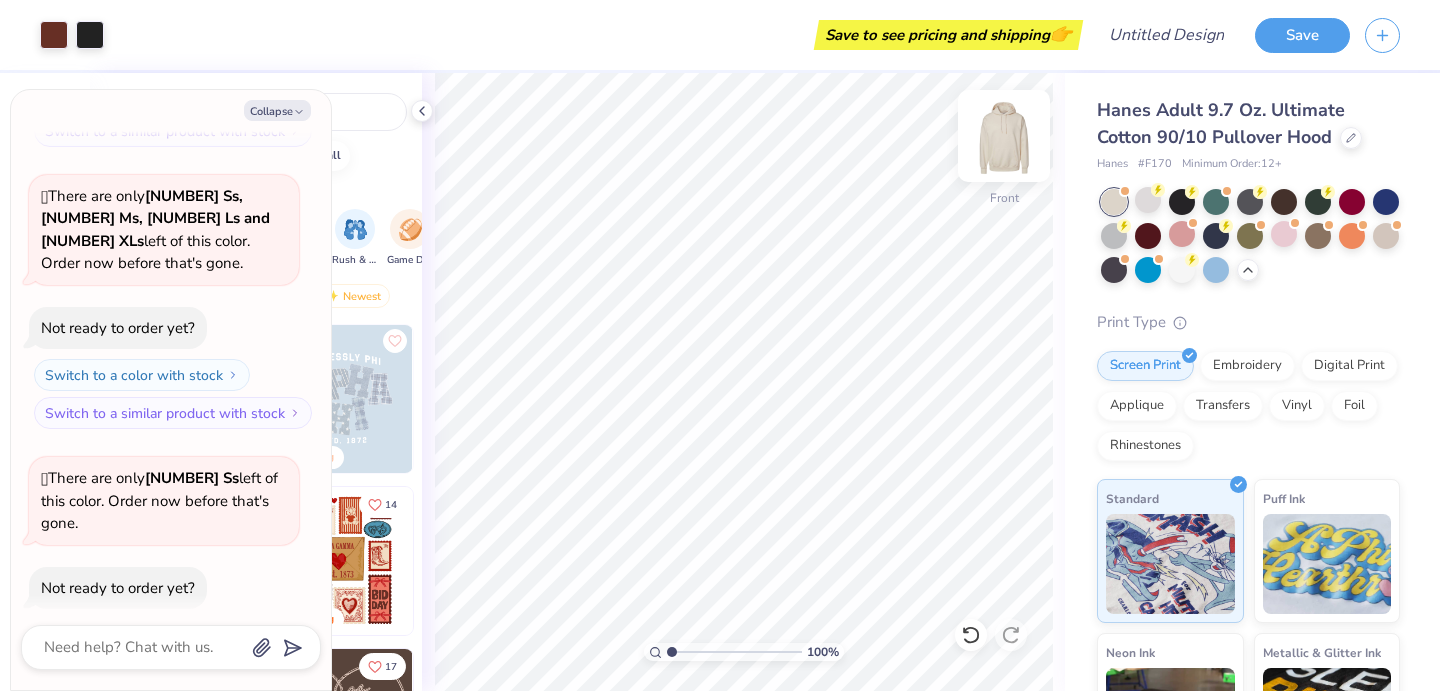 click at bounding box center [1004, 136] 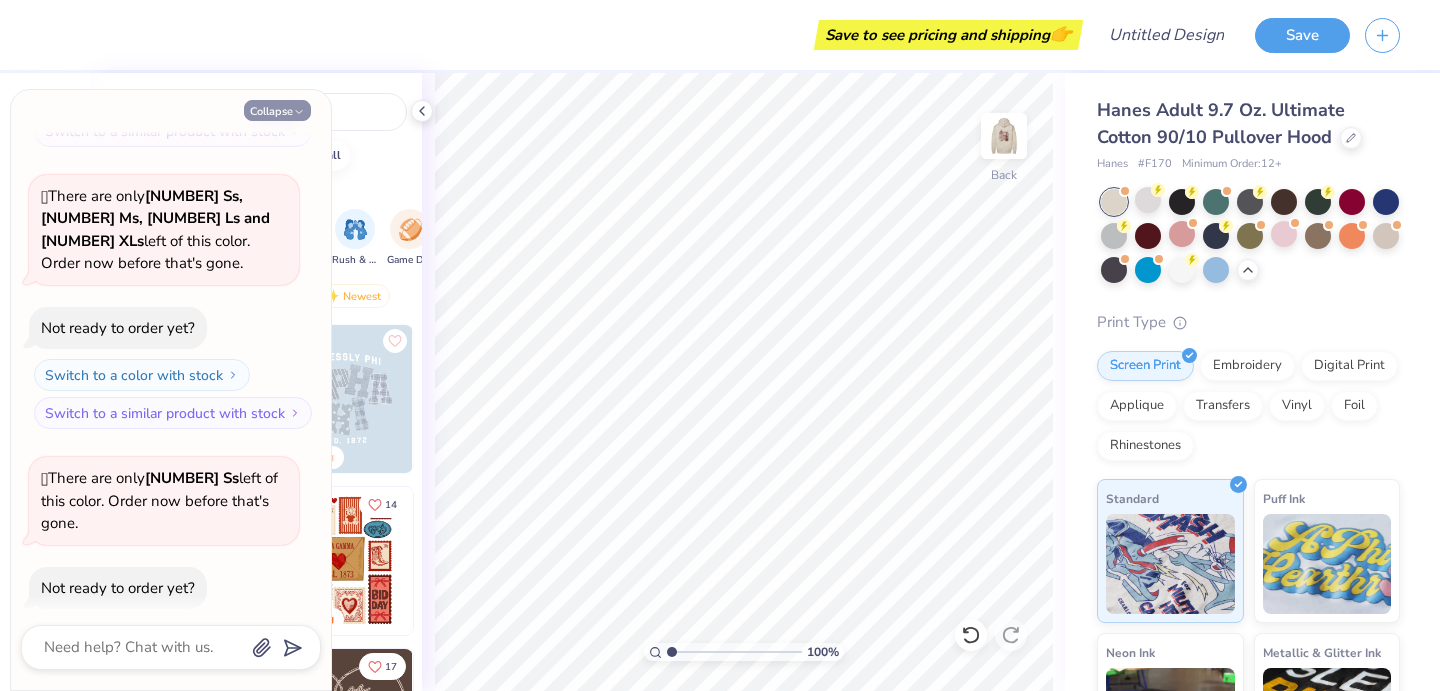 click on "Collapse" at bounding box center (277, 110) 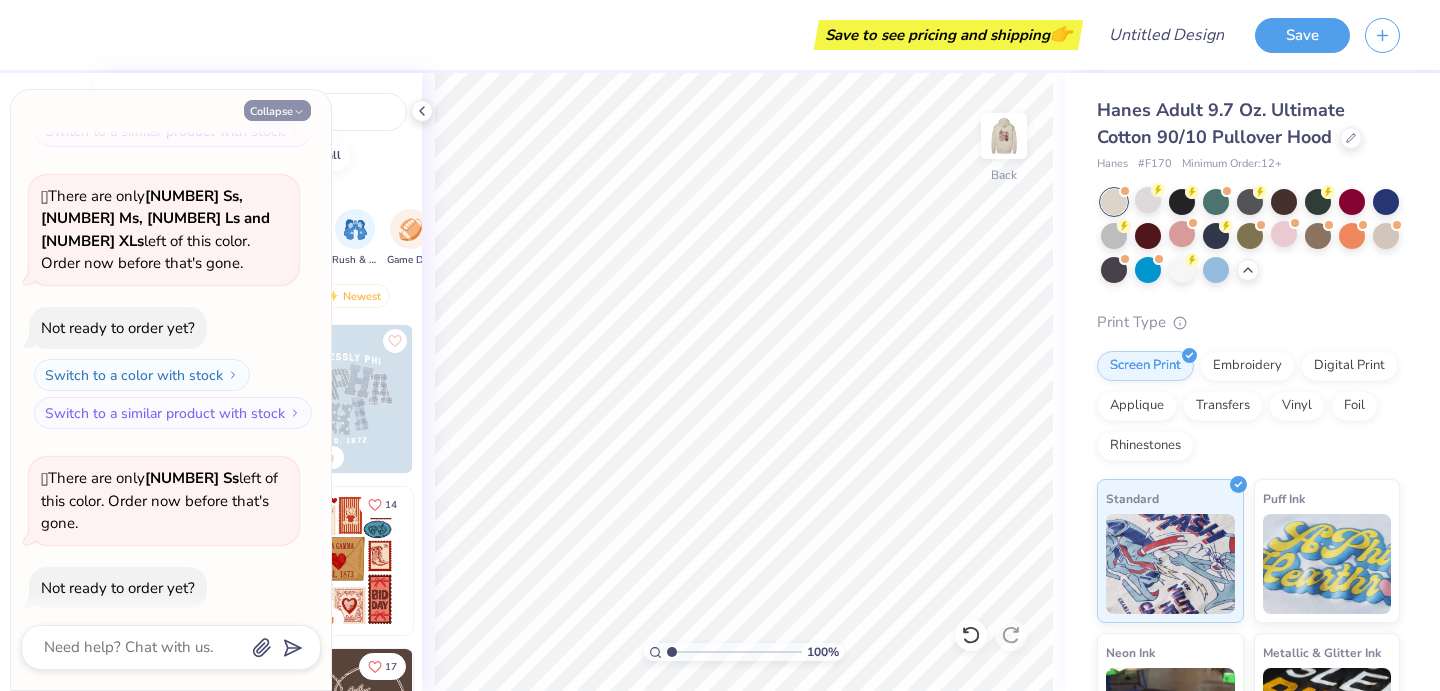 type on "x" 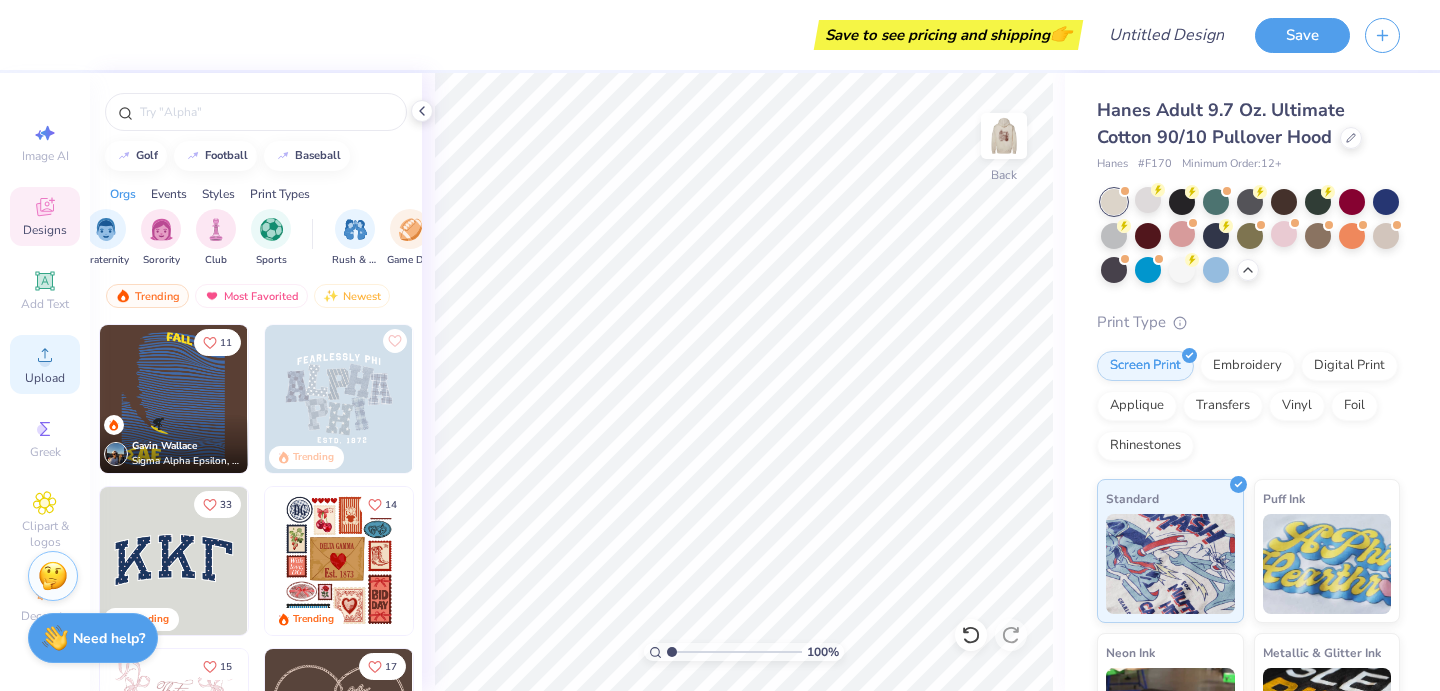 click 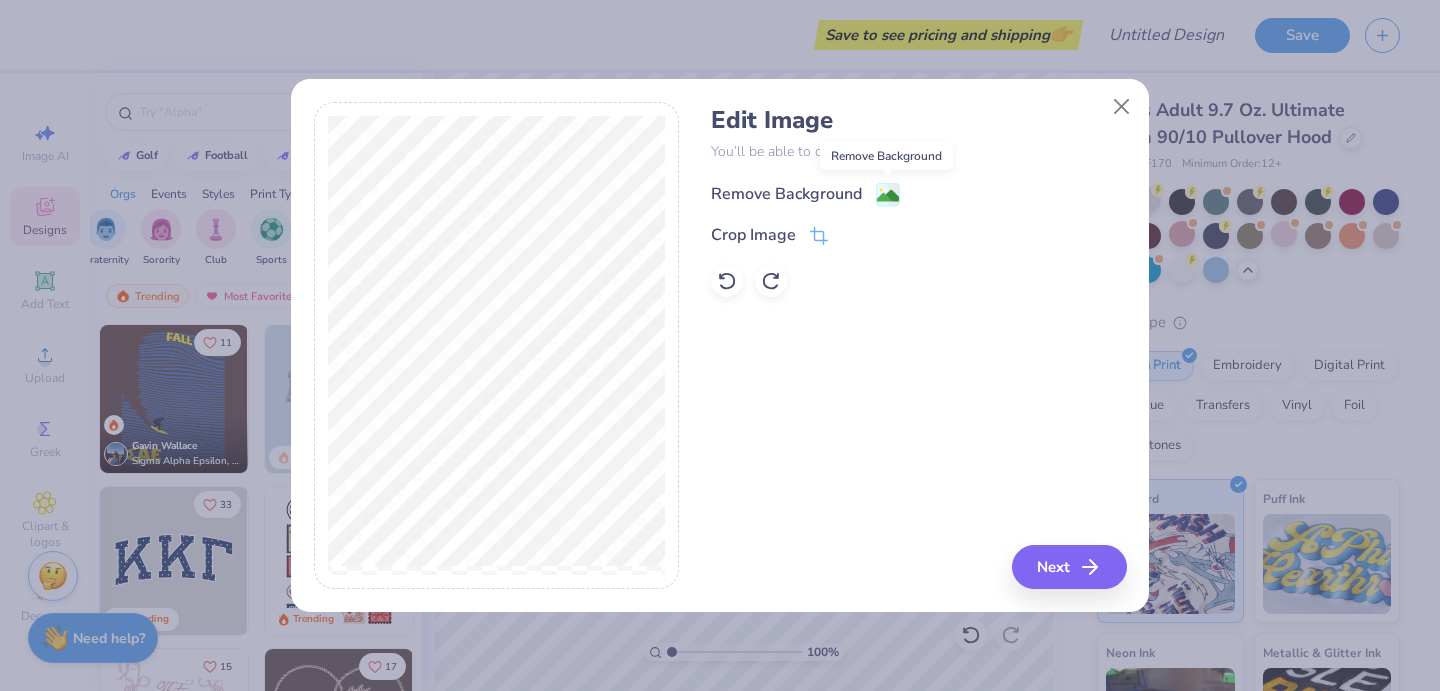 click 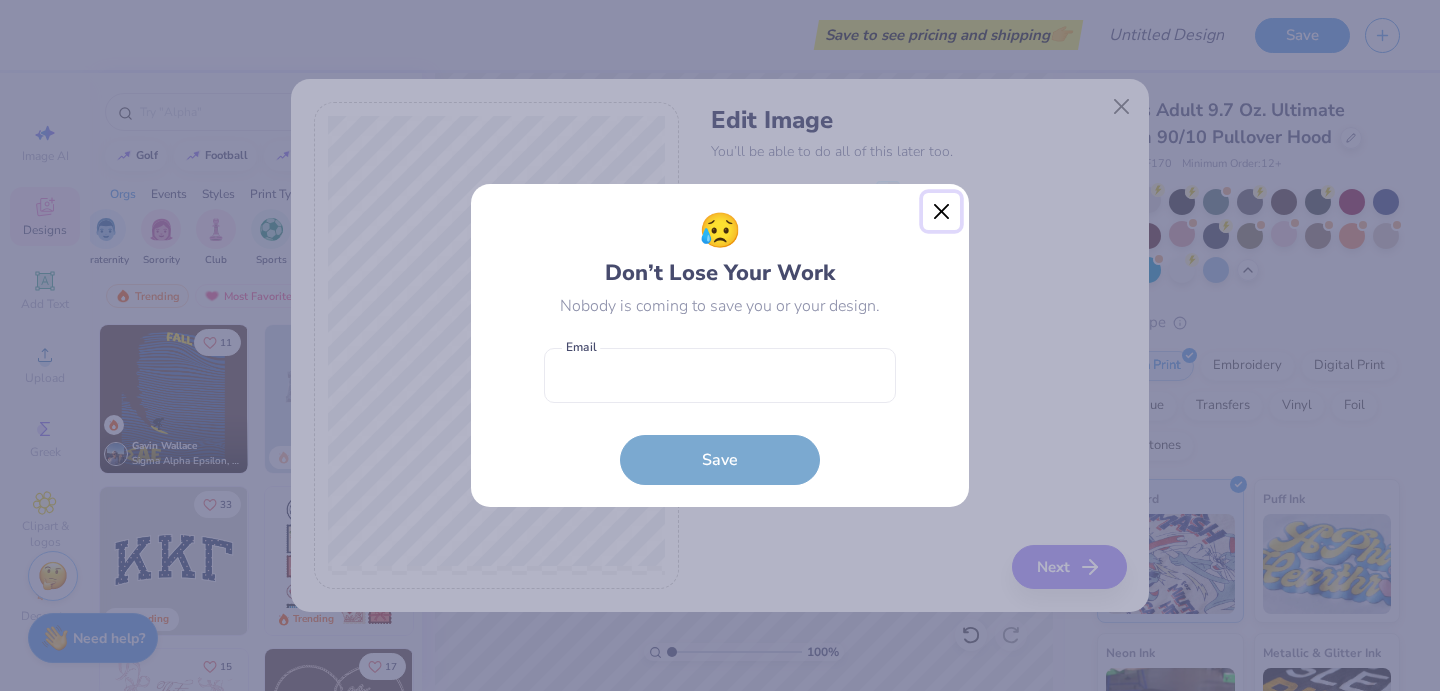 click at bounding box center (942, 212) 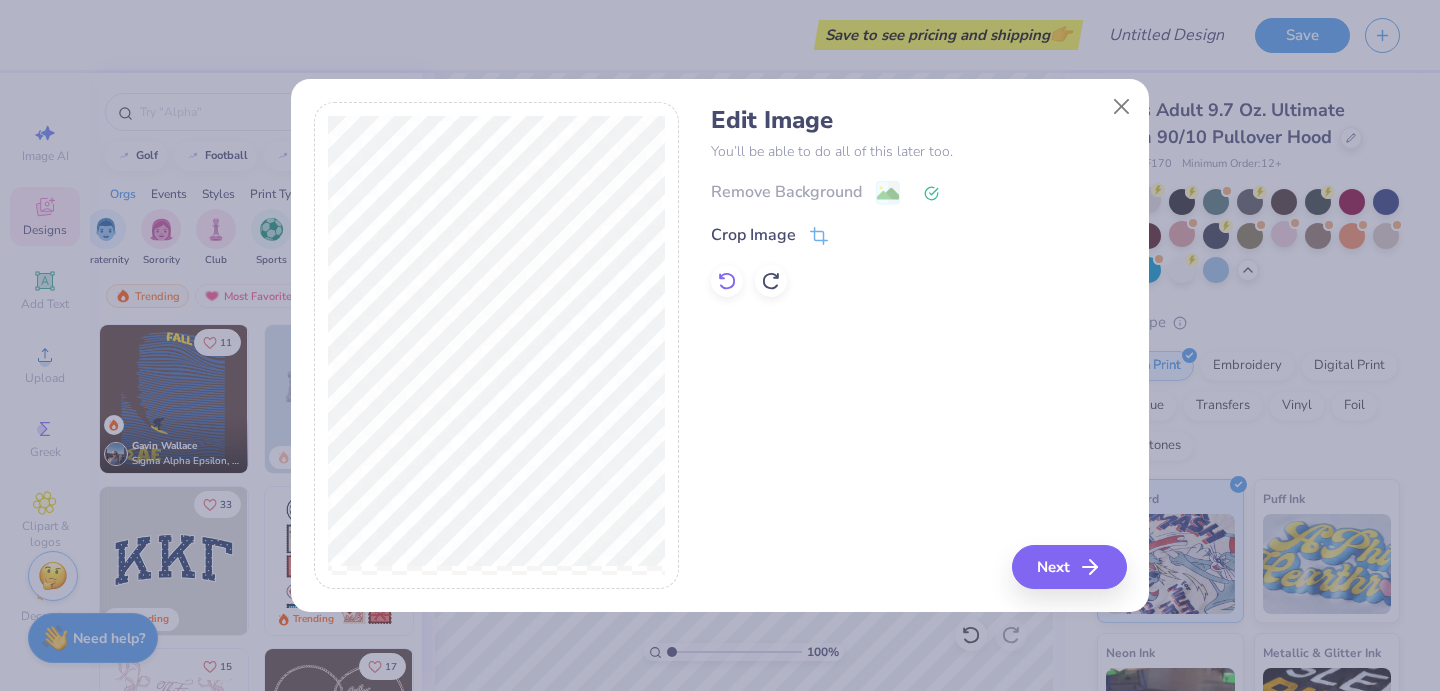 click 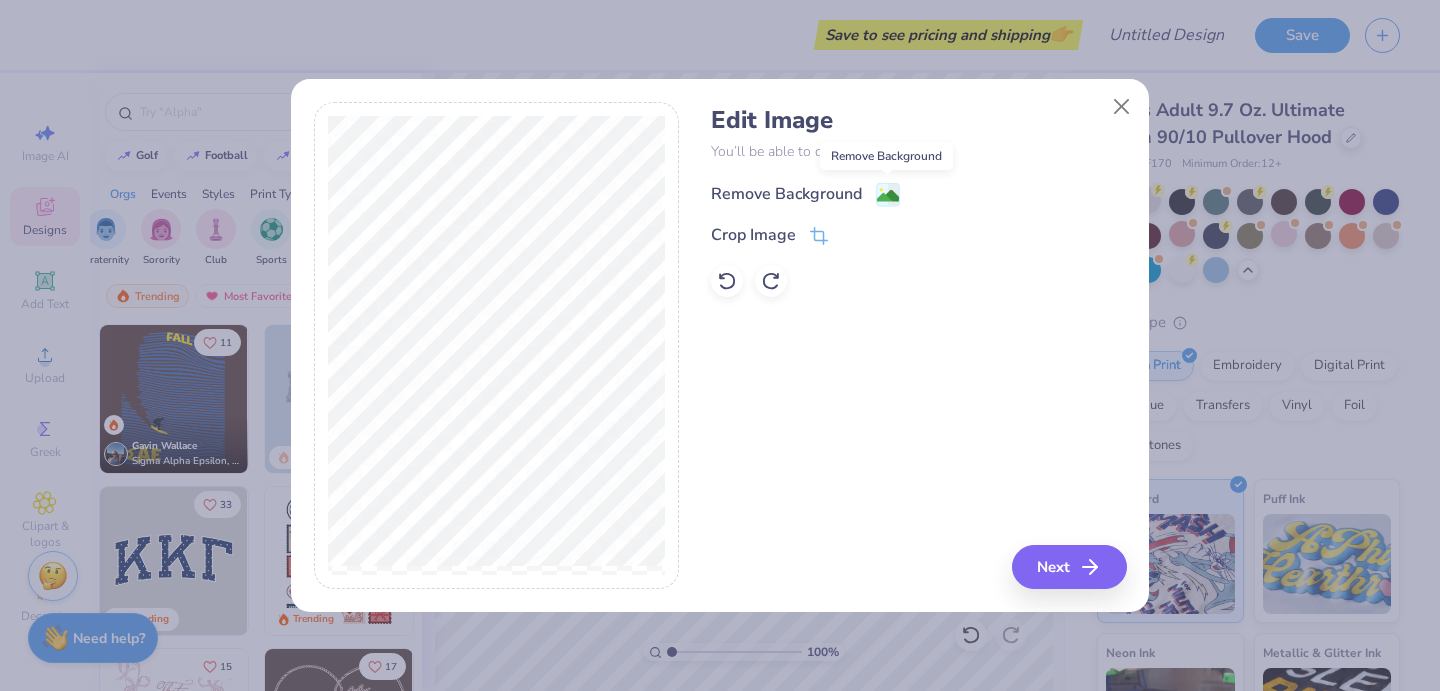 click 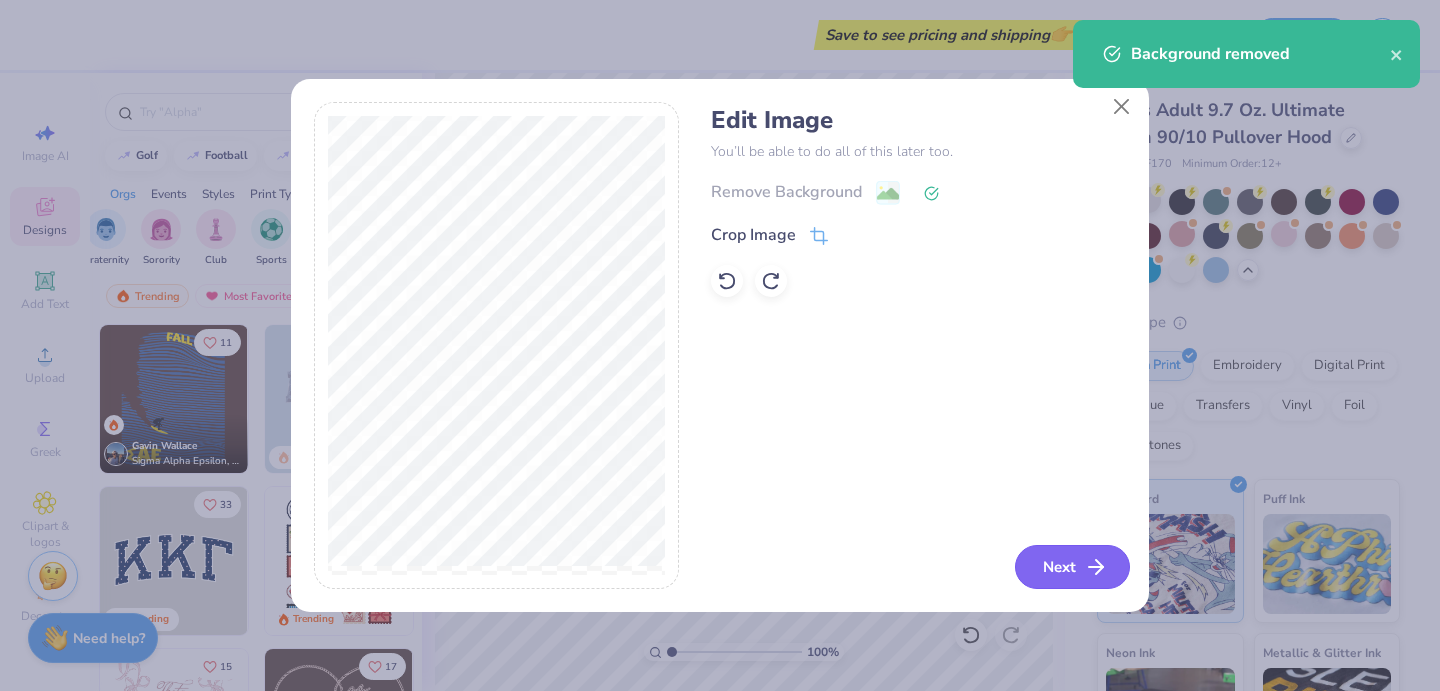 click 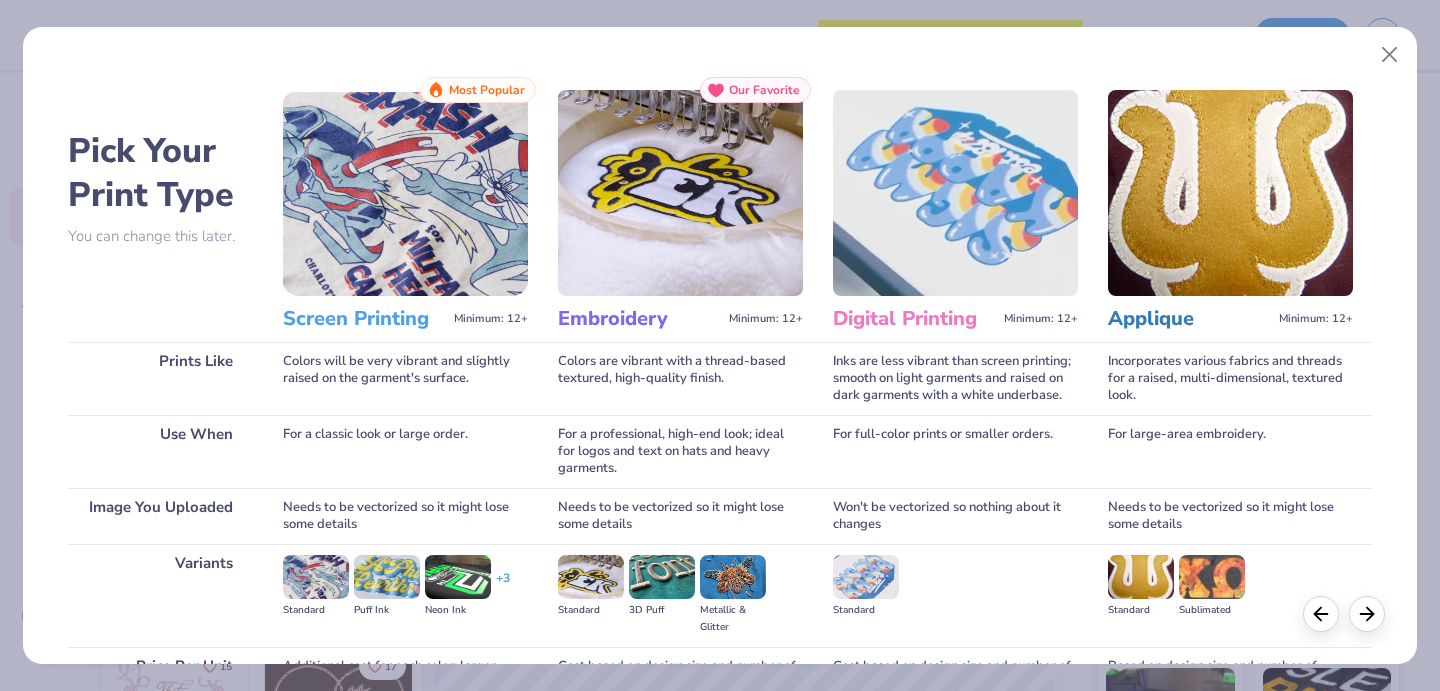 scroll, scrollTop: 206, scrollLeft: 0, axis: vertical 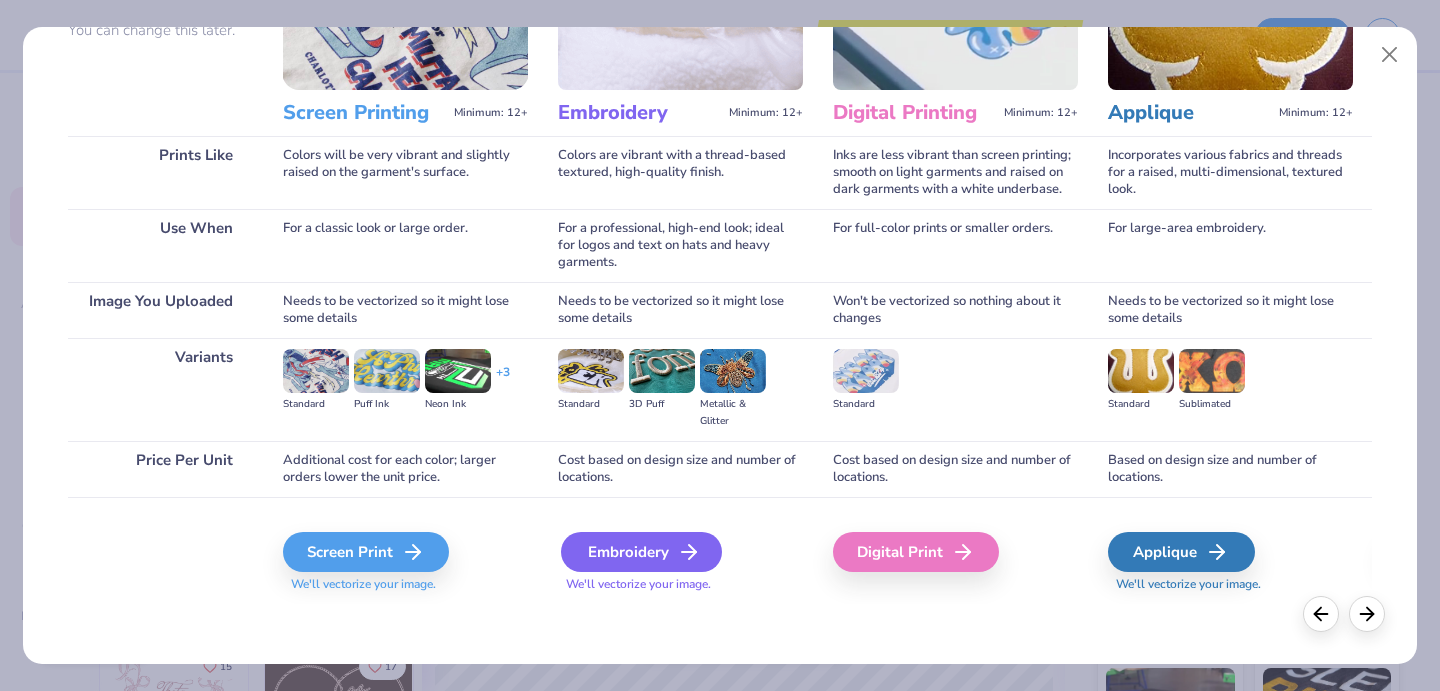 click on "Embroidery" at bounding box center (641, 552) 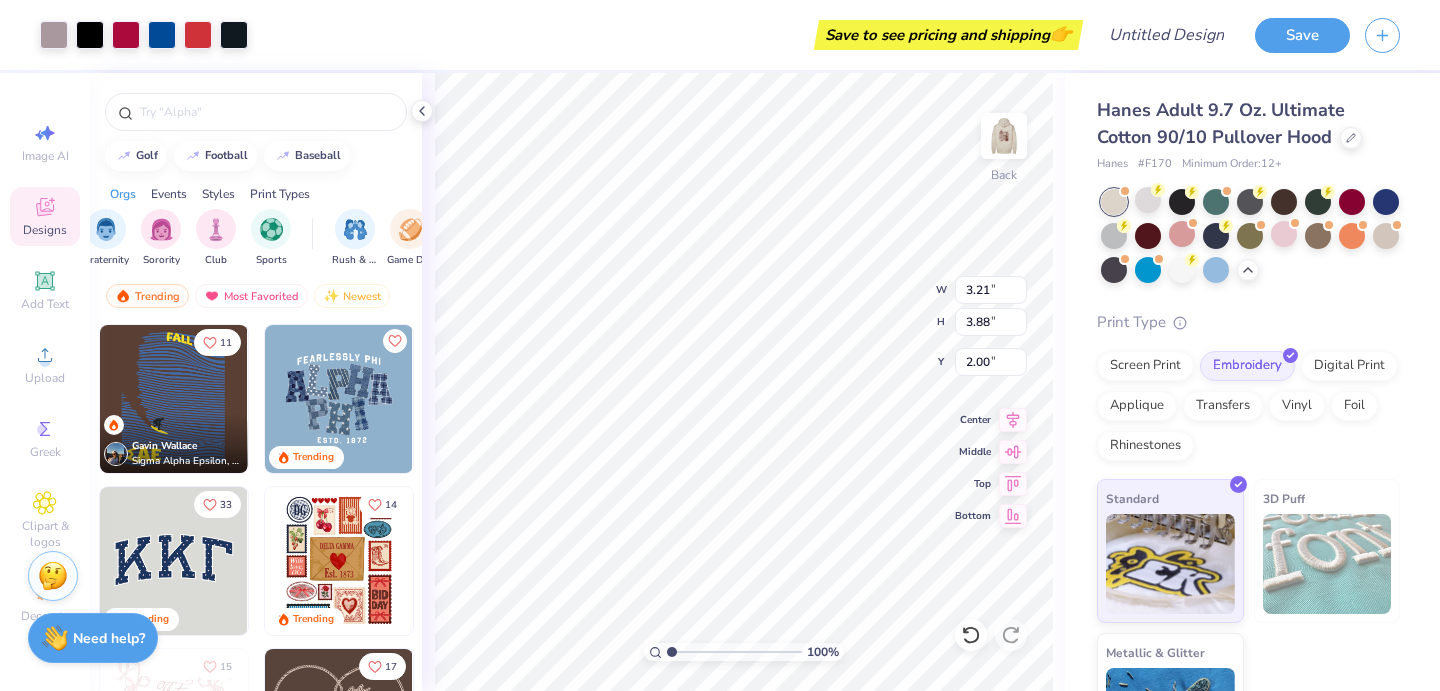 type on "3.21" 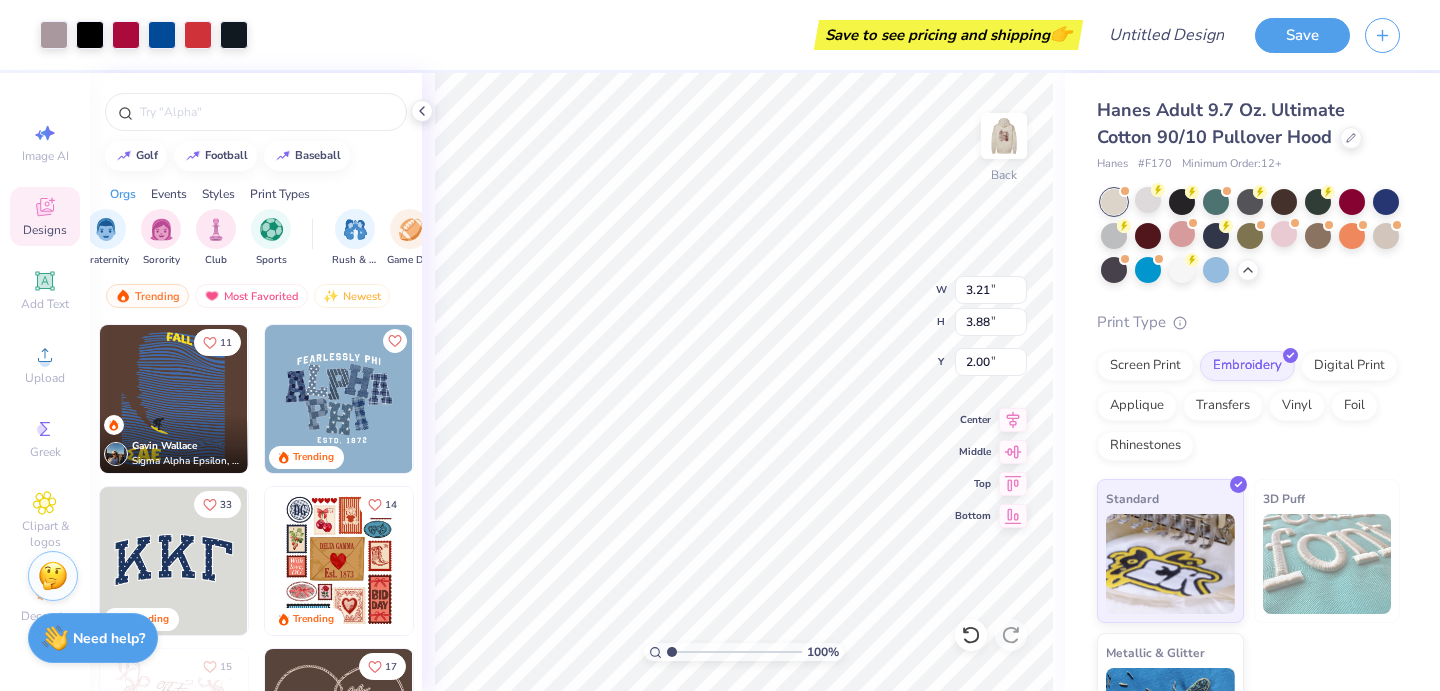 type on "3.88" 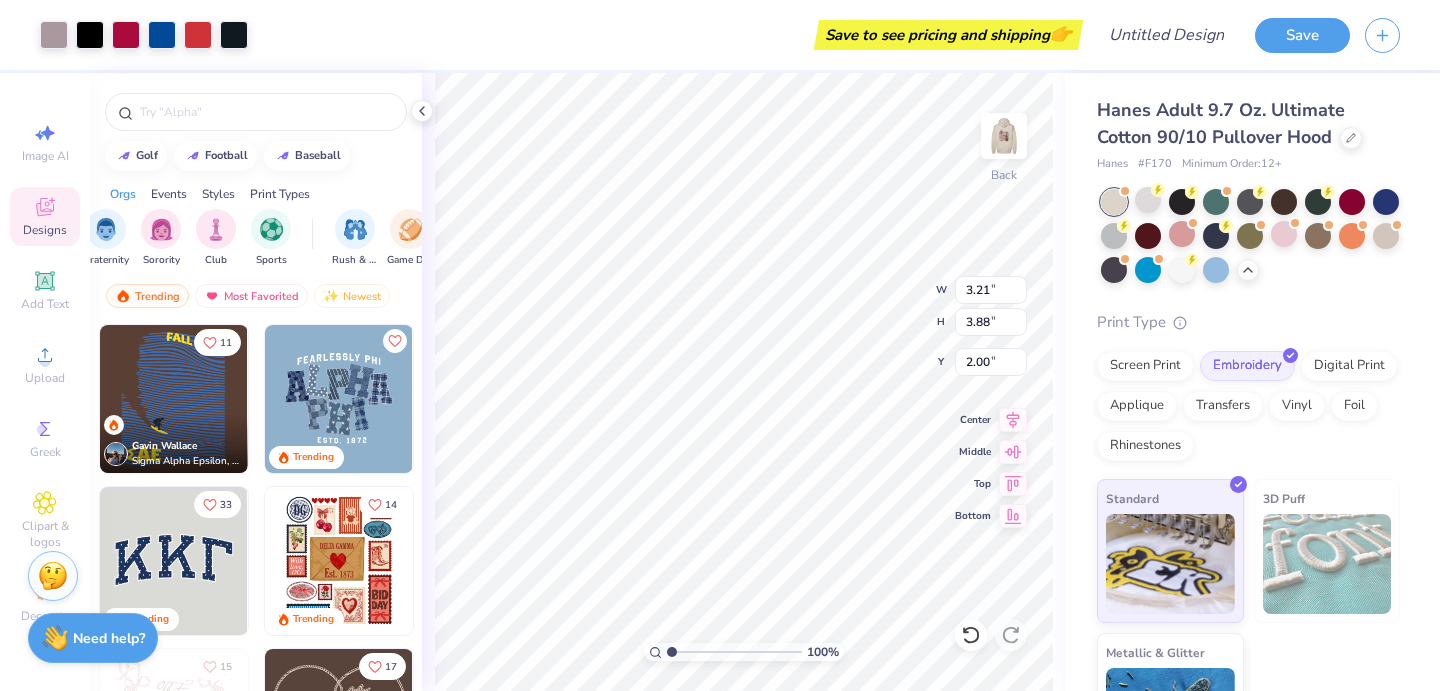 type on "3.00" 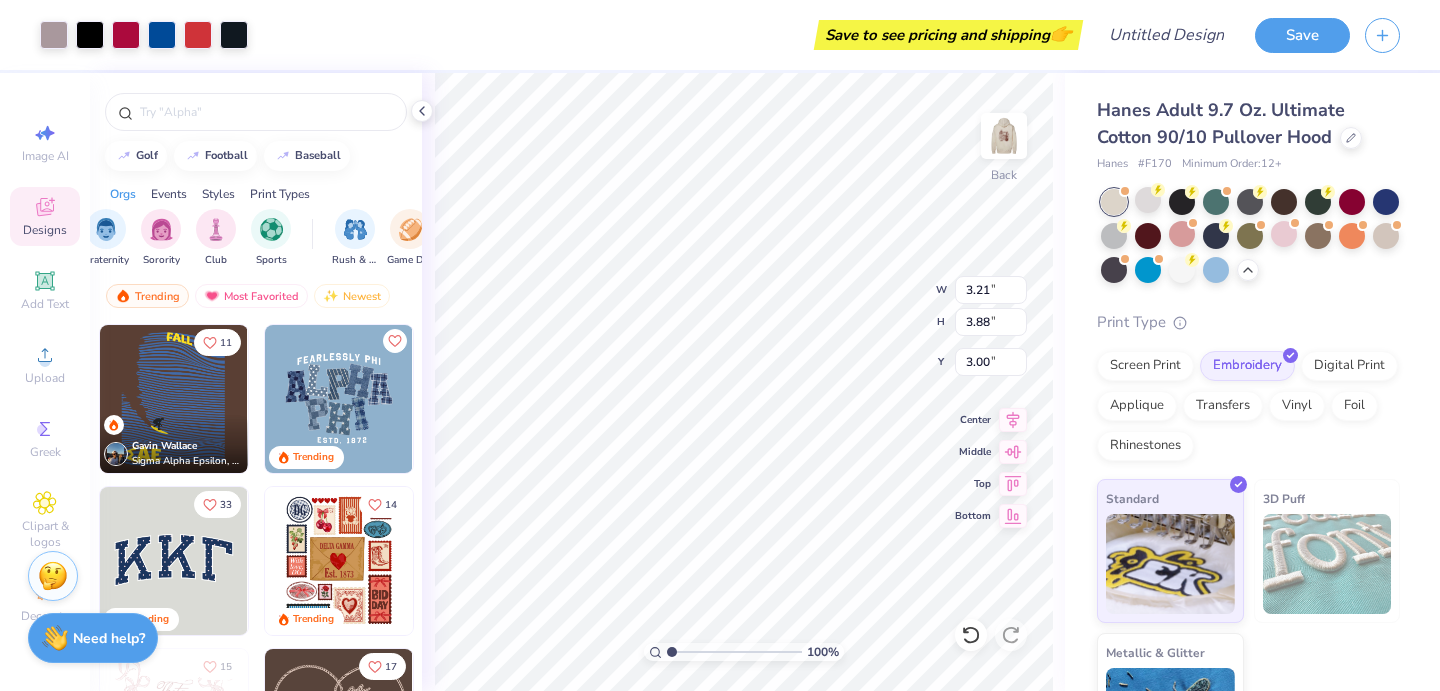 type on "2.32" 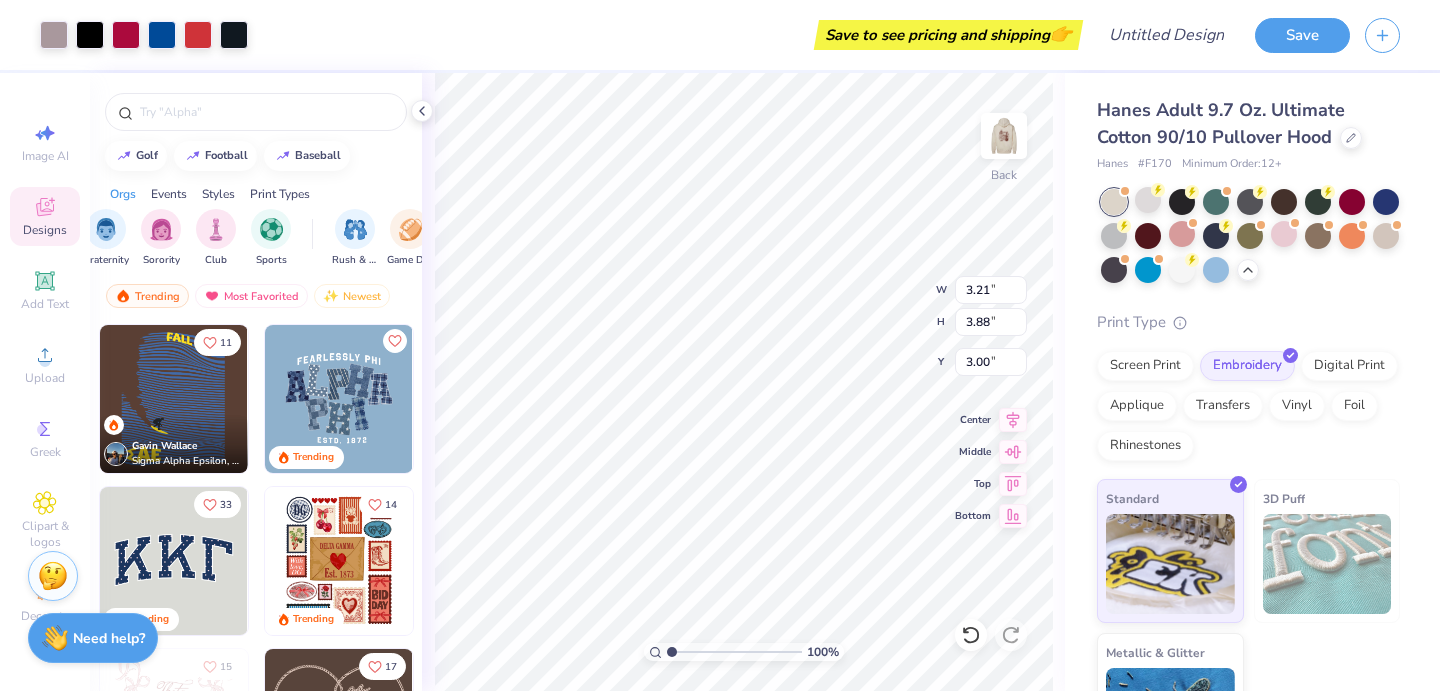 type on "2.81" 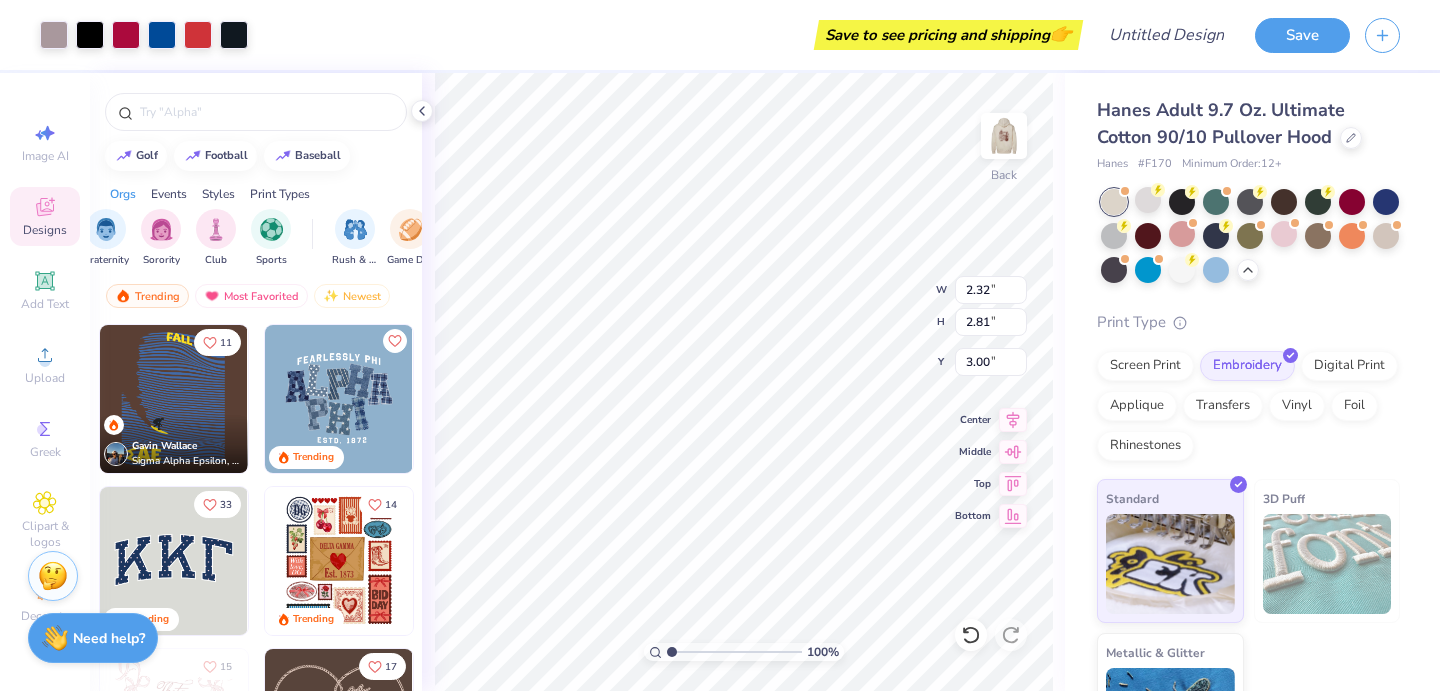 click on "100  % Back W 2.32 2.32 " H 2.81 2.81 " Y 3.00 3.00 " Center Middle Top Bottom" at bounding box center (743, 382) 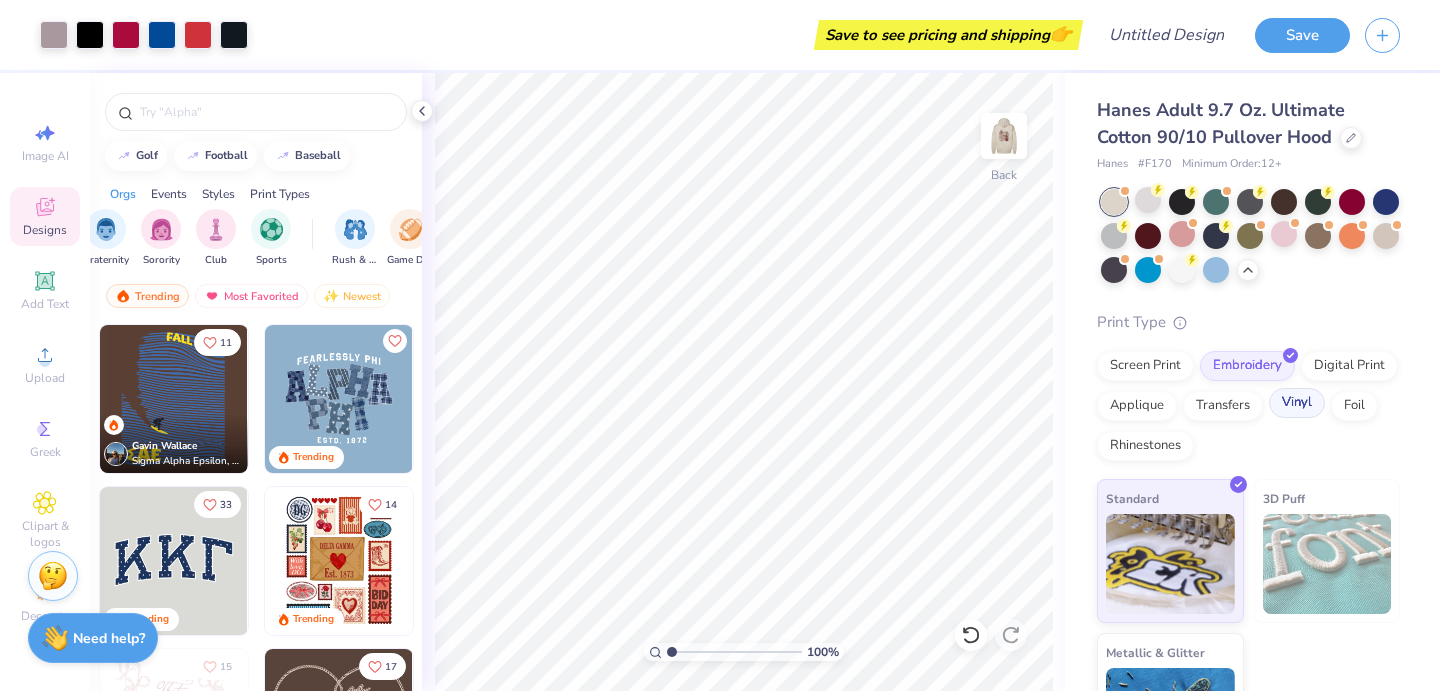 scroll, scrollTop: 86, scrollLeft: 0, axis: vertical 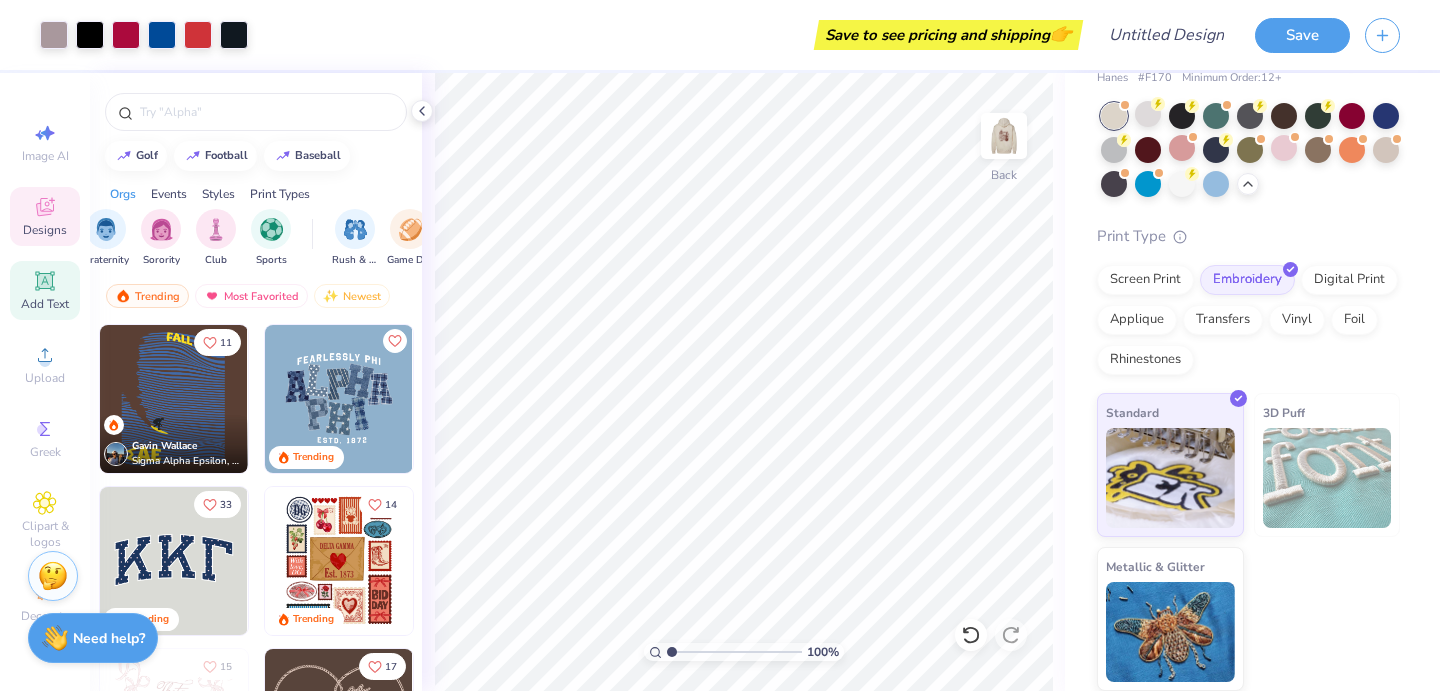 click on "Add Text" at bounding box center (45, 304) 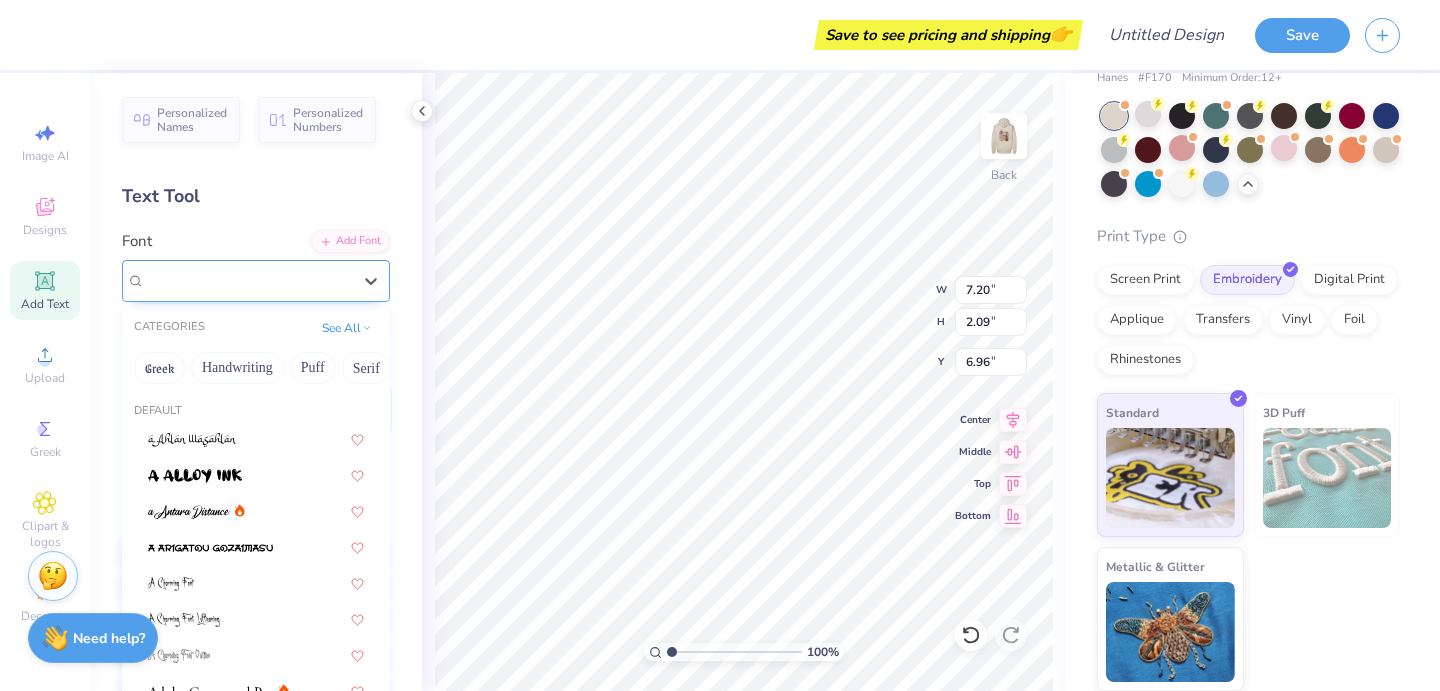 click on "Super Dream" at bounding box center [248, 280] 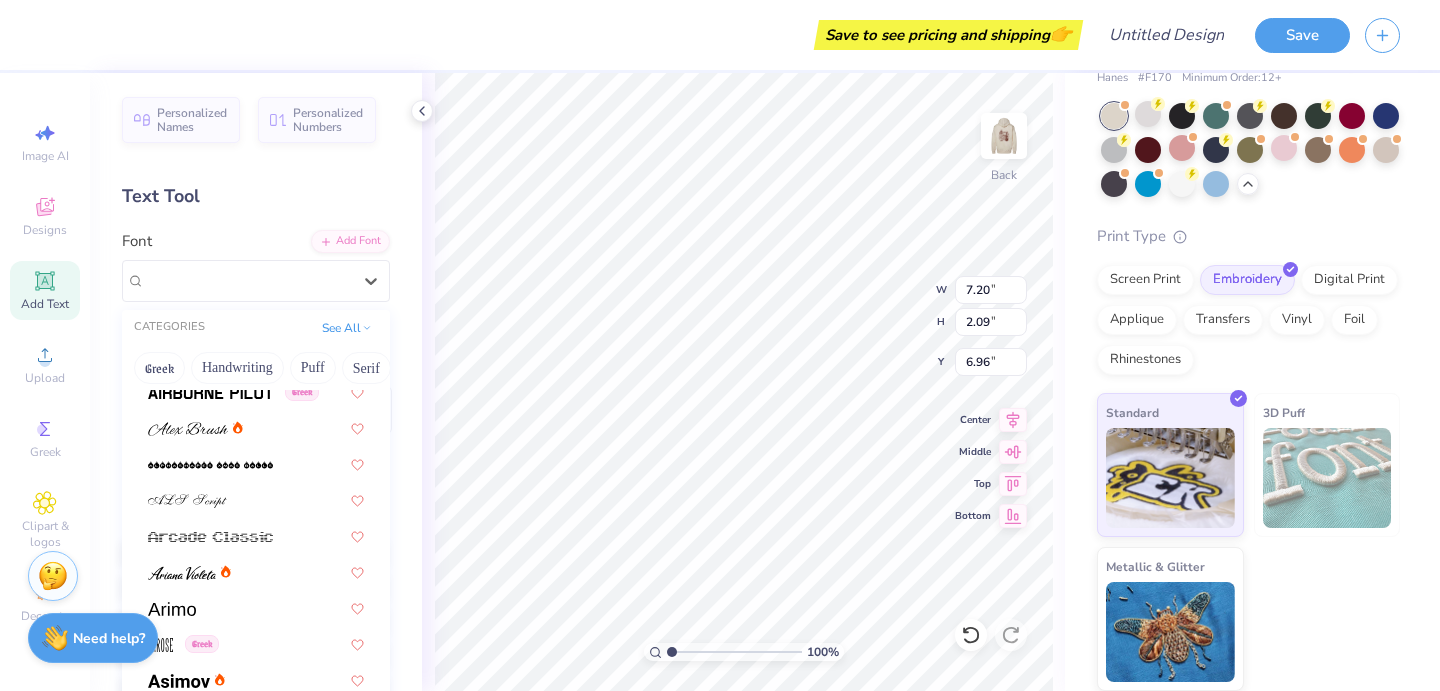 scroll, scrollTop: 657, scrollLeft: 0, axis: vertical 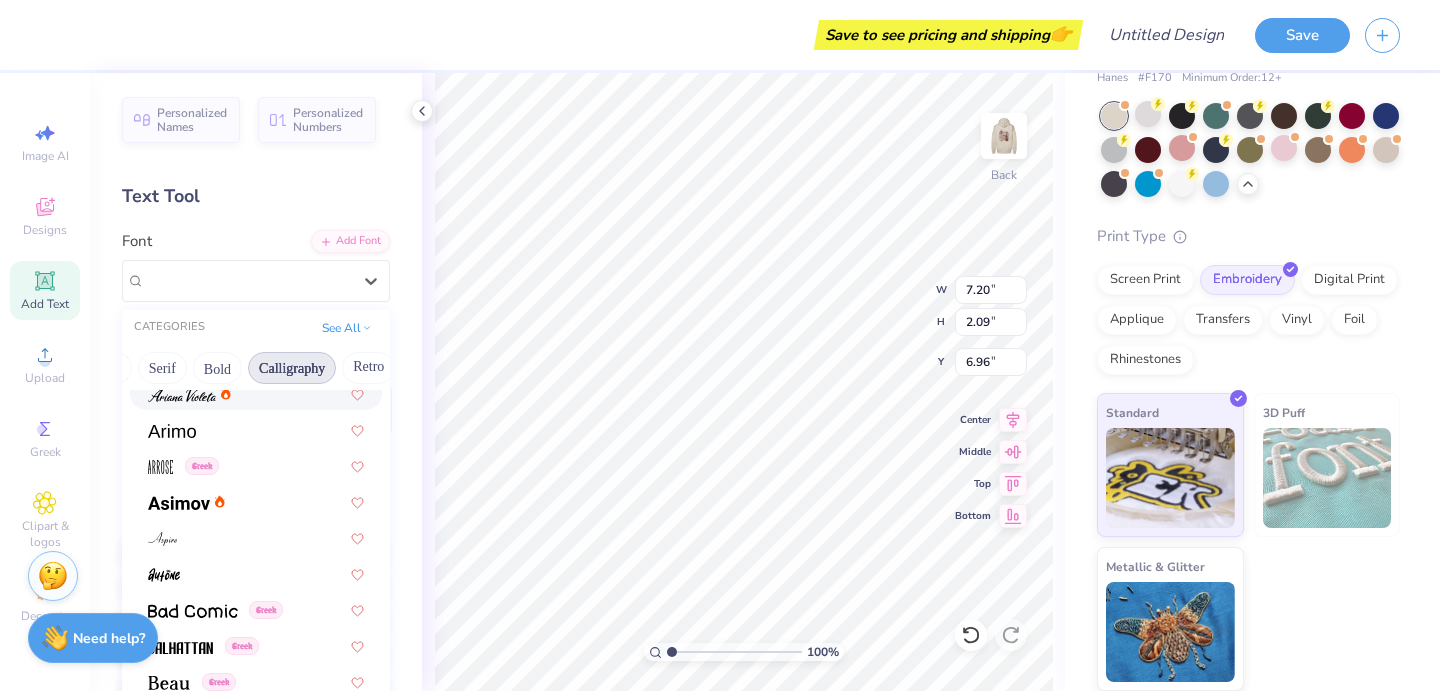 click on "Calligraphy" at bounding box center (292, 368) 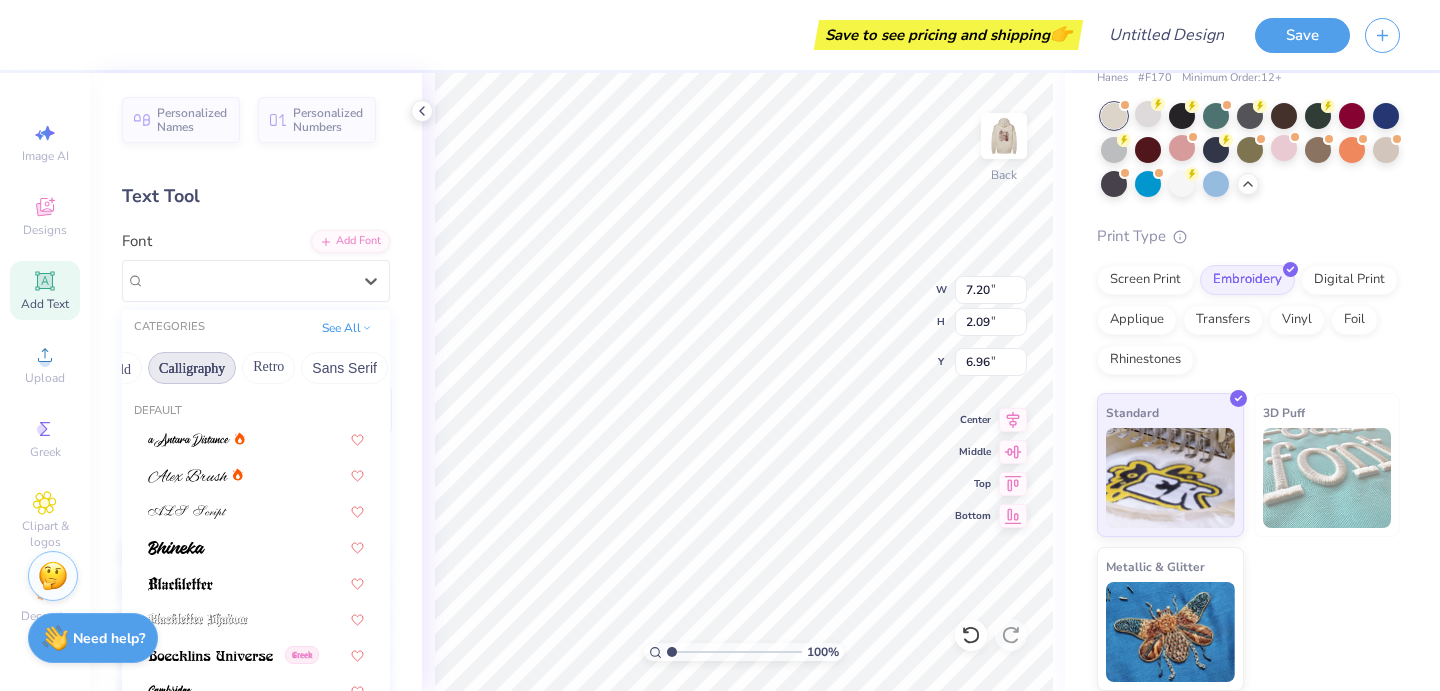 scroll, scrollTop: 0, scrollLeft: 308, axis: horizontal 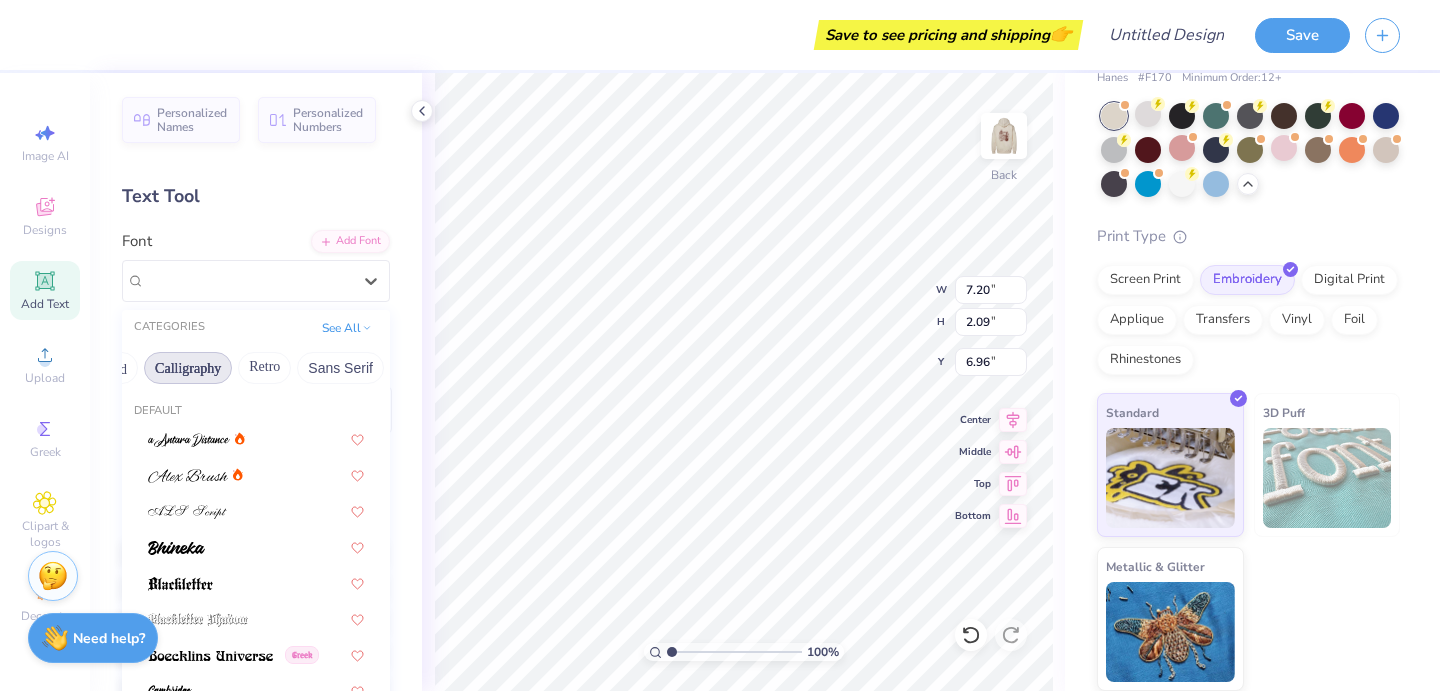 click on "Retro" at bounding box center [264, 368] 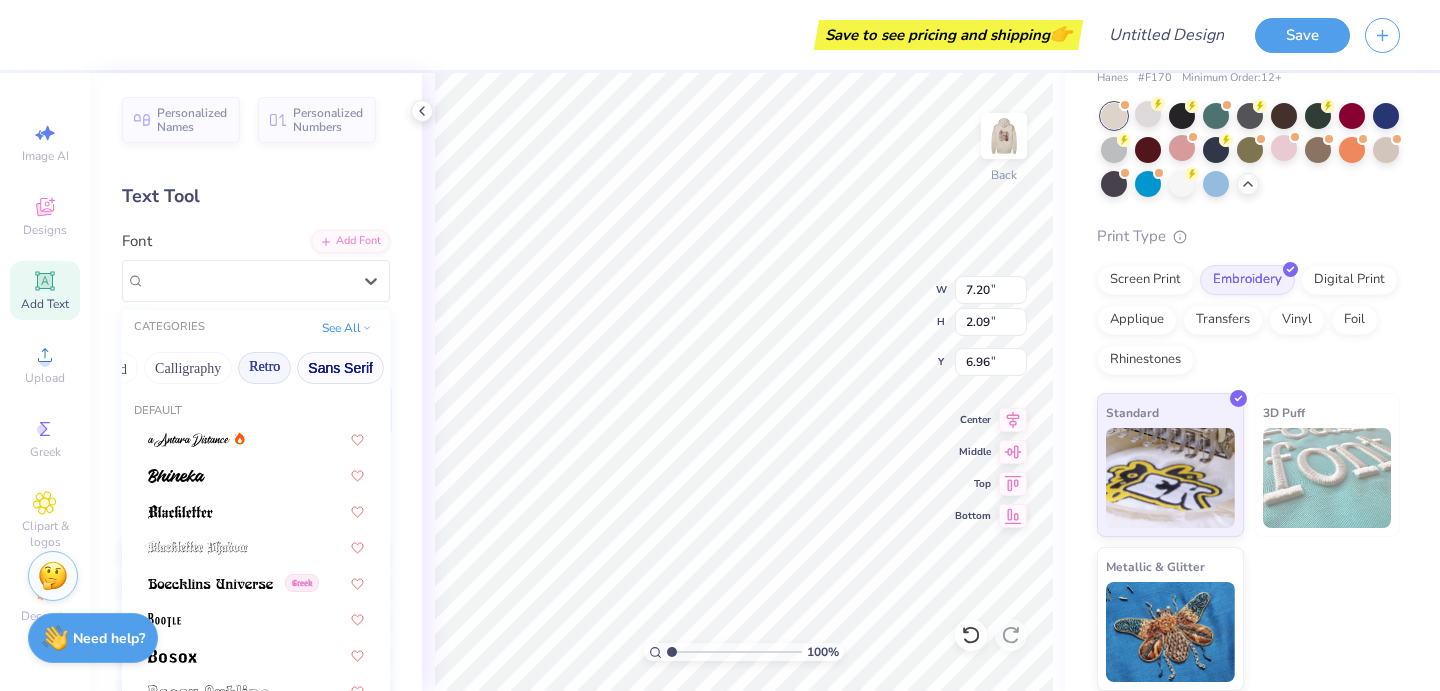 click on "Sans Serif" at bounding box center (340, 368) 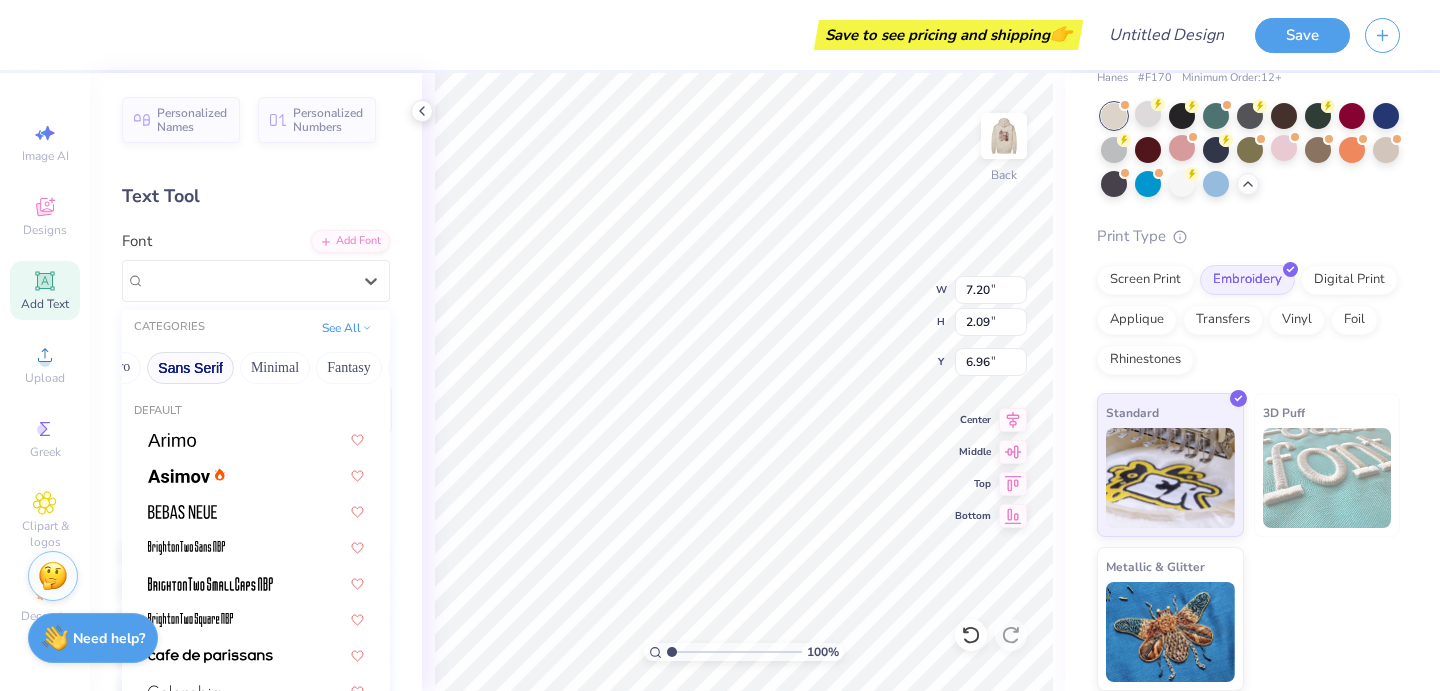 scroll, scrollTop: 0, scrollLeft: 460, axis: horizontal 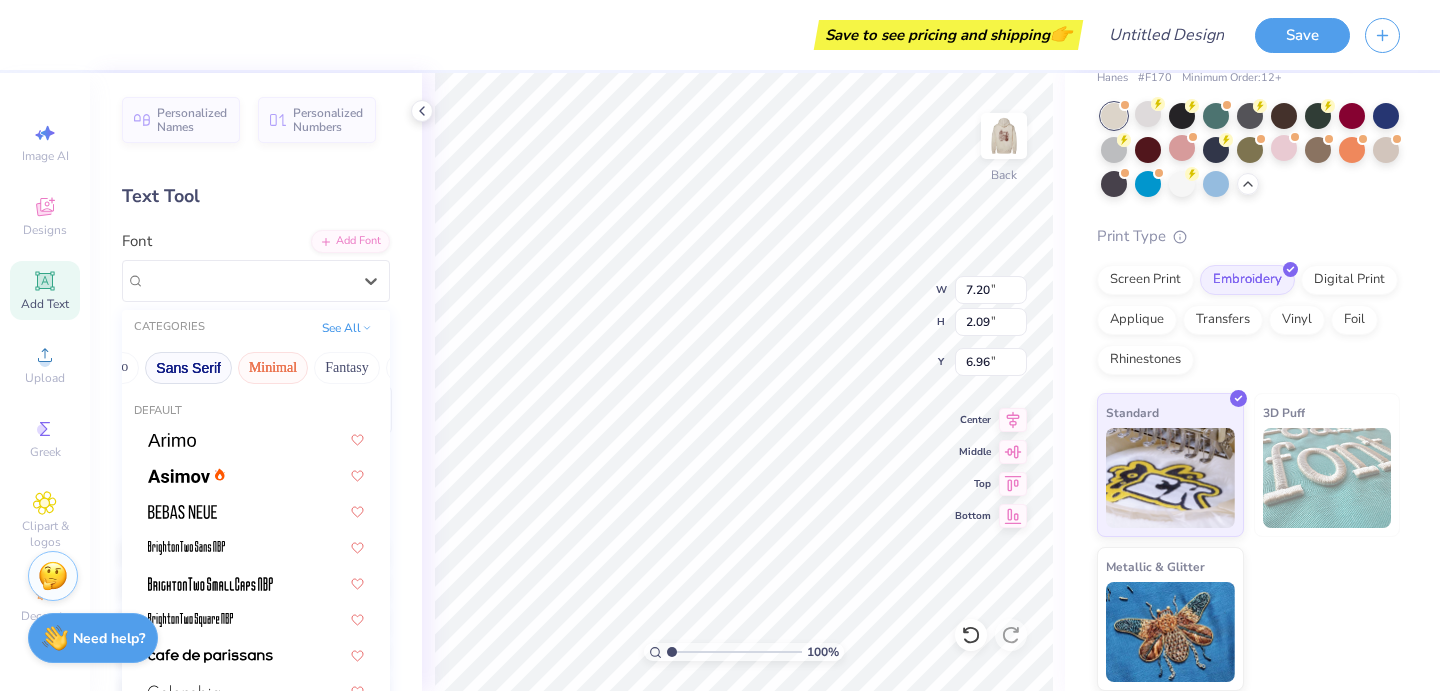 click on "Minimal" at bounding box center (273, 368) 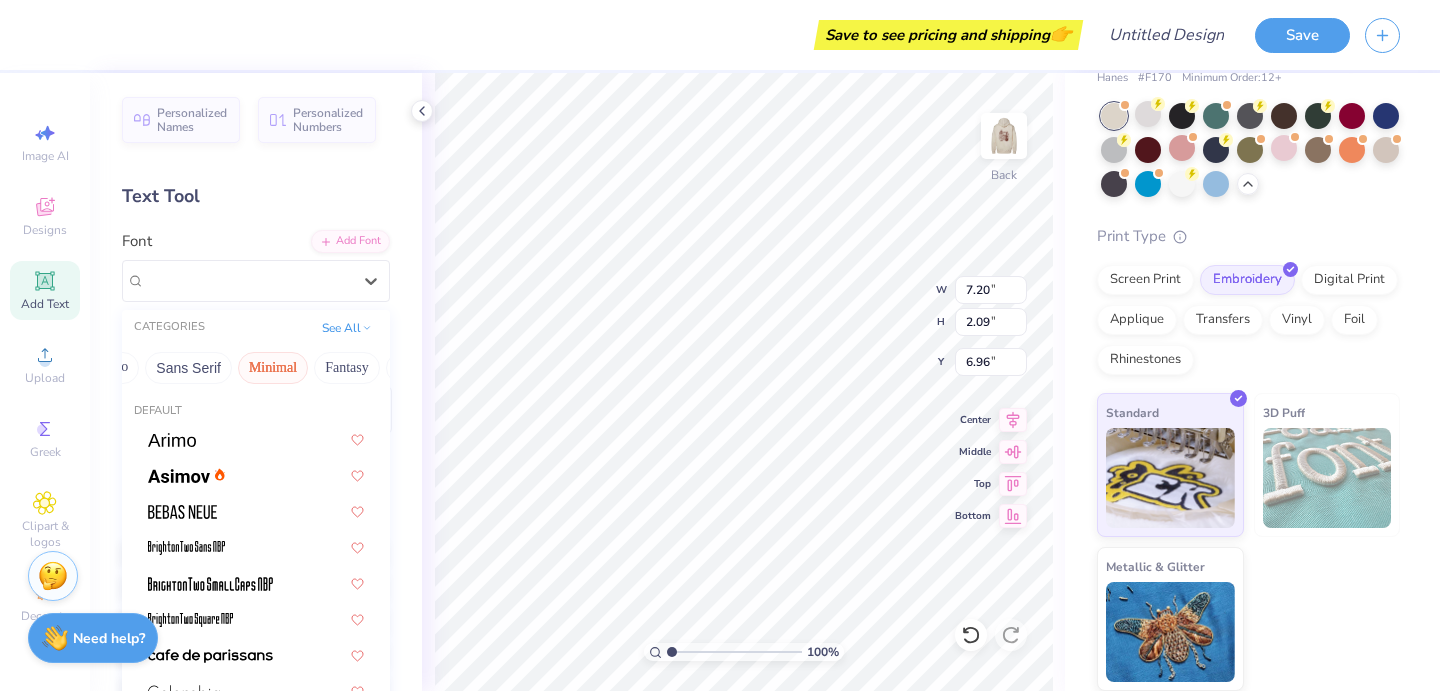 click on "Minimal" at bounding box center (273, 368) 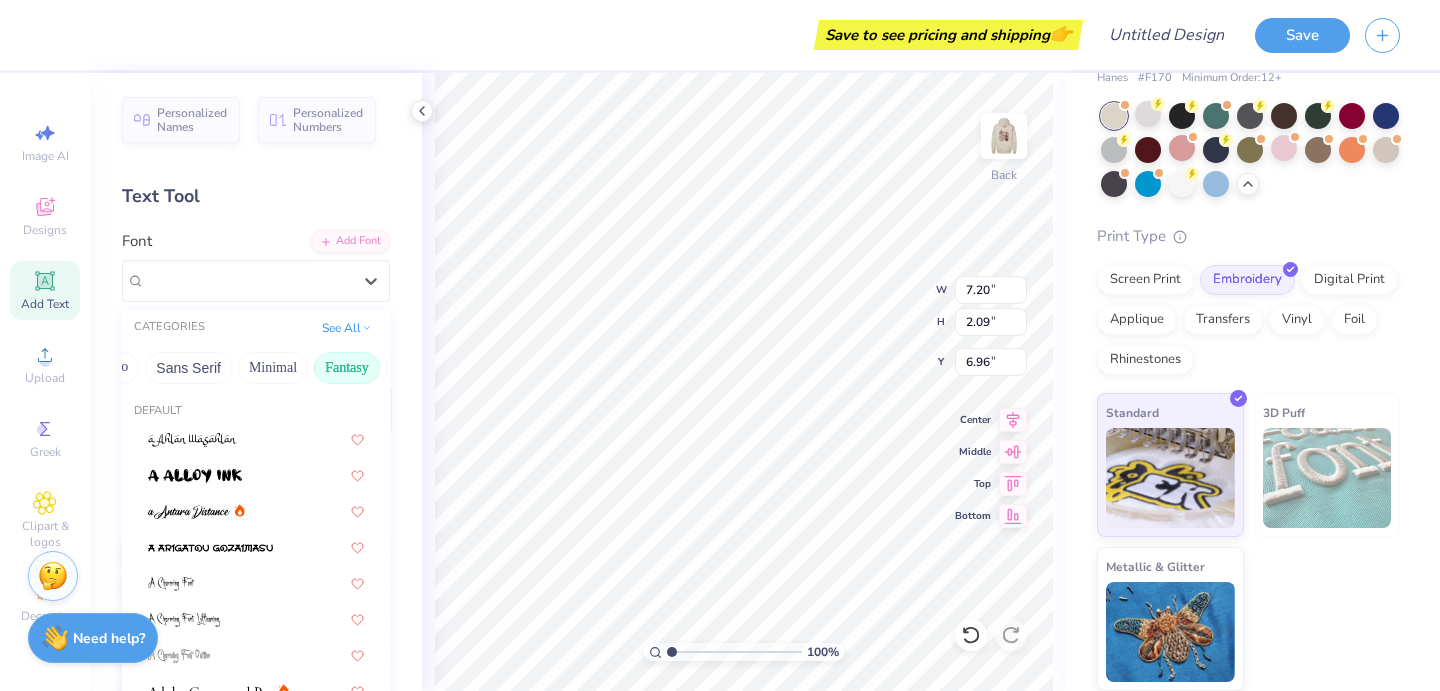click on "Fantasy" at bounding box center (347, 368) 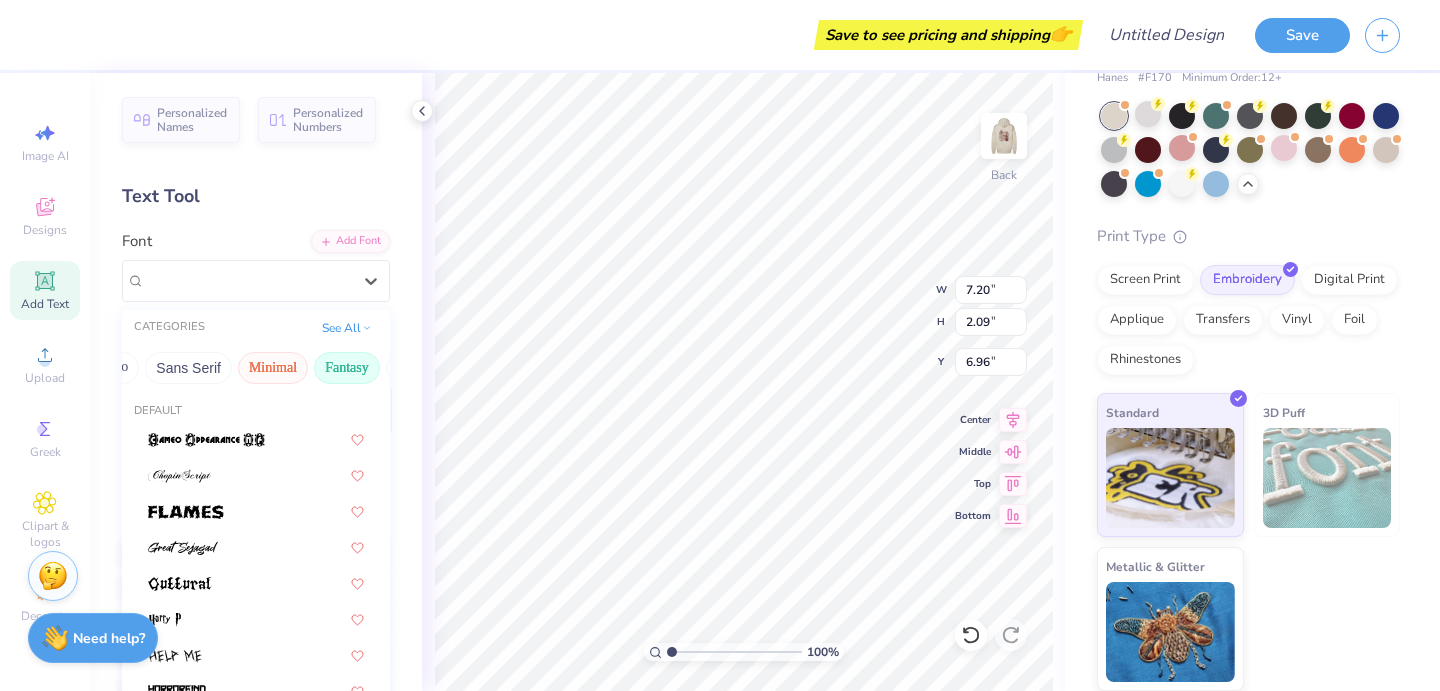 scroll, scrollTop: 0, scrollLeft: 588, axis: horizontal 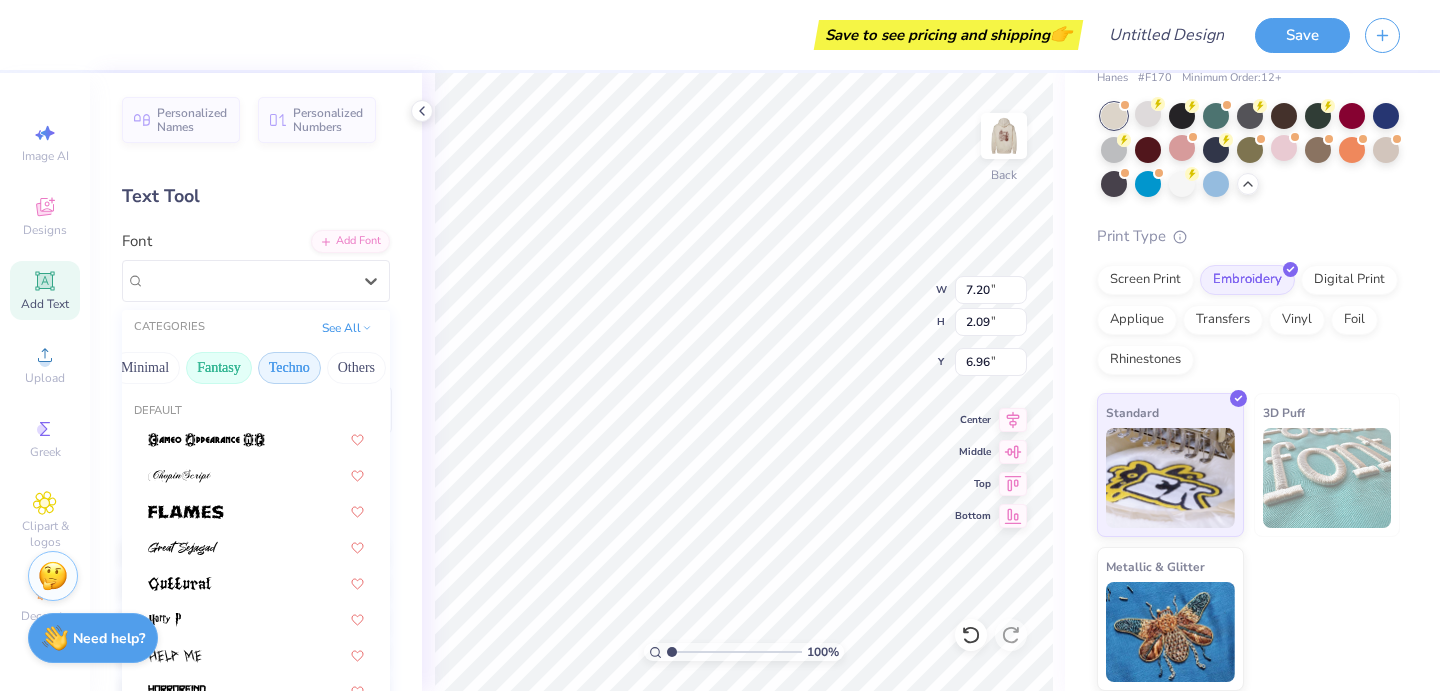 click on "Techno" at bounding box center (289, 368) 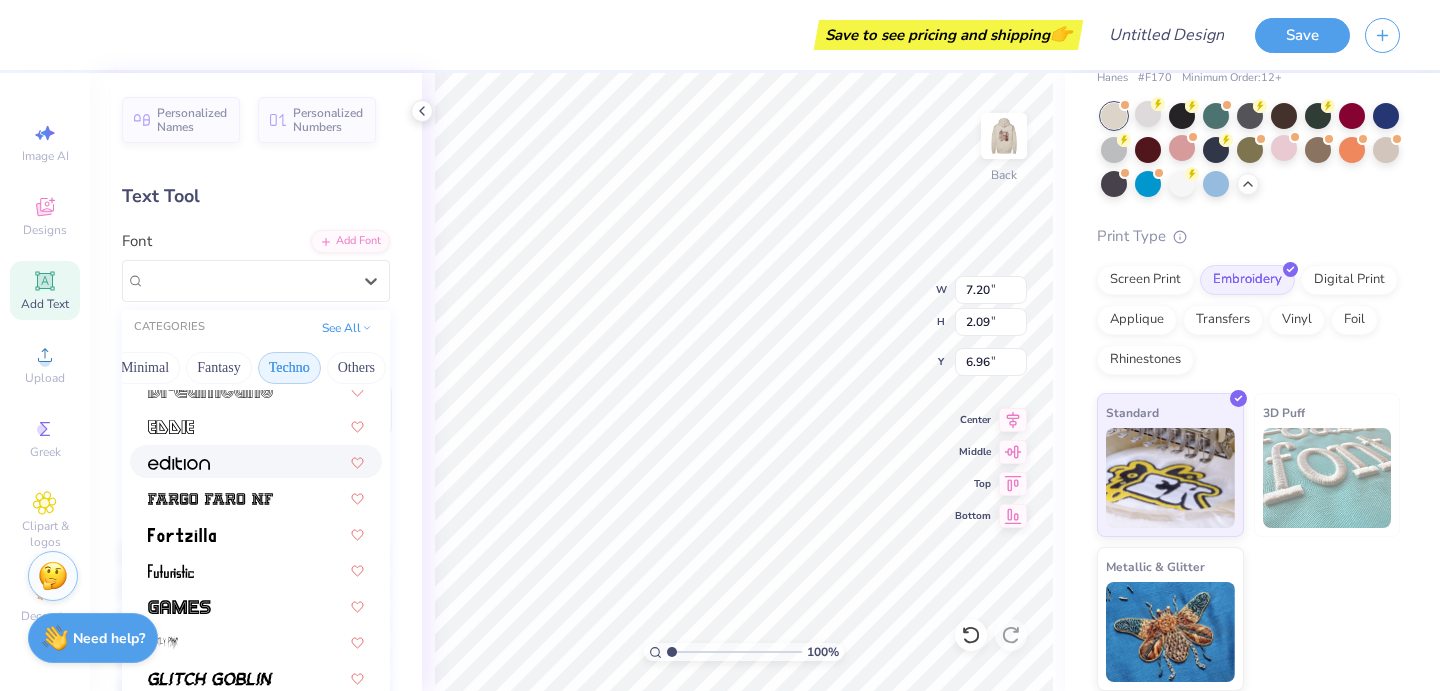 scroll, scrollTop: 346, scrollLeft: 0, axis: vertical 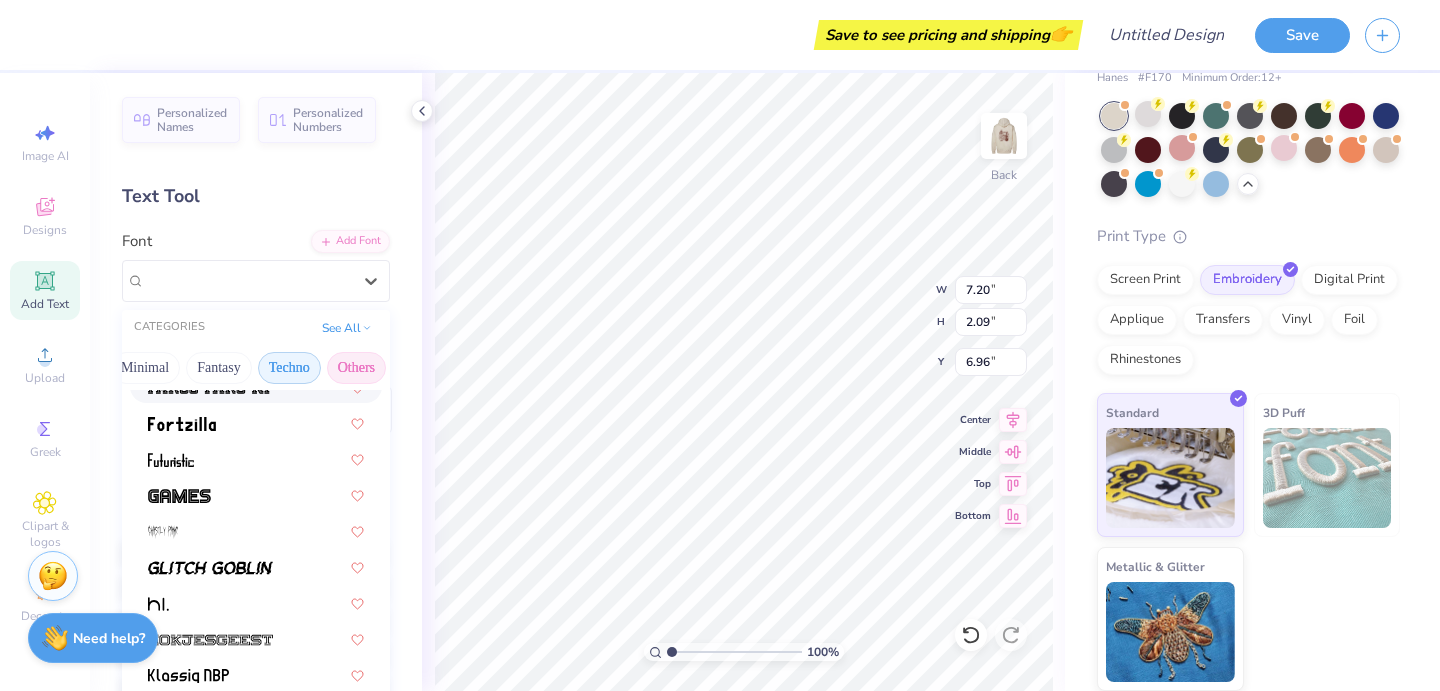 click on "Others" at bounding box center [356, 368] 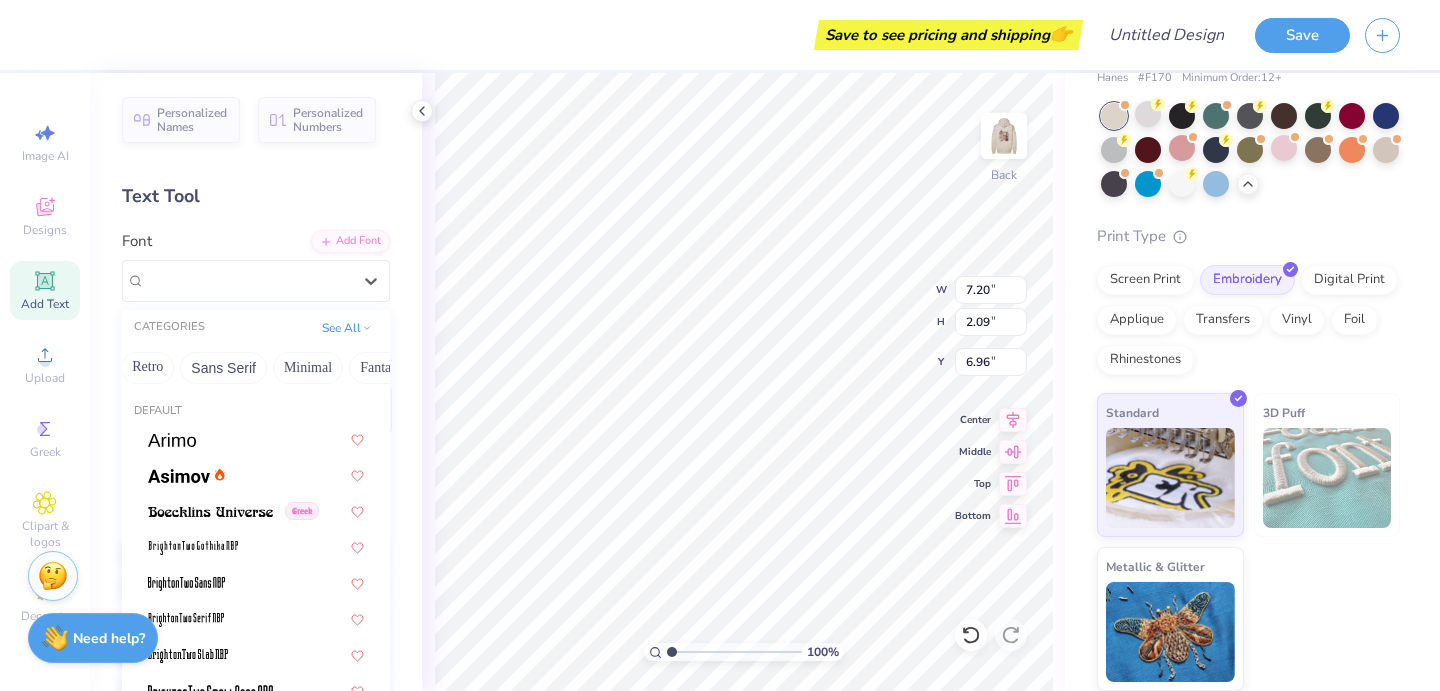 scroll, scrollTop: 0, scrollLeft: 260, axis: horizontal 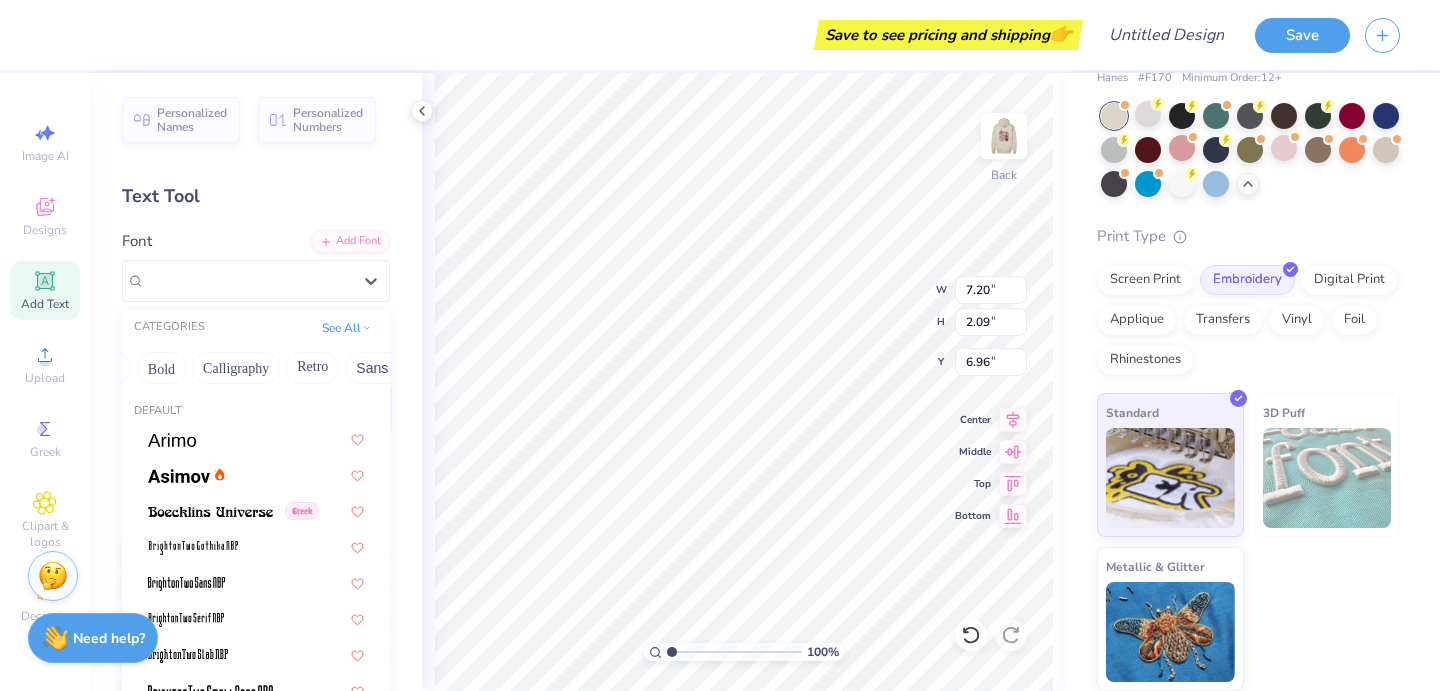 click on "CATEGORIES See All" at bounding box center (256, 328) 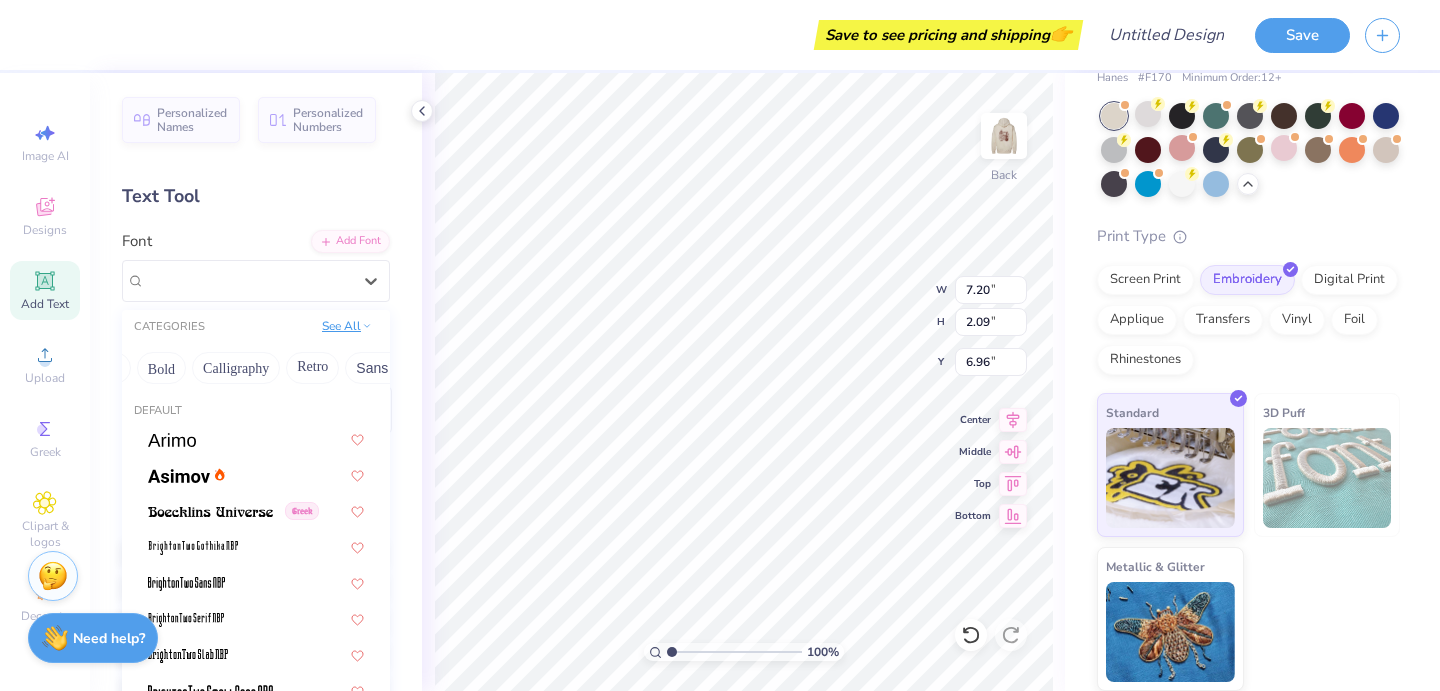click on "See All" at bounding box center (347, 326) 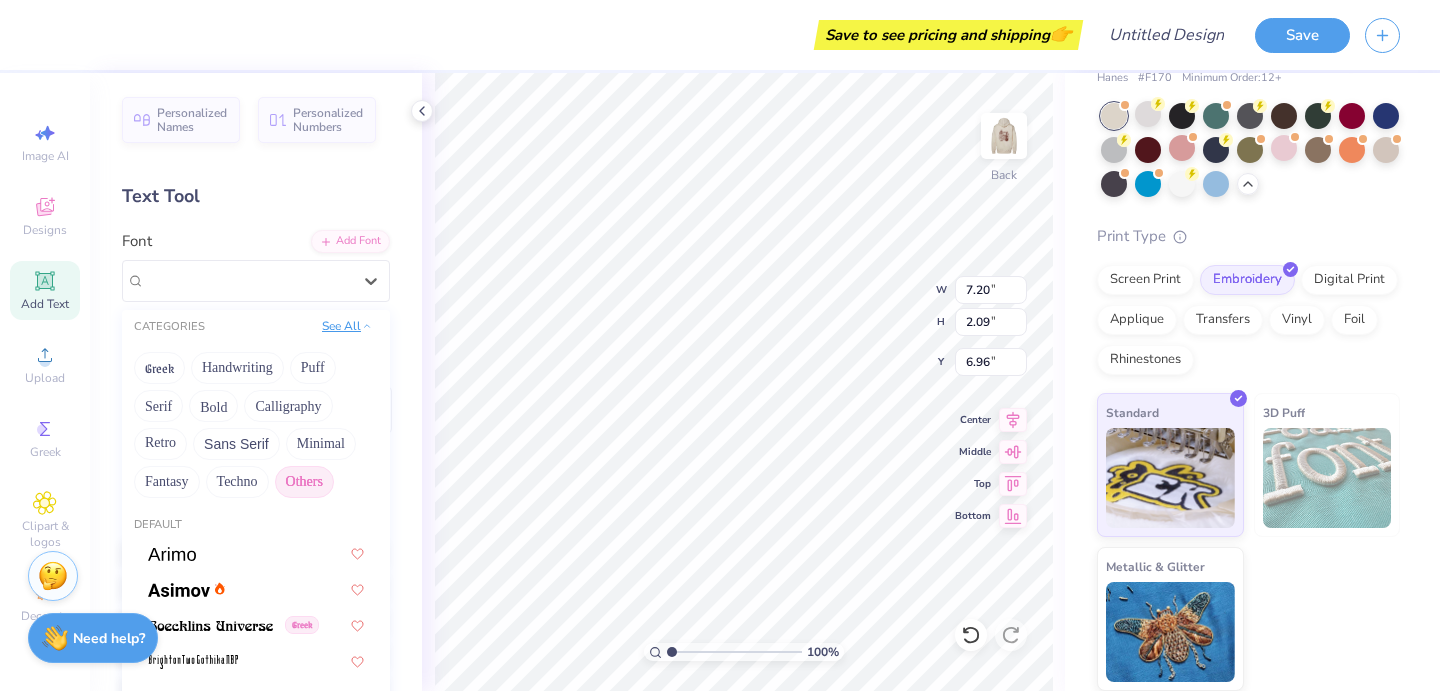 click on "See All" at bounding box center (347, 326) 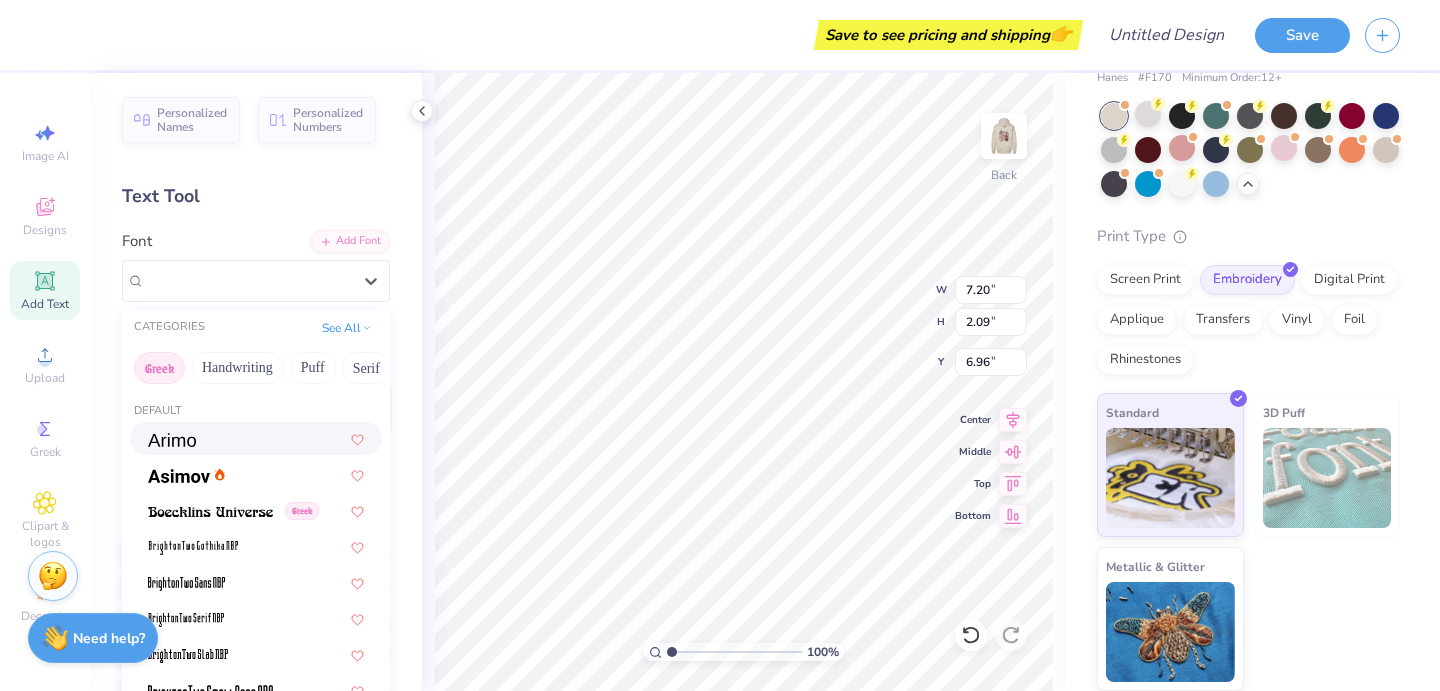 click on "Greek" at bounding box center (159, 368) 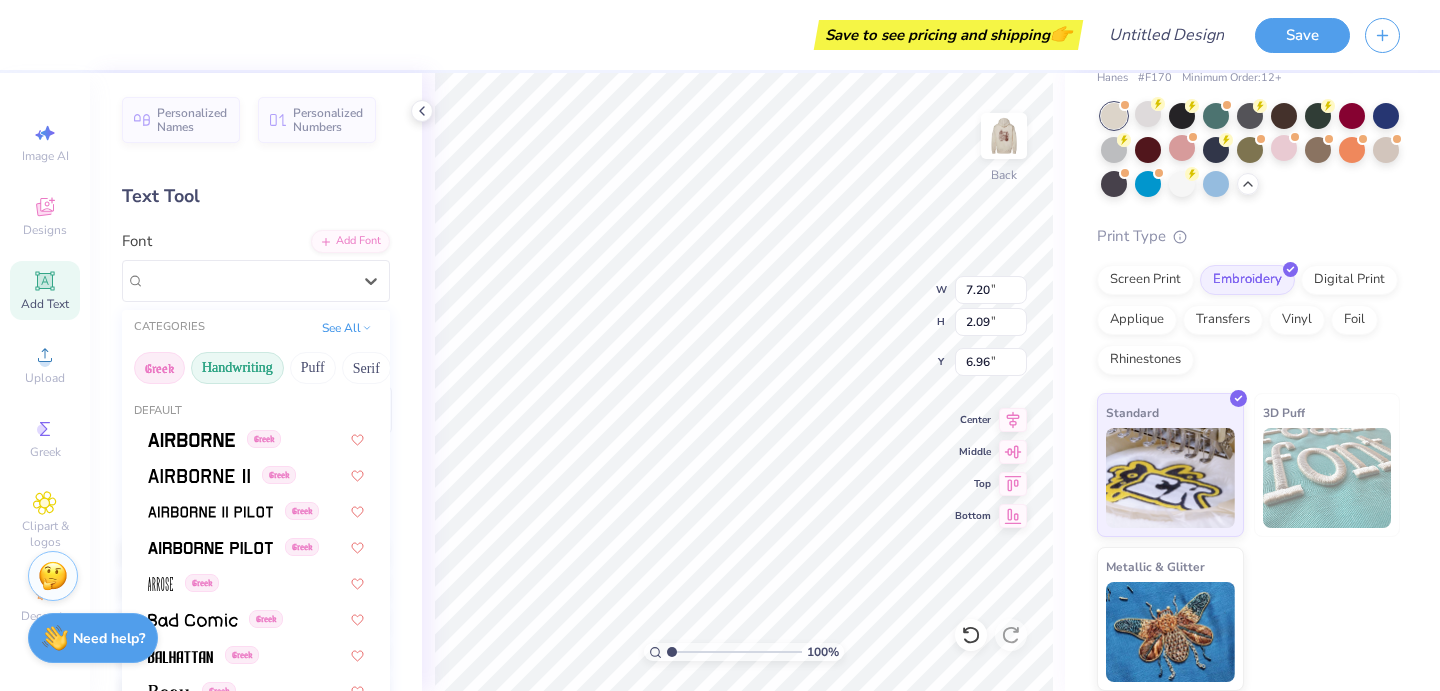 click on "Handwriting" at bounding box center [237, 368] 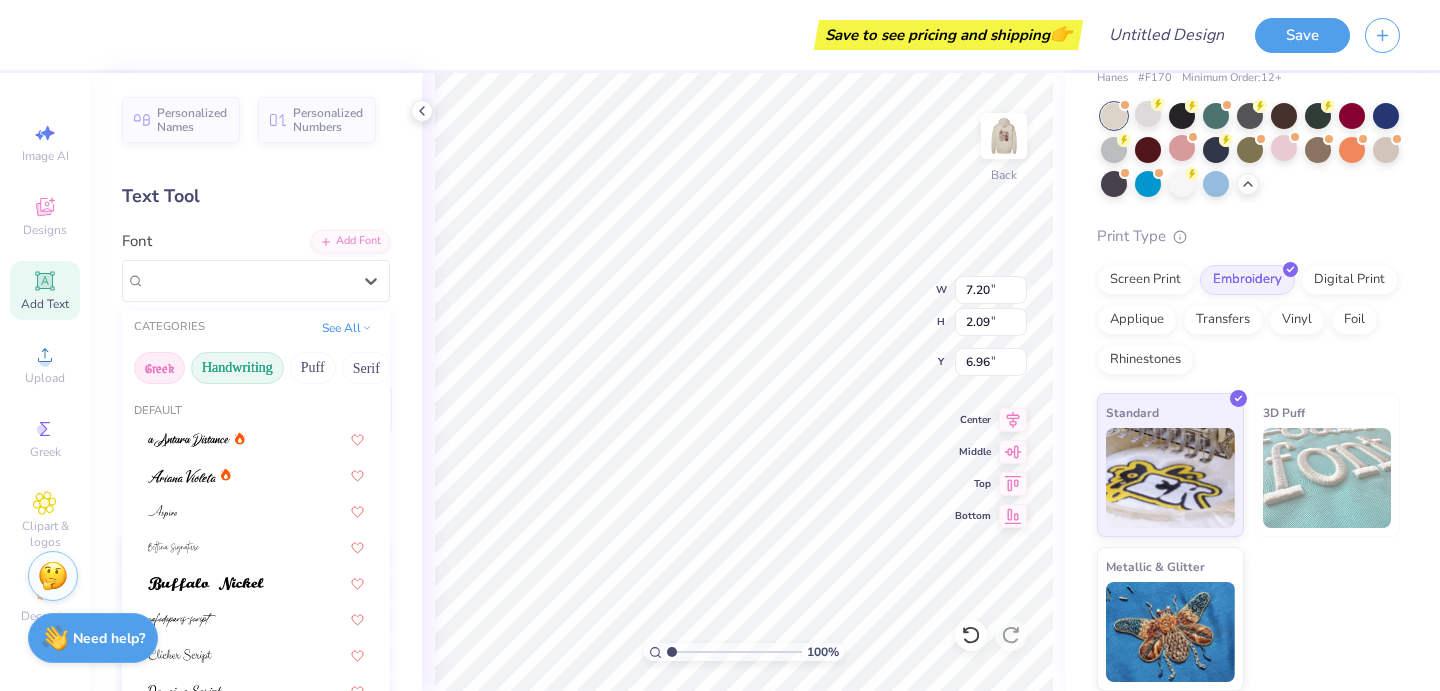 click on "Greek" at bounding box center [159, 368] 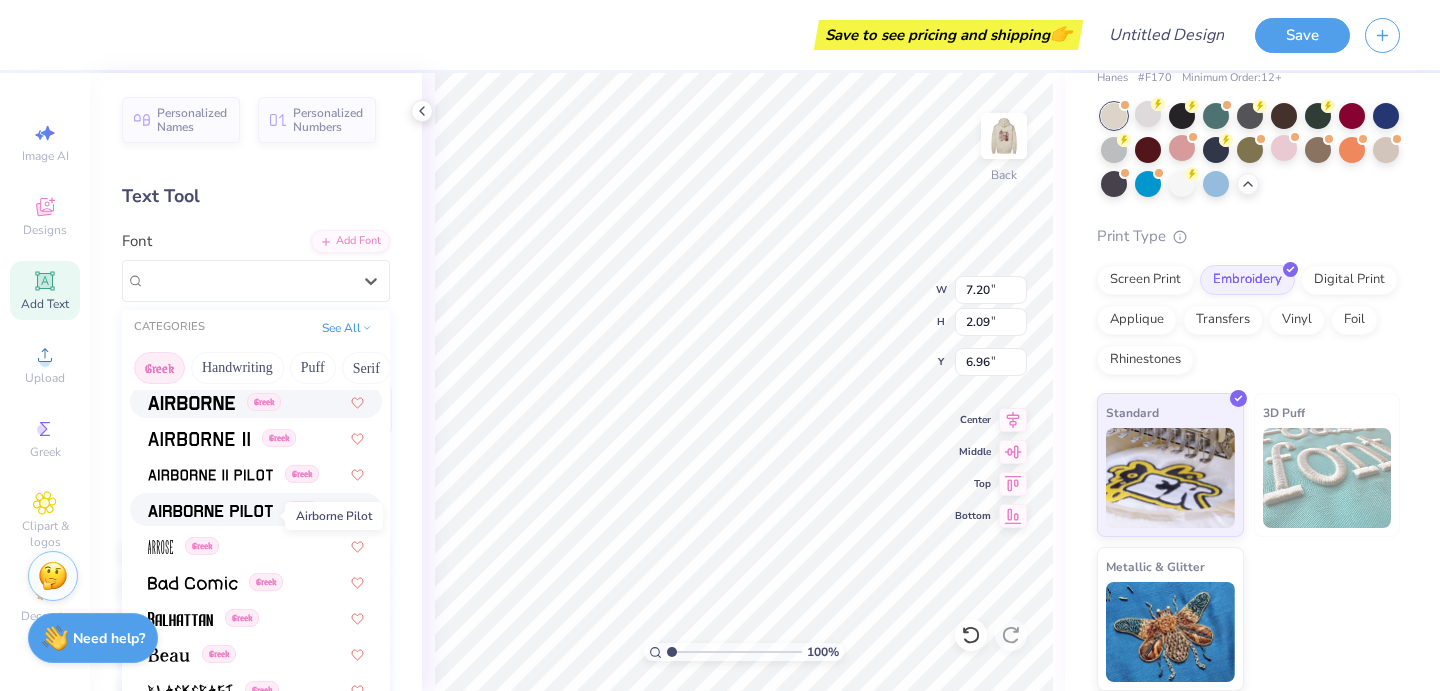 scroll, scrollTop: 6, scrollLeft: 0, axis: vertical 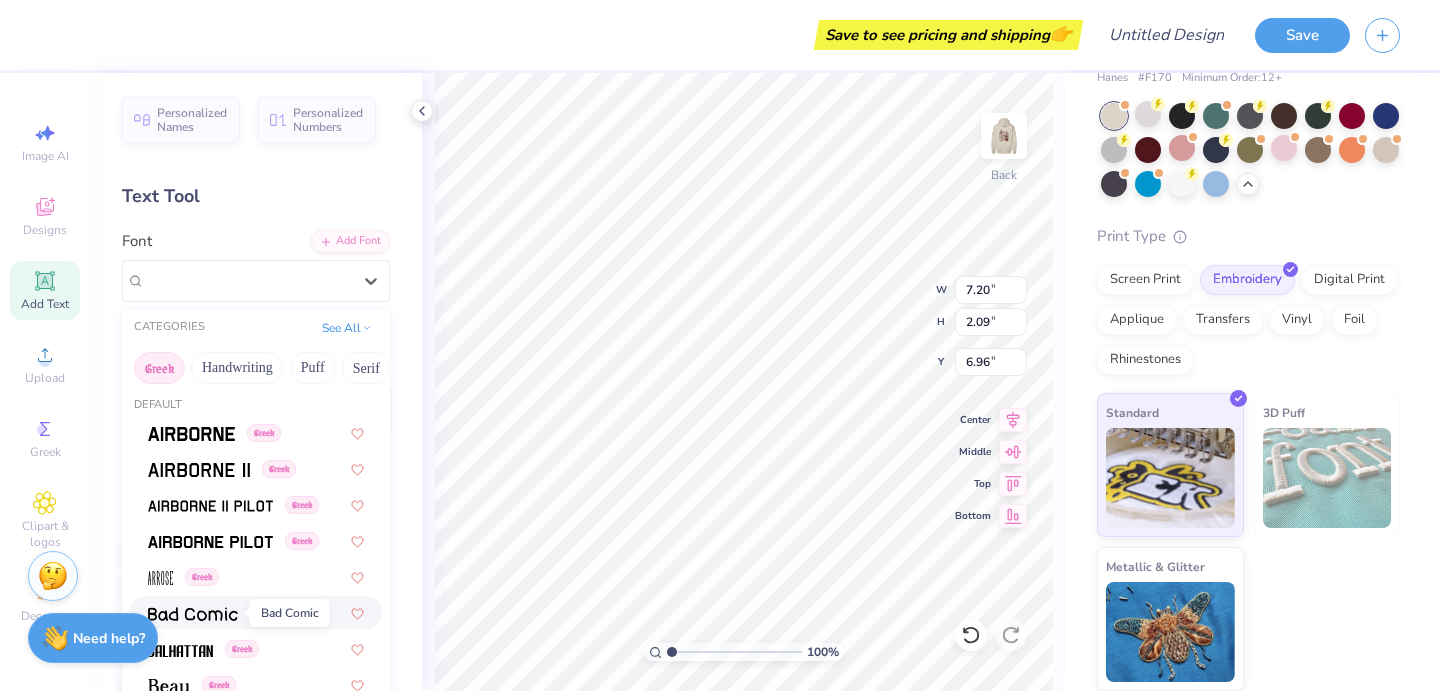 click at bounding box center (193, 614) 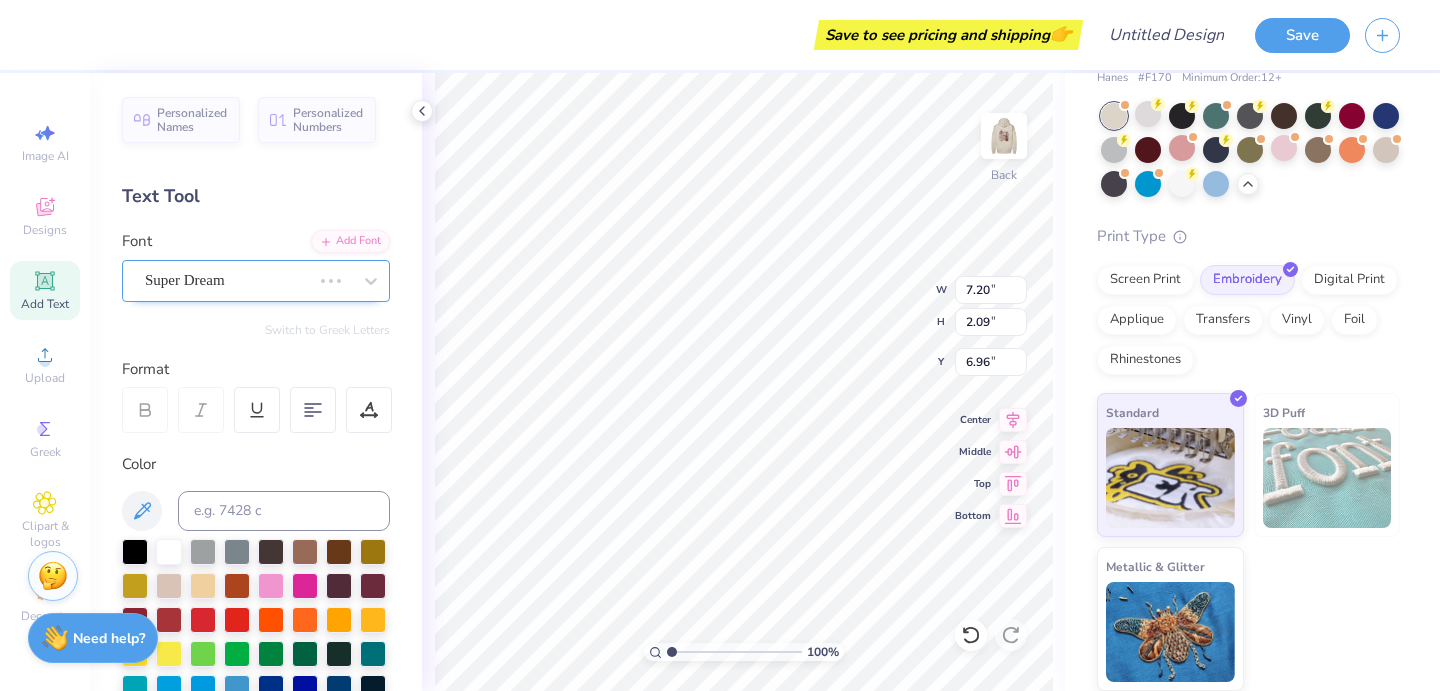click on "Super Dream" at bounding box center [228, 280] 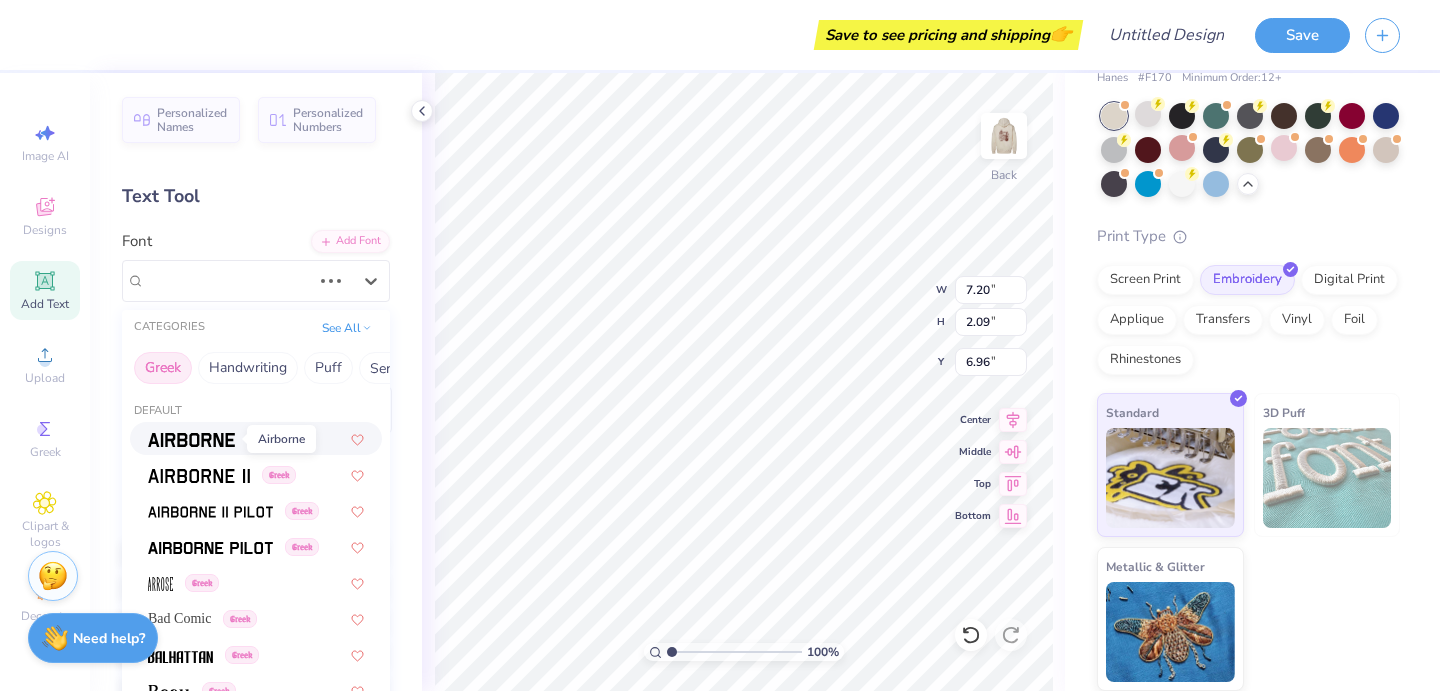 click at bounding box center (191, 440) 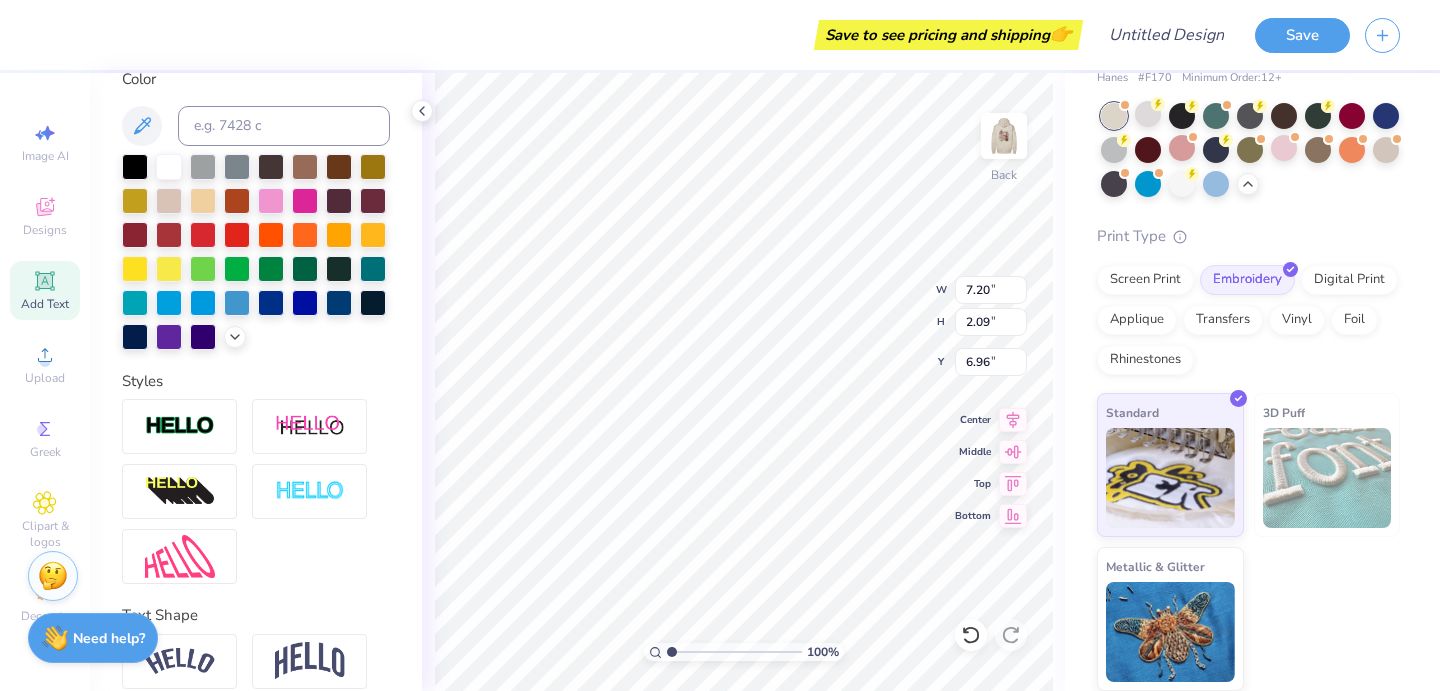 scroll, scrollTop: 471, scrollLeft: 0, axis: vertical 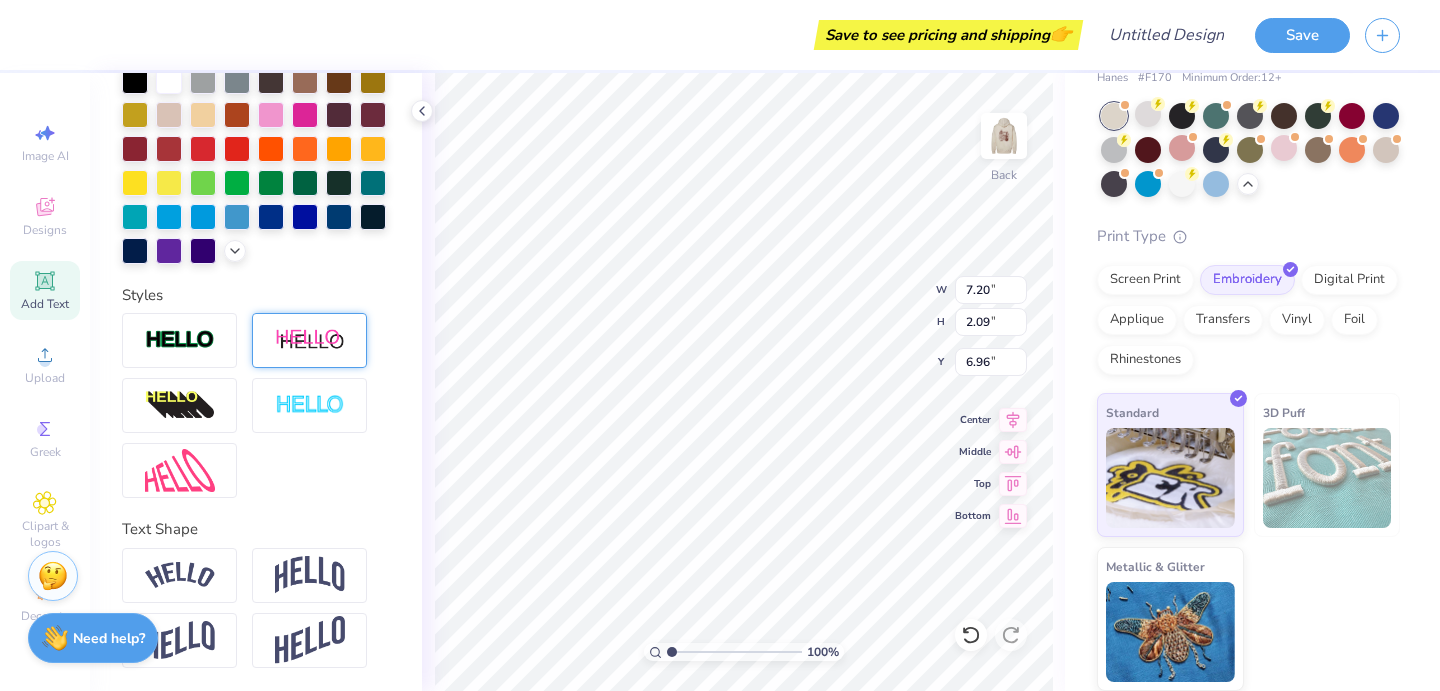 click at bounding box center (310, 340) 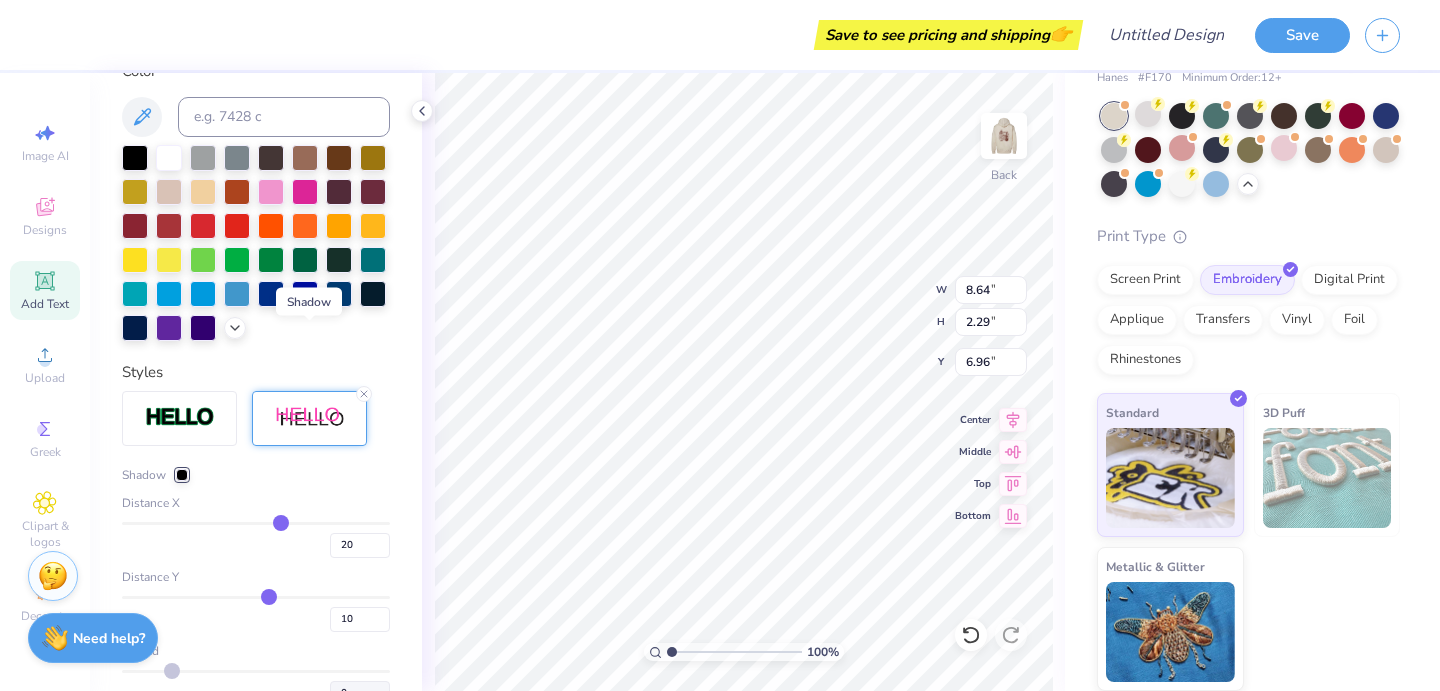 type on "8.64" 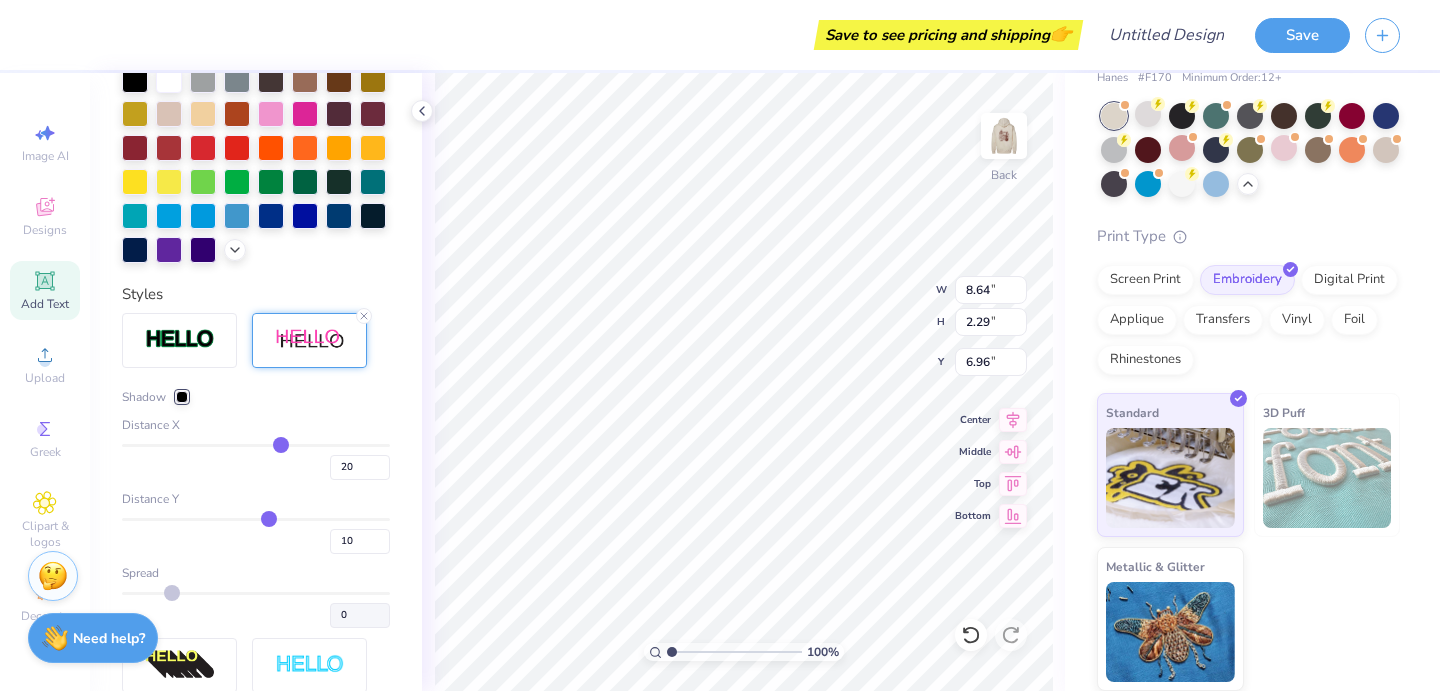 type on "8.73" 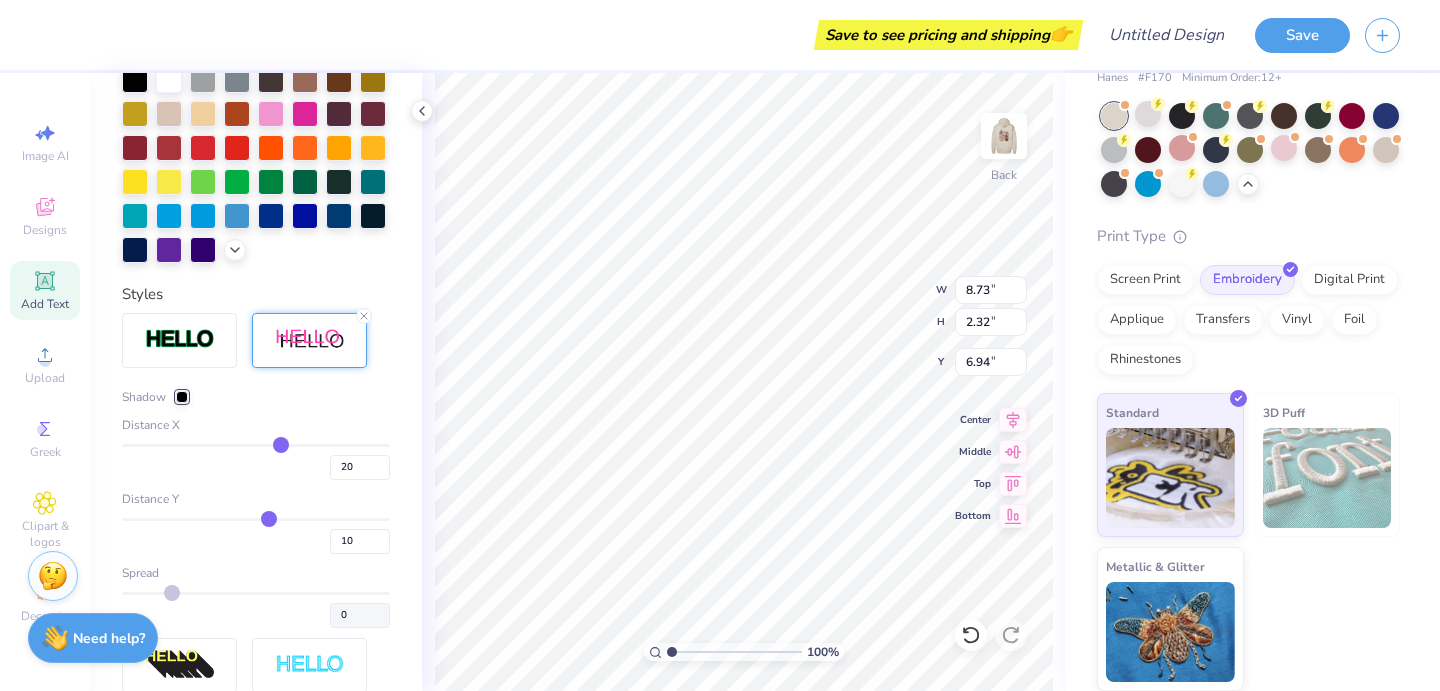 type on "6.84" 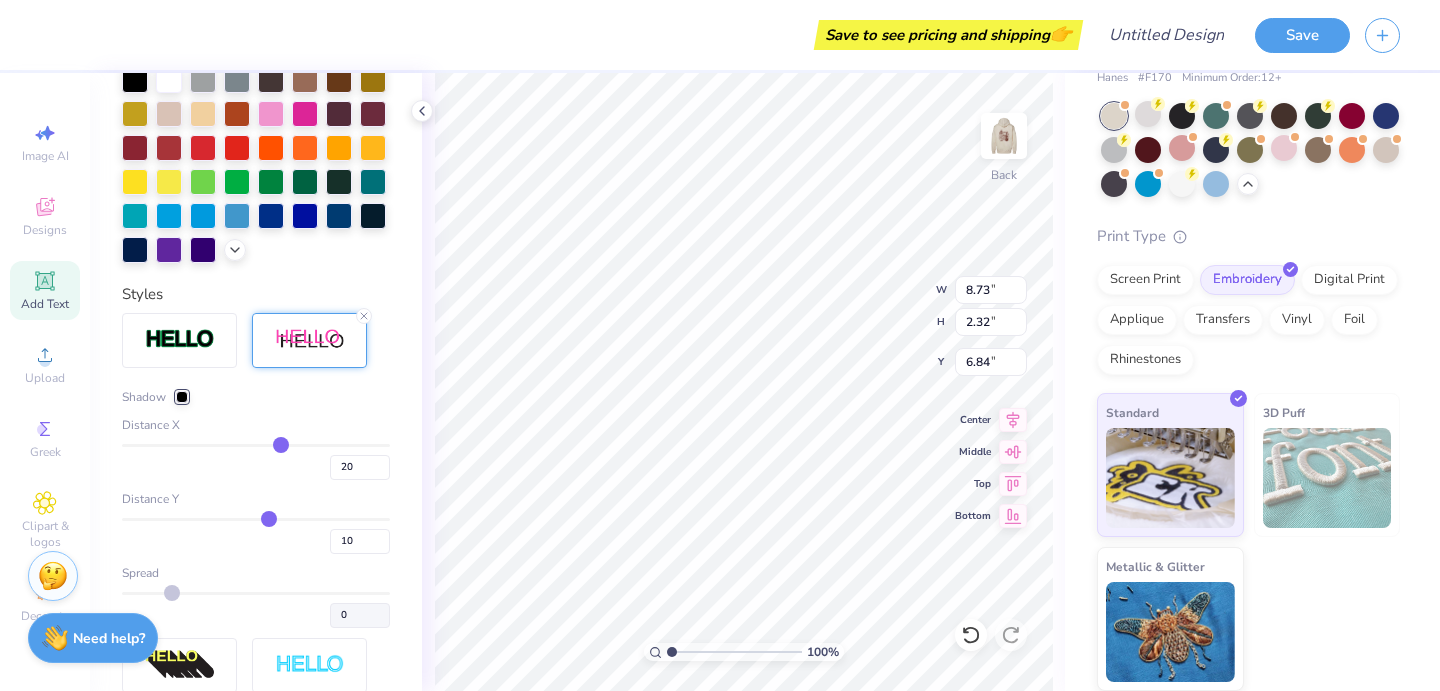 type on "E" 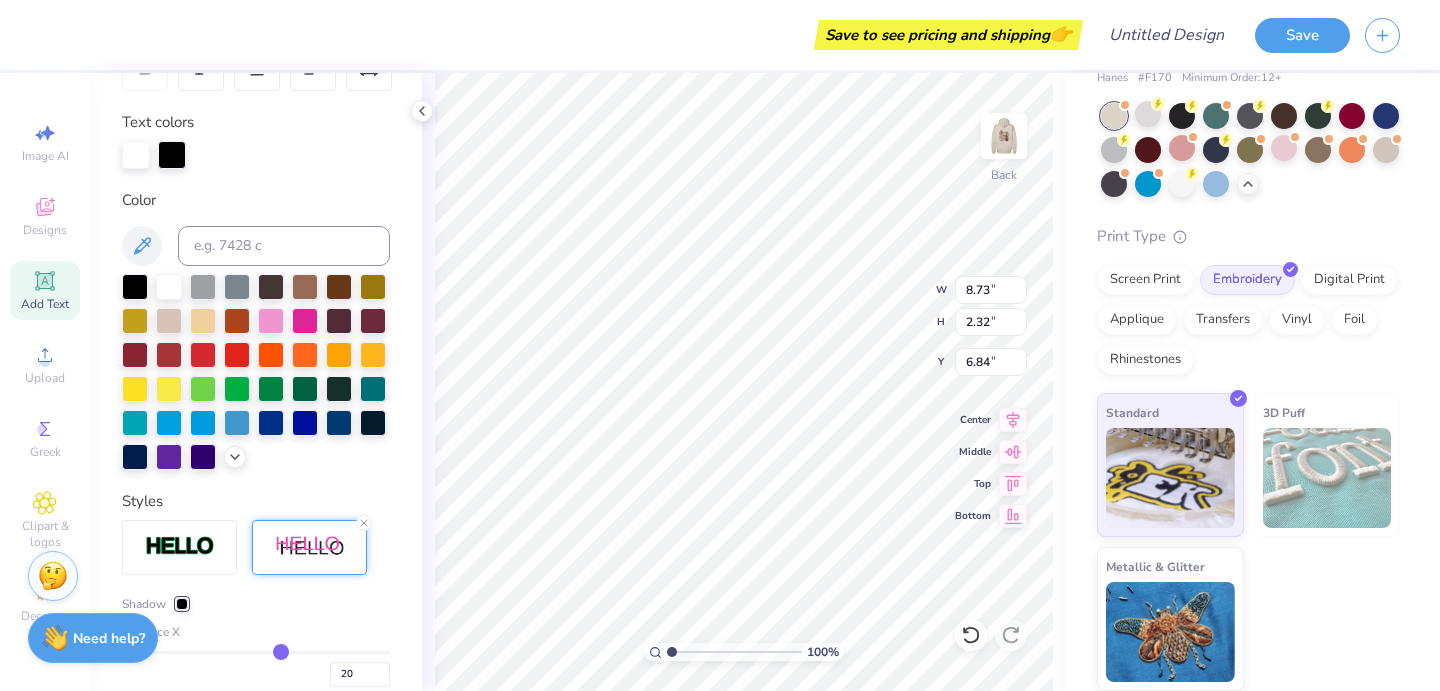 scroll, scrollTop: 324, scrollLeft: 0, axis: vertical 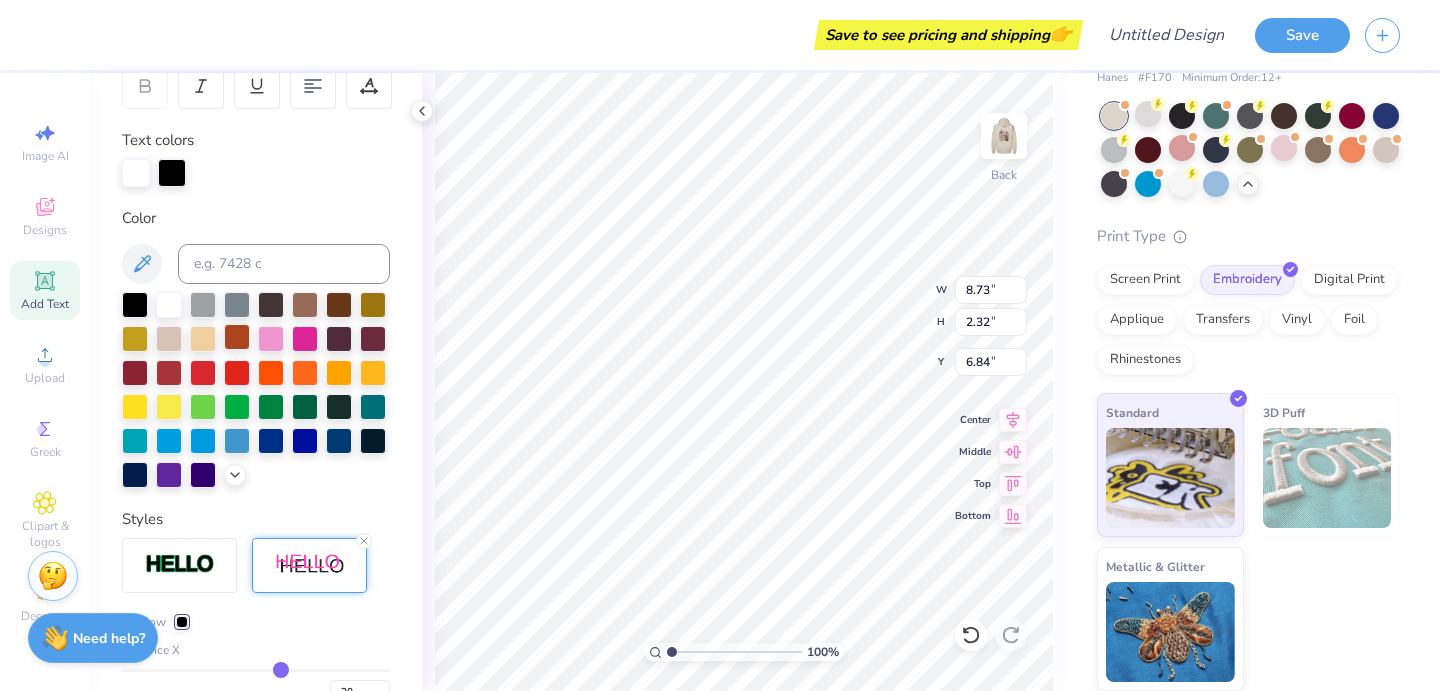 type on "Section K" 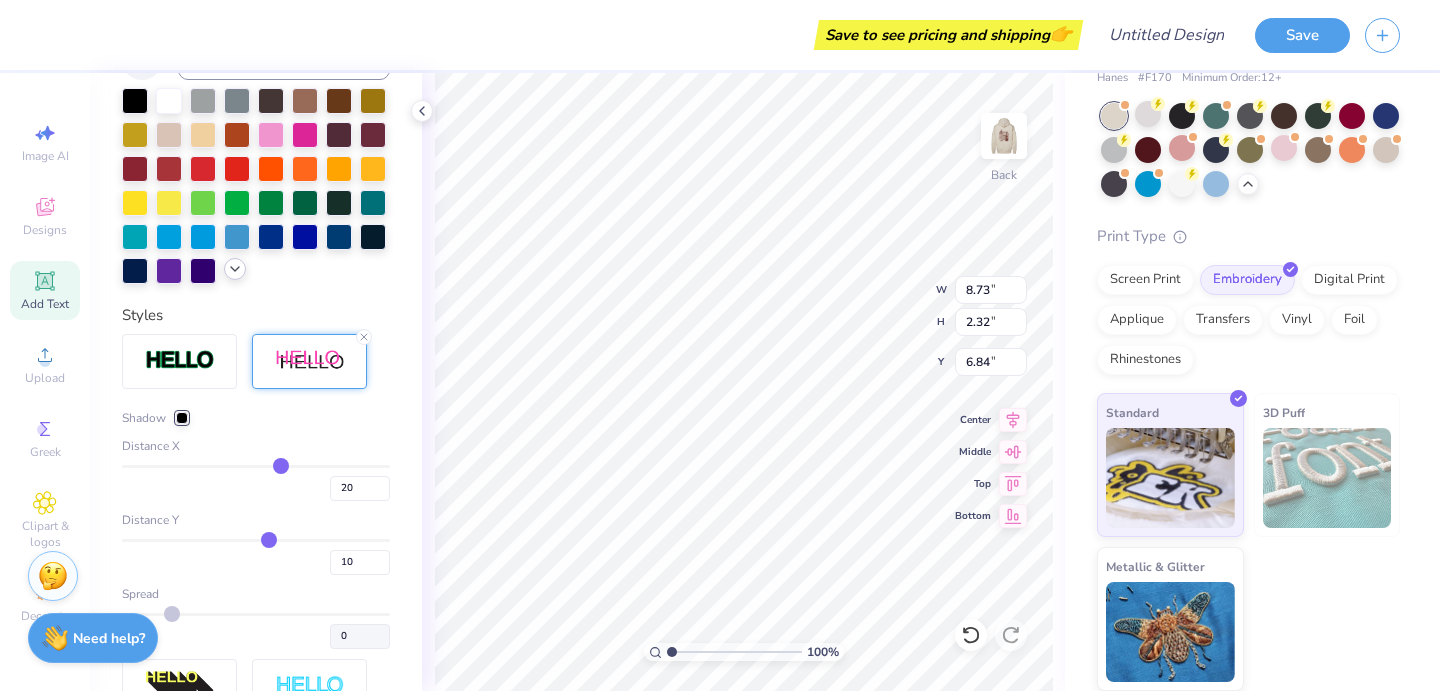 scroll, scrollTop: 547, scrollLeft: 0, axis: vertical 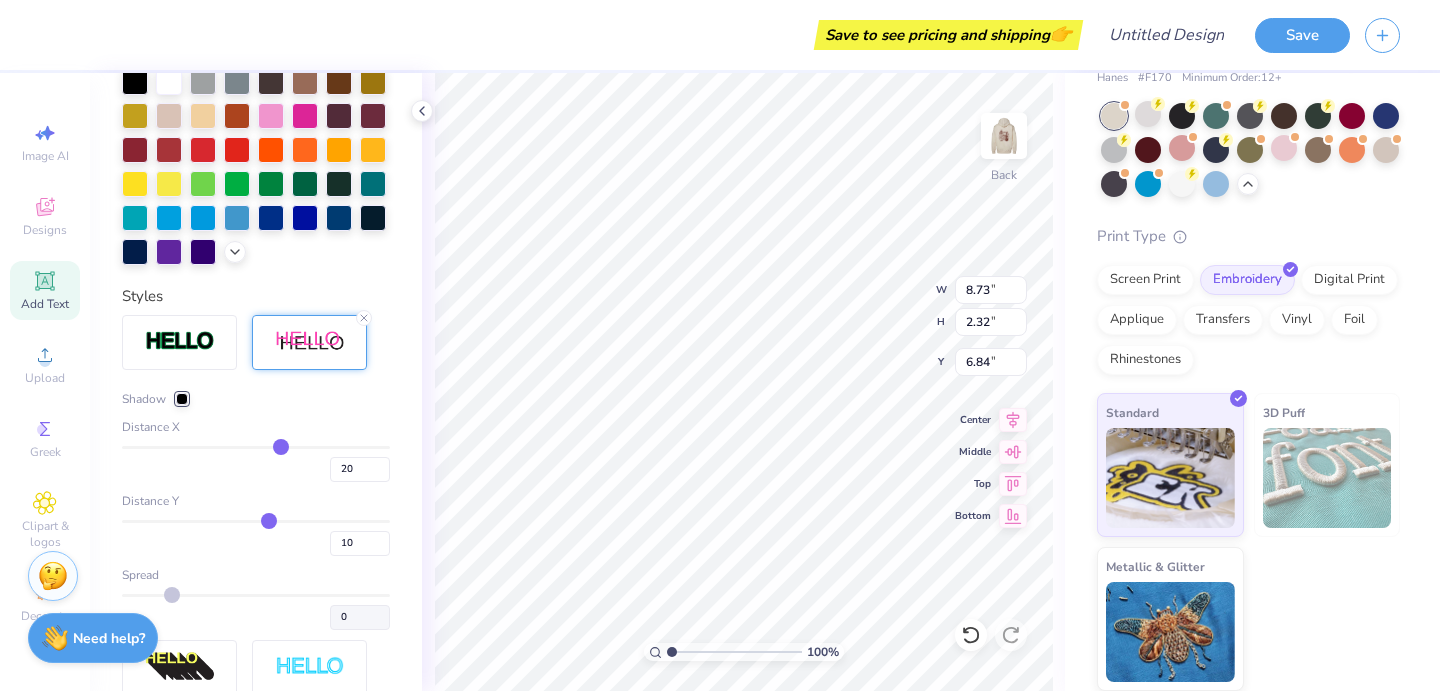 click at bounding box center (182, 399) 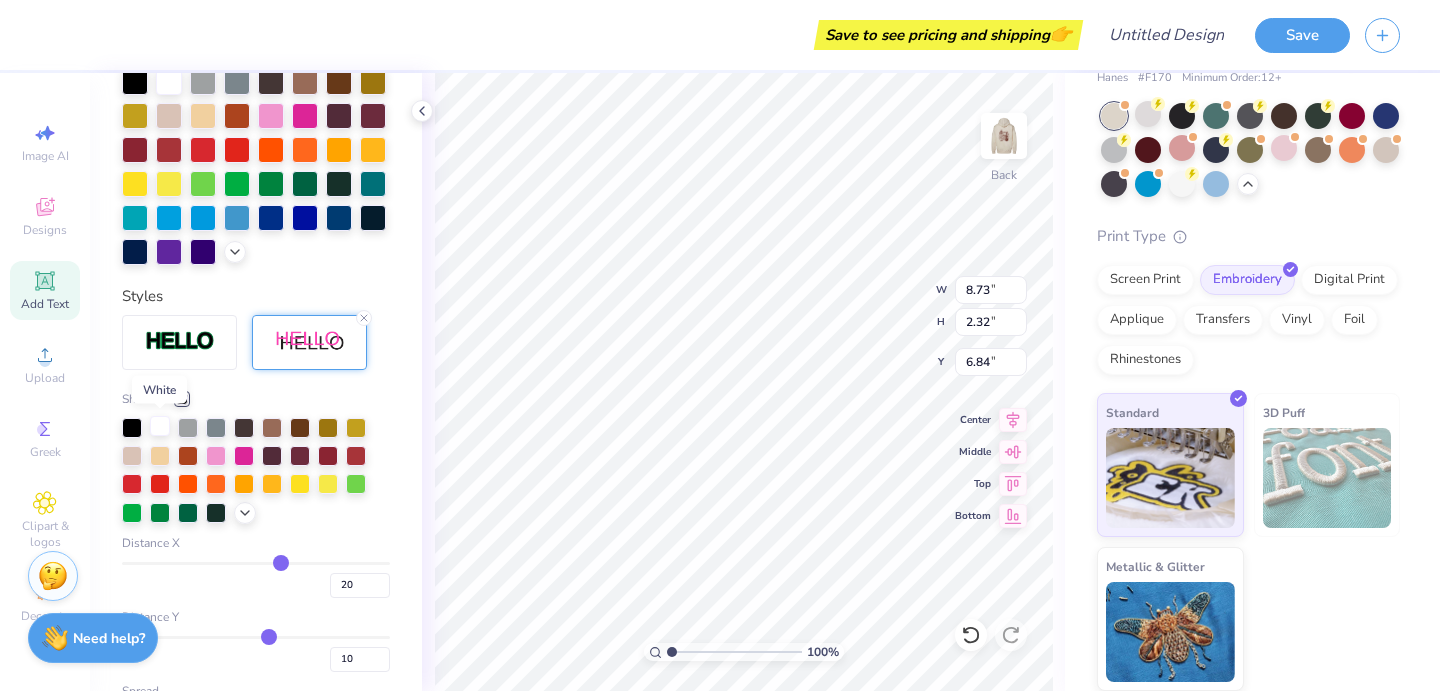 click at bounding box center [160, 426] 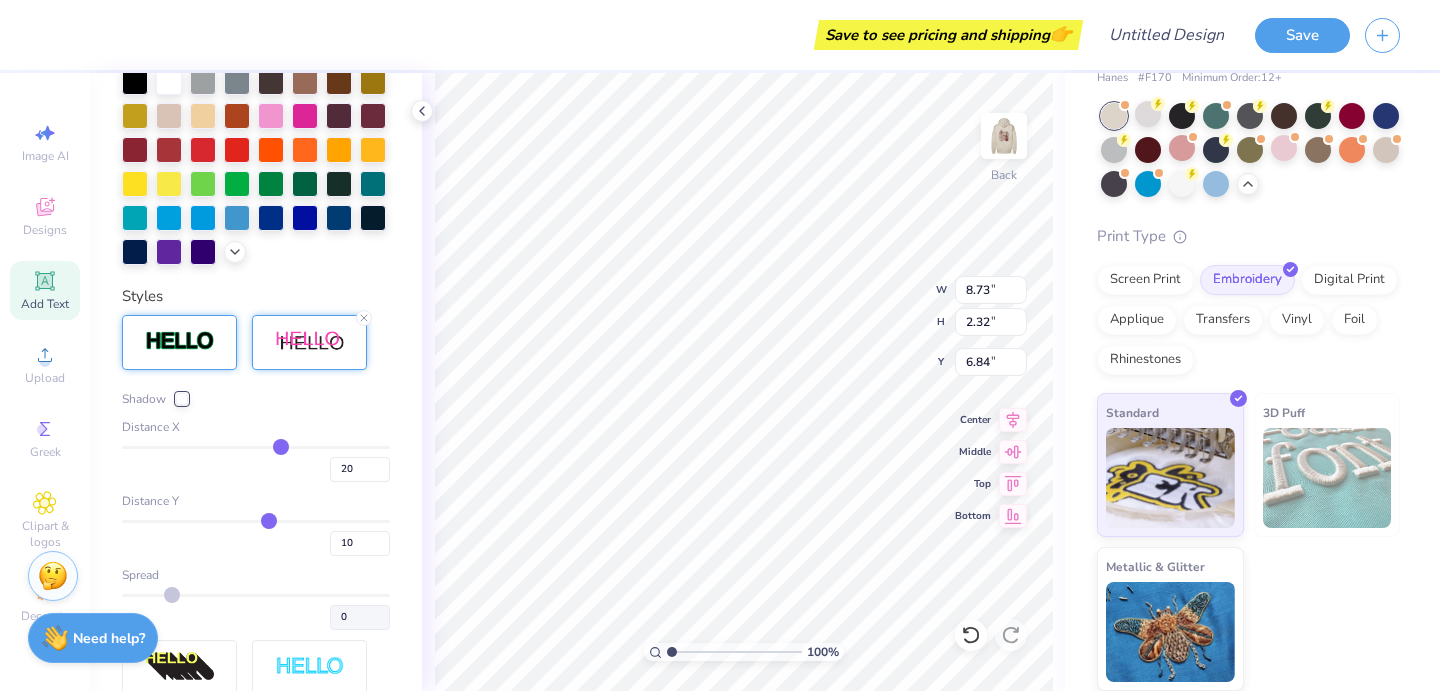 click at bounding box center (180, 341) 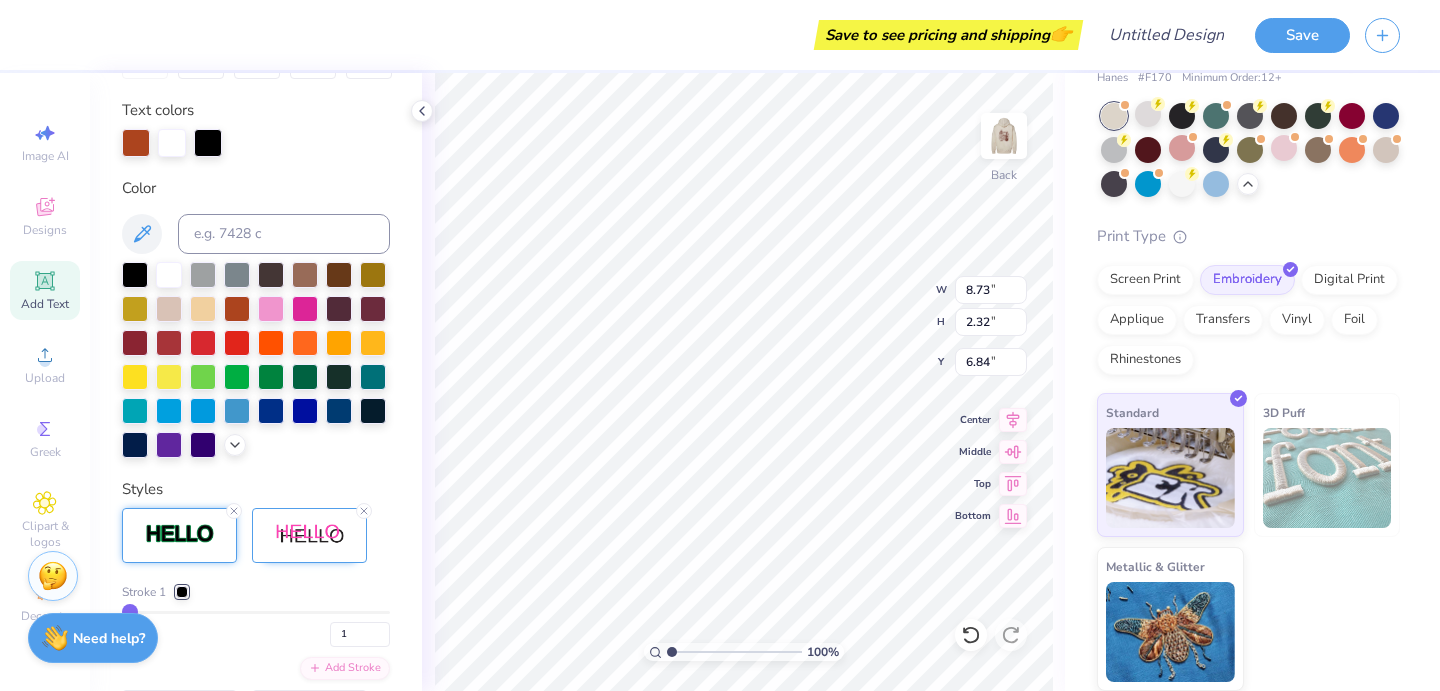 scroll, scrollTop: 0, scrollLeft: 0, axis: both 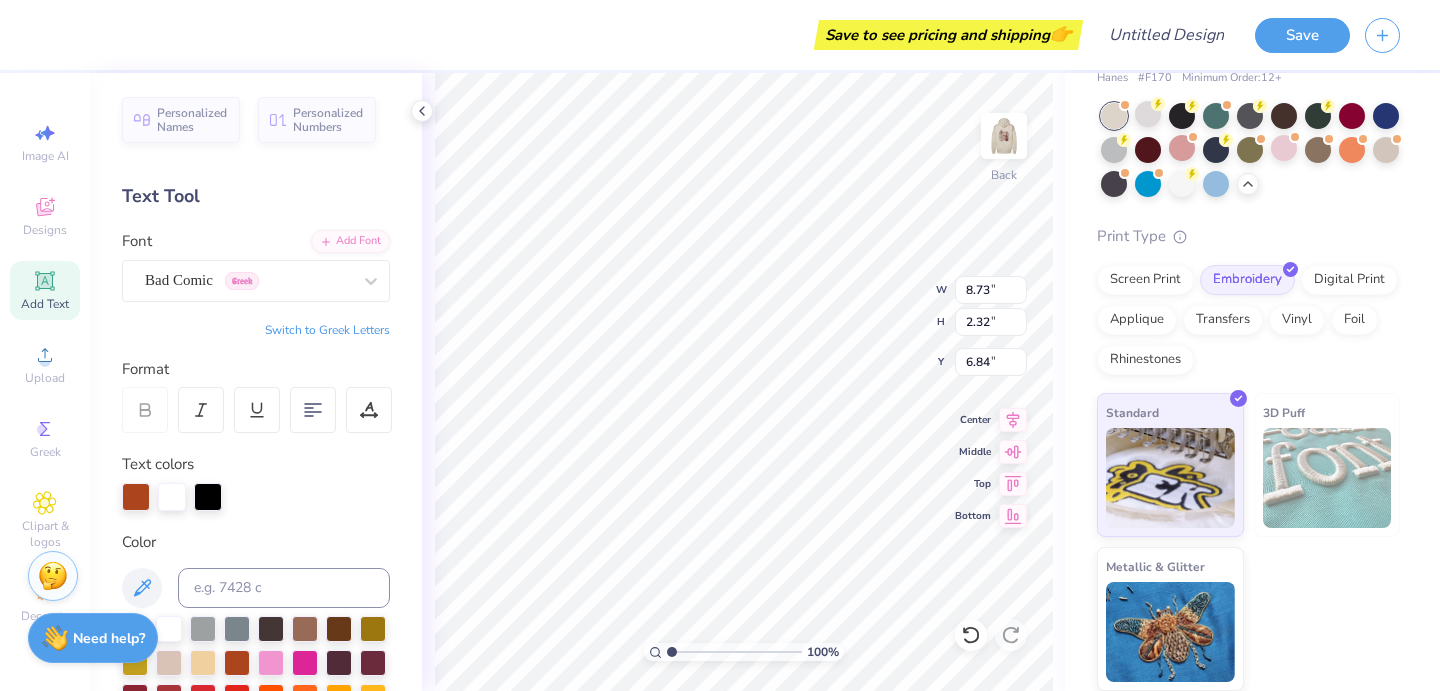 click at bounding box center (256, 497) 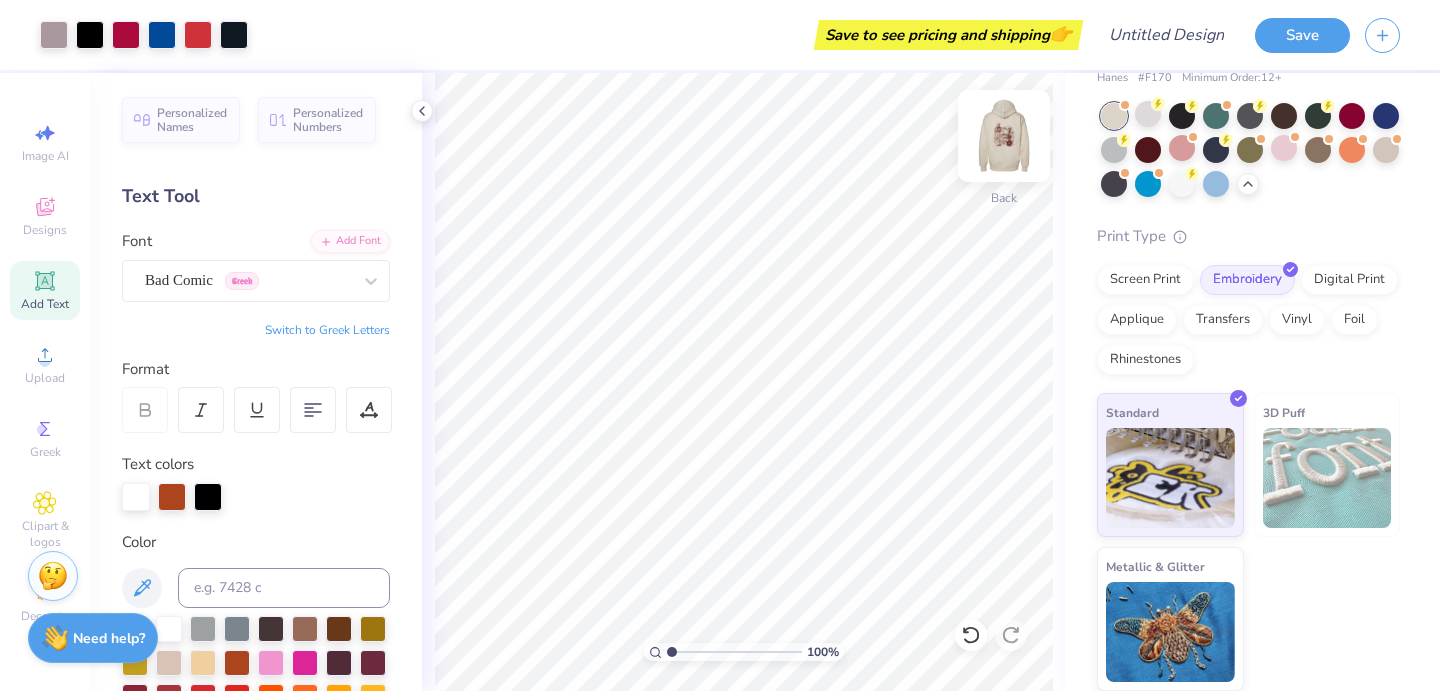 click at bounding box center [1004, 136] 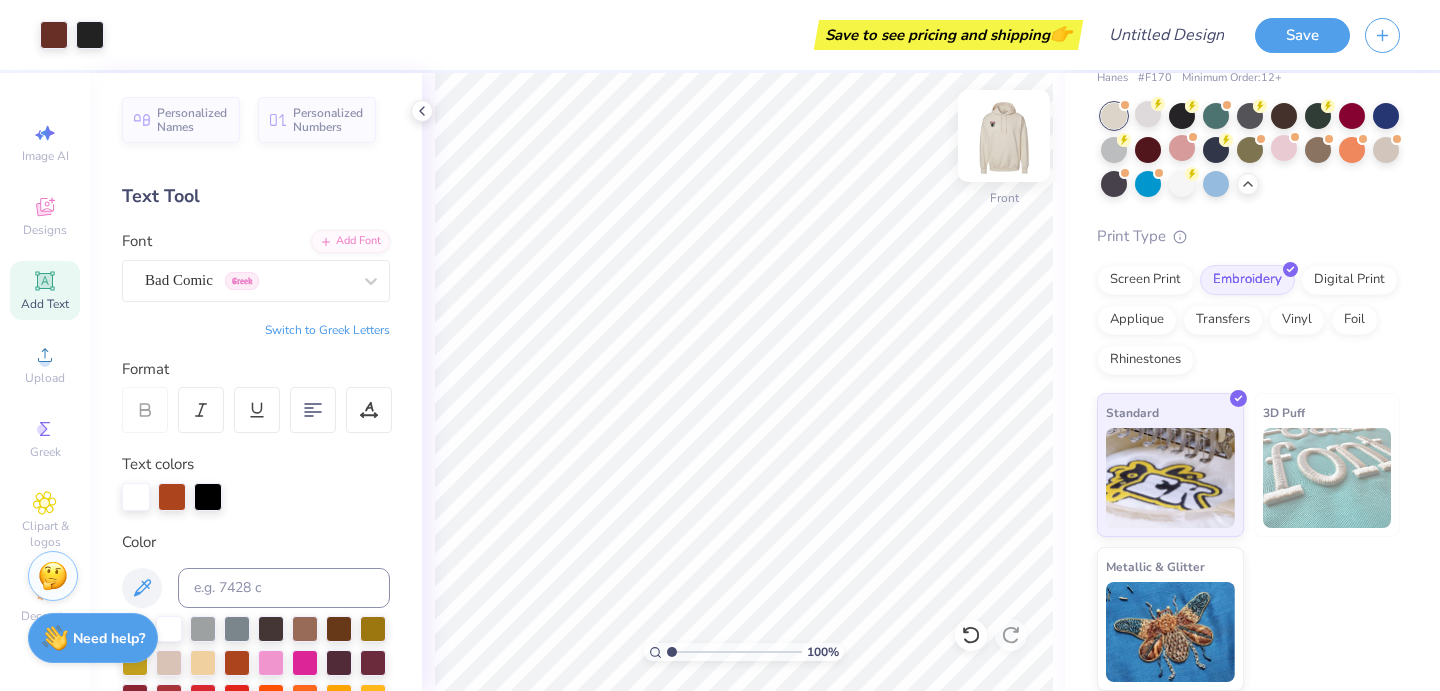 click at bounding box center [1004, 136] 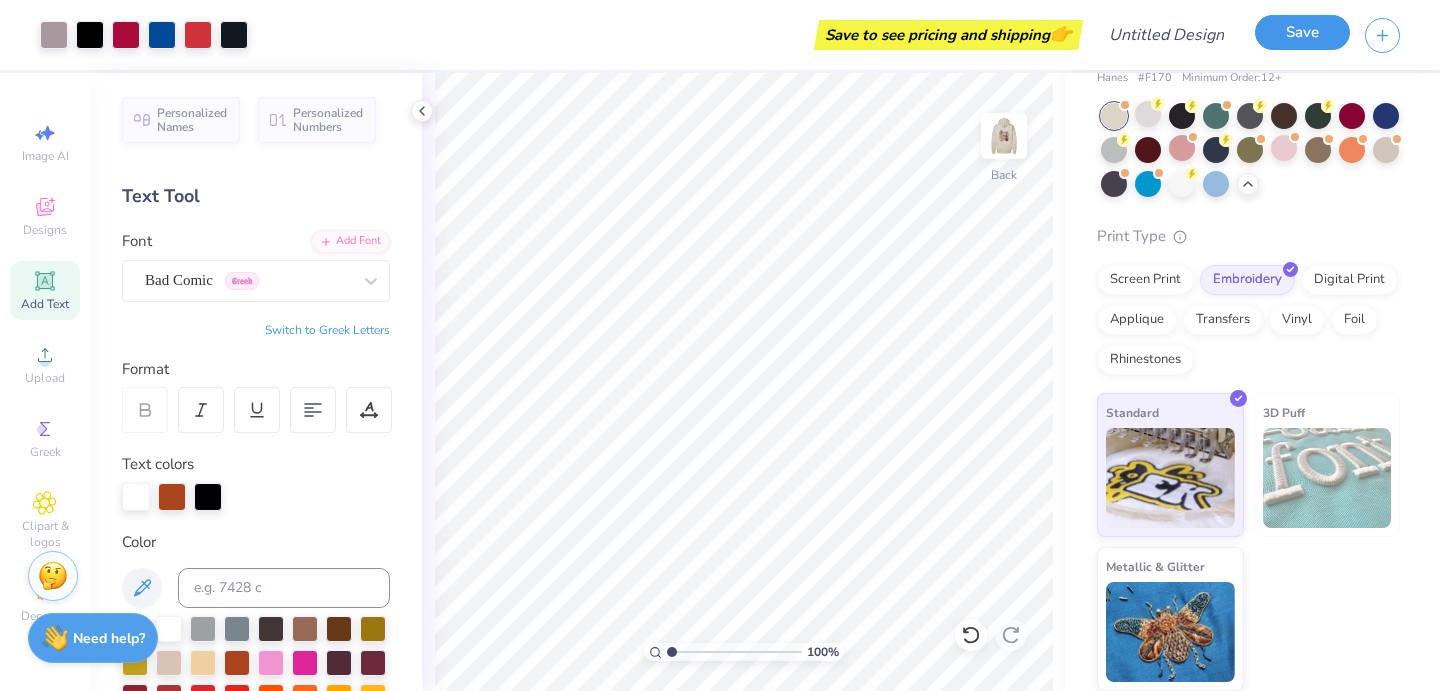 click on "Save" at bounding box center (1302, 32) 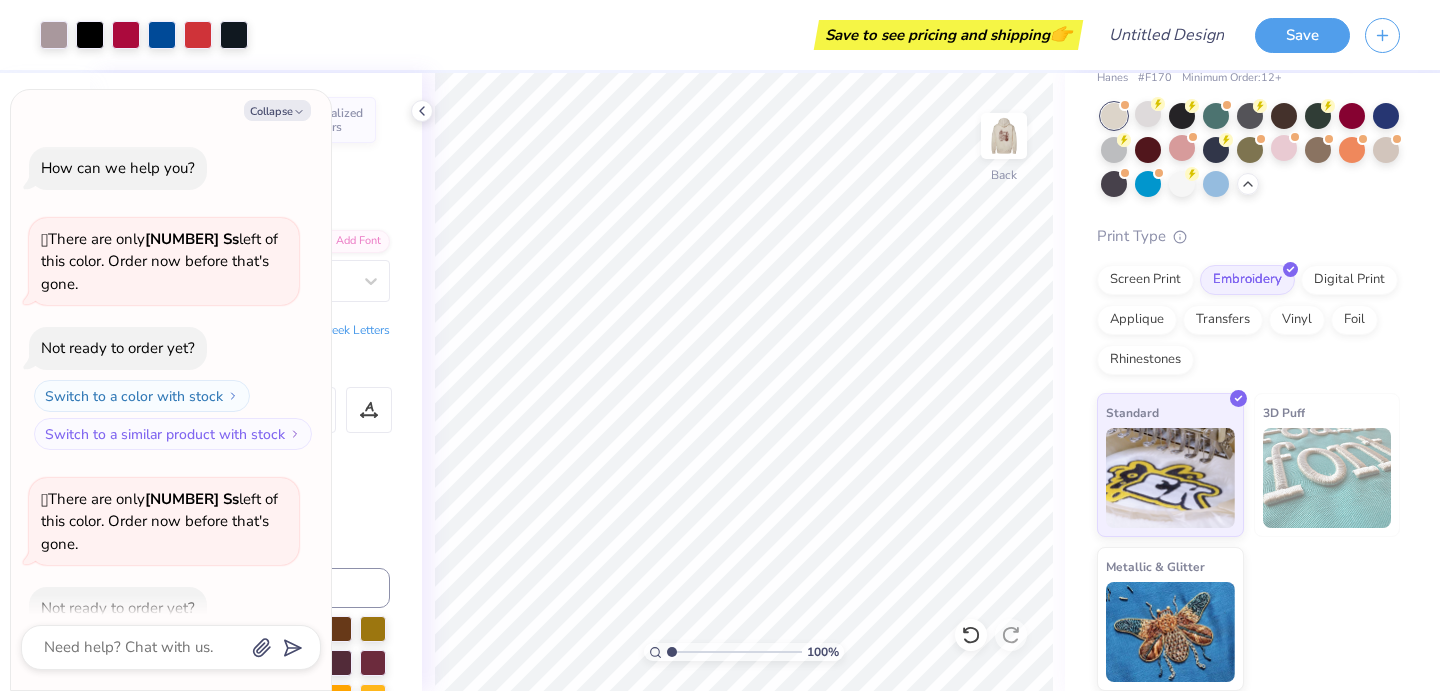 scroll, scrollTop: 617, scrollLeft: 0, axis: vertical 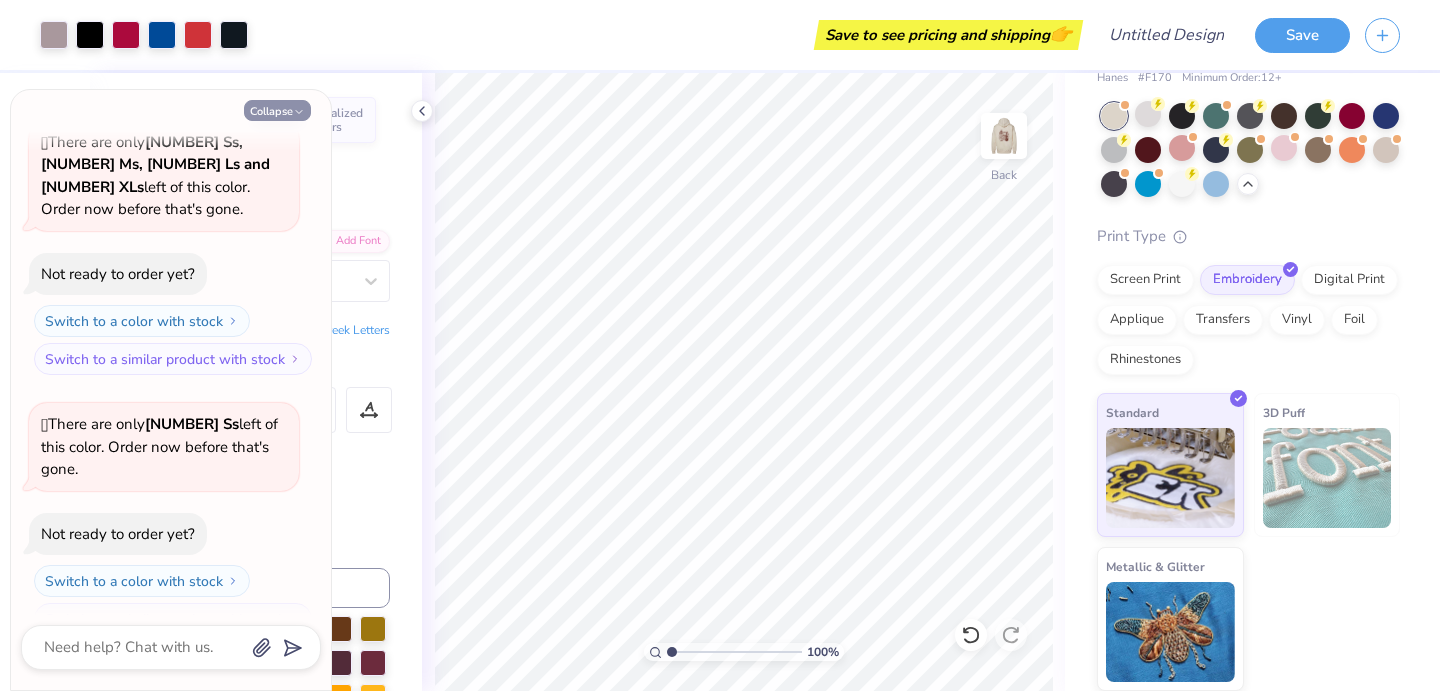 click 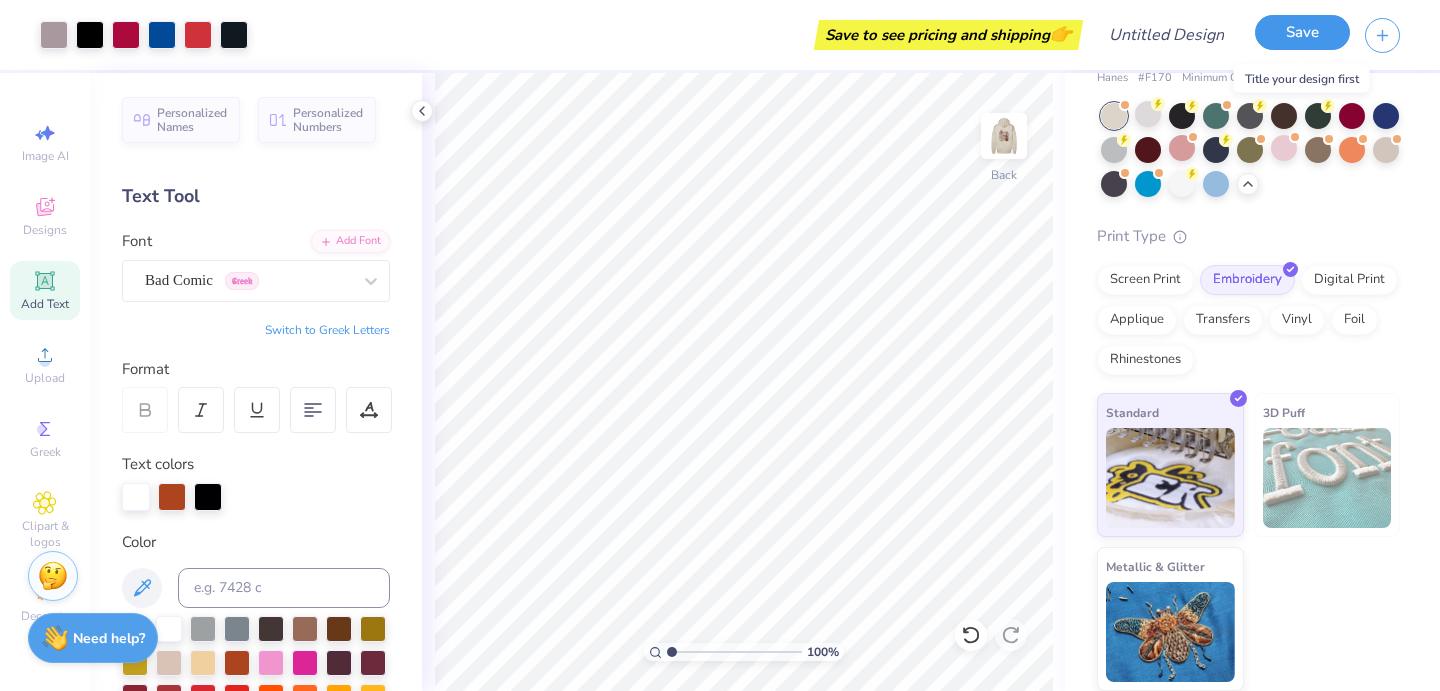 click on "Save" at bounding box center [1302, 32] 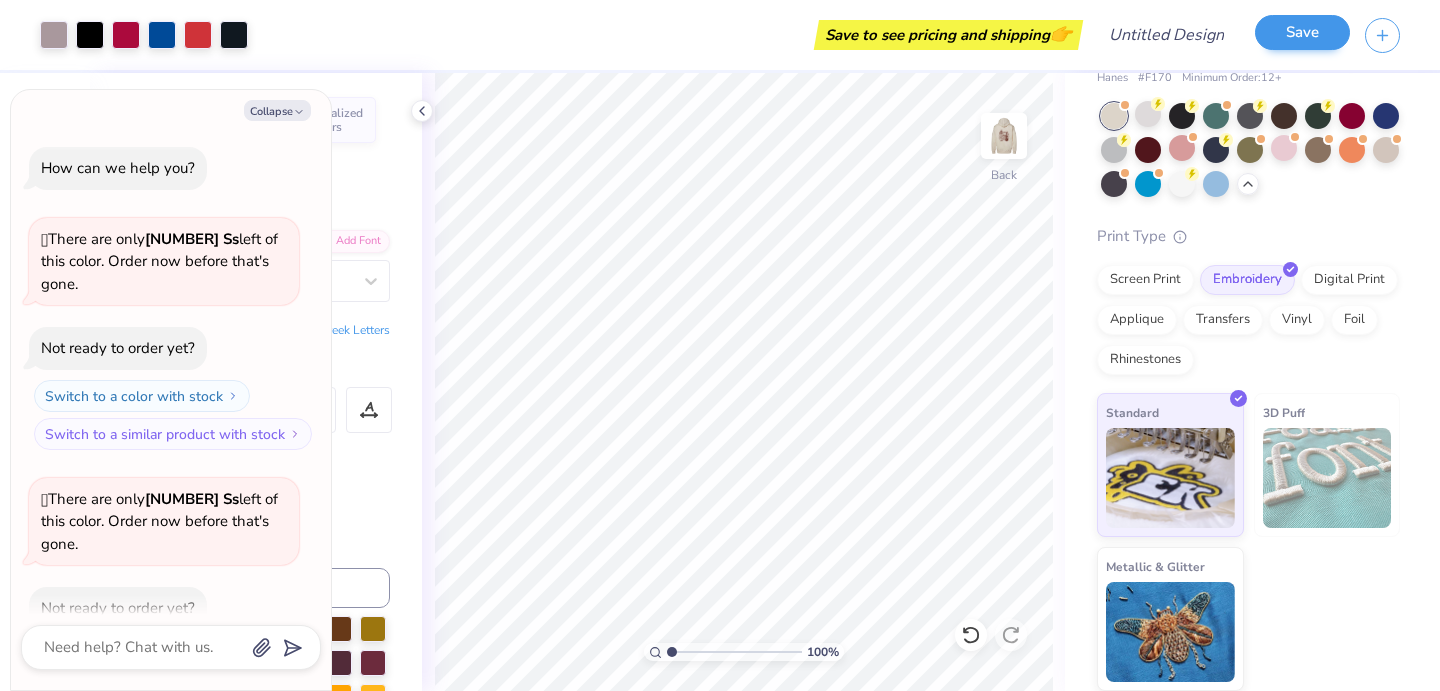 scroll, scrollTop: 672, scrollLeft: 0, axis: vertical 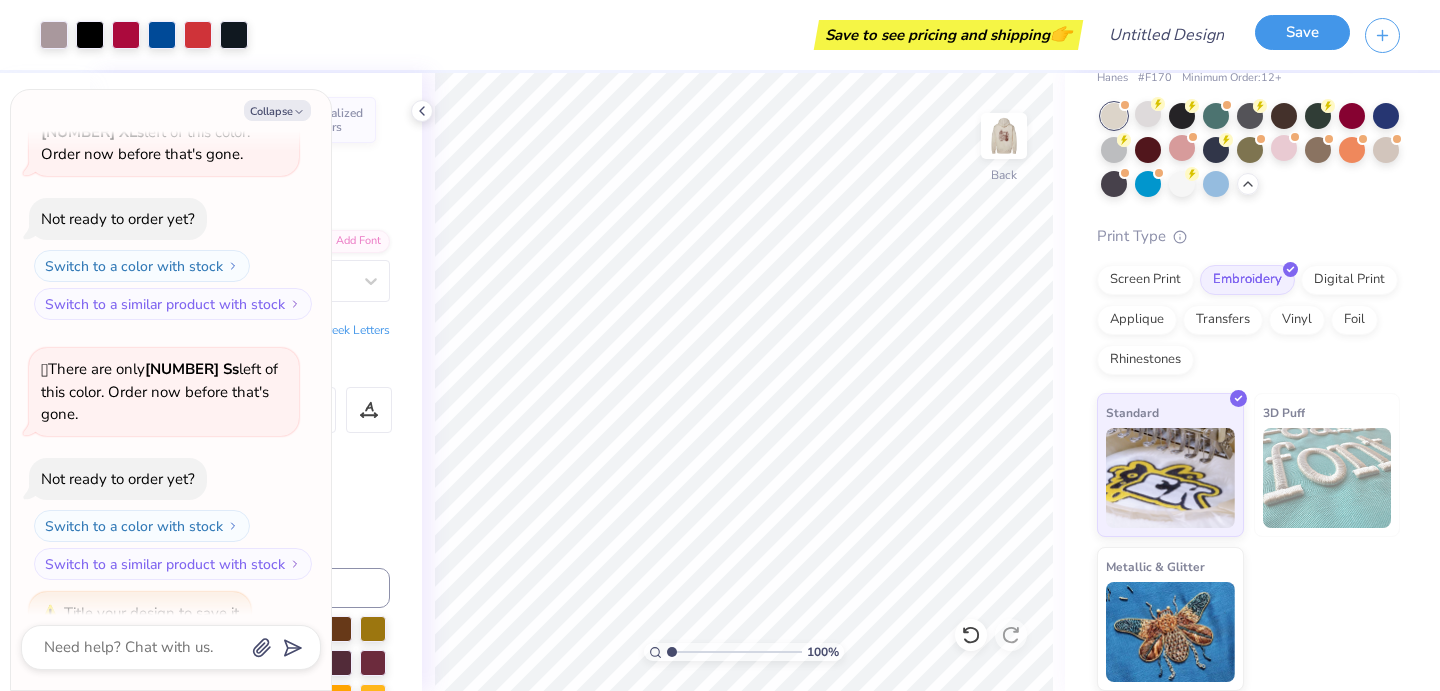 click on "Save" at bounding box center [1302, 32] 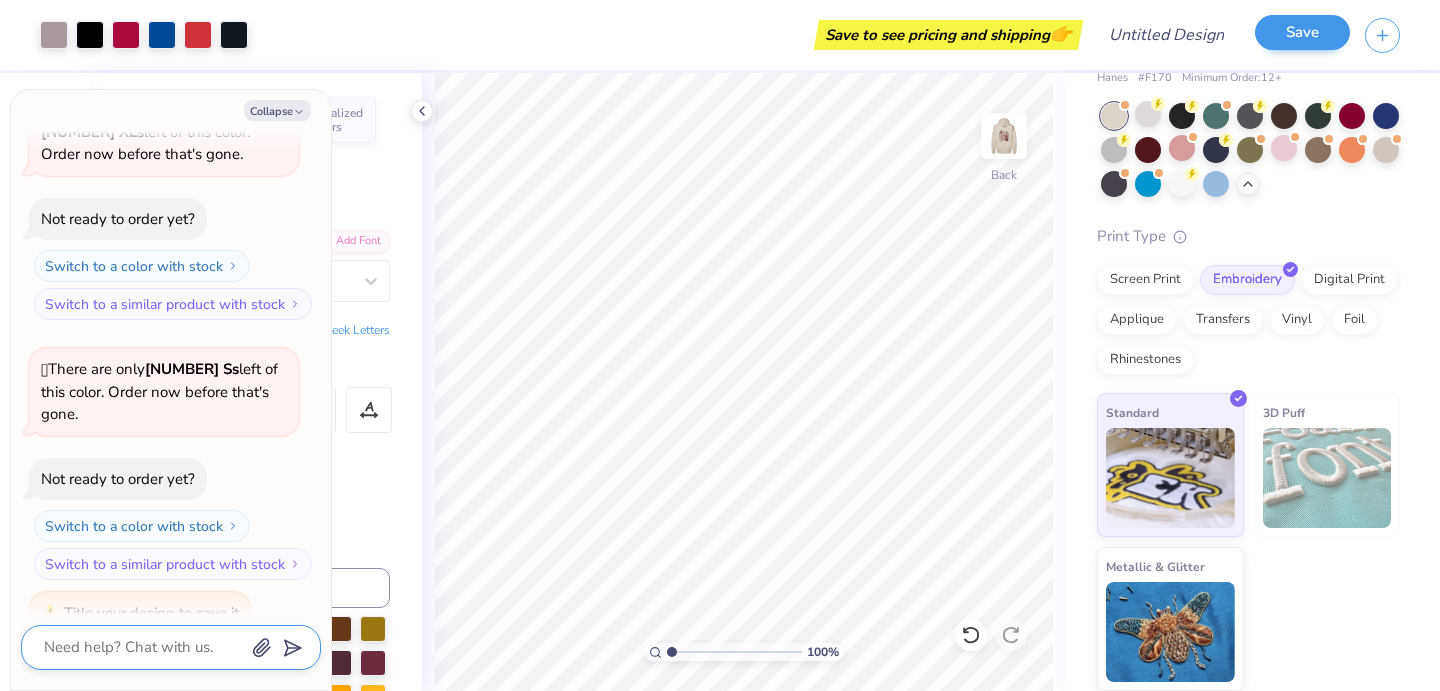 scroll, scrollTop: 726, scrollLeft: 0, axis: vertical 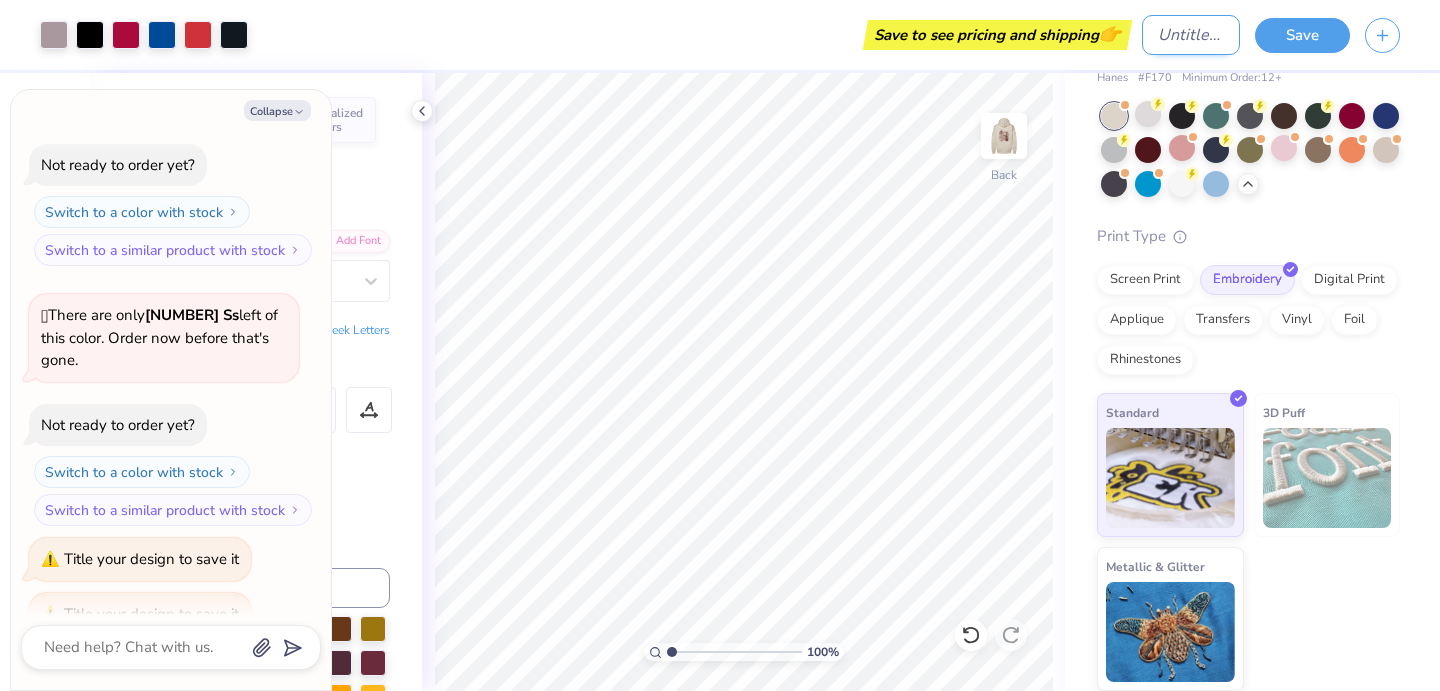 type on "x" 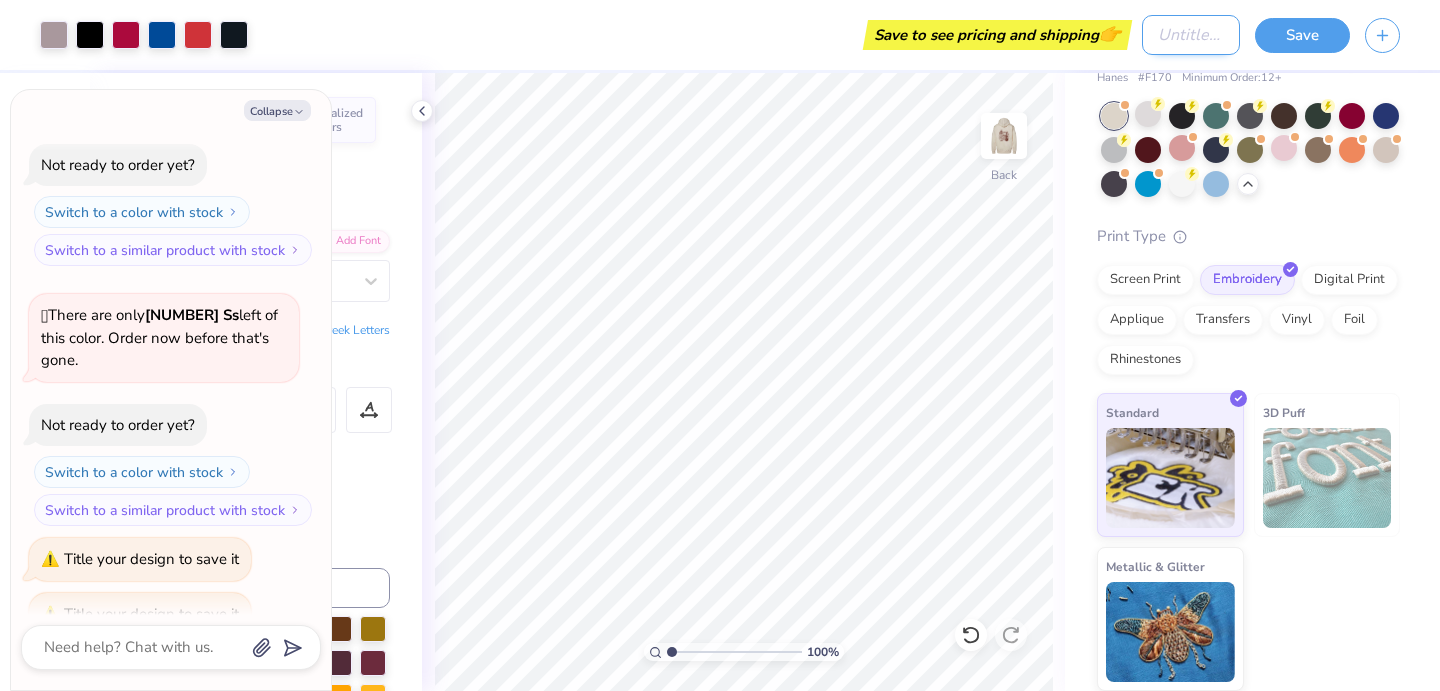 click on "Design Title" at bounding box center (1191, 35) 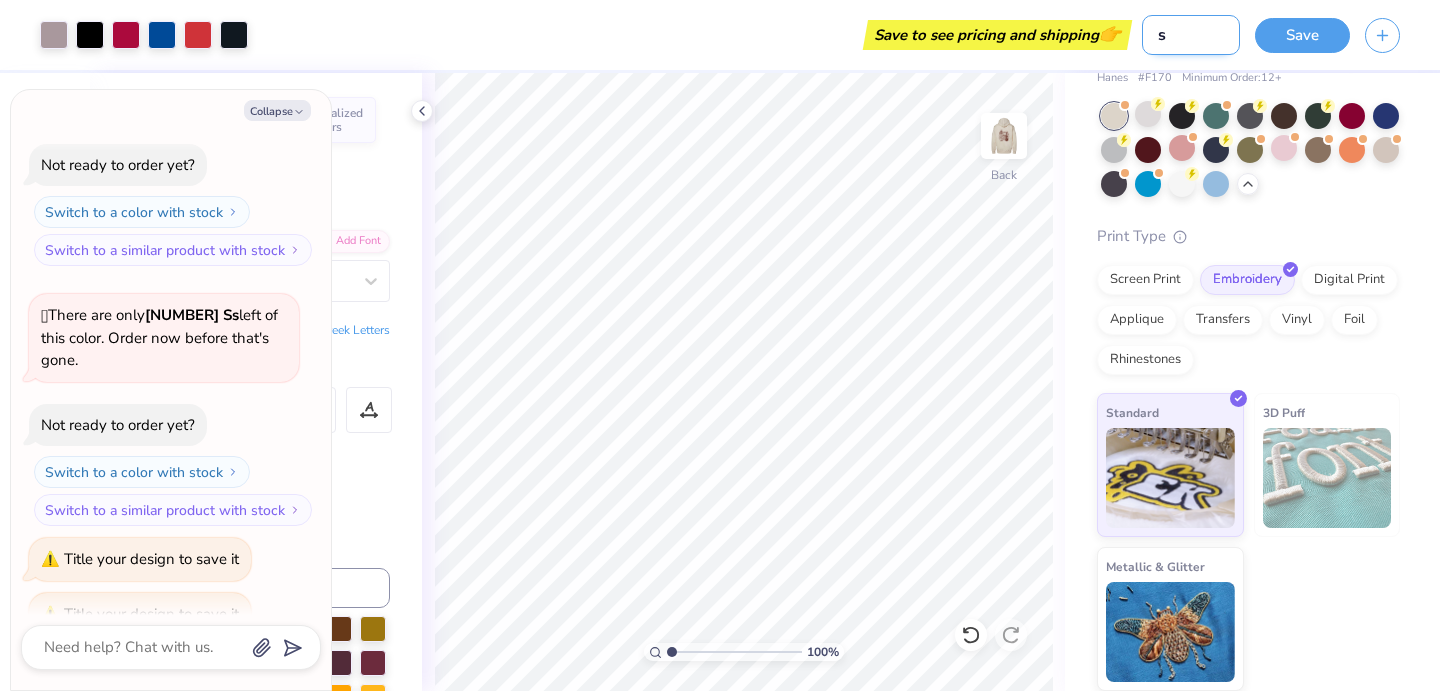 type on "se" 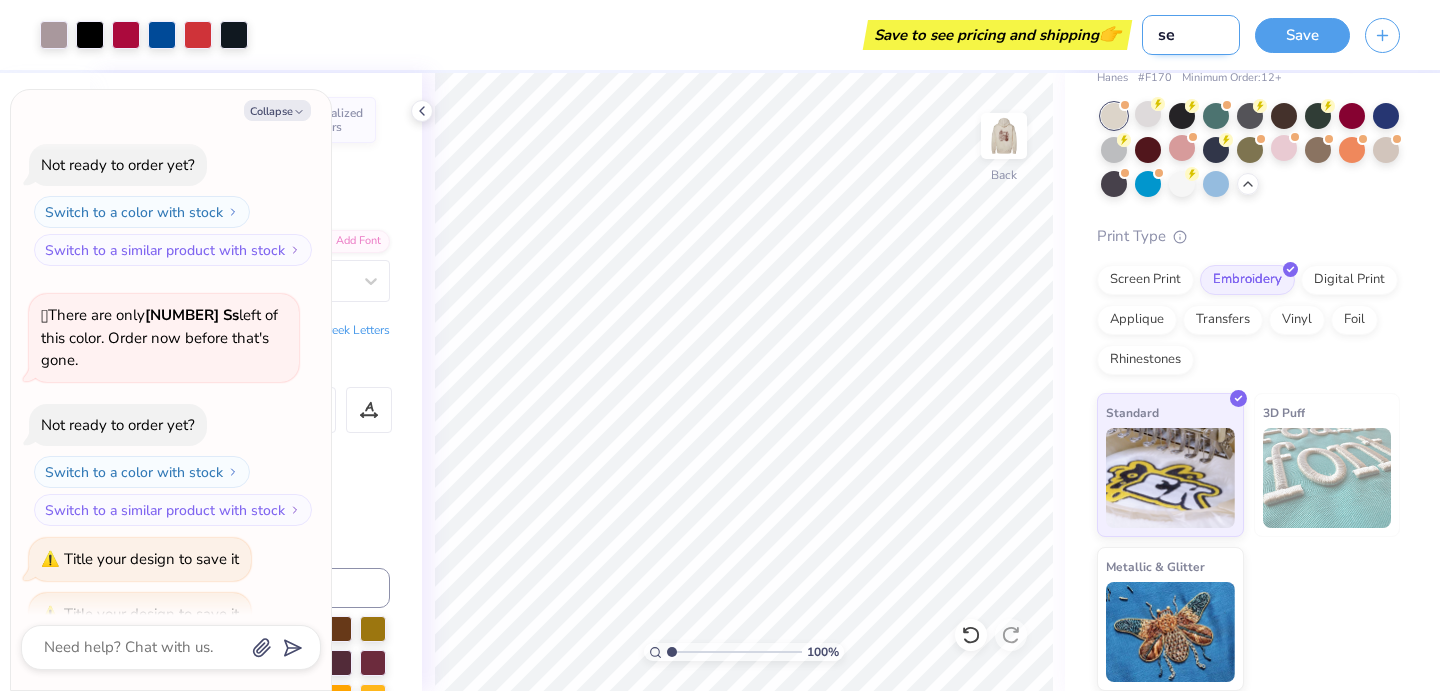 type on "sec" 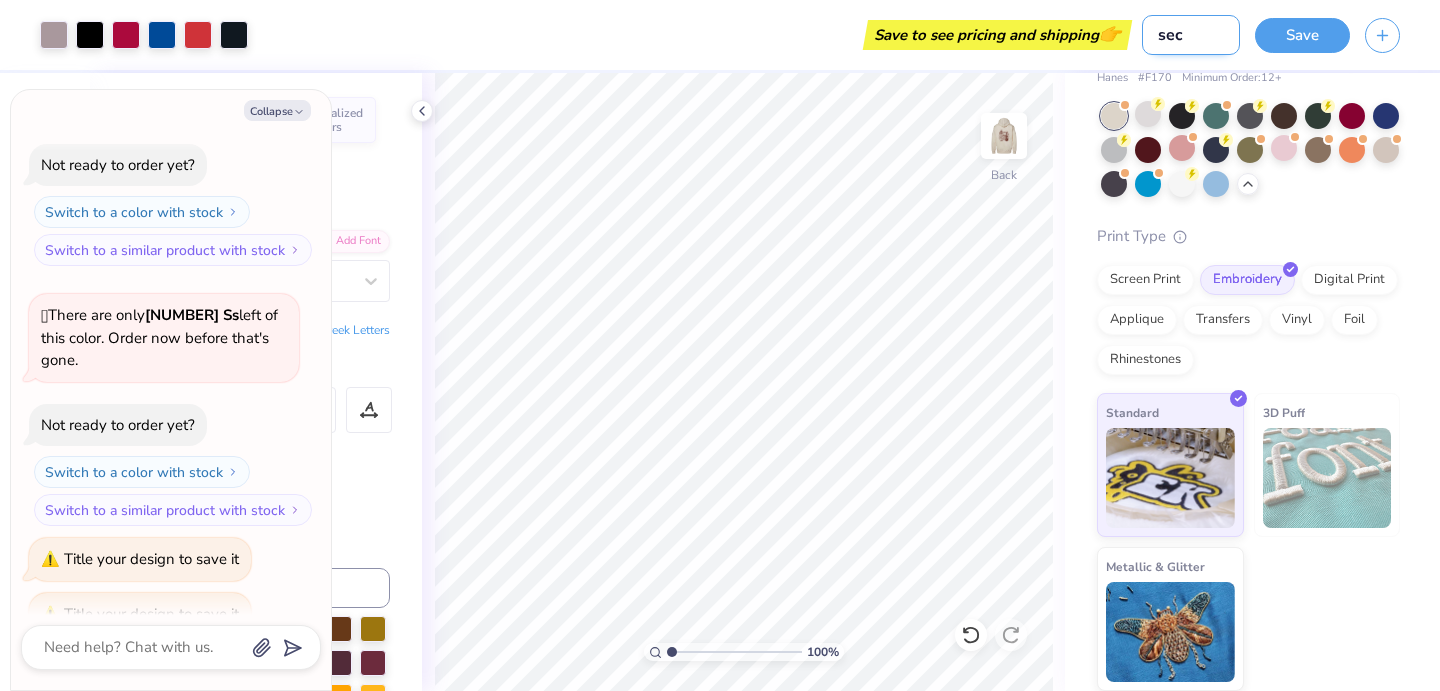 type on "sect" 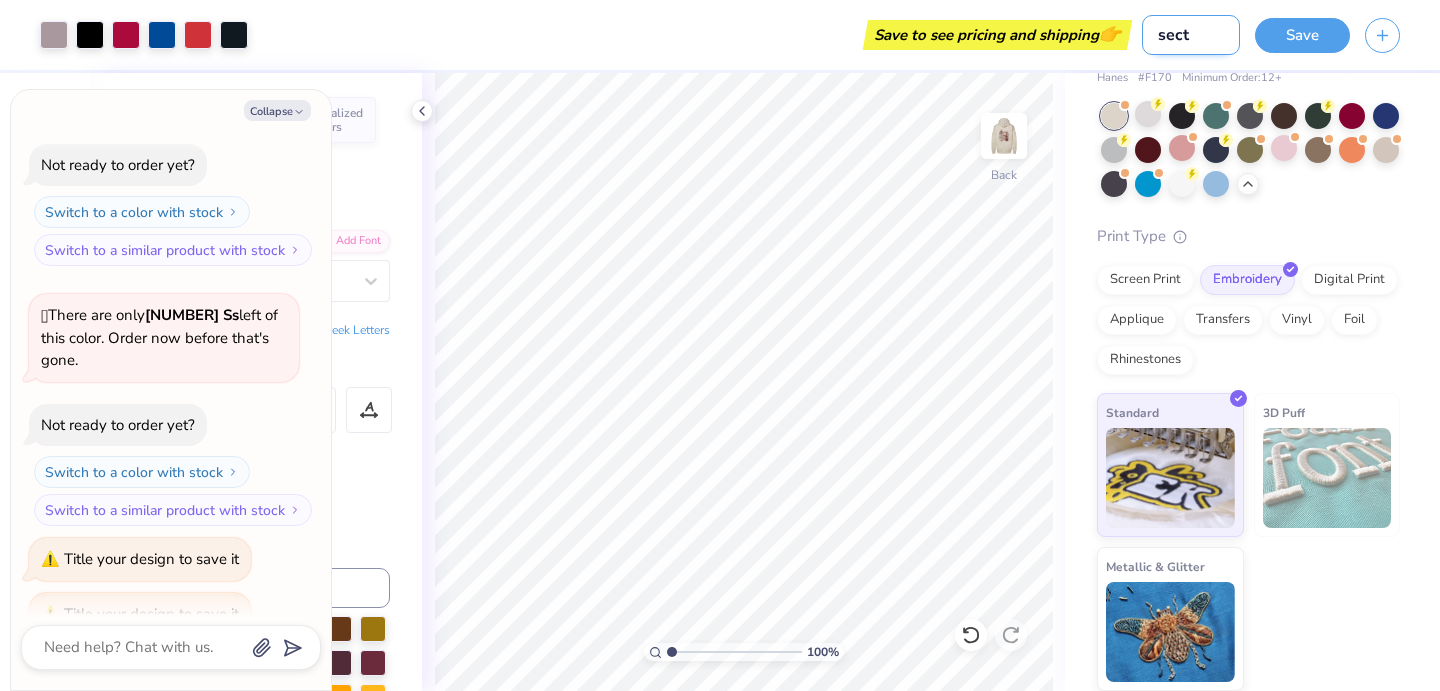 type on "secti" 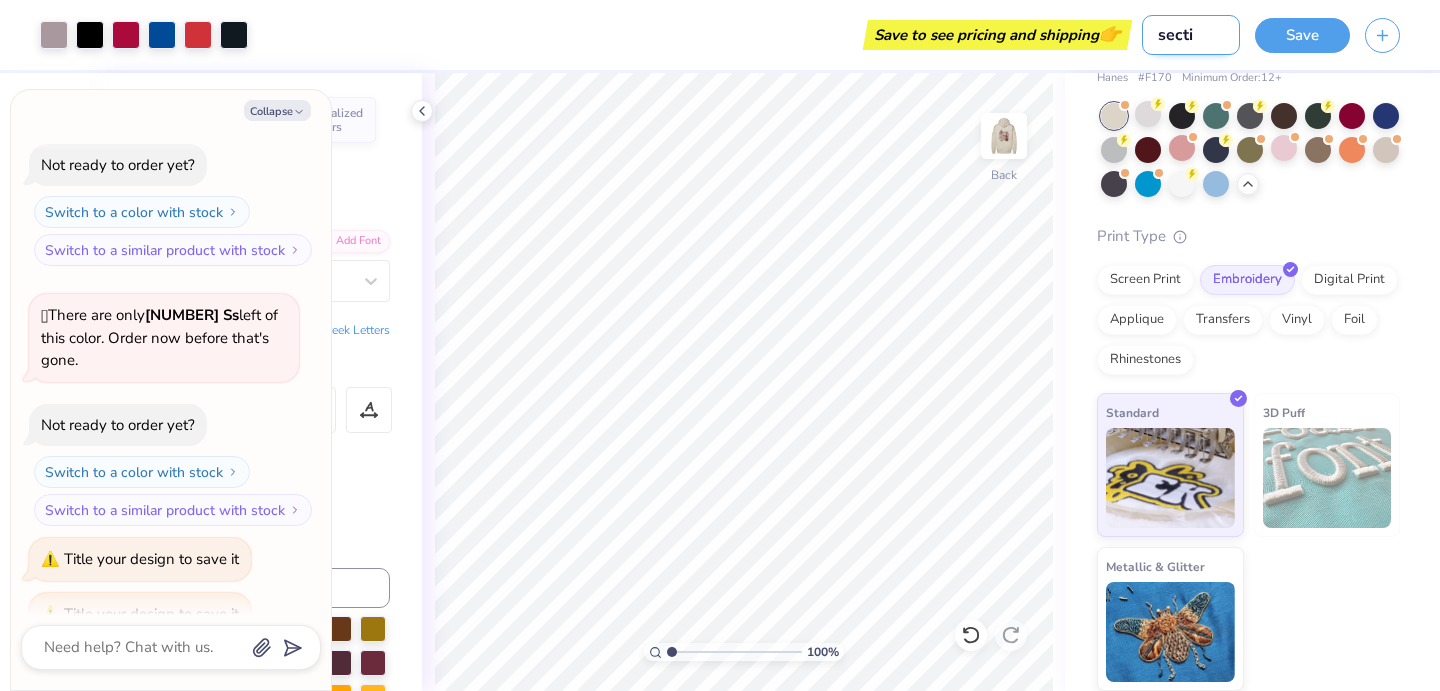 type on "sectio" 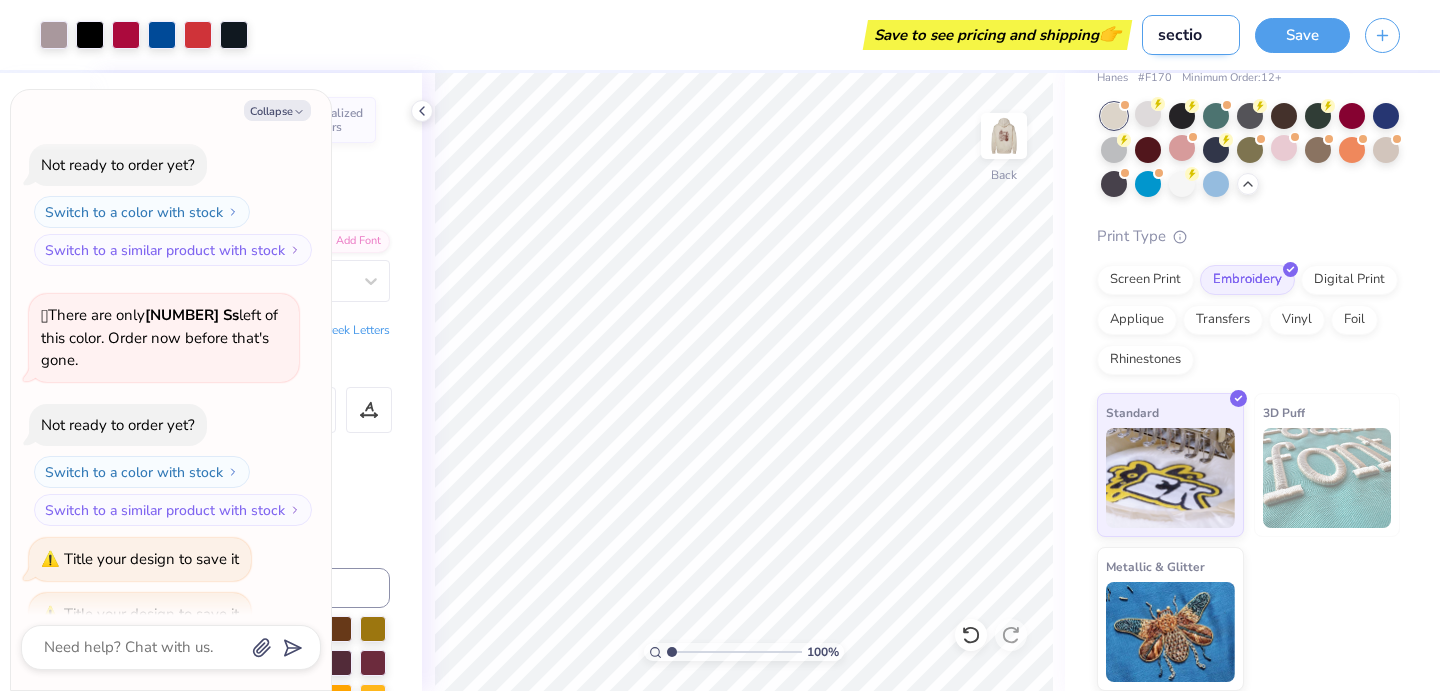 type on "section" 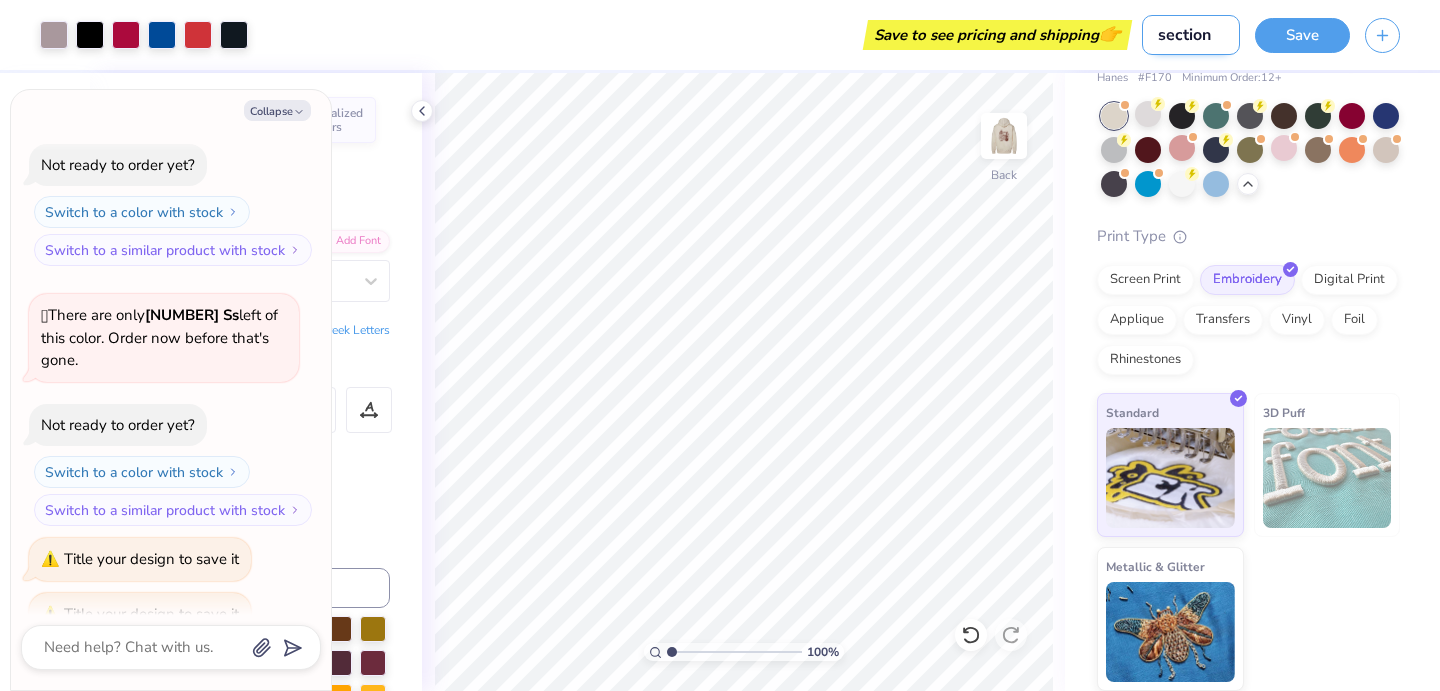 type on "section" 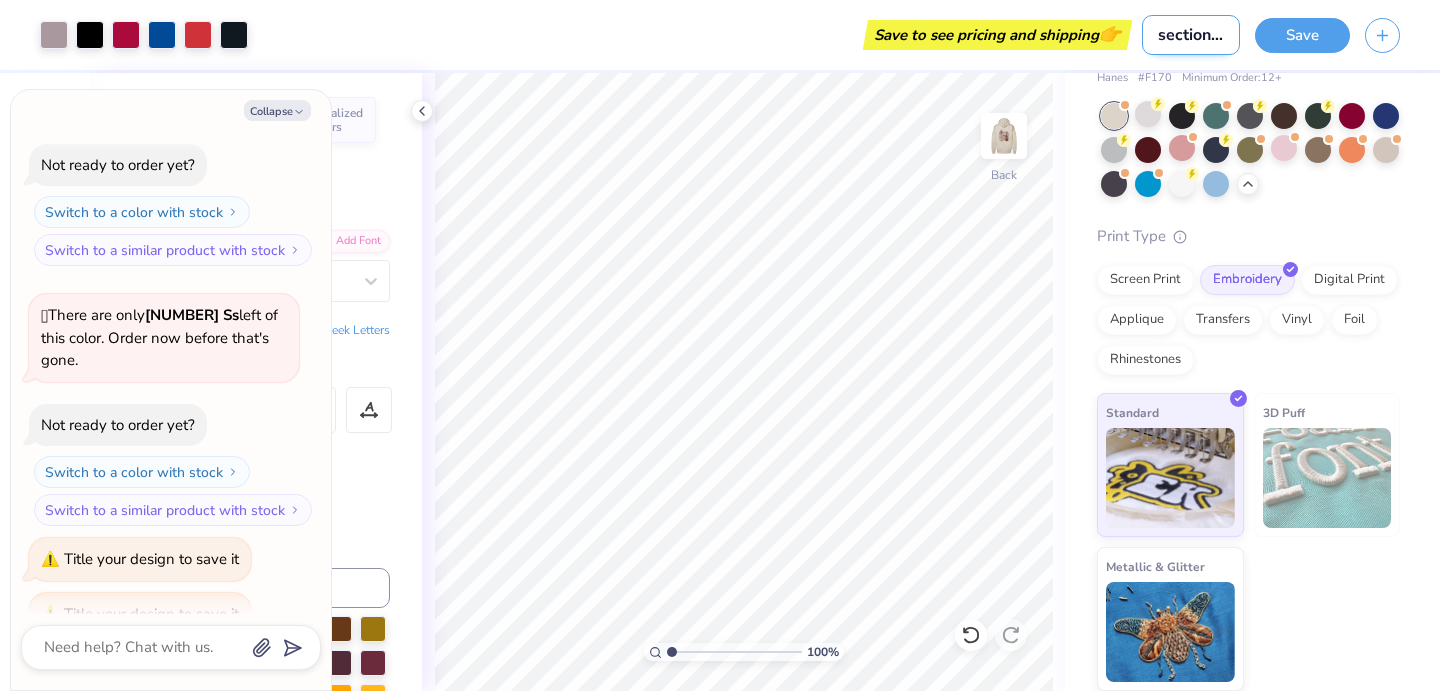 scroll, scrollTop: 0, scrollLeft: 1, axis: horizontal 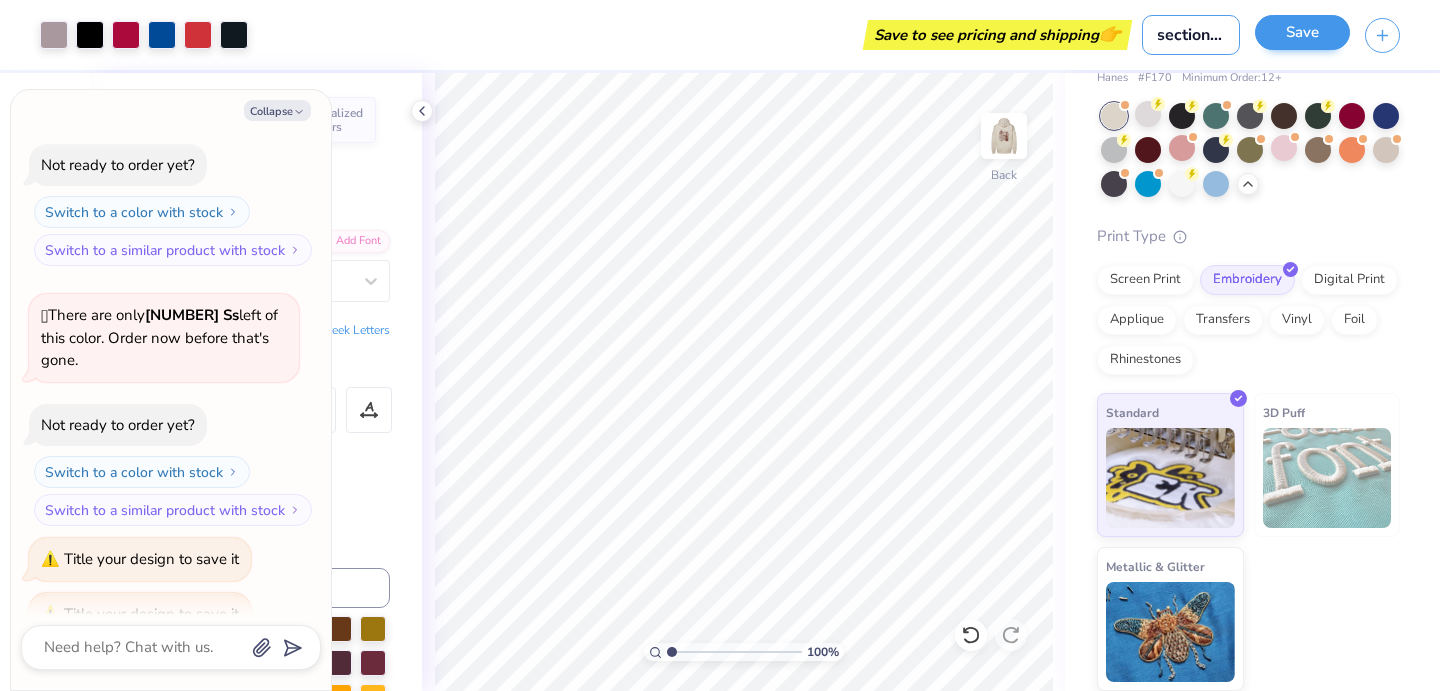 type on "section K" 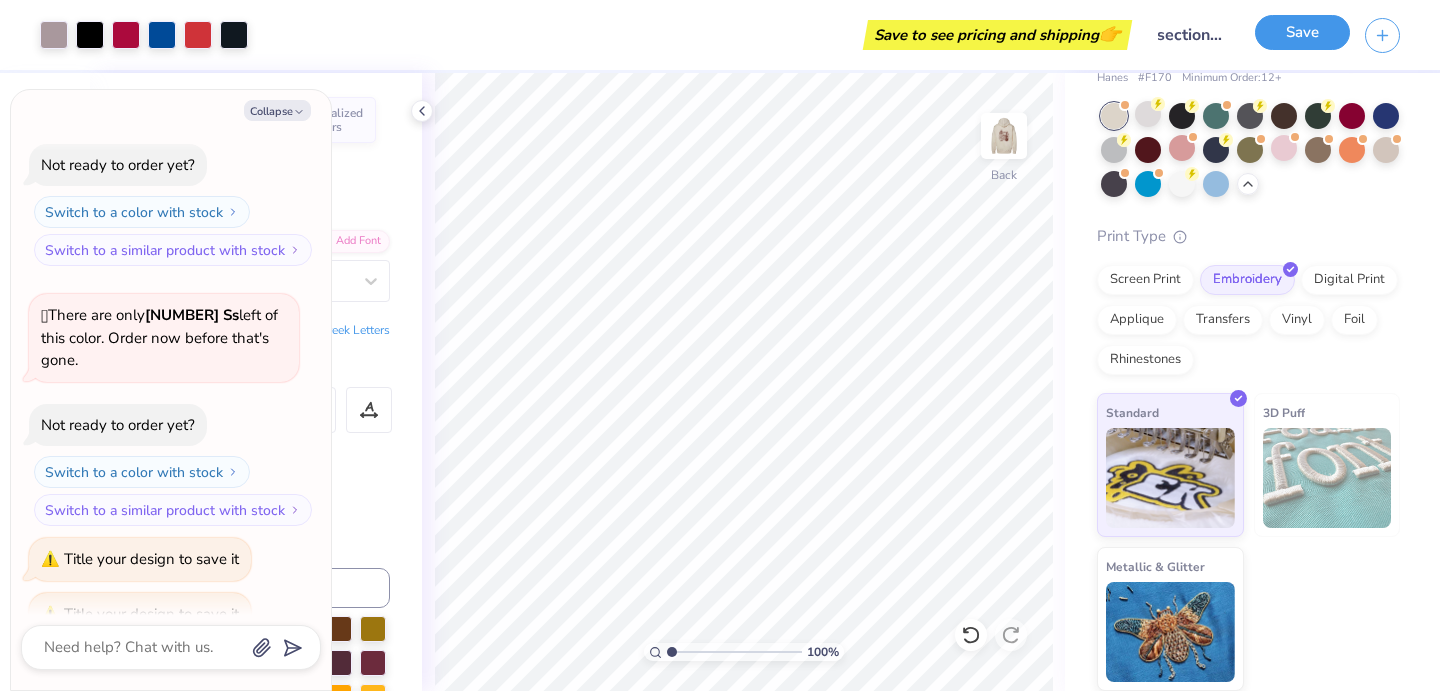 click on "Save" at bounding box center (1302, 32) 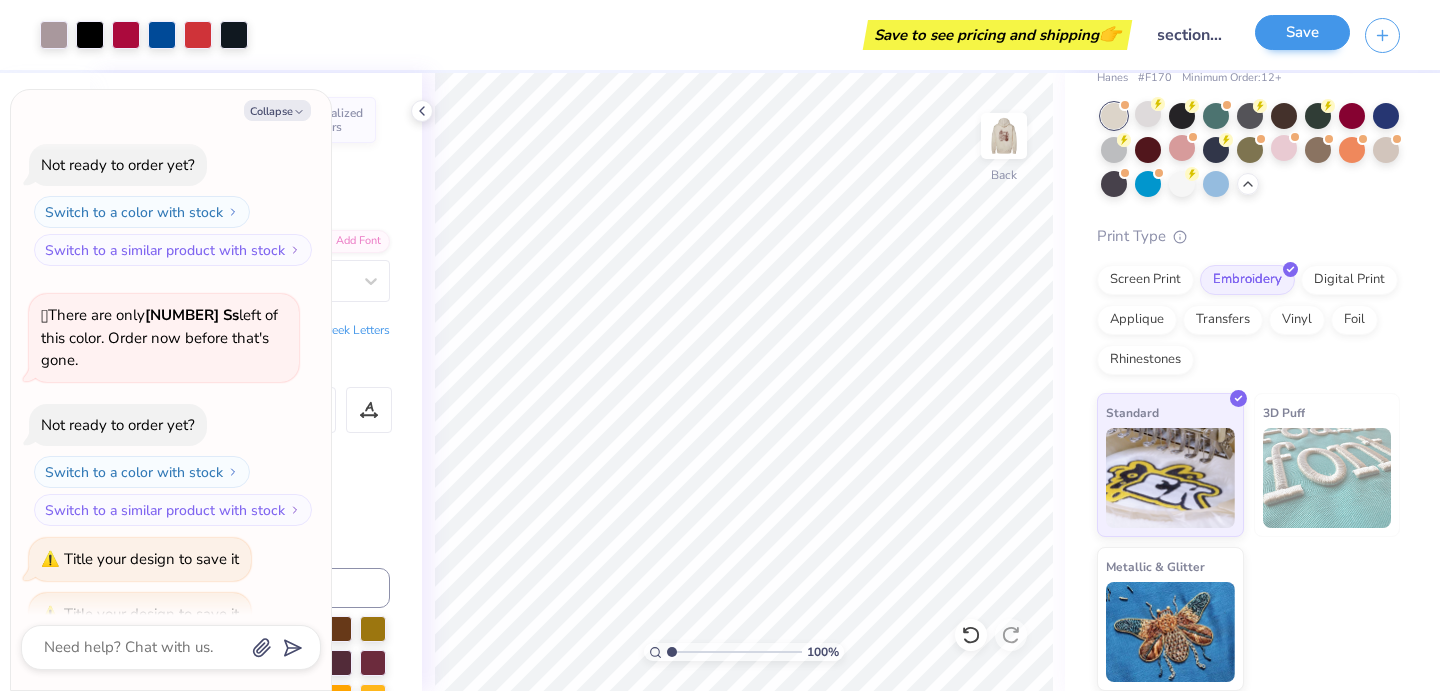 scroll, scrollTop: 0, scrollLeft: 0, axis: both 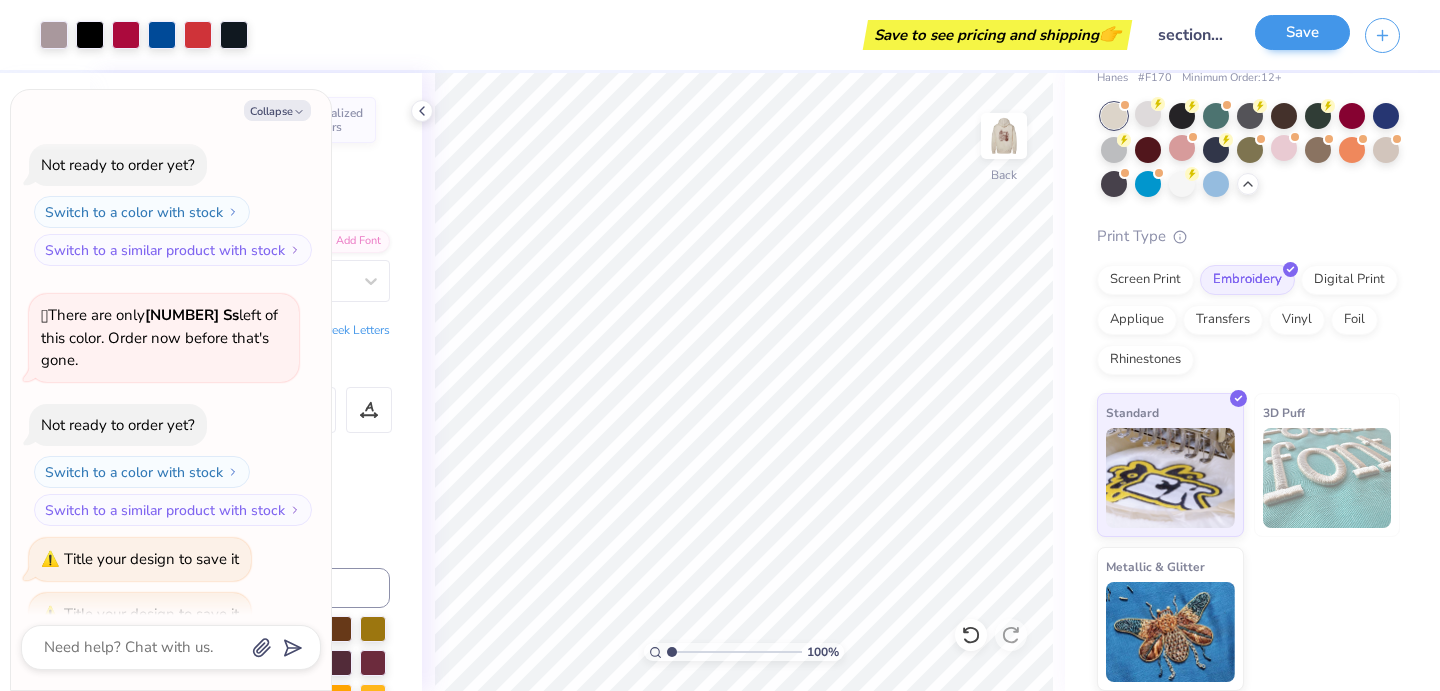 type on "x" 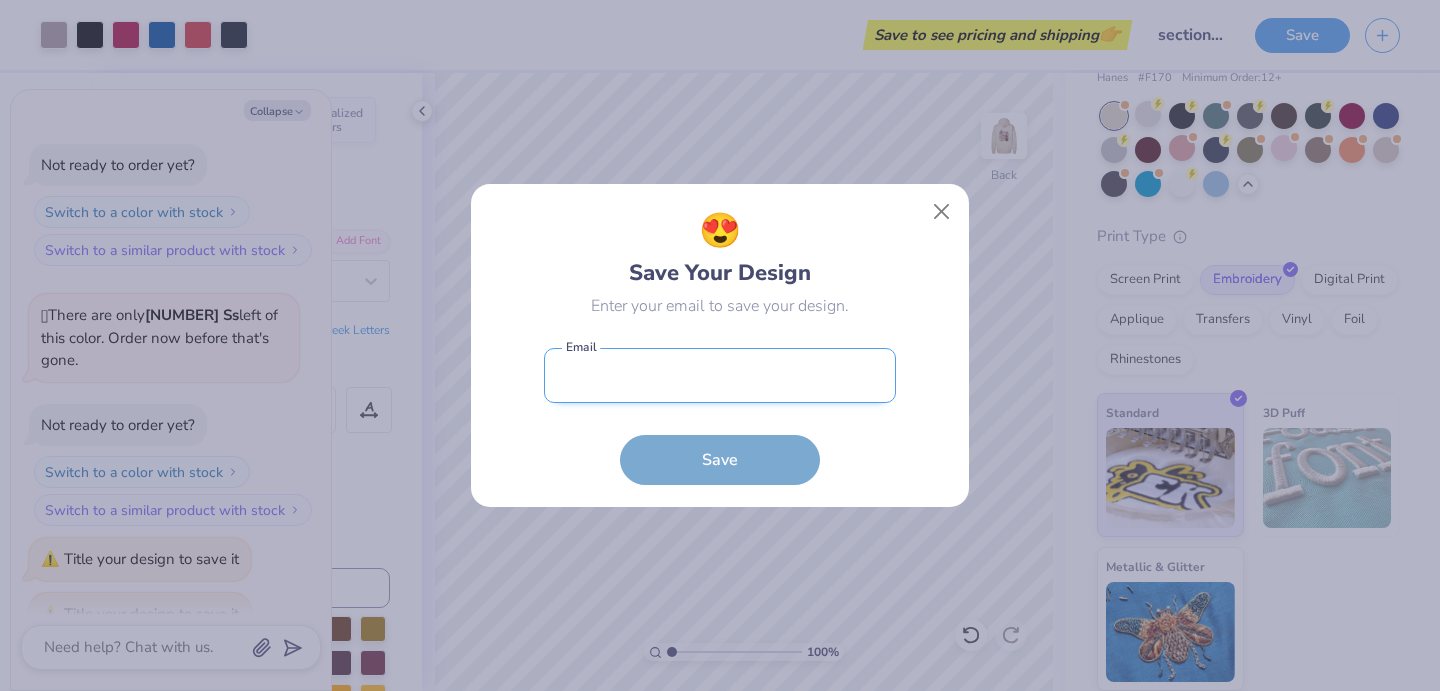 click at bounding box center (720, 375) 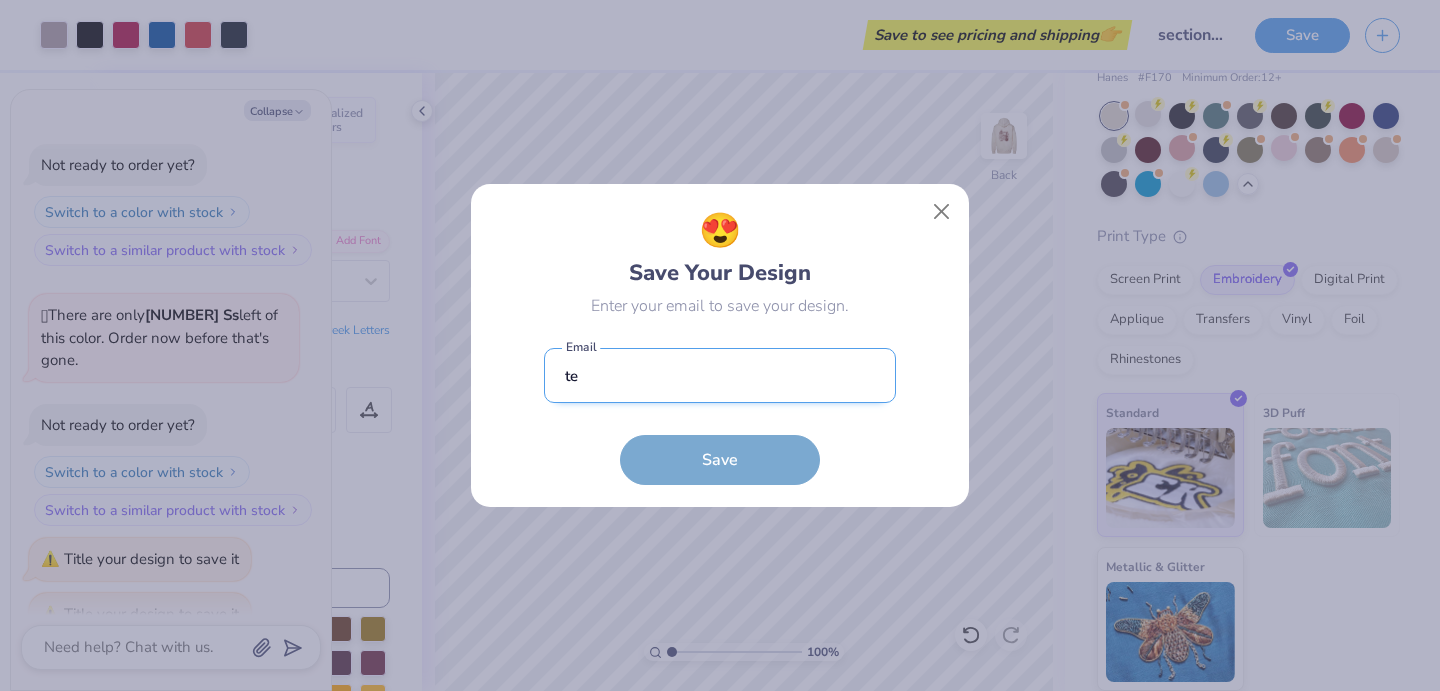 type on "tekamolo090@gmail.com" 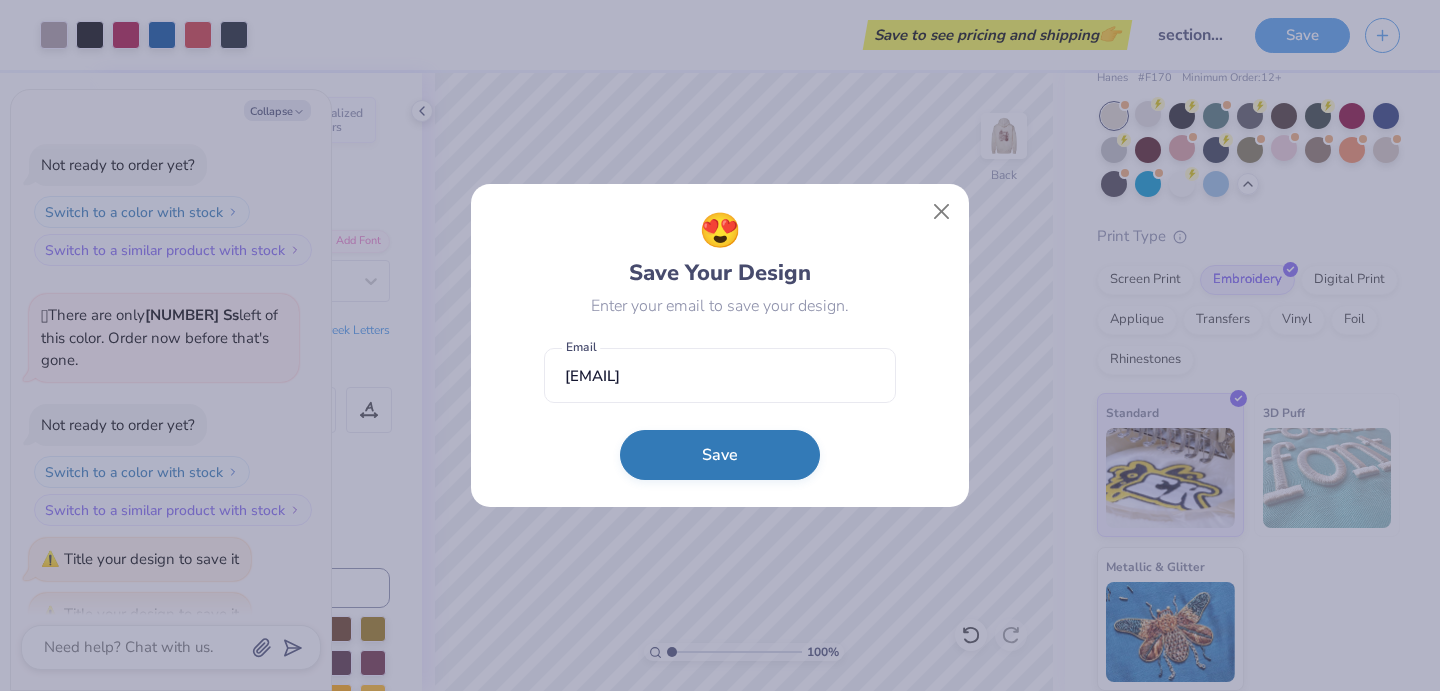 click on "Save" at bounding box center [720, 455] 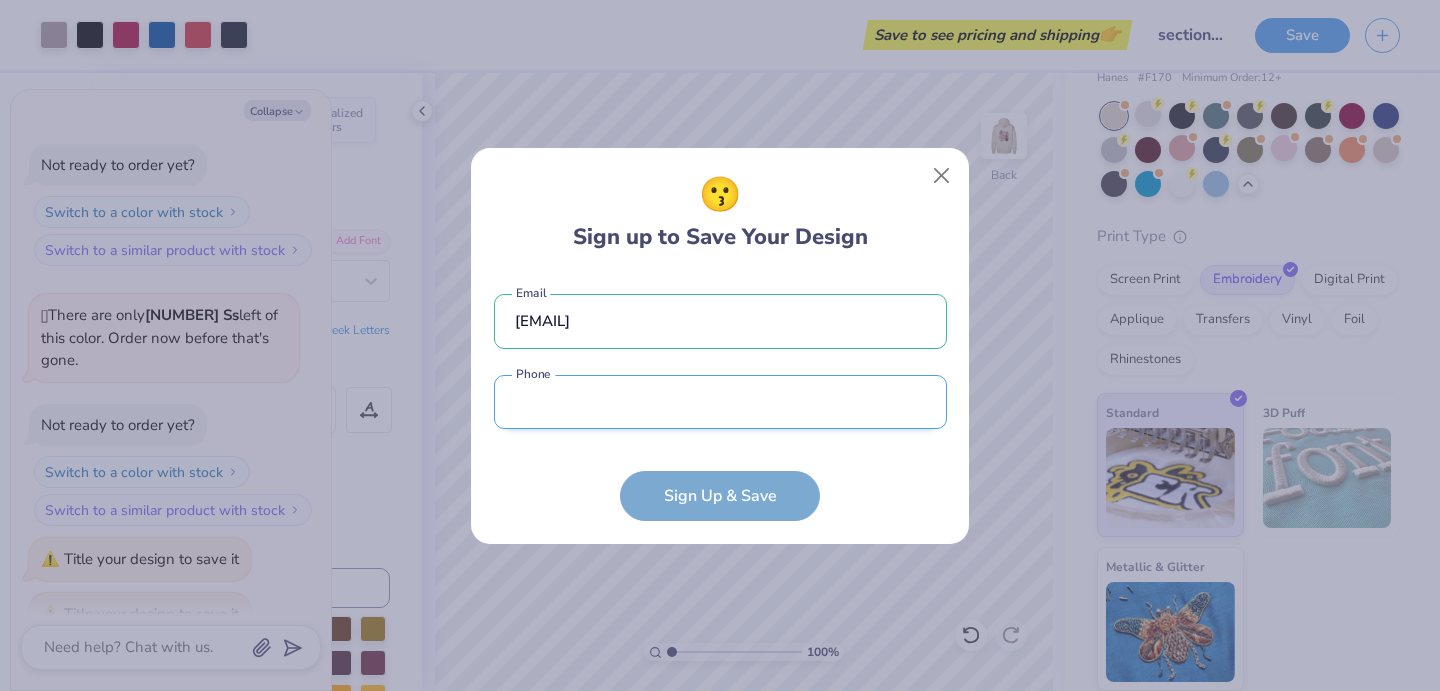 click at bounding box center [720, 402] 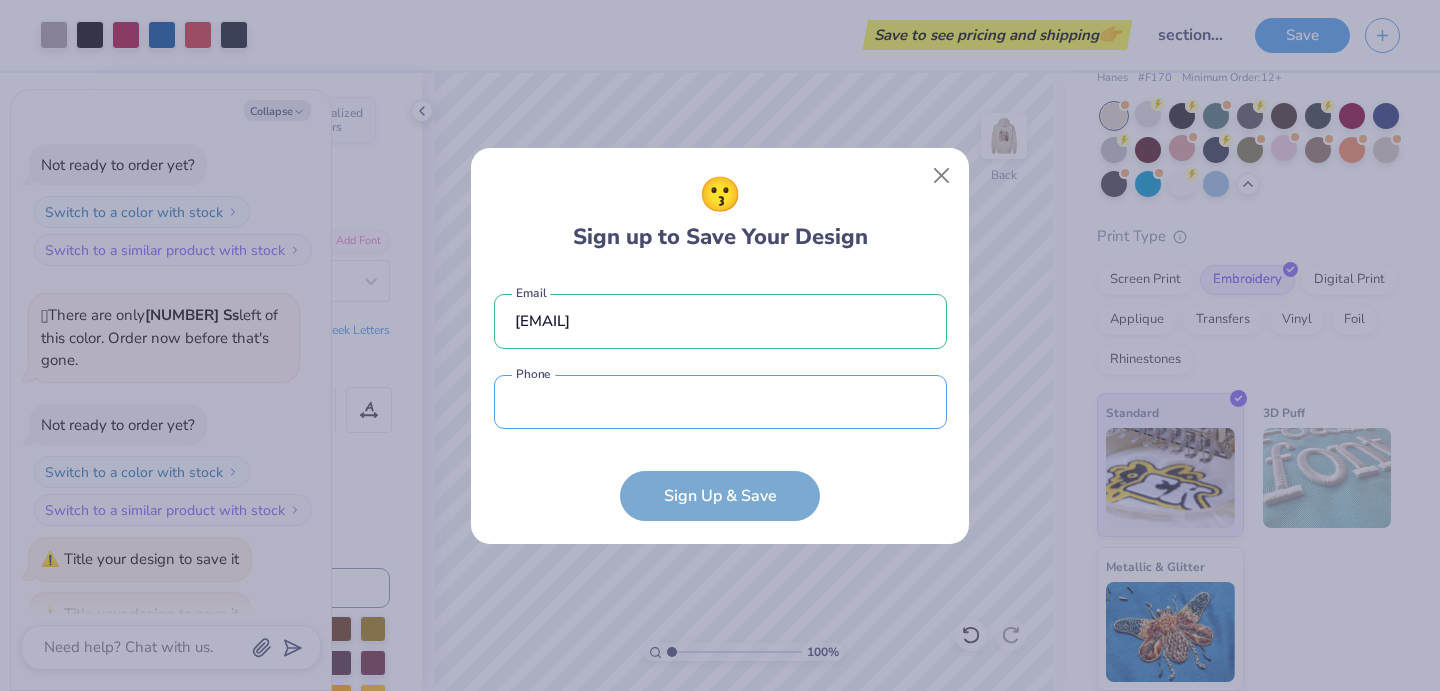 type on "(617) 251-5204" 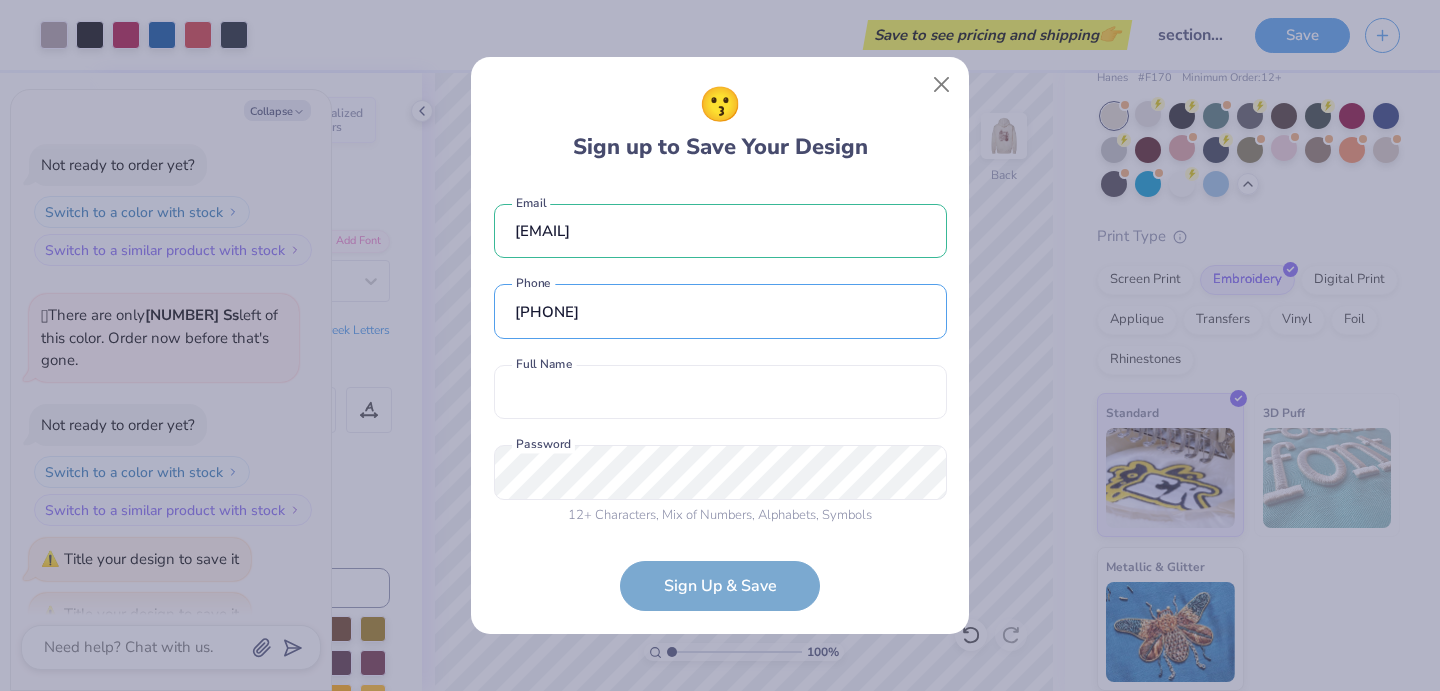 scroll, scrollTop: 6, scrollLeft: 0, axis: vertical 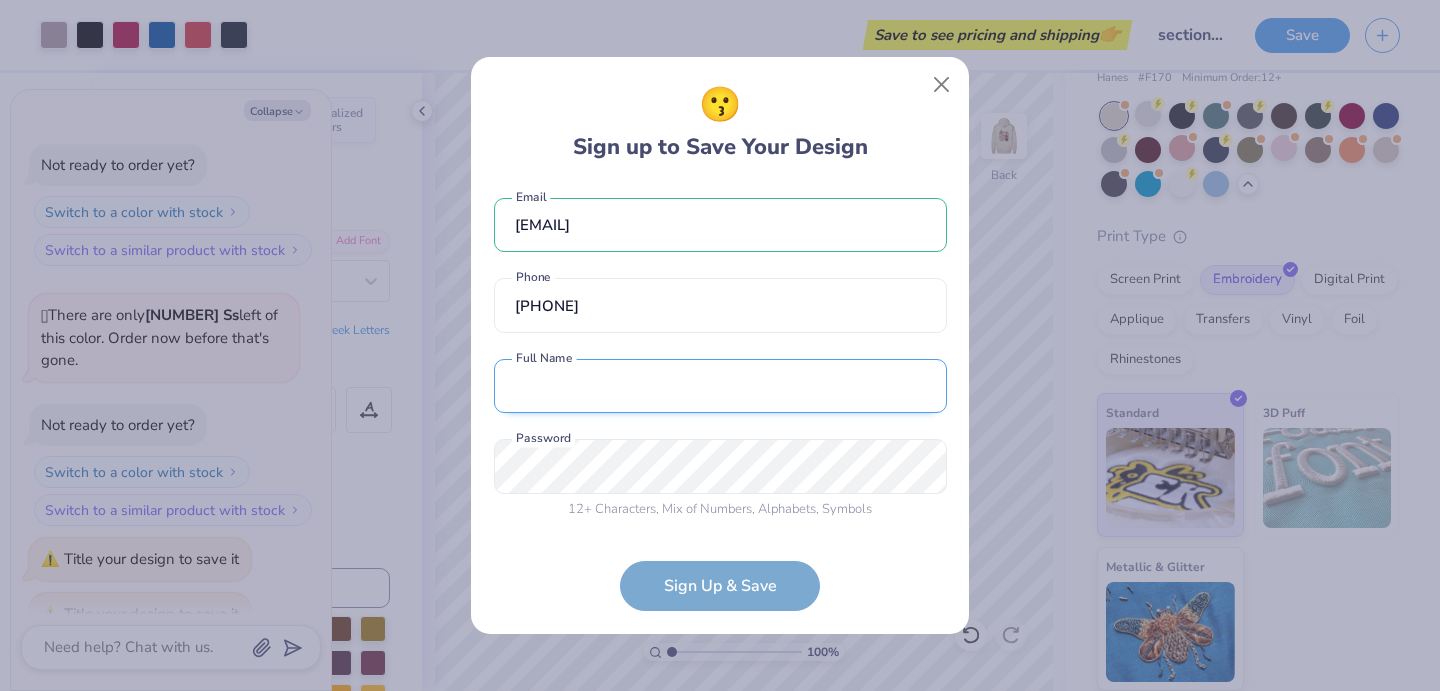 click at bounding box center [720, 386] 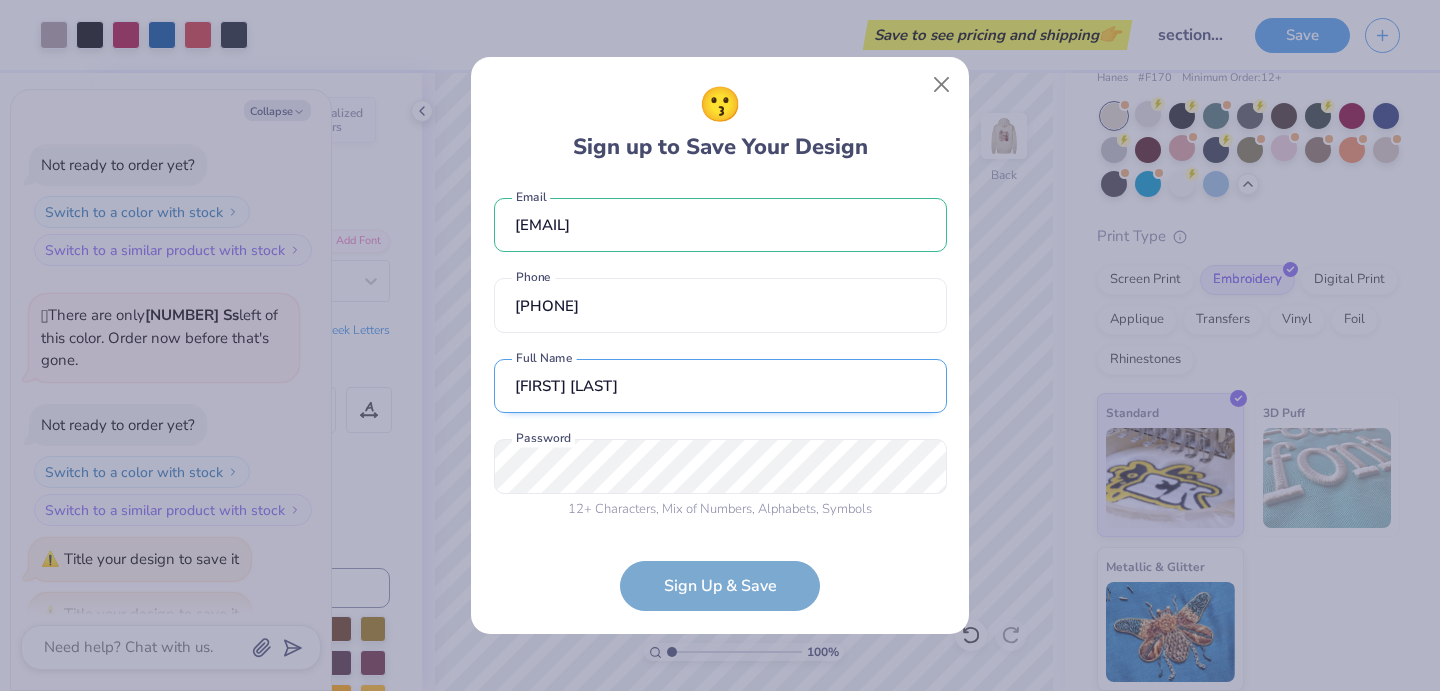 type on "Iksun Kwon" 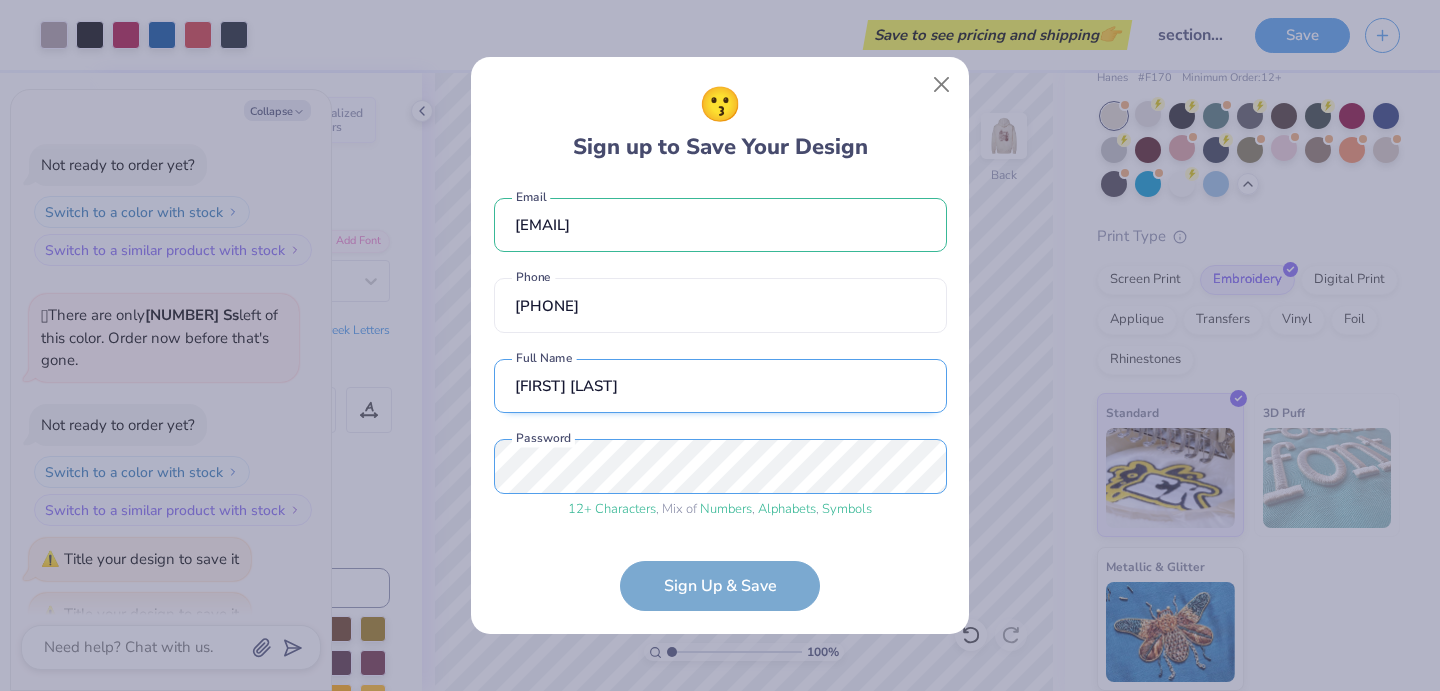 scroll, scrollTop: 82, scrollLeft: 0, axis: vertical 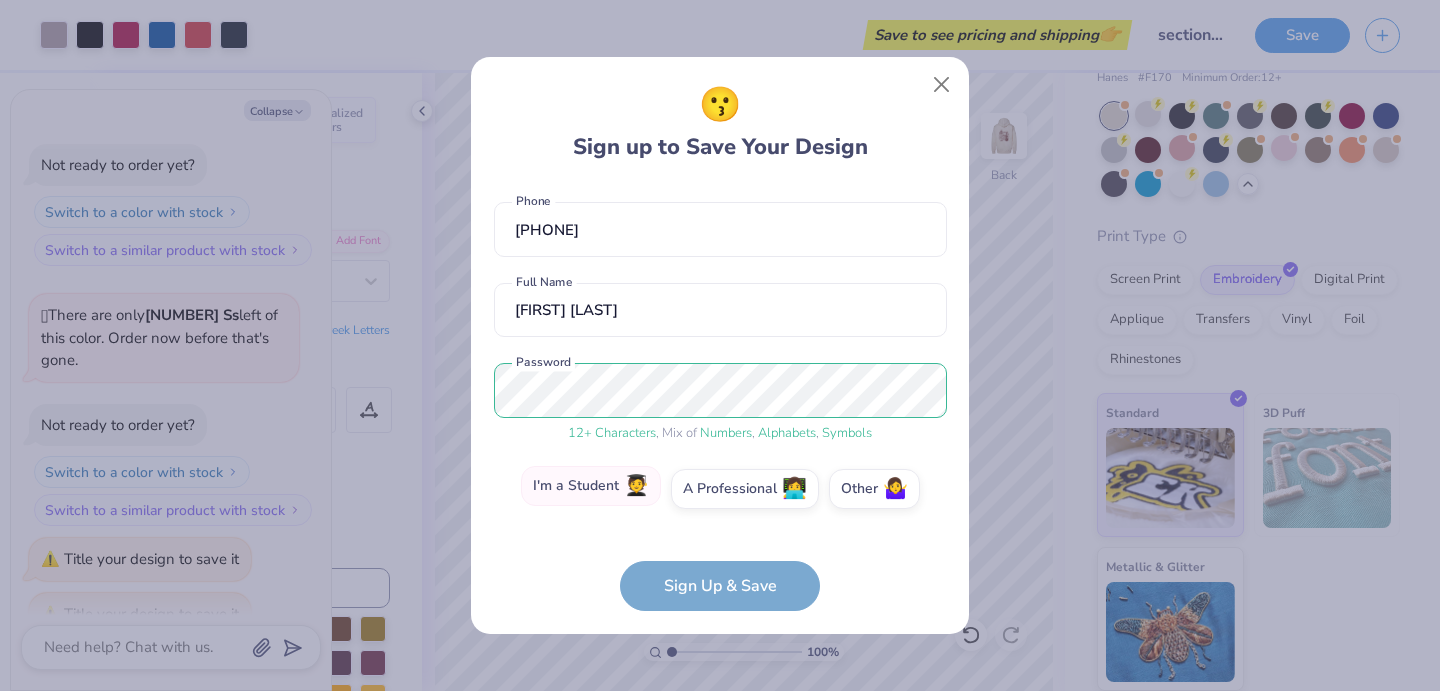 click on "🧑‍🎓" at bounding box center [636, 486] 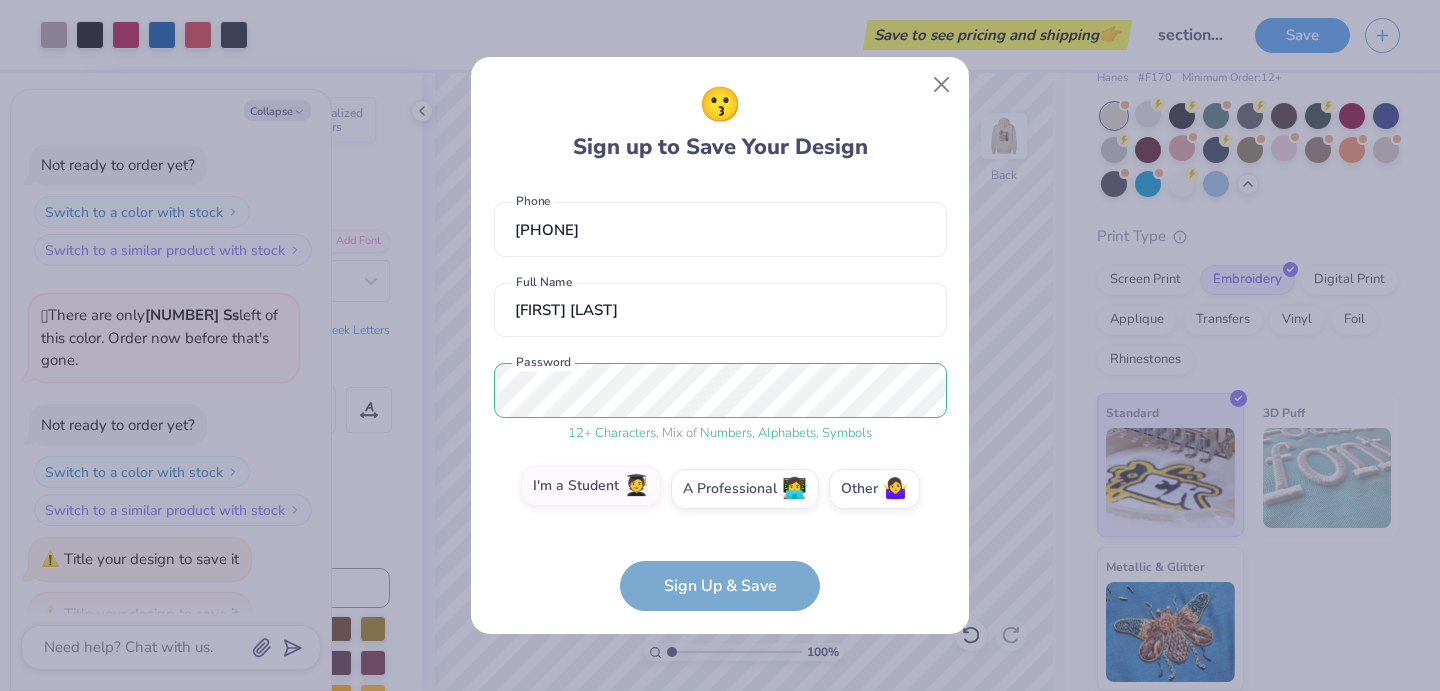 click on "I'm a Student 🧑‍🎓" at bounding box center [720, 576] 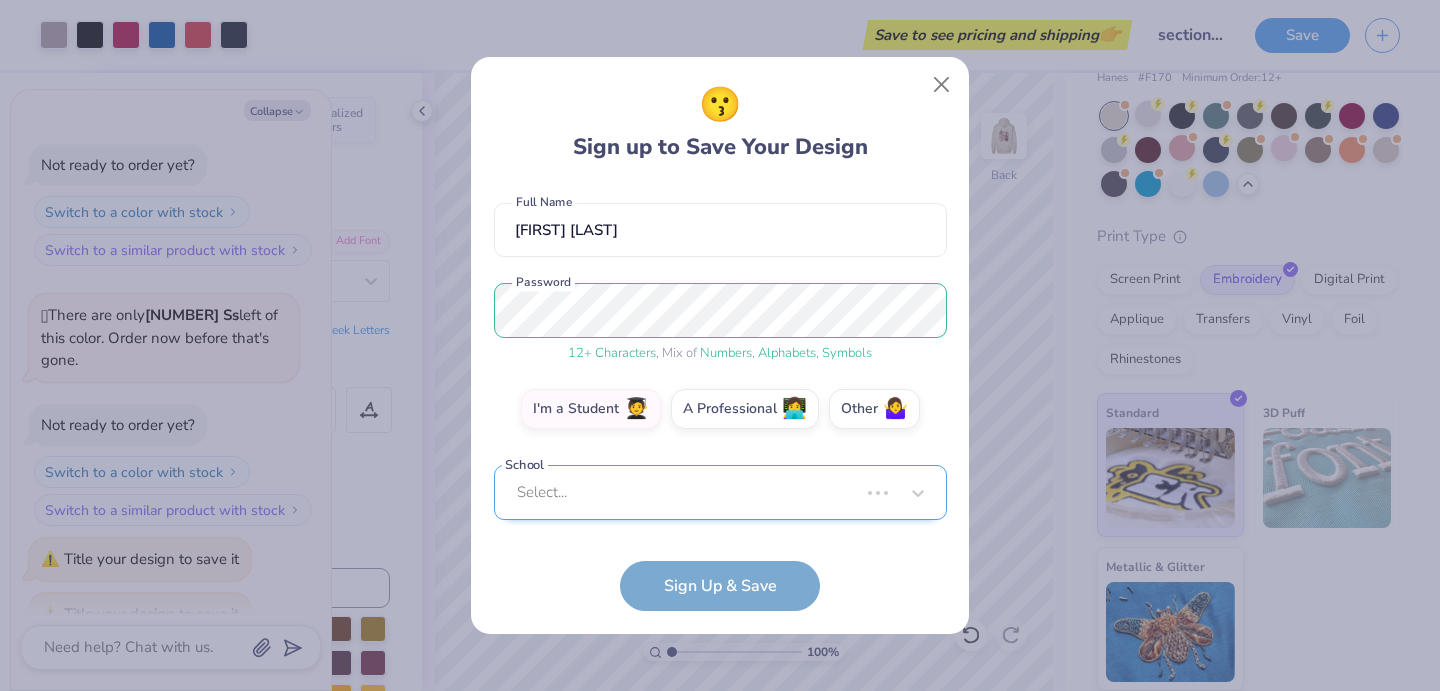 click on "Select..." at bounding box center (720, 492) 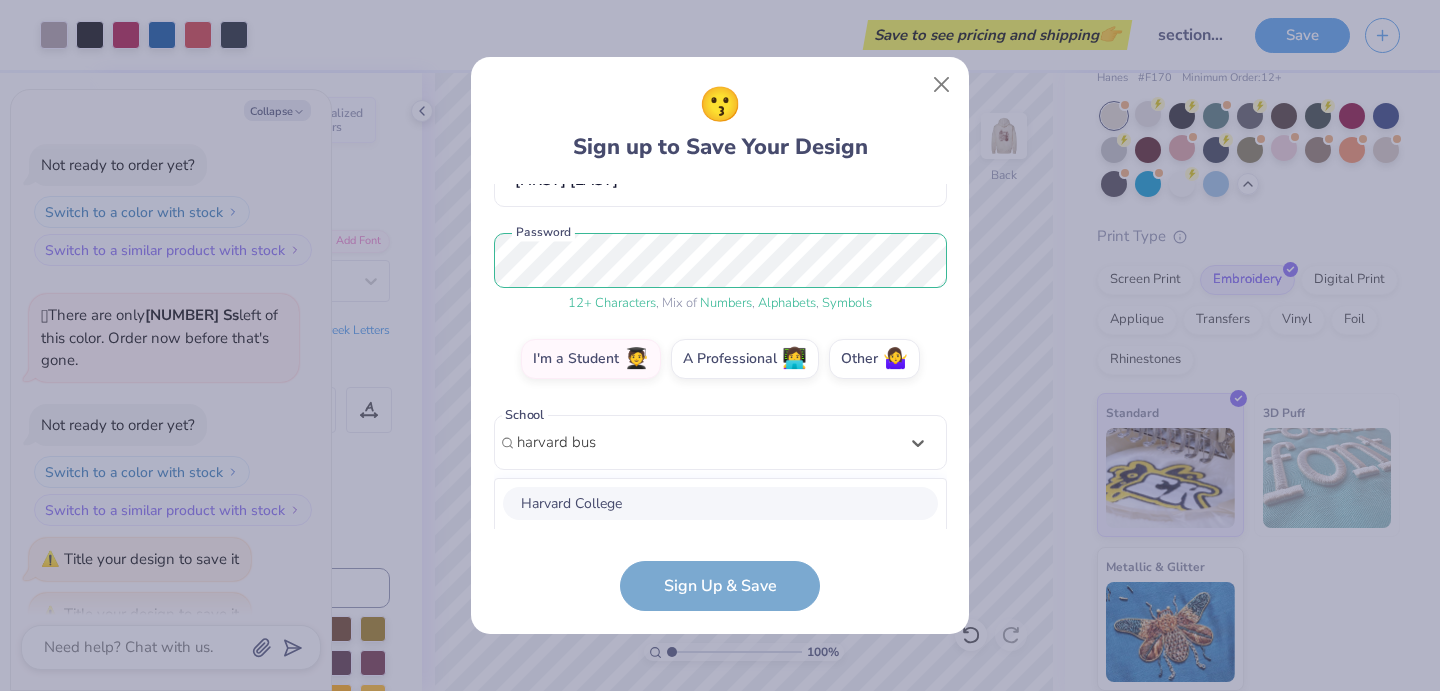 scroll, scrollTop: 462, scrollLeft: 0, axis: vertical 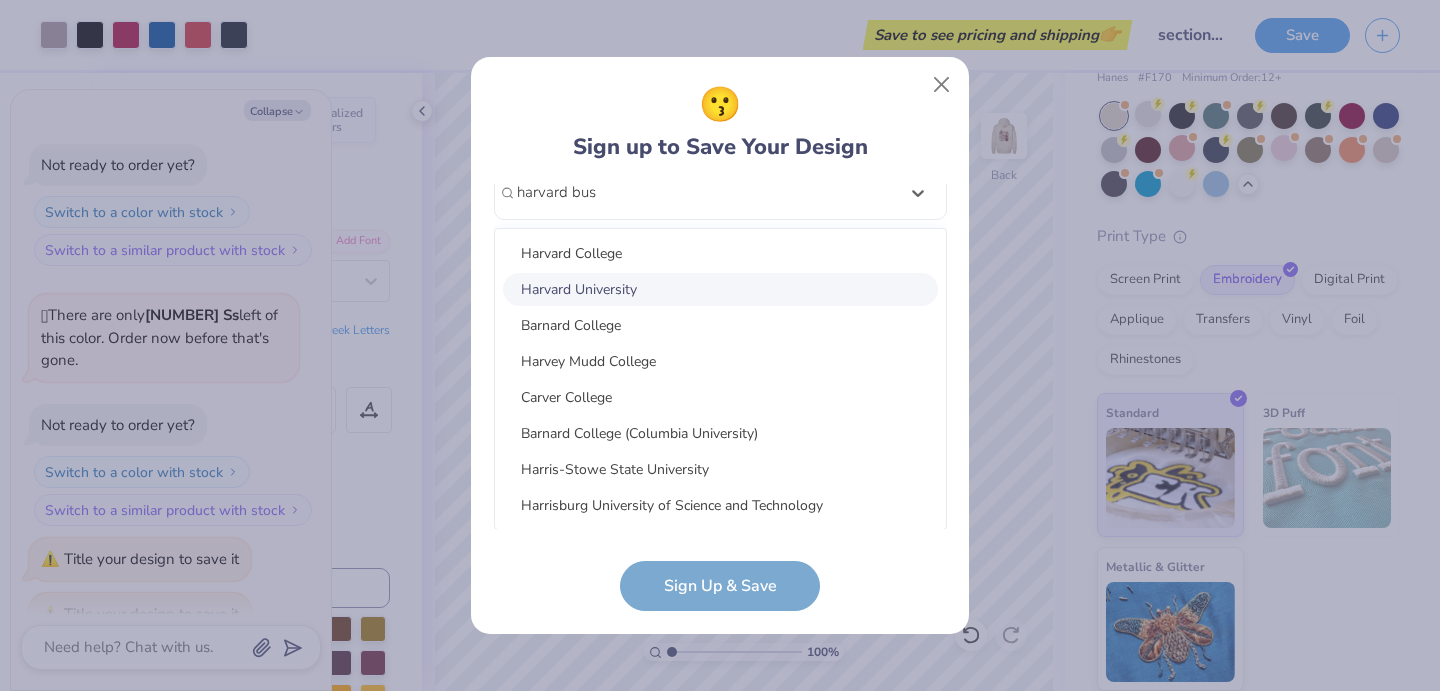 click on "Harvard University" at bounding box center [720, 289] 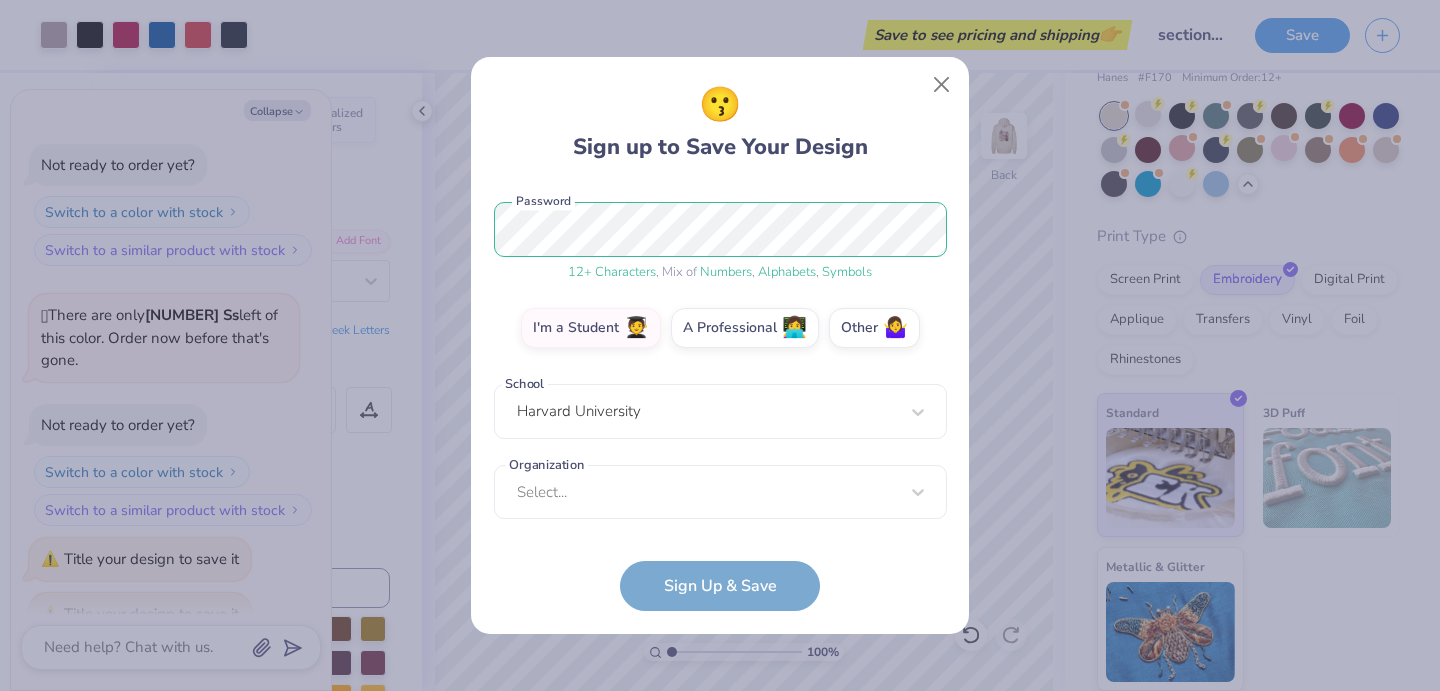 scroll, scrollTop: 243, scrollLeft: 0, axis: vertical 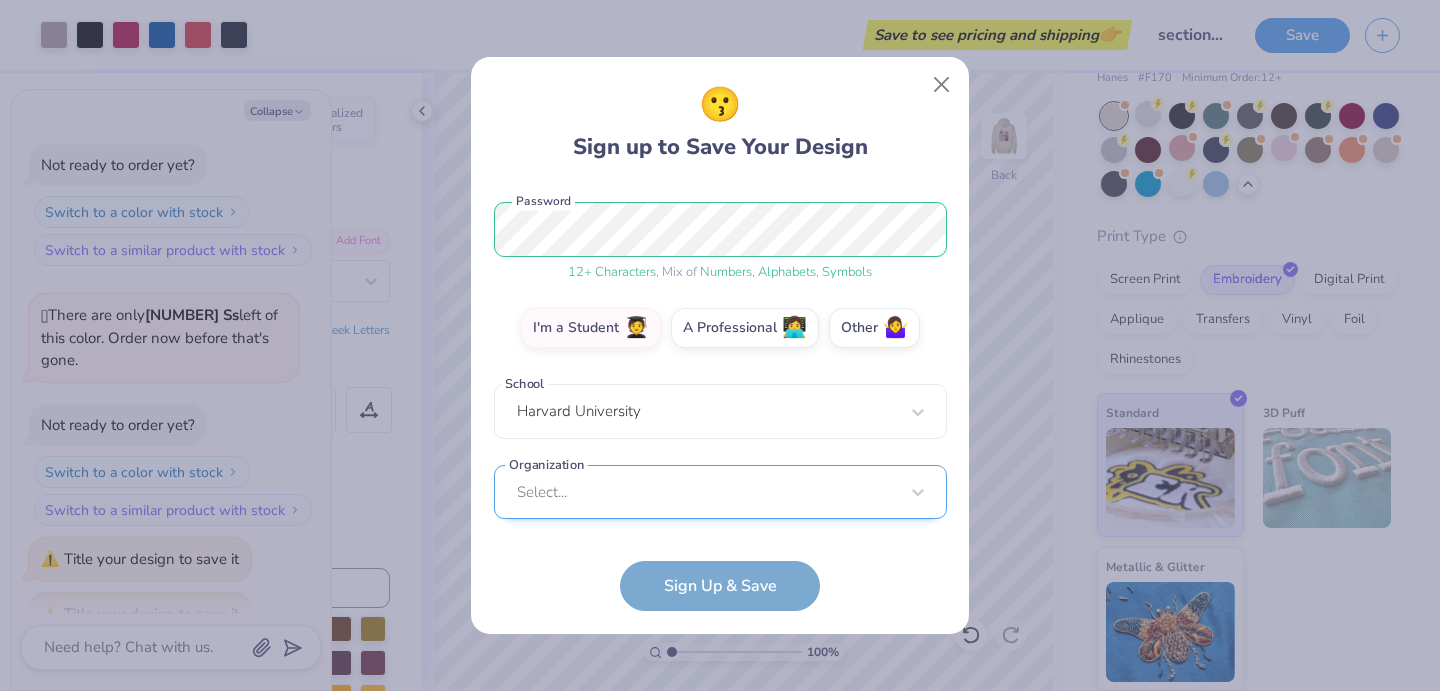 click on "Select..." at bounding box center (720, 492) 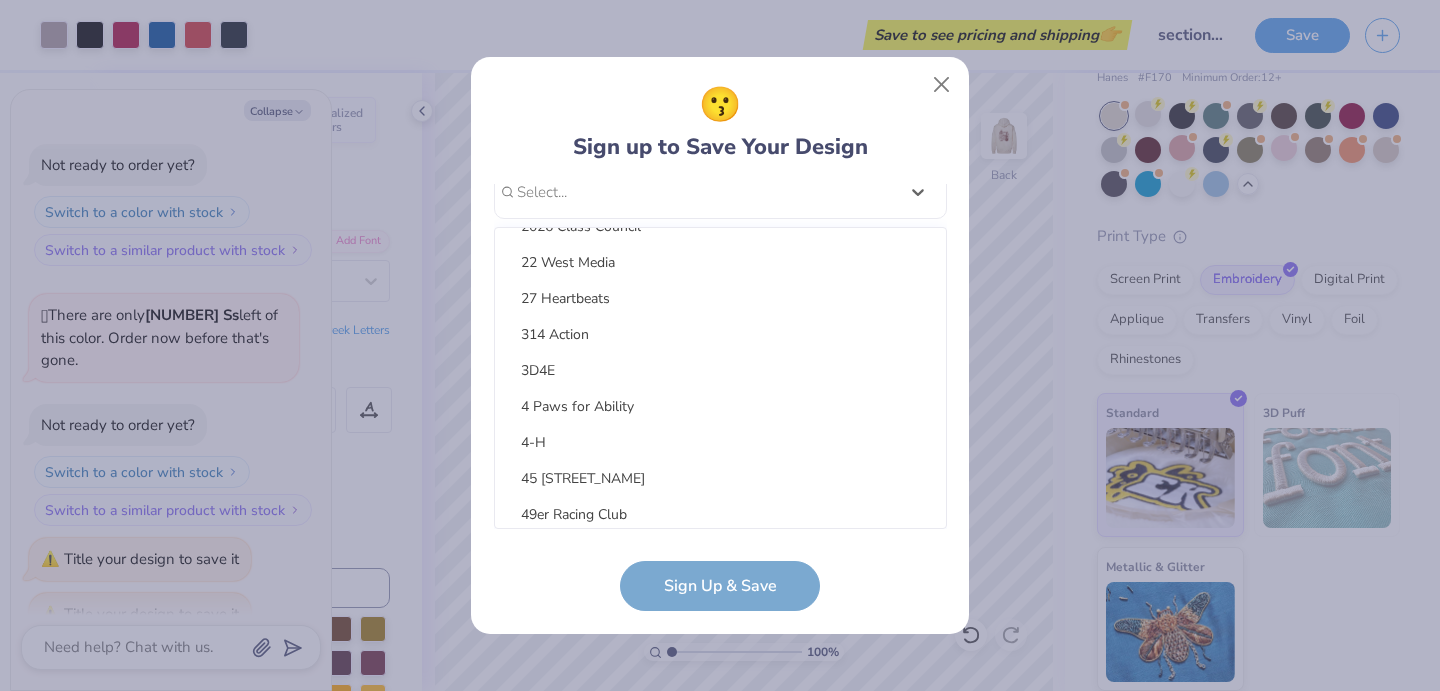 scroll, scrollTop: 793, scrollLeft: 0, axis: vertical 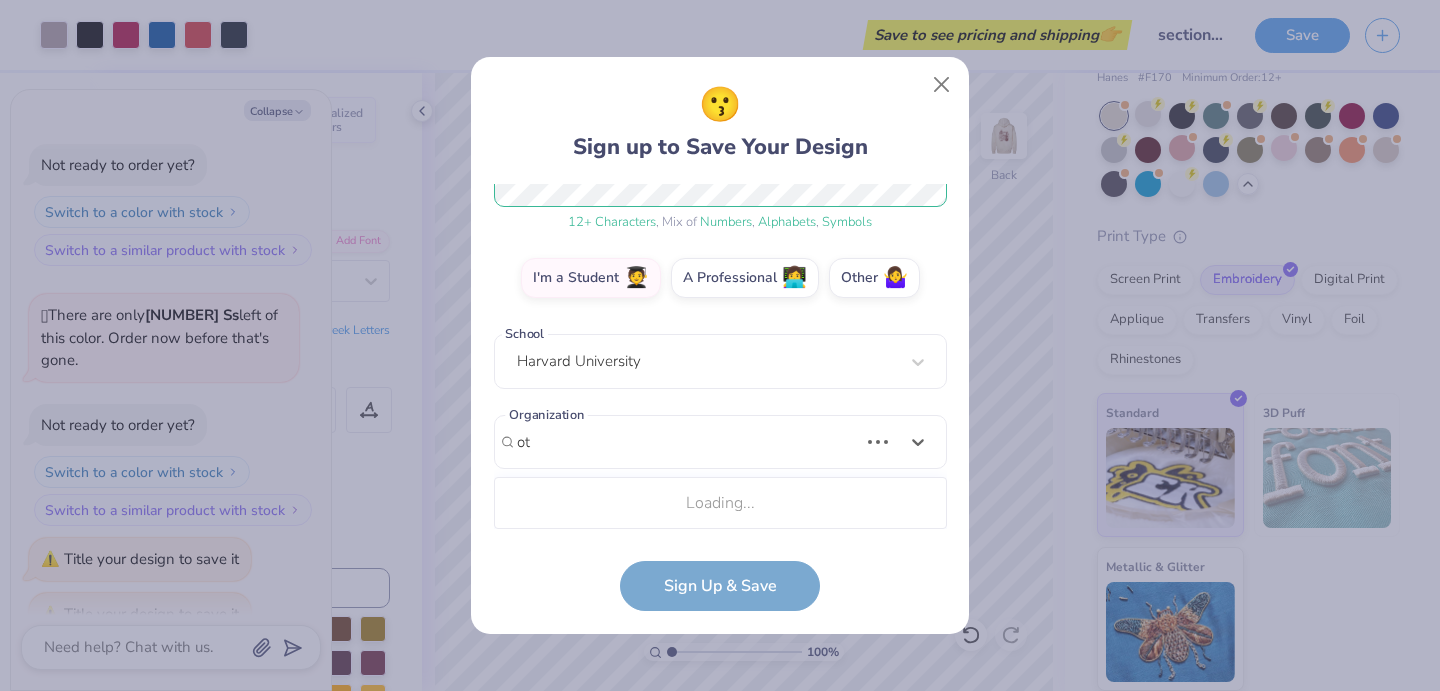 type on "o" 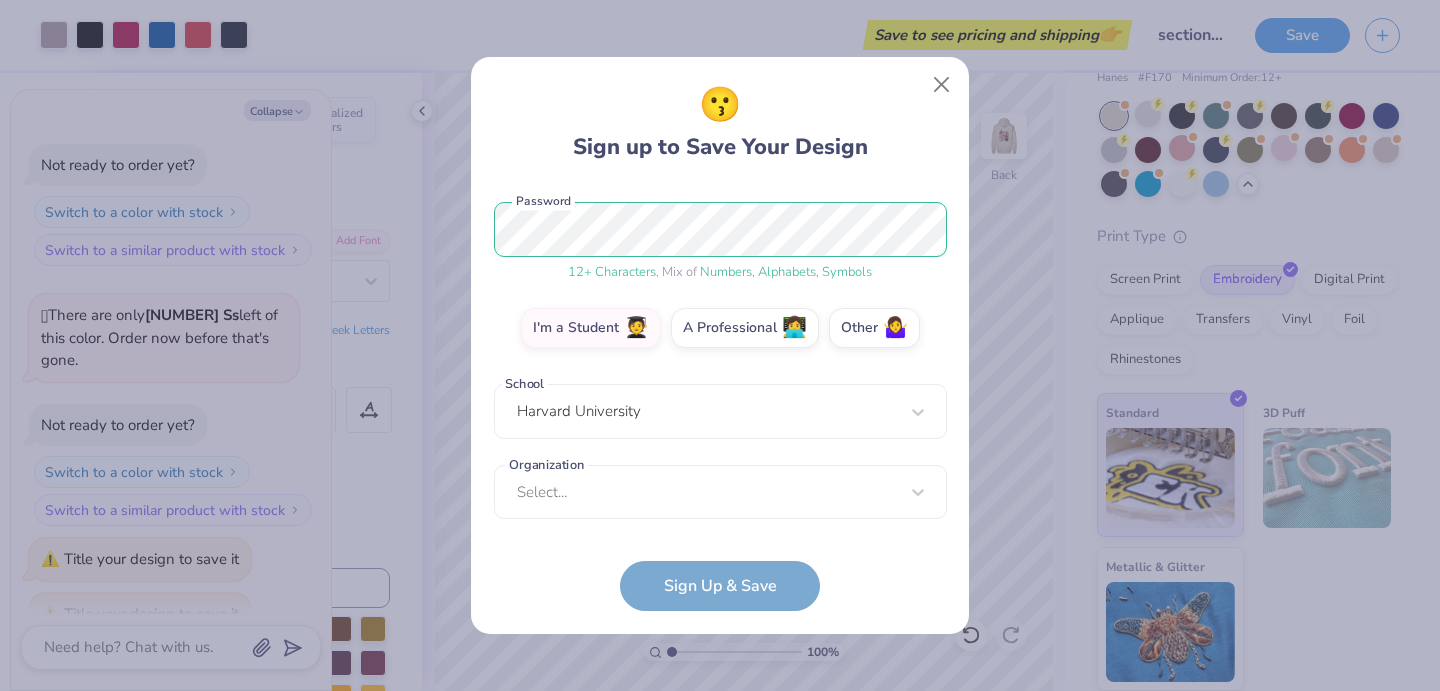 scroll, scrollTop: 243, scrollLeft: 0, axis: vertical 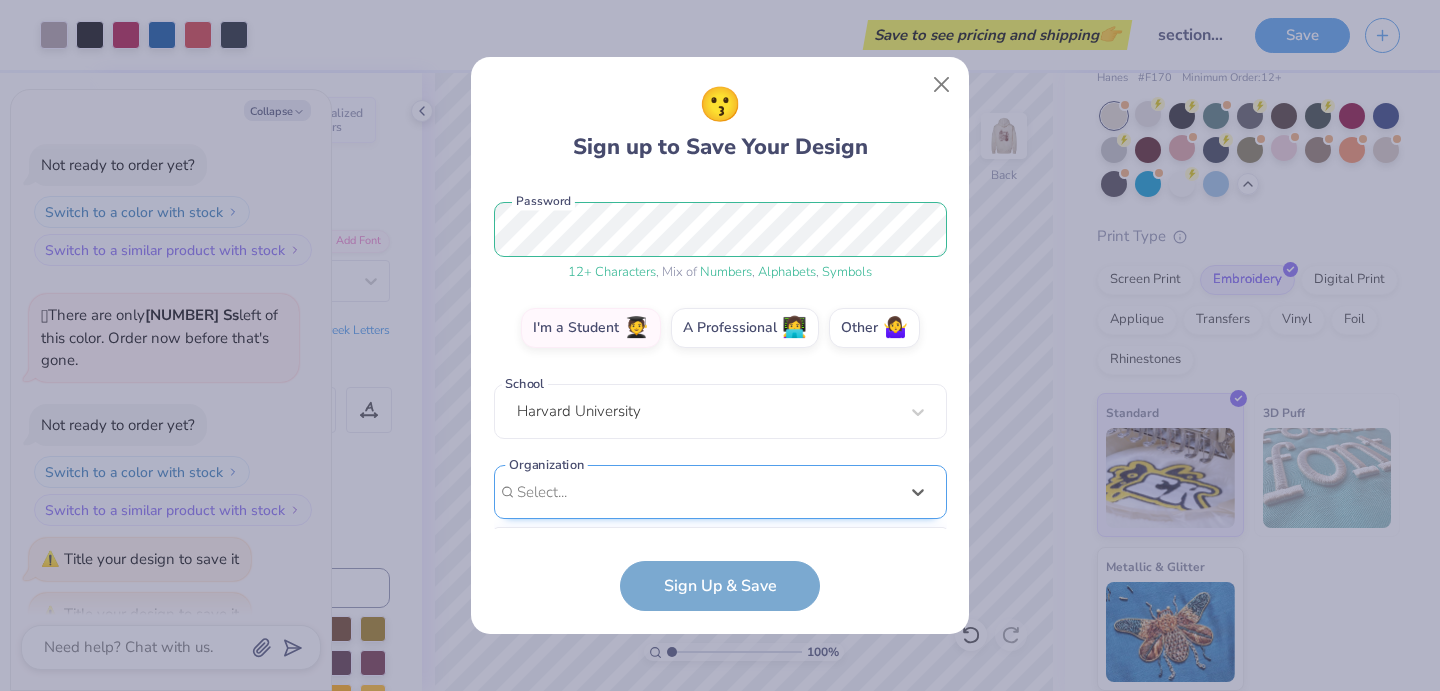 click on "option  focused, 8 of 75. 75 results available. Use Up and Down to choose options, press Enter to select the currently focused option, press Escape to exit the menu, press Tab to select the option and exit the menu. Select... 100 Collegiate Women 14 East Magazine 180 Degrees Consulting 202 Society 2025 class council 2025 Class Office 2026 Class Council 22 West Media 27 Heartbeats 314 Action 3D4E 4 Paws for Ability 4-H 45 Kings 49er Racing Club 49er Social & Ballroom Dance Club 4N01 Dance Team 4x4 Magazine 64 Squares 8 To The Bar 840 West A Better Chance Tutoring A Cappella A Completely Different Note A Moment of Magic A Place to Talk A.R.T Dance Team A2 Exploration Cult AAAE AAAS AAC Club AADE Aag Aahana Aaja Nachle AAMBAA AAPA AASU AAUW AAWD AB Samahan Abhinaya ABK Ablaze ABPSI Abracadabra ABSA ABSO Improv Comedy Absolut A Cappella Absolute Texas AC Milan Acabellas Acacia ACACIA Fraternity Academic Assistance & Tutoring Centers Academic Media Production Guild Academic Quiz Bowl Academy of Irish Dance ACE ACM" at bounding box center [720, 647] 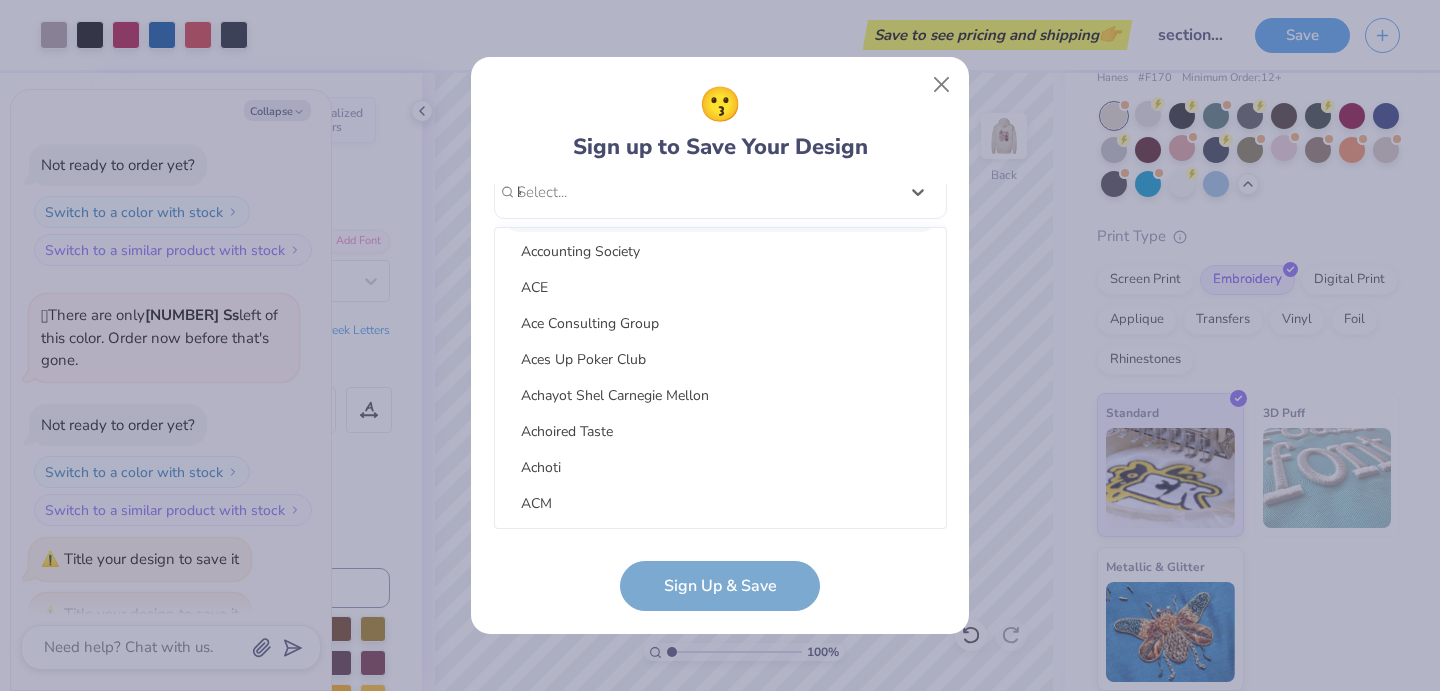 scroll, scrollTop: 0, scrollLeft: 0, axis: both 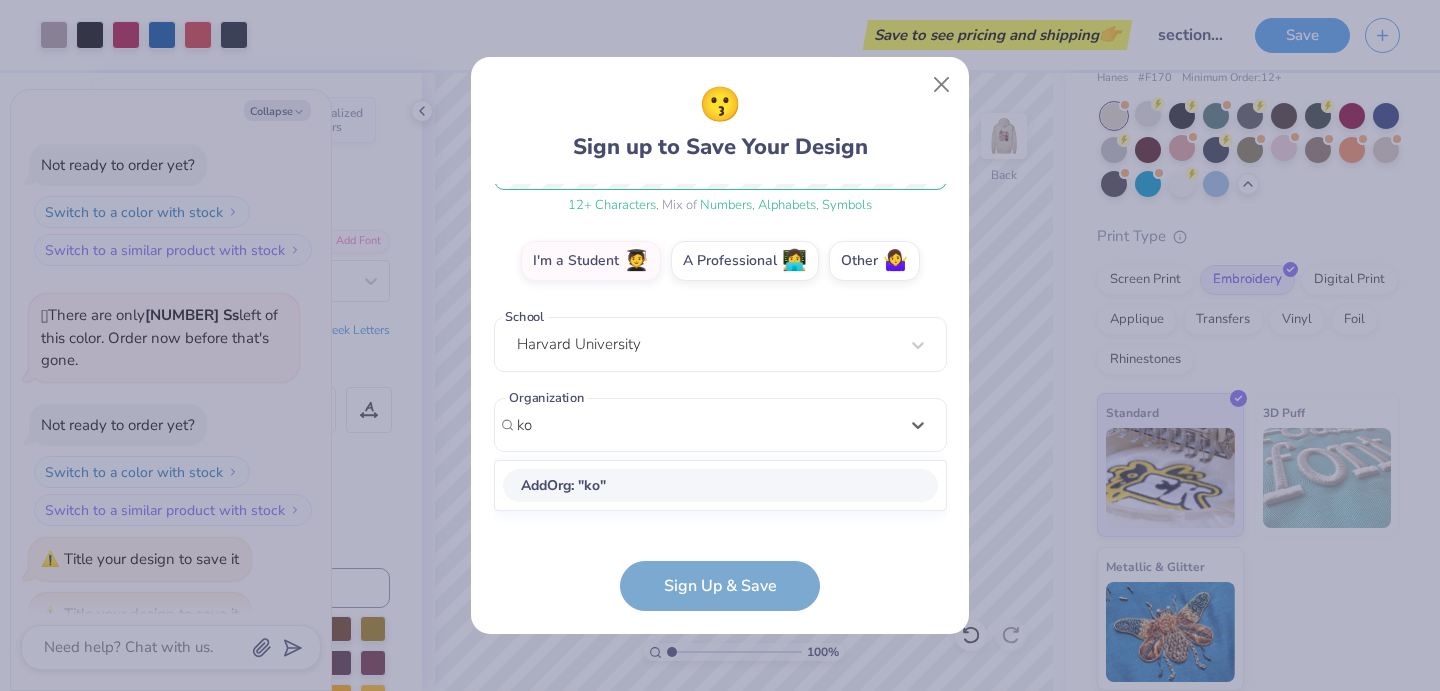 type on "k" 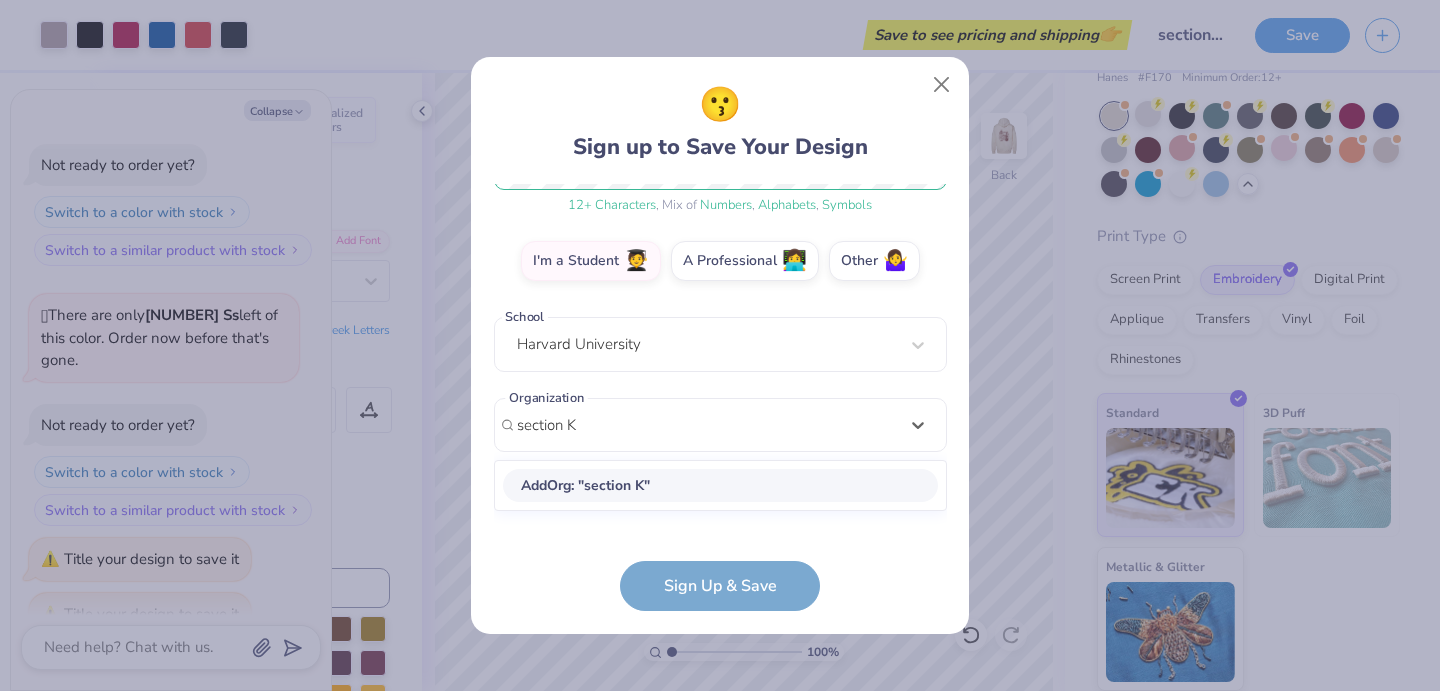 scroll, scrollTop: 293, scrollLeft: 0, axis: vertical 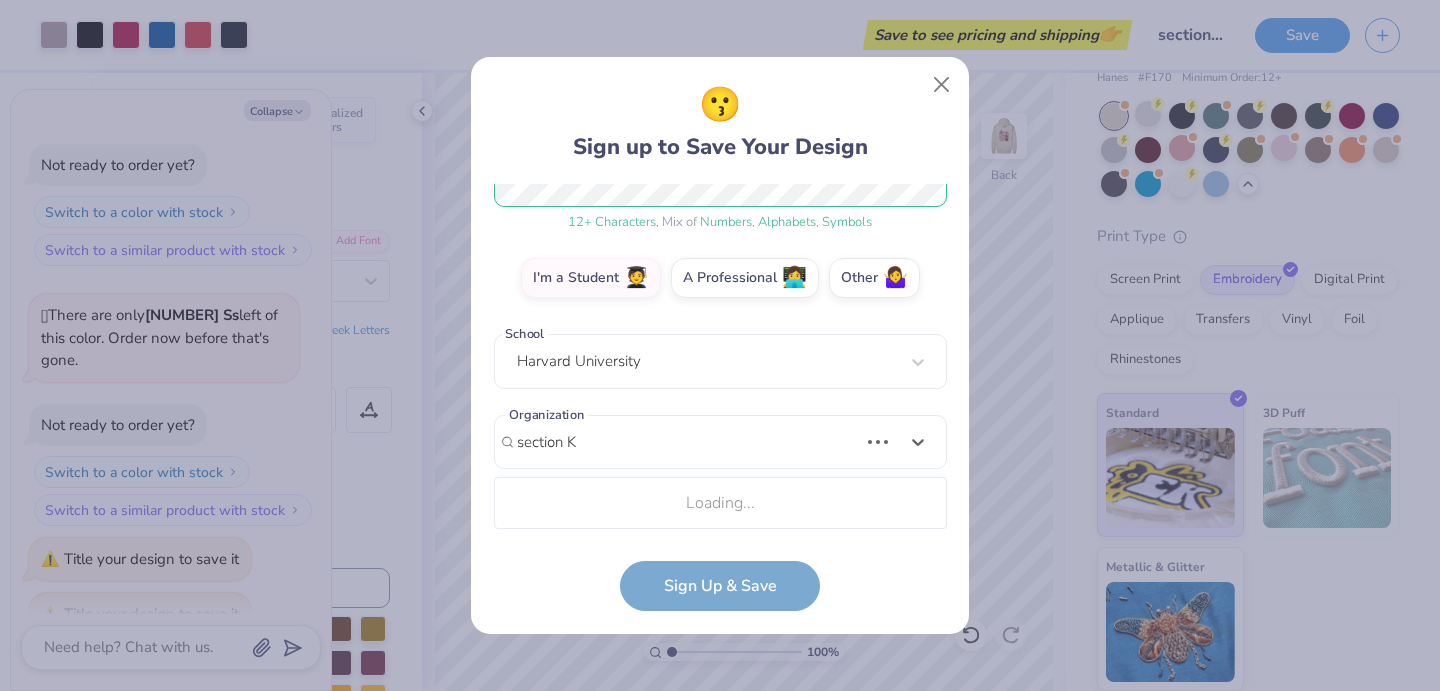 type on "section K" 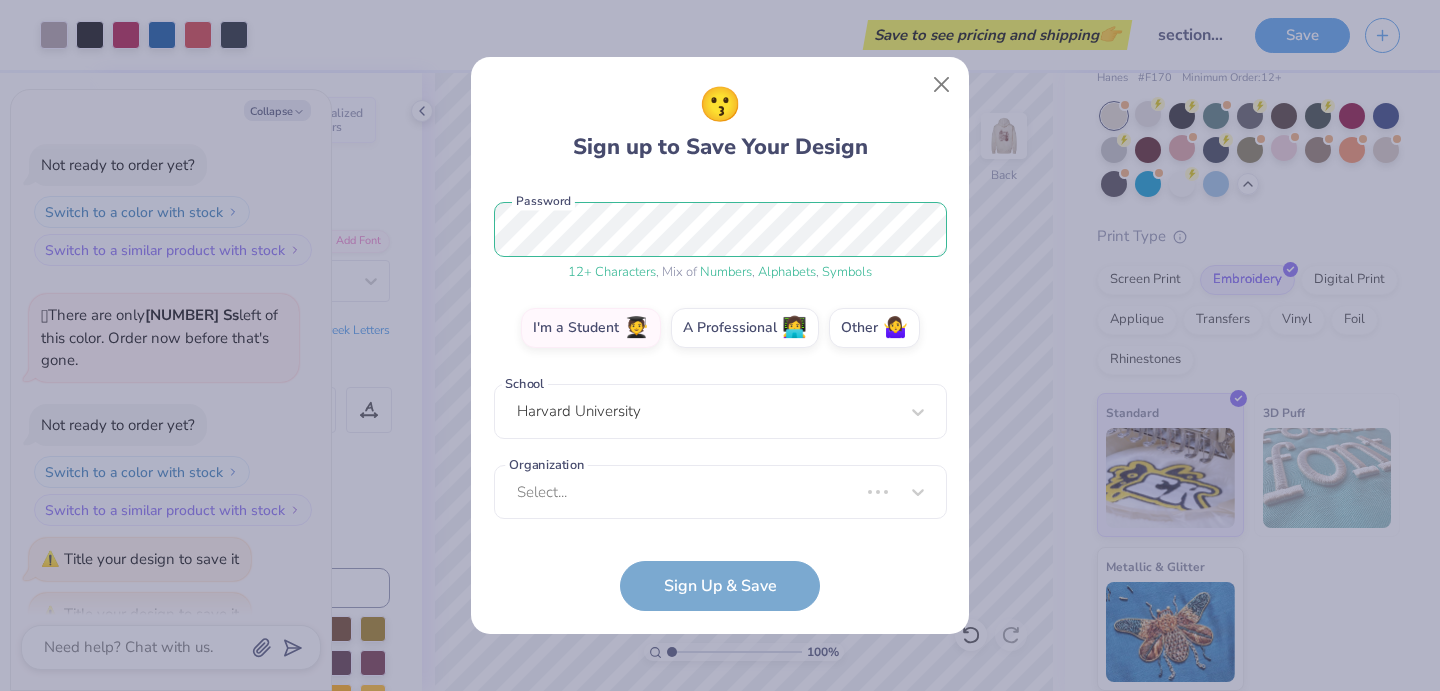 click on "tekamolo090@gmail.com Email (617) 251-5204 Phone Iksun Kwon Full Name 12 + Characters , Mix of   Numbers ,   Alphabets ,   Symbols Password I'm a Student 🧑‍🎓 A Professional 👩‍💻 Other 🤷‍♀️ School Harvard University Organization Select... Organization cannot be null Sign Up & Save" at bounding box center [720, 398] 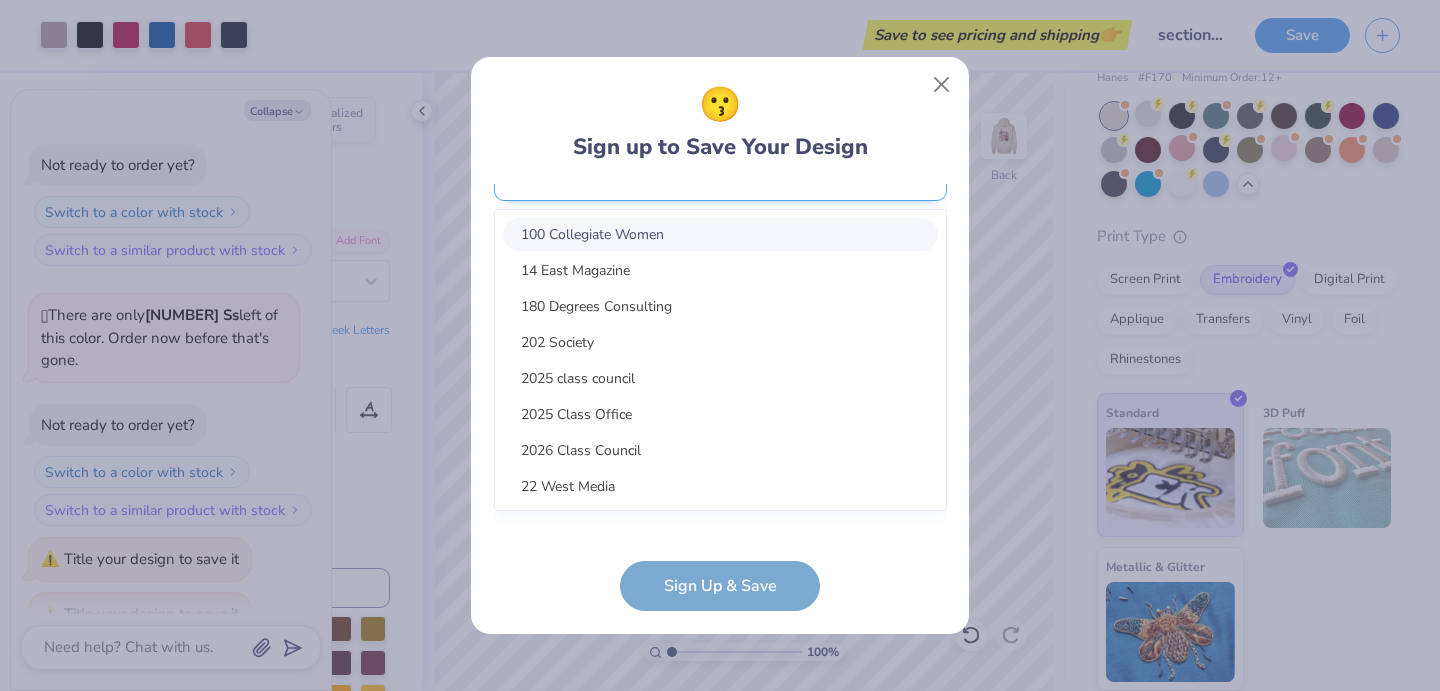 click on "tekamolo090@gmail.com Email (617) 251-5204 Phone Iksun Kwon Full Name 12 + Characters , Mix of   Numbers ,   Alphabets ,   Symbols Password I'm a Student 🧑‍🎓 A Professional 👩‍💻 Other 🤷‍♀️ School Harvard University Organization option  focused, 1 of 90. 90 results available. Use Up and Down to choose options, press Enter to select the currently focused option, press Escape to exit the menu, press Tab to select the option and exit the menu. Select... 100 Collegiate Women 14 East Magazine 180 Degrees Consulting 202 Society 2025 class council 2025 Class Office 2026 Class Council 22 West Media 27 Heartbeats 314 Action 3D4E 4 Paws for Ability 4-H 45 Kings 49er Racing Club 49er Social & Ballroom Dance Club 4N01 Dance Team 4x4 Magazine 64 Squares 8 To The Bar 840 West A Better Chance Tutoring A Cappella A Completely Different Note A Moment of Magic A Place to Talk A.R.T Dance Team A2 Exploration Cult AAAE AAAS AAC Club AADE Aag Aahana Aaja Nachle AAMBAA AAPA AASU AAUW AAWD AB Samahan Abhinaya" at bounding box center (720, 357) 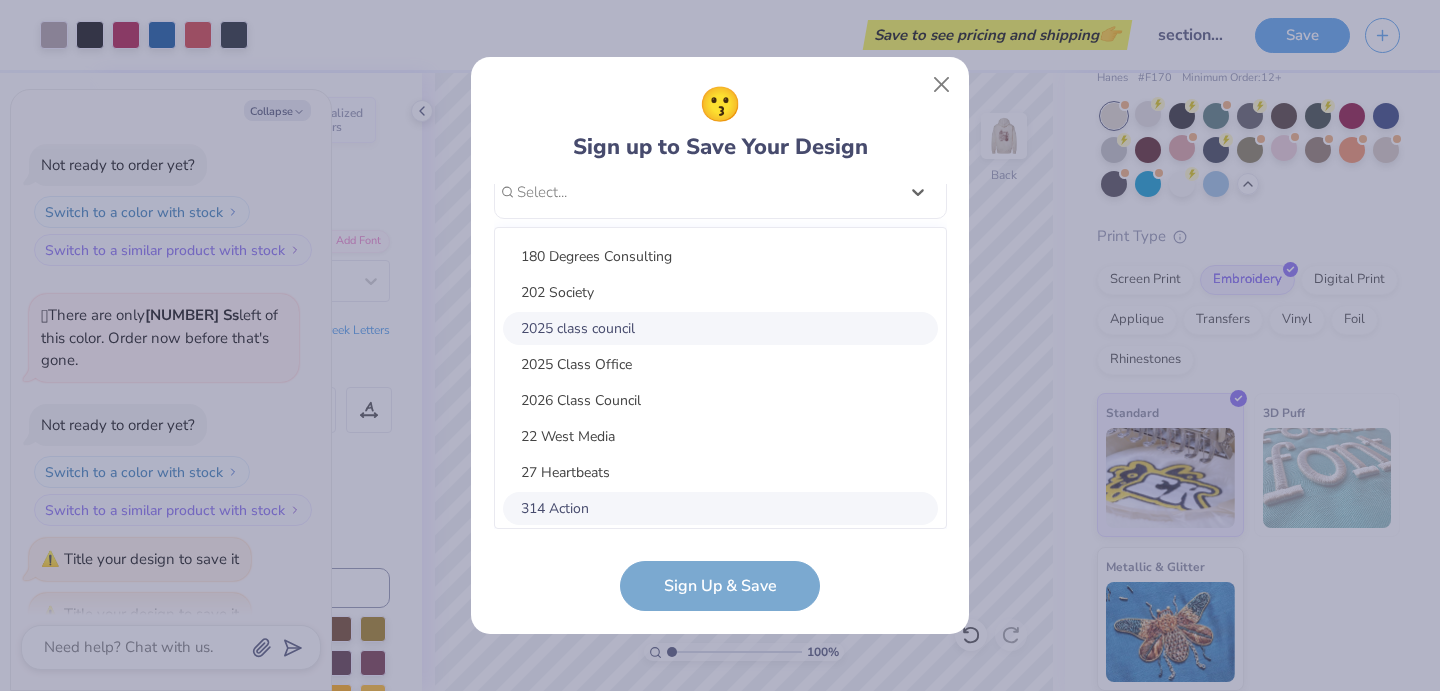 scroll 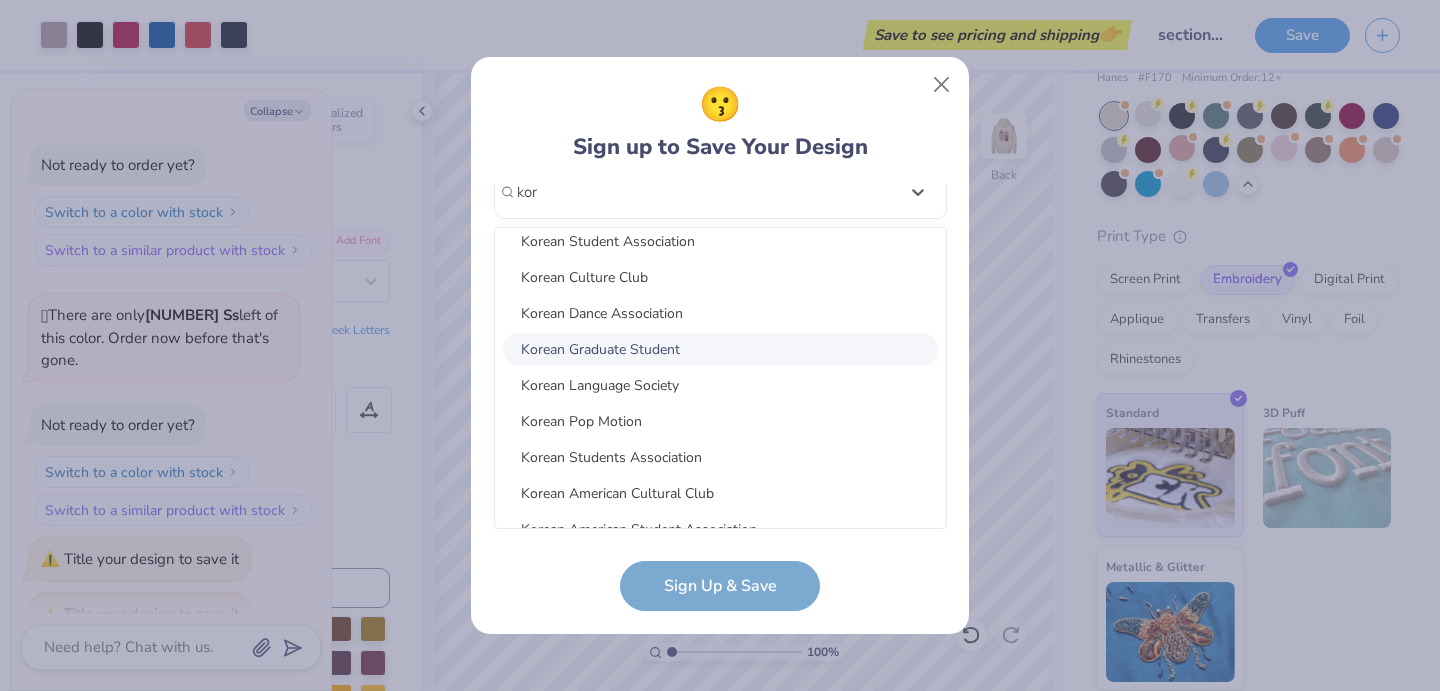 click on "Korean Graduate Student" at bounding box center (720, 349) 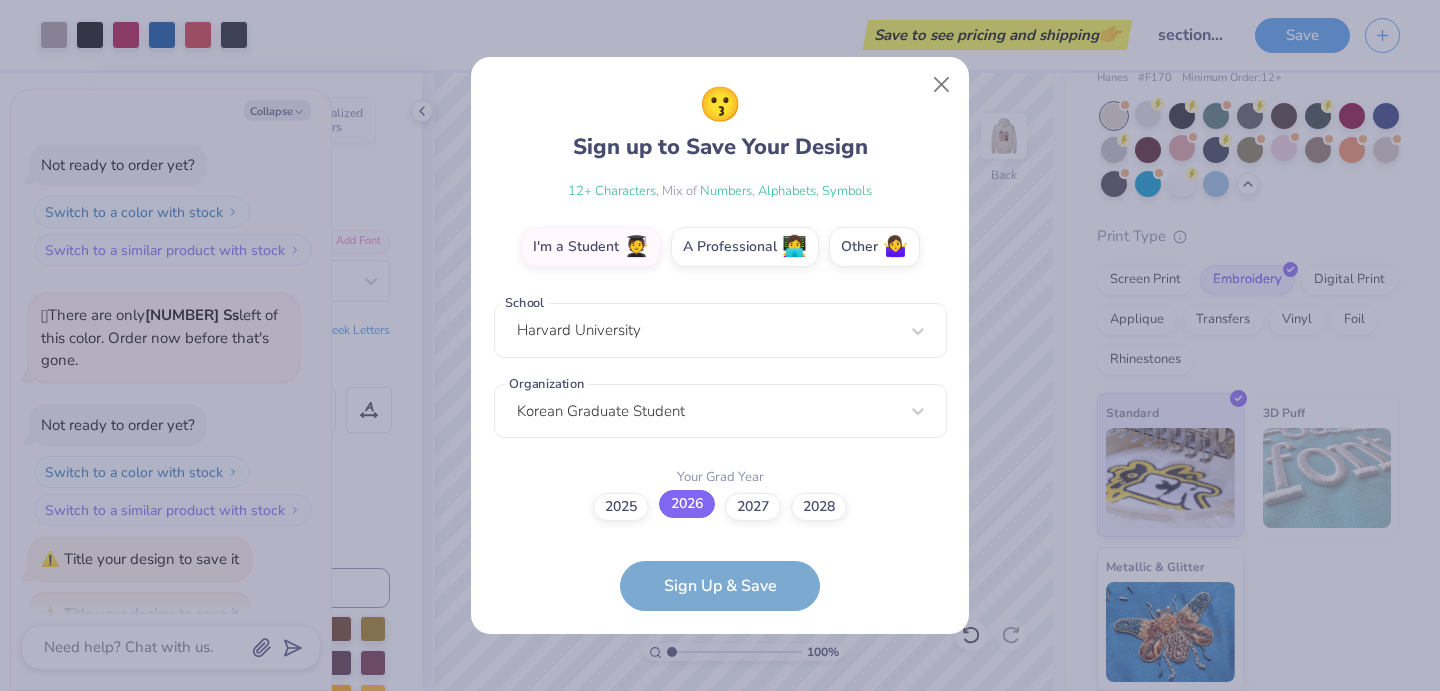 click on "2026" at bounding box center [687, 504] 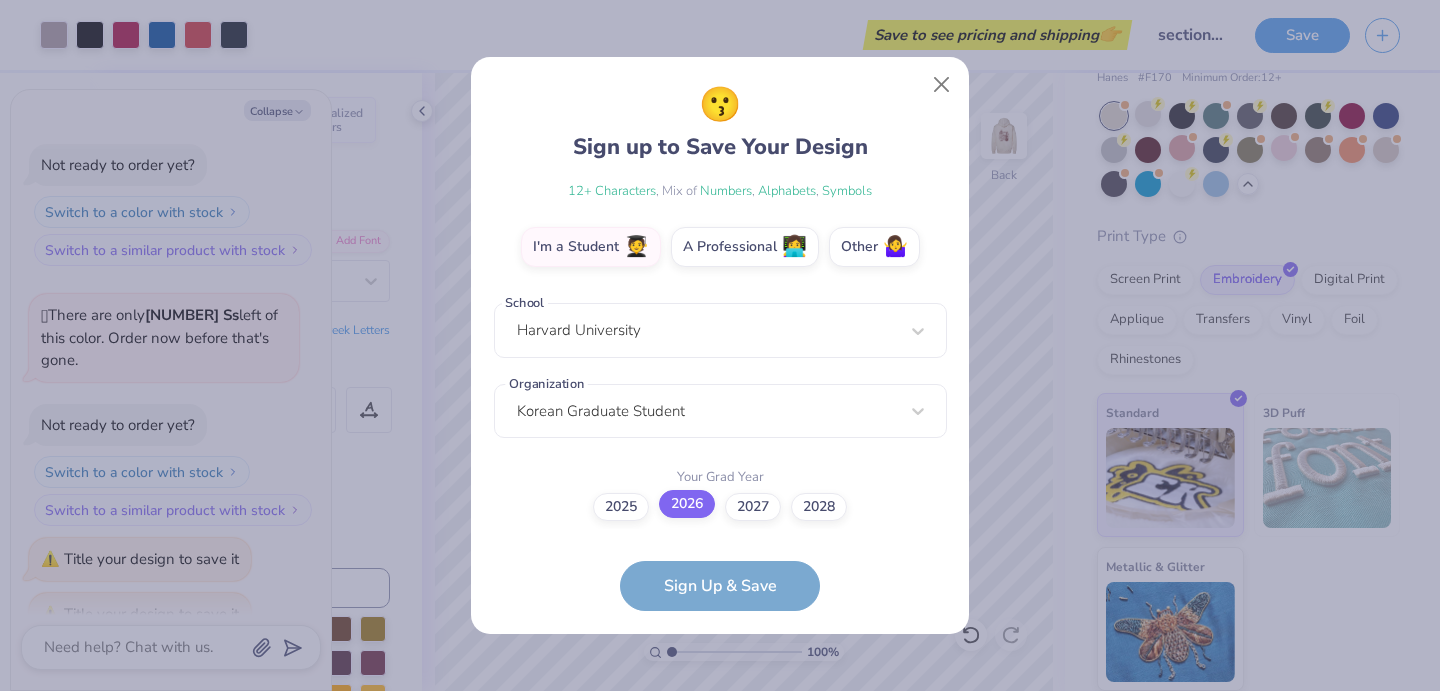 click on "2026" at bounding box center (720, 830) 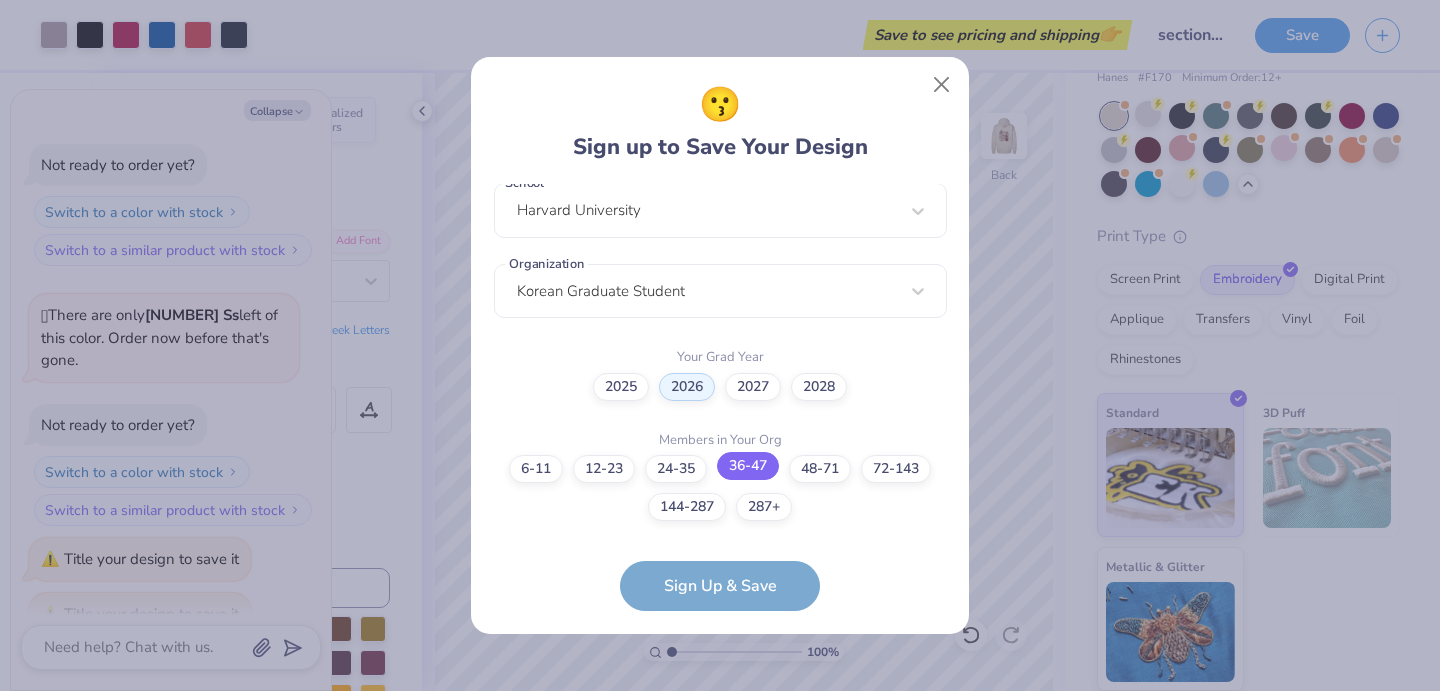 click on "36-47" at bounding box center [748, 466] 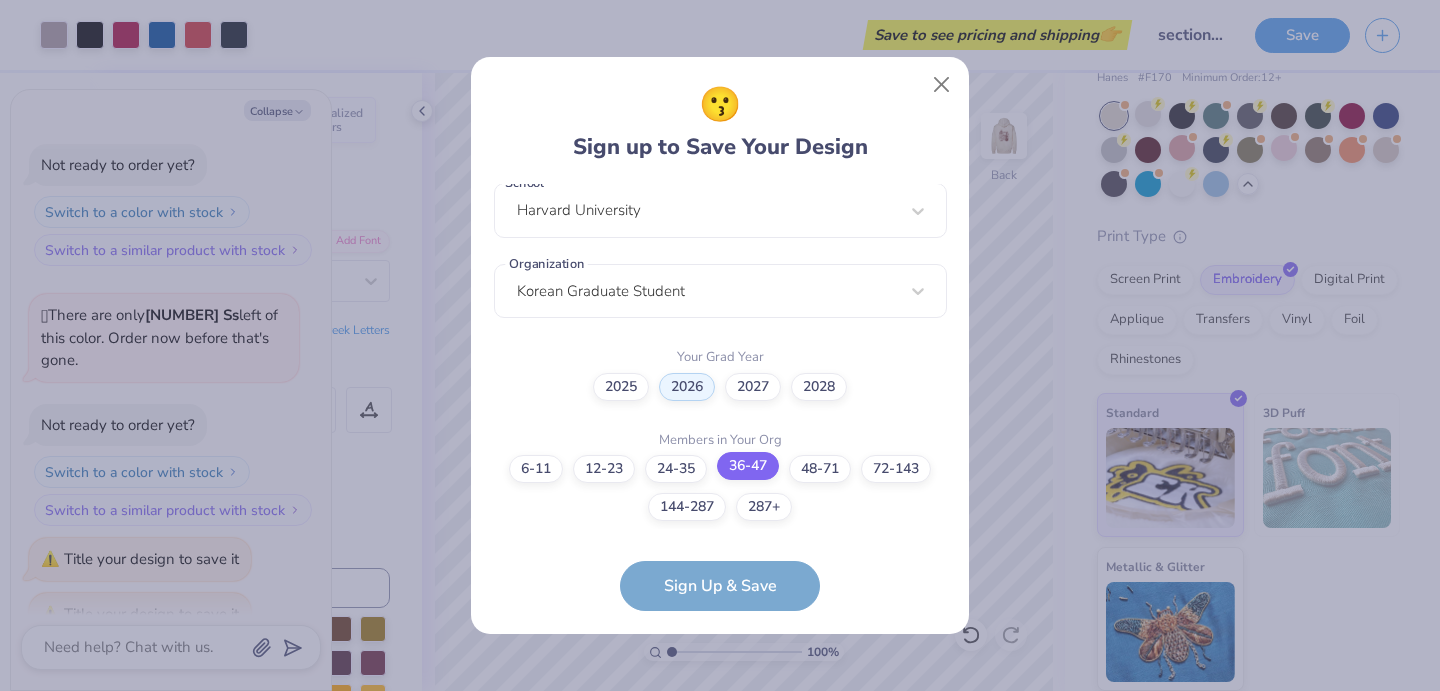 click on "36-47" at bounding box center [720, 932] 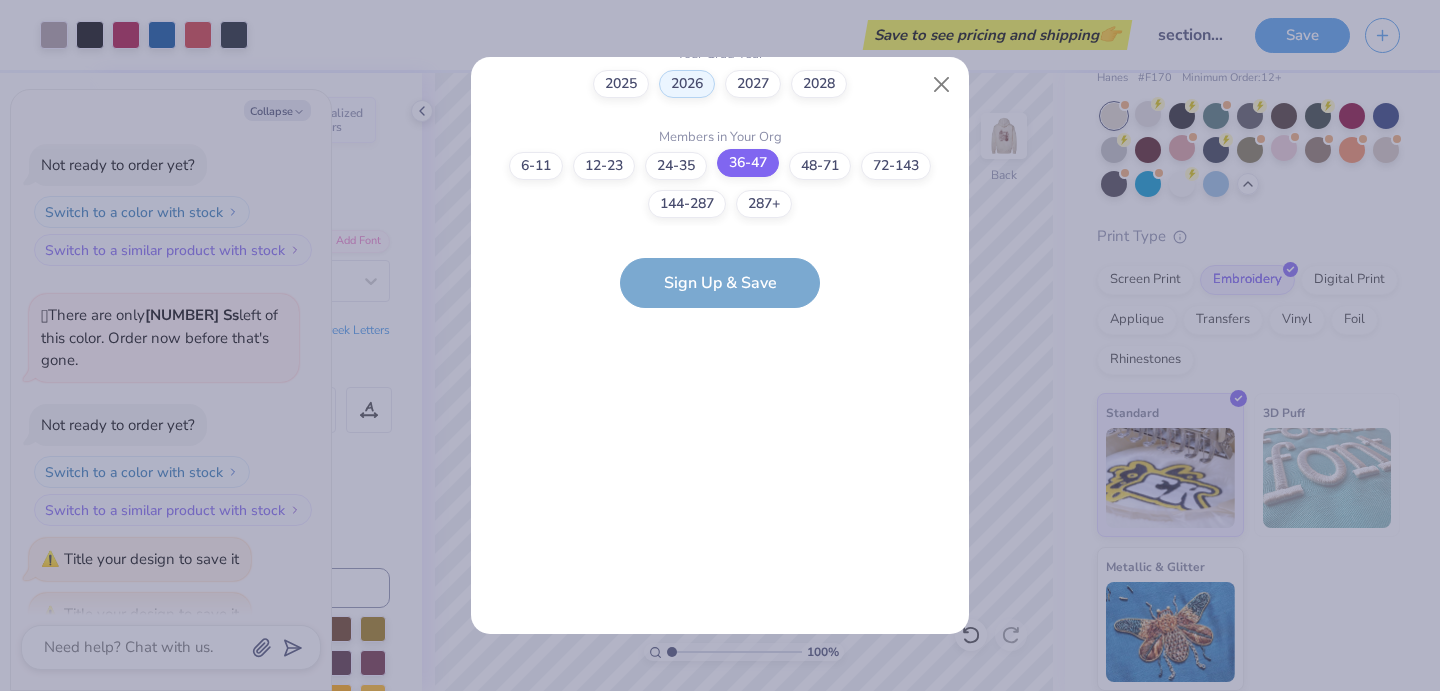 scroll, scrollTop: 524, scrollLeft: 0, axis: vertical 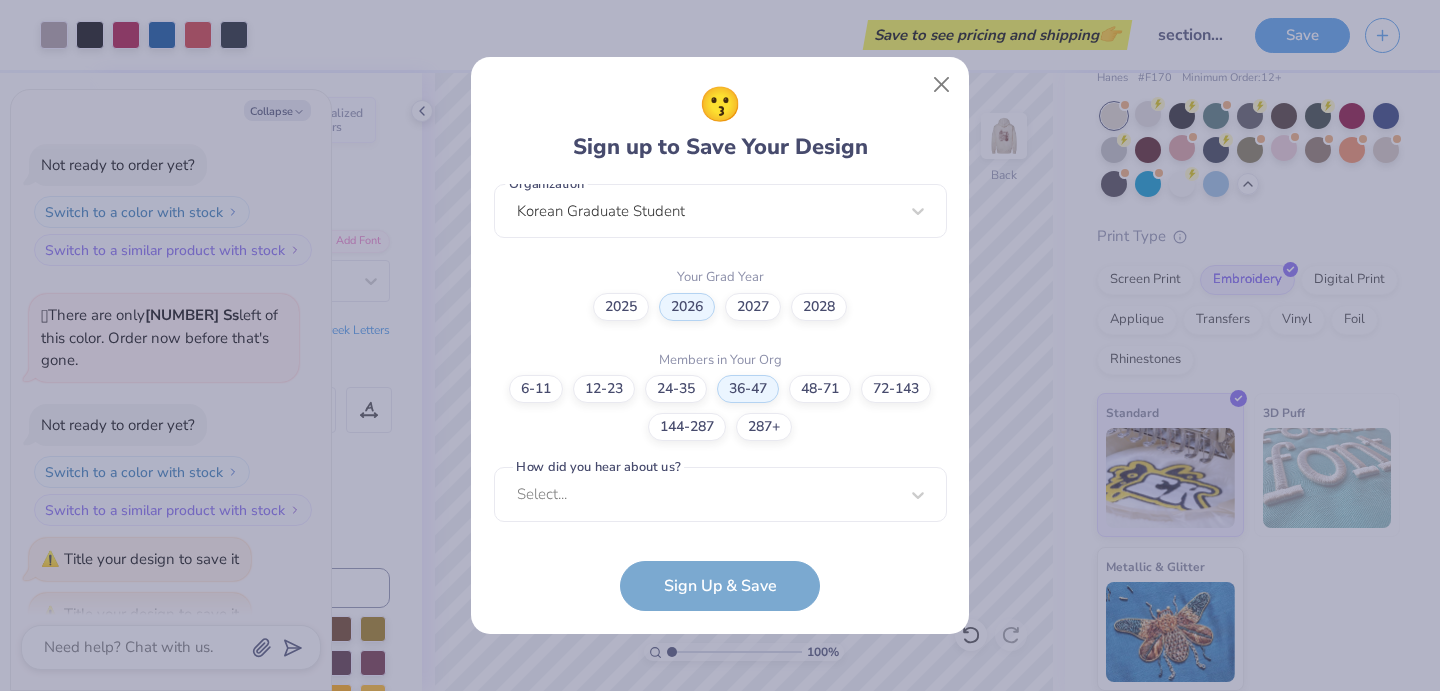 click on "tekamolo090@gmail.com Email (617) 251-5204 Phone Iksun Kwon Full Name 12 + Characters , Mix of   Numbers ,   Alphabets ,   Symbols Password I'm a Student 🧑‍🎓 A Professional 👩‍💻 Other 🤷‍♀️ School Harvard University Organization Korean Graduate Student Your Grad Year 2025 2026 2027 2028 Members in Your Org 6-11 12-23 24-35 36-47 48-71 72-143 144-287 287+ How did you hear about us? Select... How did you hear about us? cannot be null Sign Up & Save" at bounding box center [720, 398] 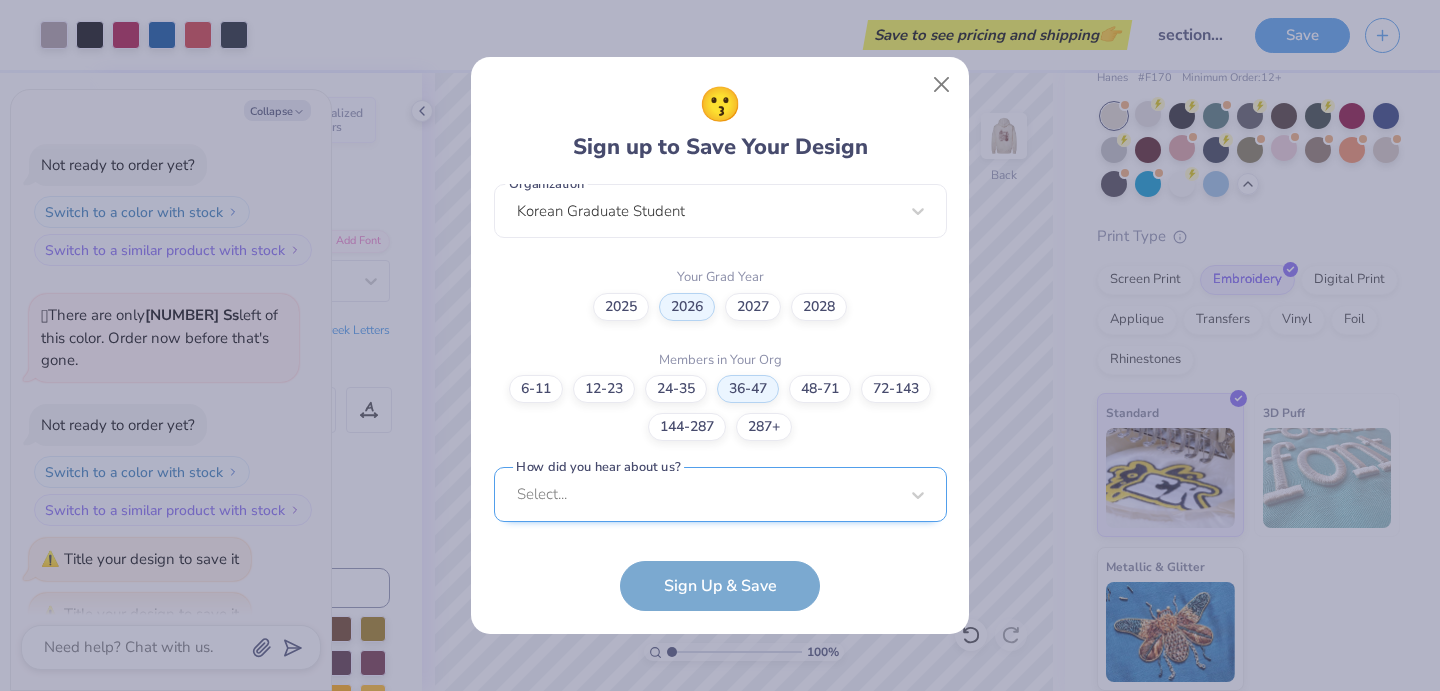 click on "Select..." at bounding box center [720, 494] 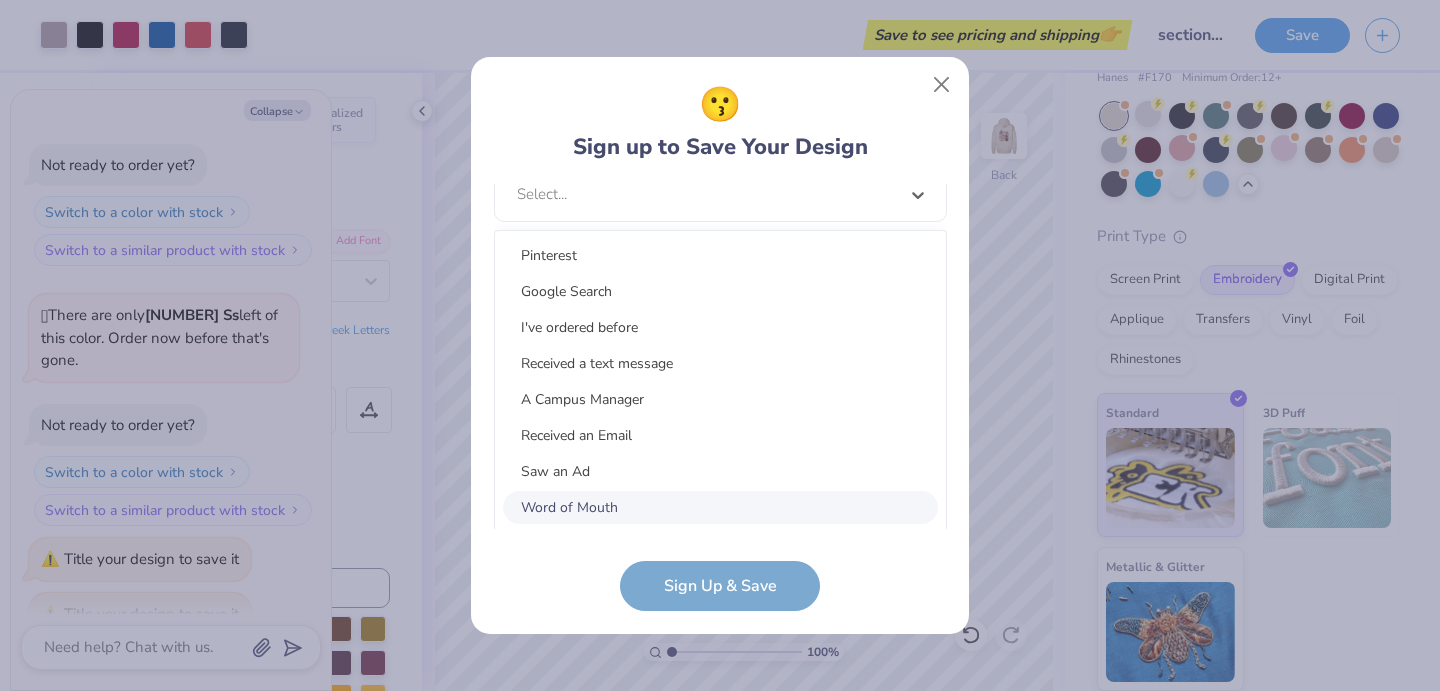 click on "Word of Mouth" at bounding box center [720, 507] 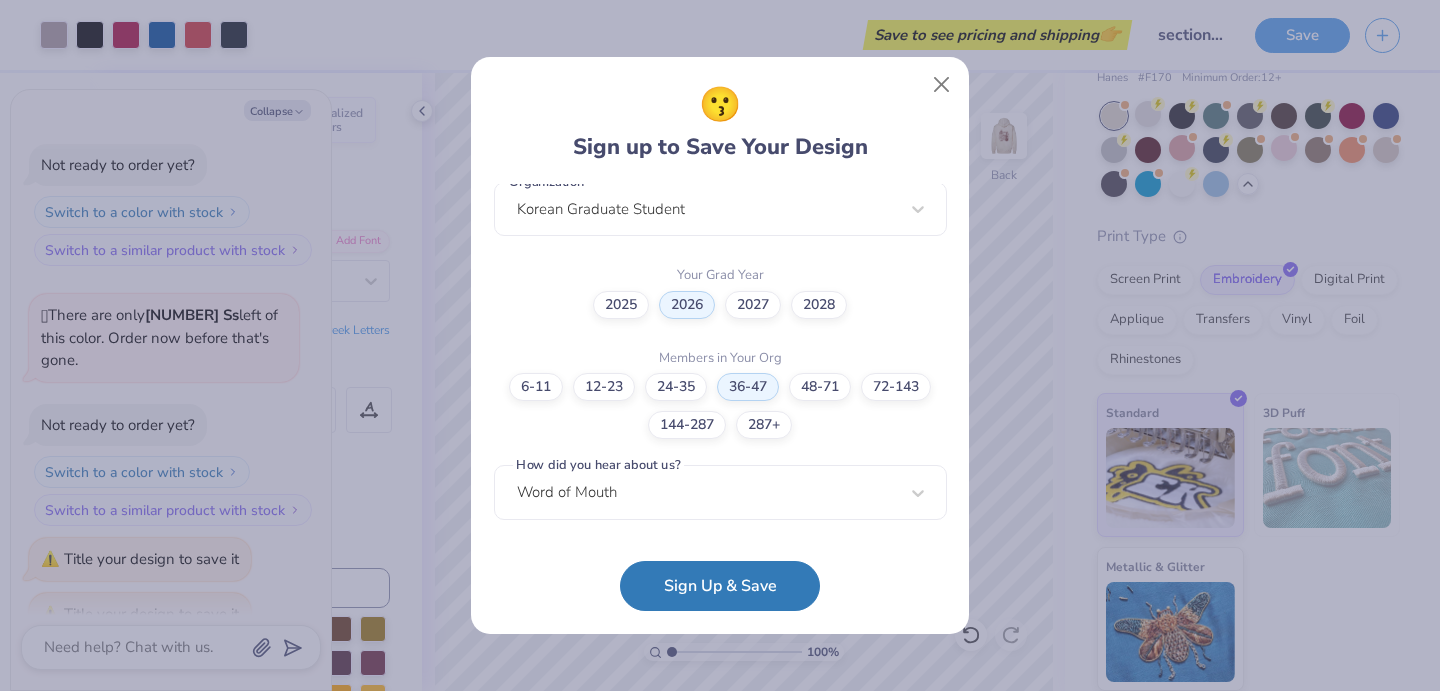 scroll, scrollTop: 524, scrollLeft: 0, axis: vertical 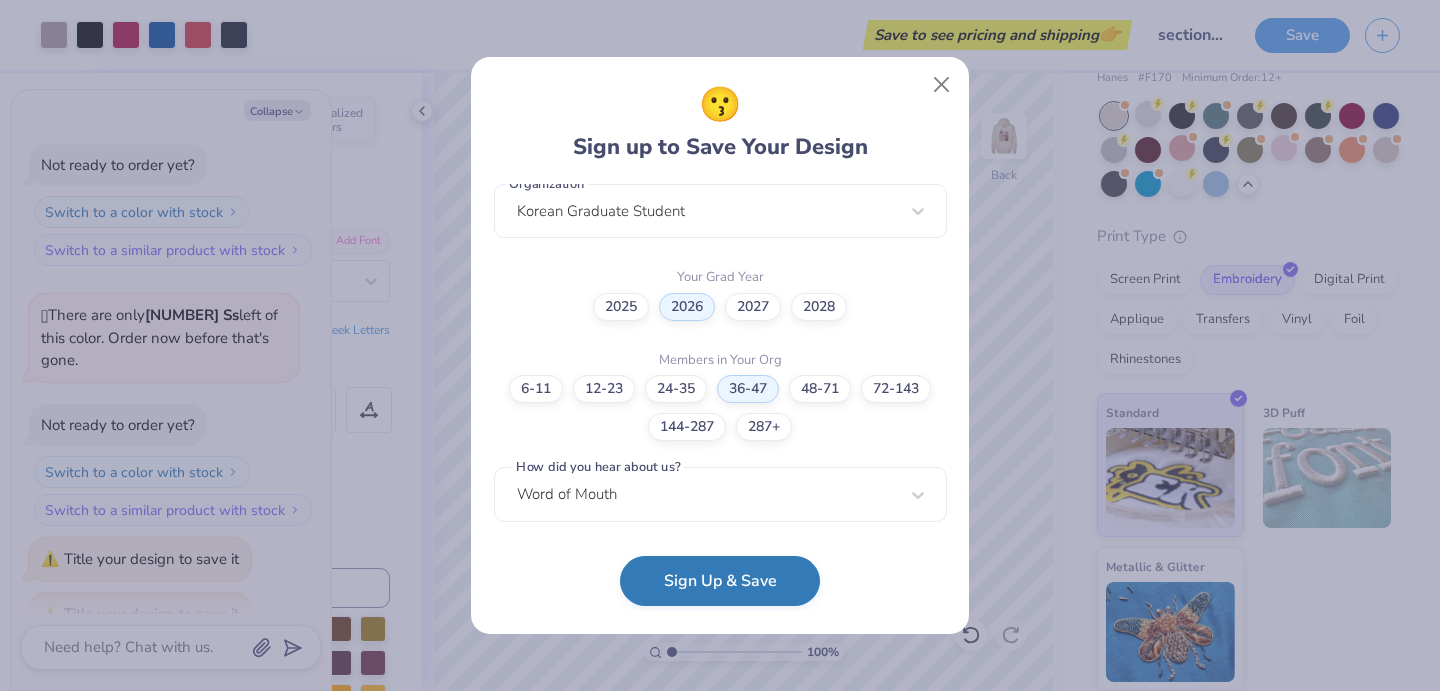 click on "Sign Up & Save" at bounding box center [720, 581] 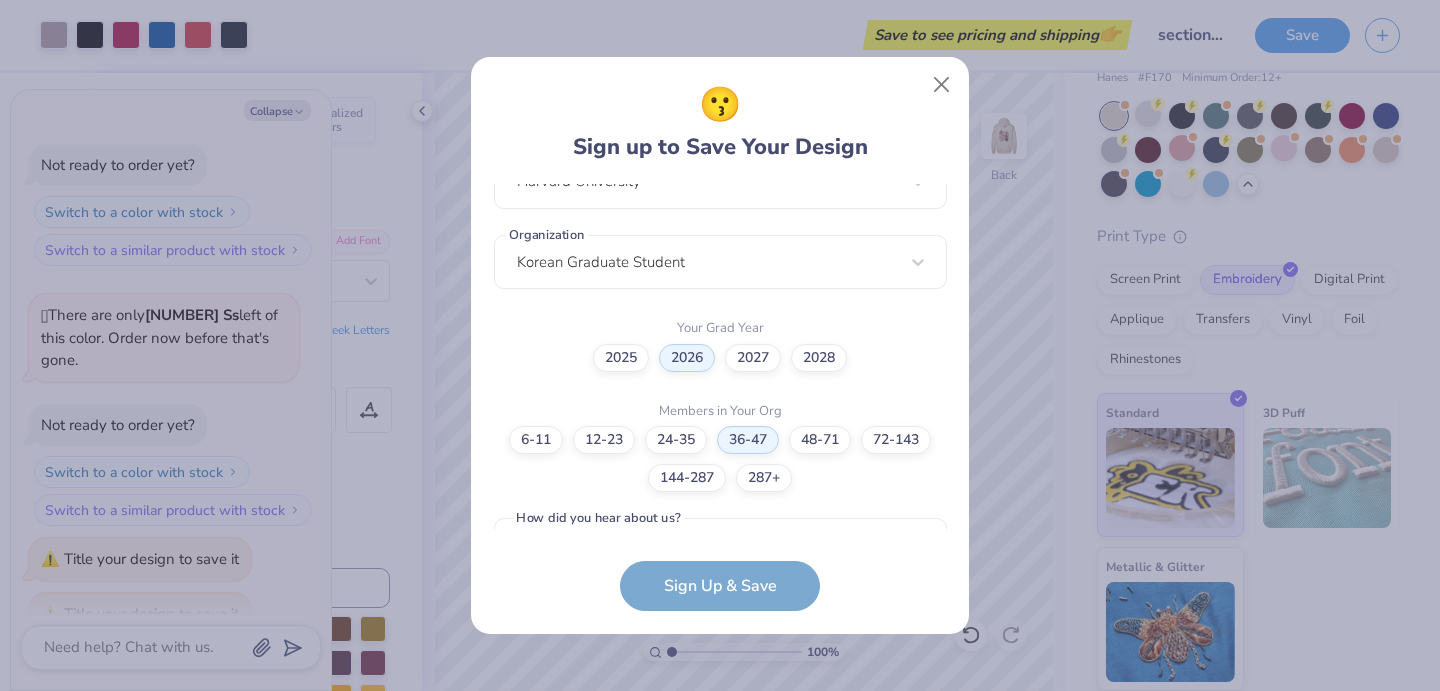 scroll, scrollTop: 524, scrollLeft: 0, axis: vertical 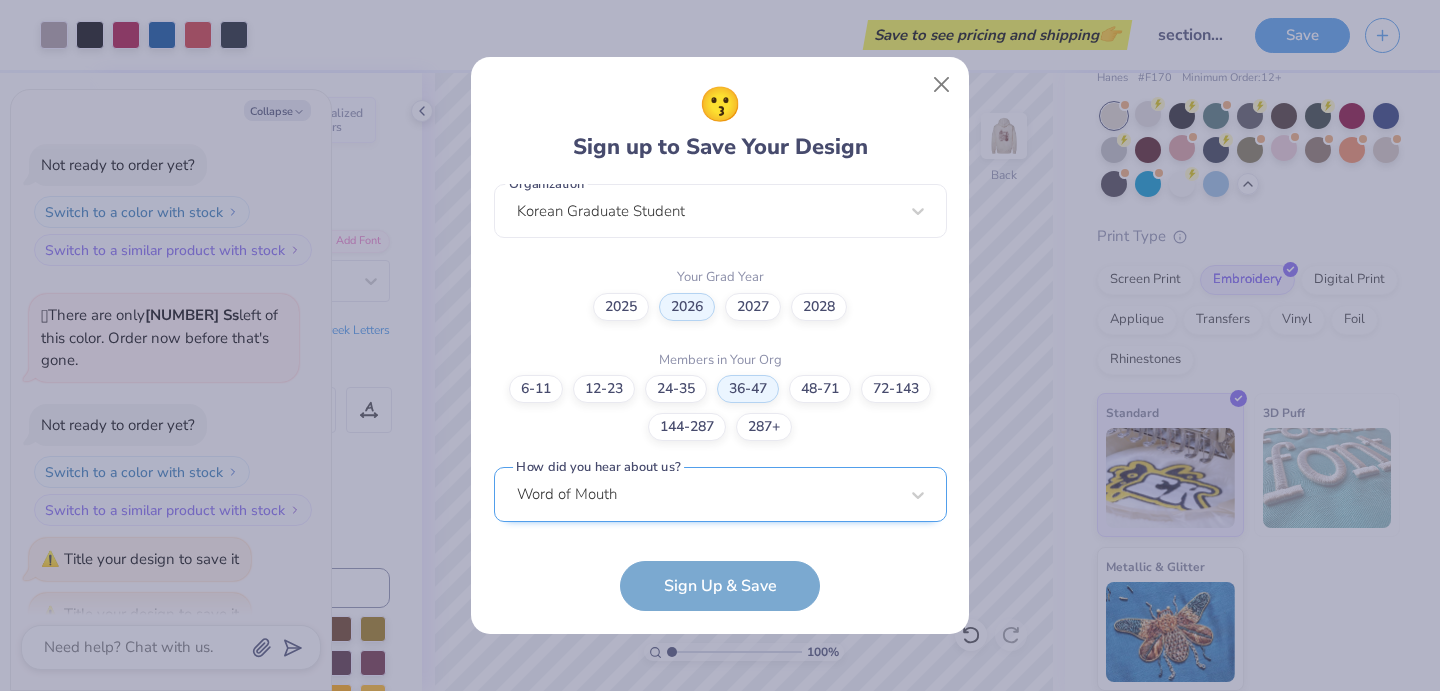 click on "Word of Mouth" at bounding box center [720, 494] 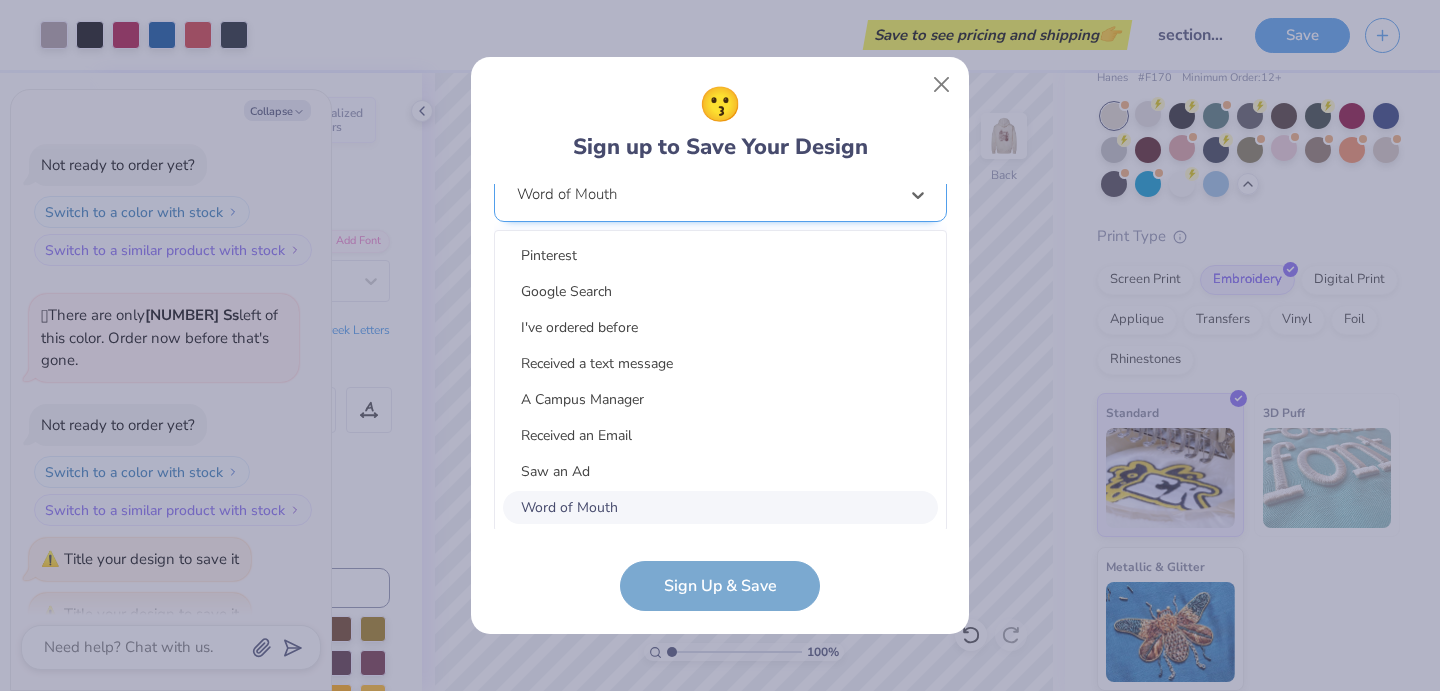 scroll, scrollTop: 4, scrollLeft: 0, axis: vertical 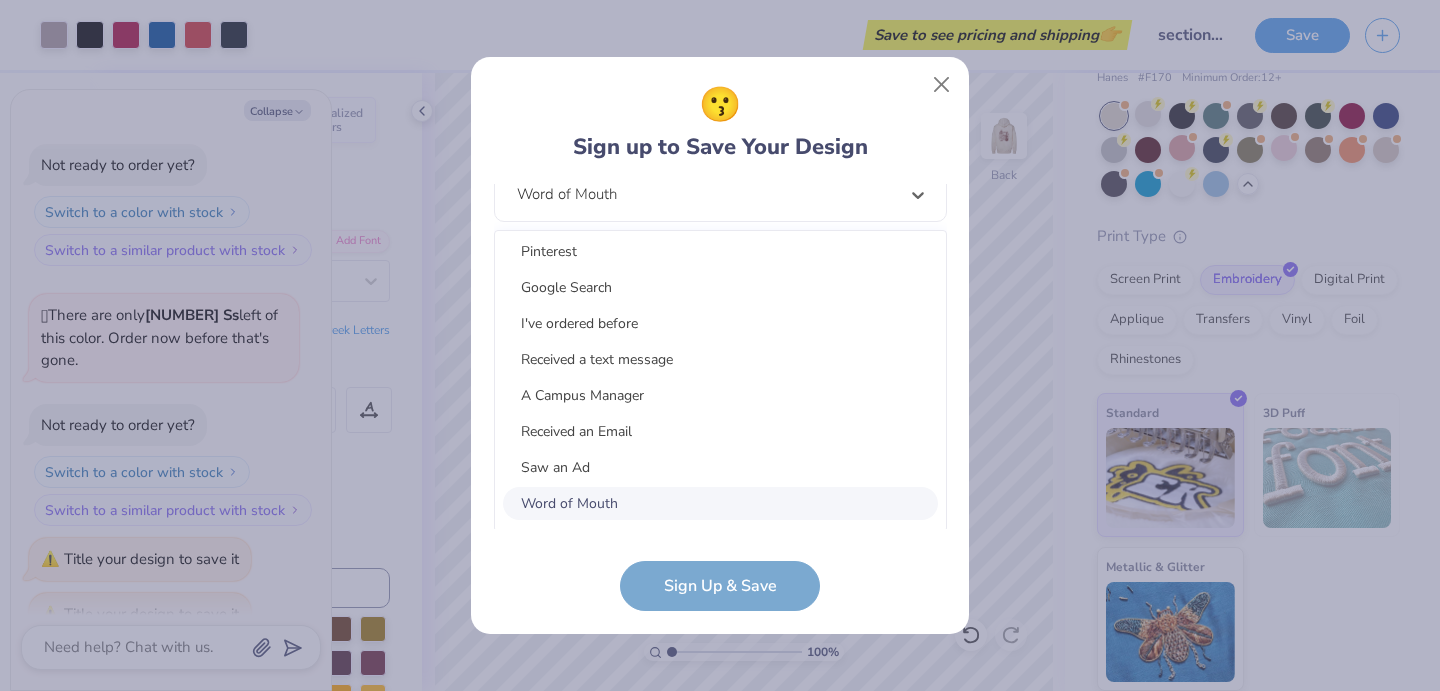 click on "Word of Mouth" at bounding box center (720, 503) 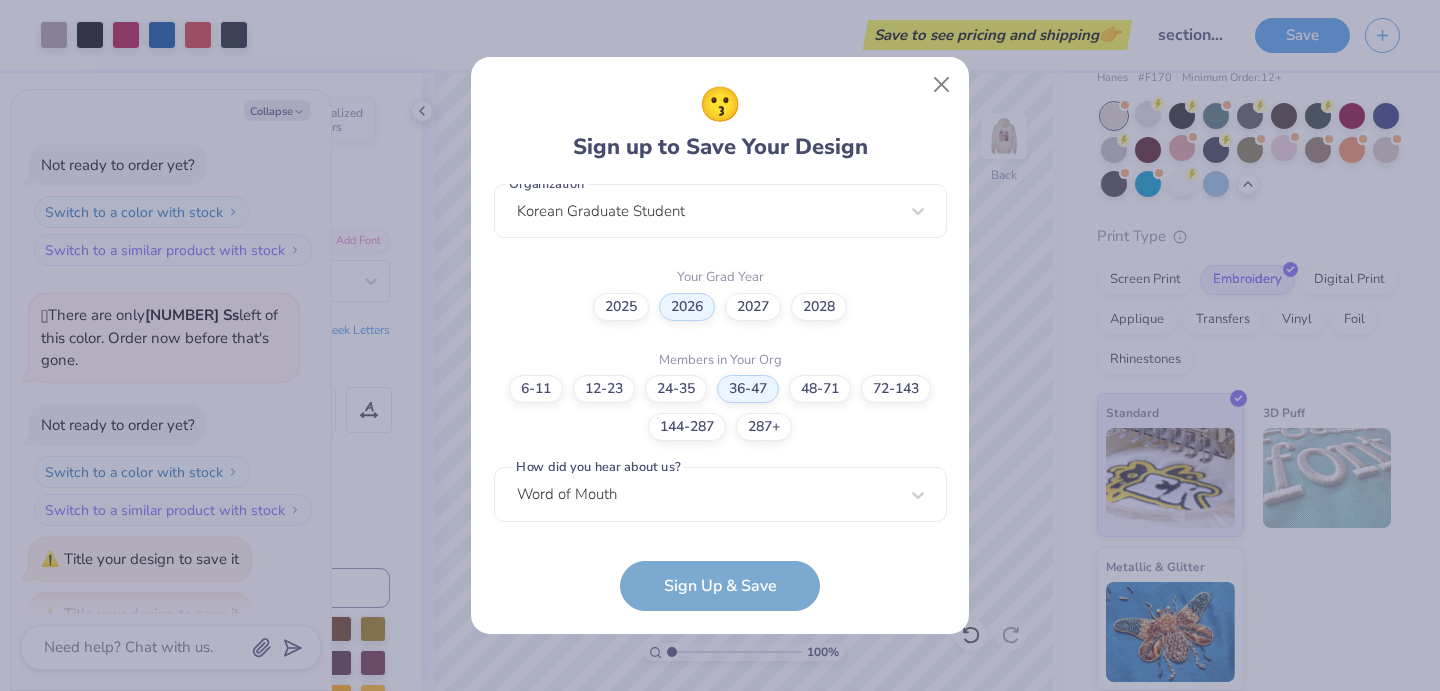 click on "tekamolo090@gmail.com Email (617) 251-5204 Phone Iksun Kwon Full Name 12 + Characters , Mix of   Numbers ,   Alphabets ,   Symbols Password I'm a Student 🧑‍🎓 A Professional 👩‍💻 Other 🤷‍♀️ School Harvard University Organization Korean Graduate Student Your Grad Year 2025 2026 2027 2028 Members in Your Org 6-11 12-23 24-35 36-47 48-71 72-143 144-287 287+ How did you hear about us? Word of Mouth Sign Up & Save" at bounding box center (720, 398) 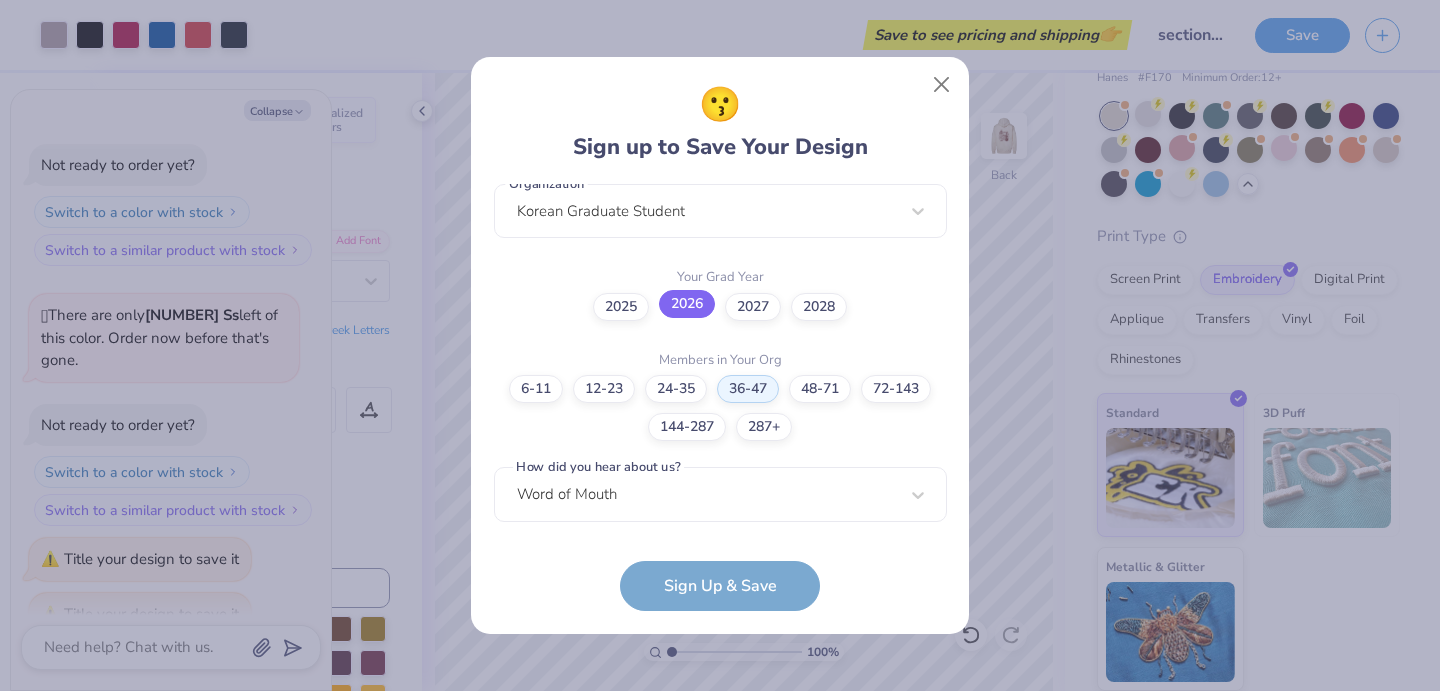 click on "2026" at bounding box center (687, 304) 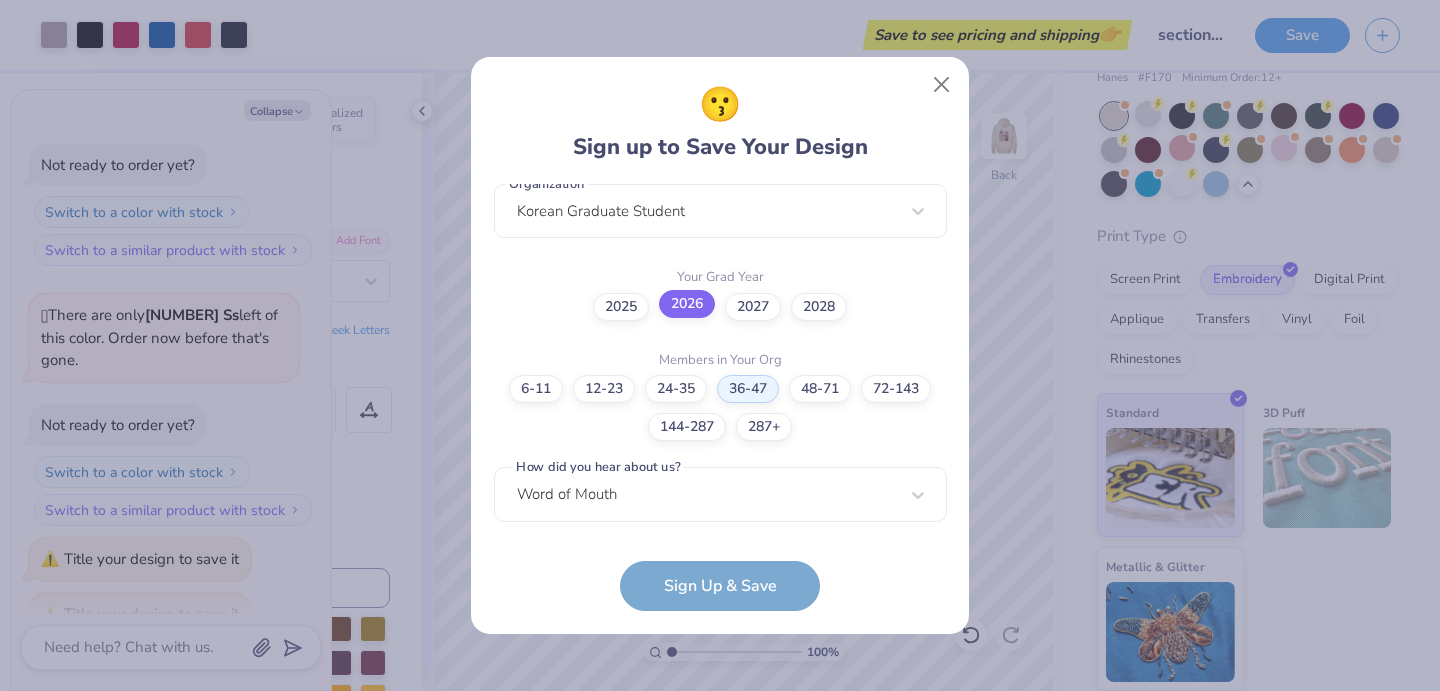 click on "2026" at bounding box center (720, 830) 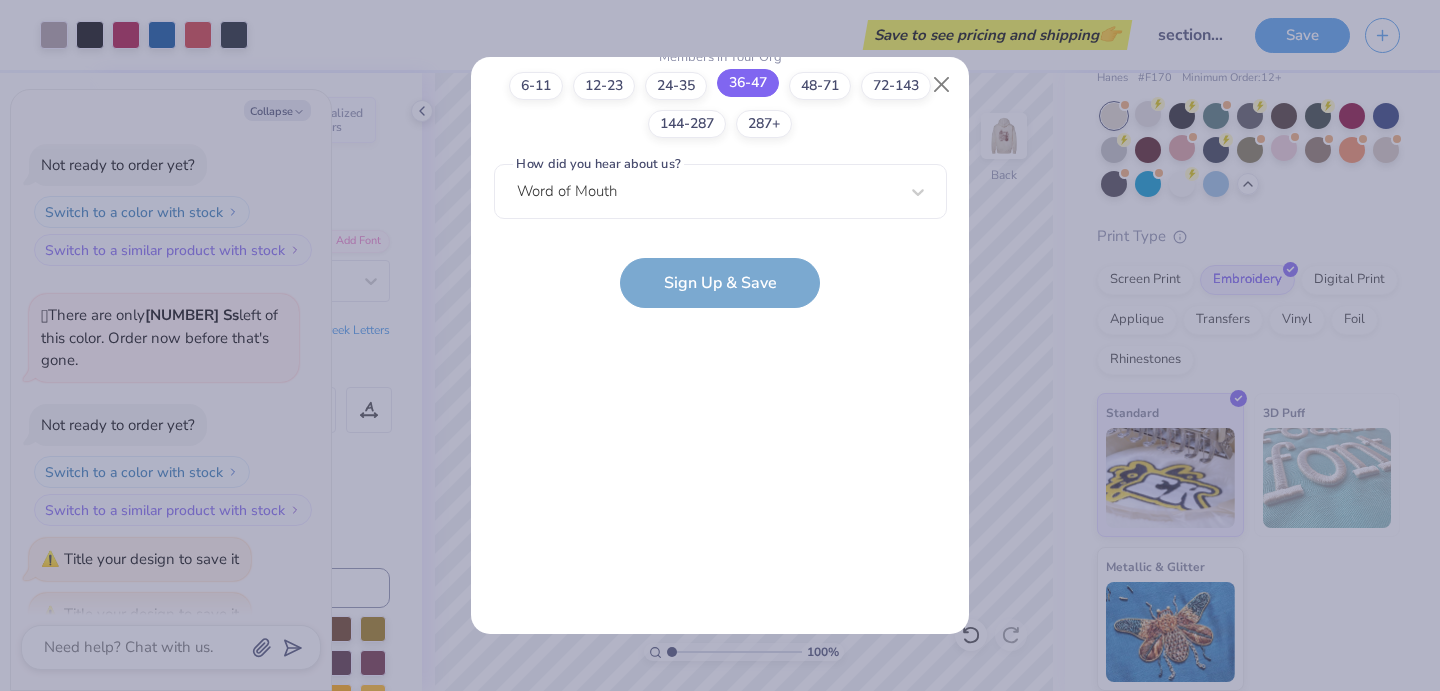 click on "36-47" at bounding box center [748, 83] 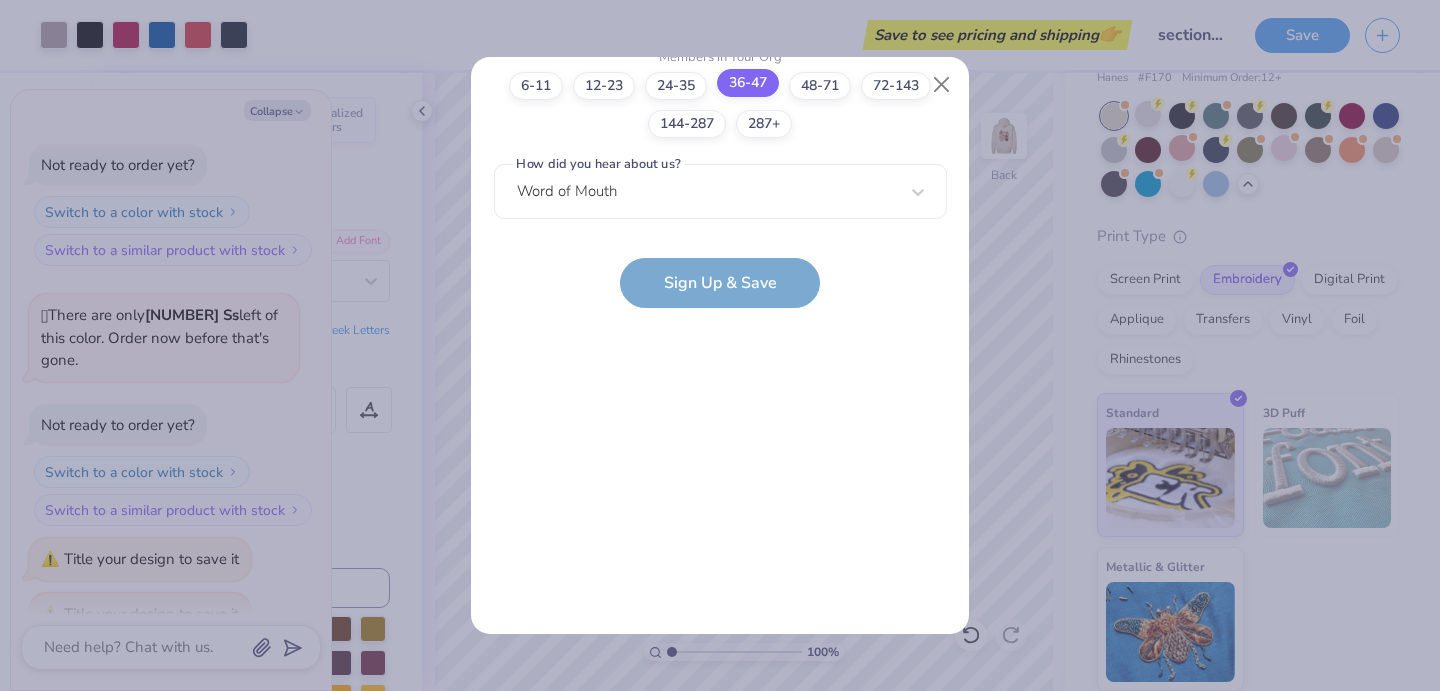 click on "36-47" at bounding box center [720, 629] 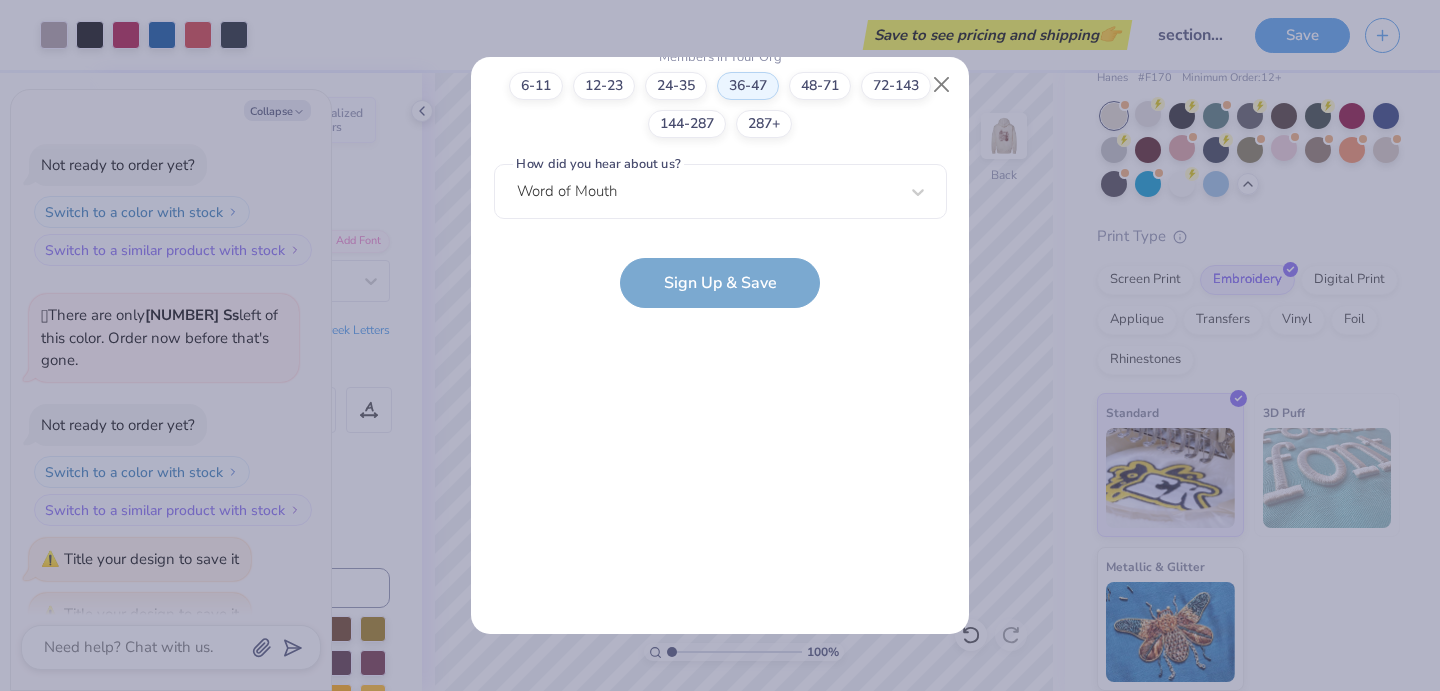 click on "tekamolo090@gmail.com Email (617) 251-5204 Phone Iksun Kwon Full Name 12 + Characters , Mix of   Numbers ,   Alphabets ,   Symbols Password I'm a Student 🧑‍🎓 A Professional 👩‍💻 Other 🤷‍♀️ School Harvard University Organization Korean Graduate Student Your Grad Year 2025 2026 2027 2028 Members in Your Org 6-11 12-23 24-35 36-47 48-71 72-143 144-287 287+ How did you hear about us? Word of Mouth Sign Up & Save" at bounding box center [720, 95] 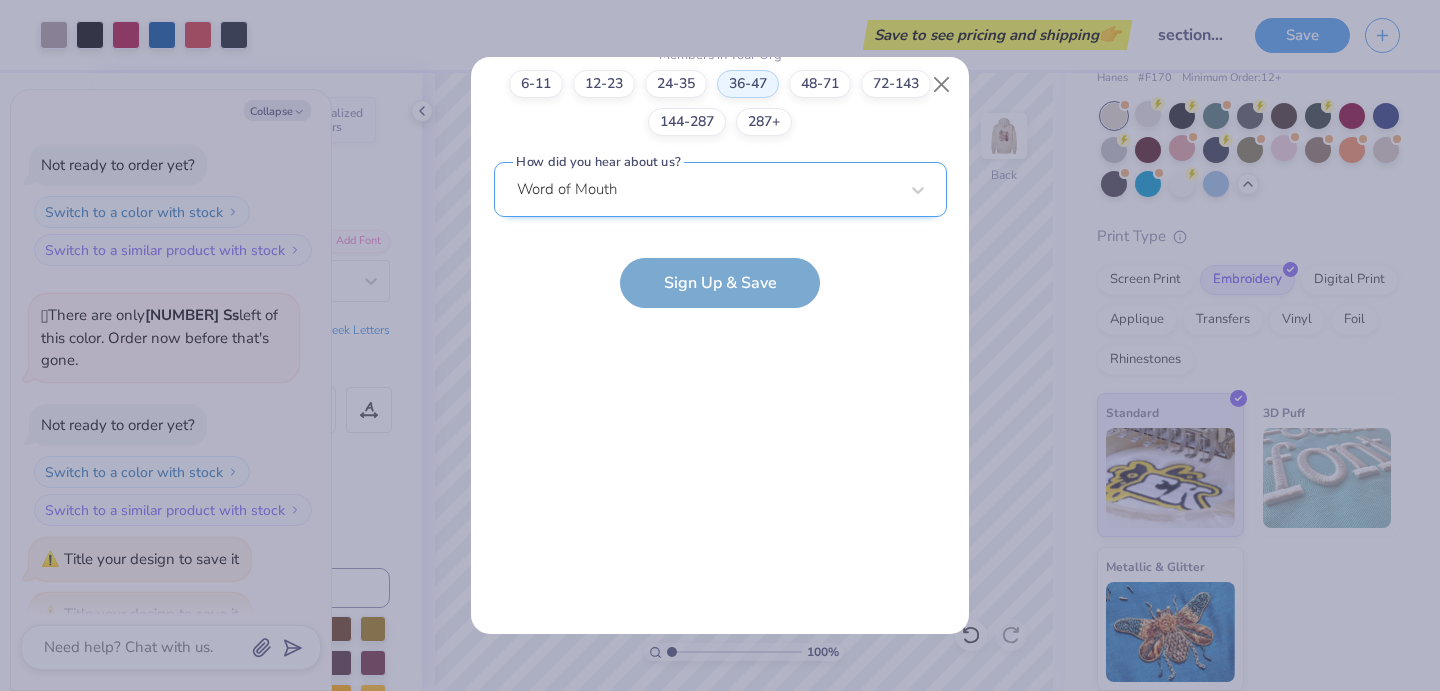 click at bounding box center [707, 189] 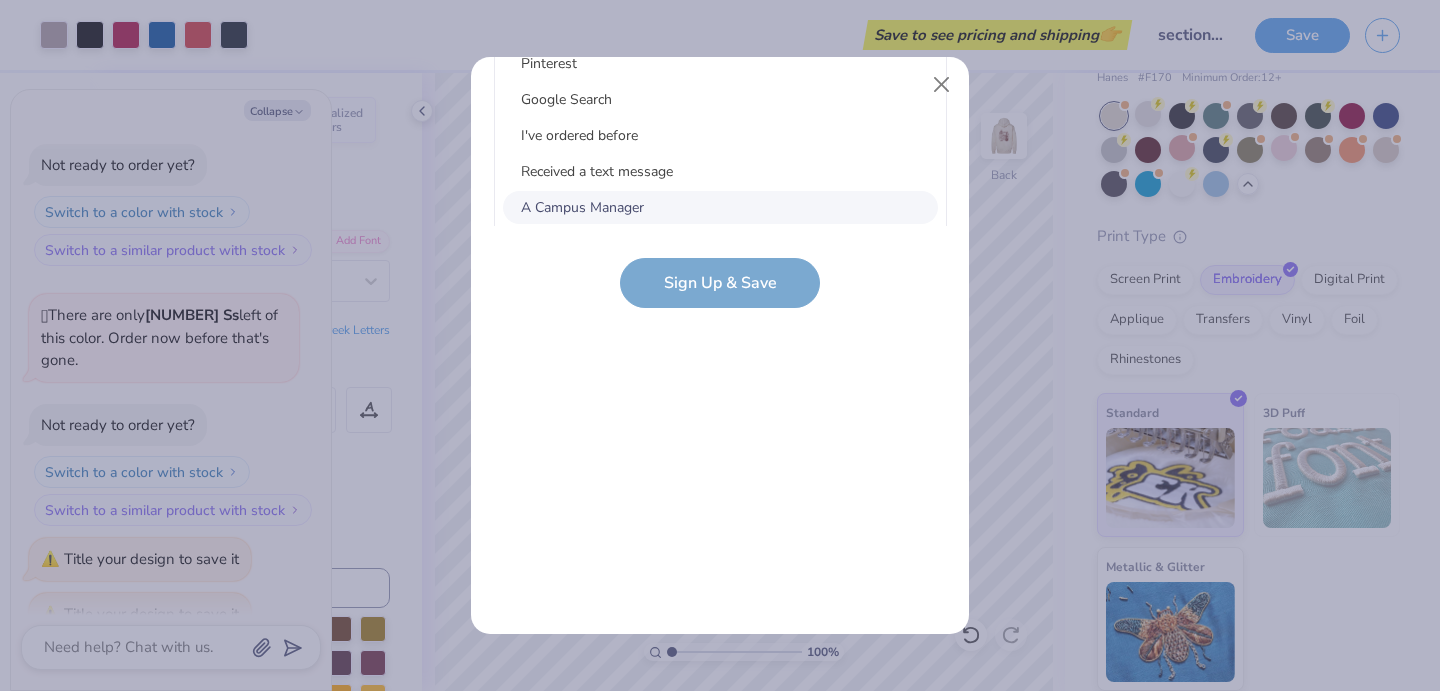 scroll, scrollTop: 824, scrollLeft: 0, axis: vertical 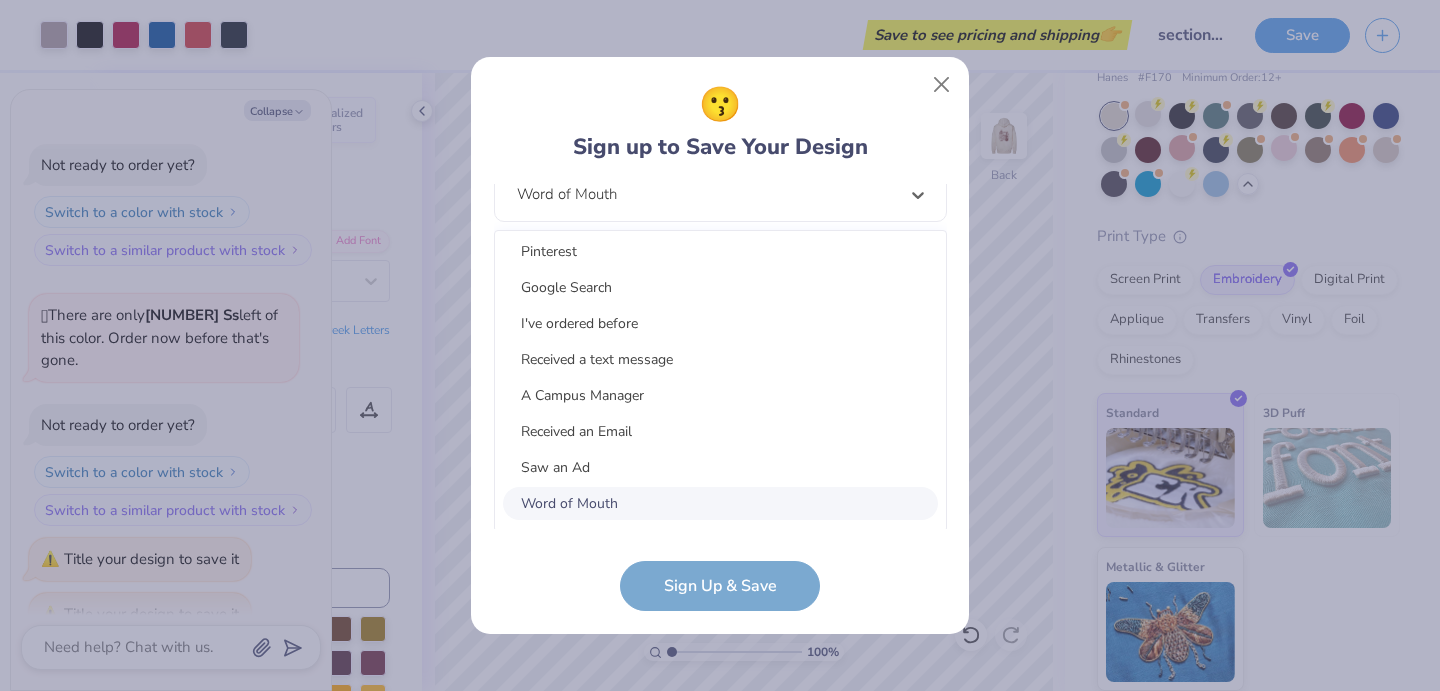 click on "Word of Mouth" at bounding box center [720, 503] 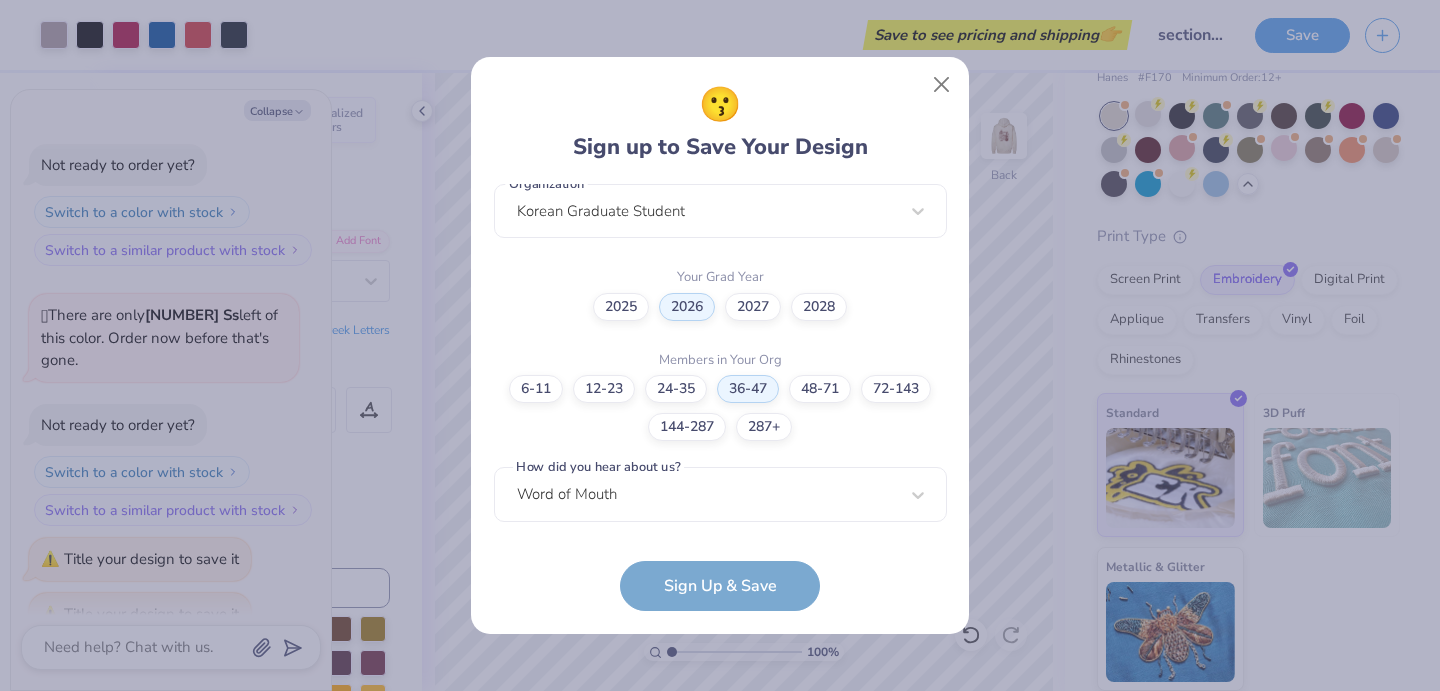 click on "tekamolo090@gmail.com Email (617) 251-5204 Phone Iksun Kwon Full Name 12 + Characters , Mix of   Numbers ,   Alphabets ,   Symbols Password I'm a Student 🧑‍🎓 A Professional 👩‍💻 Other 🤷‍♀️ School Harvard University Organization Korean Graduate Student Your Grad Year 2025 2026 2027 2028 Members in Your Org 6-11 12-23 24-35 36-47 48-71 72-143 144-287 287+ How did you hear about us? Word of Mouth Sign Up & Save" at bounding box center [720, 398] 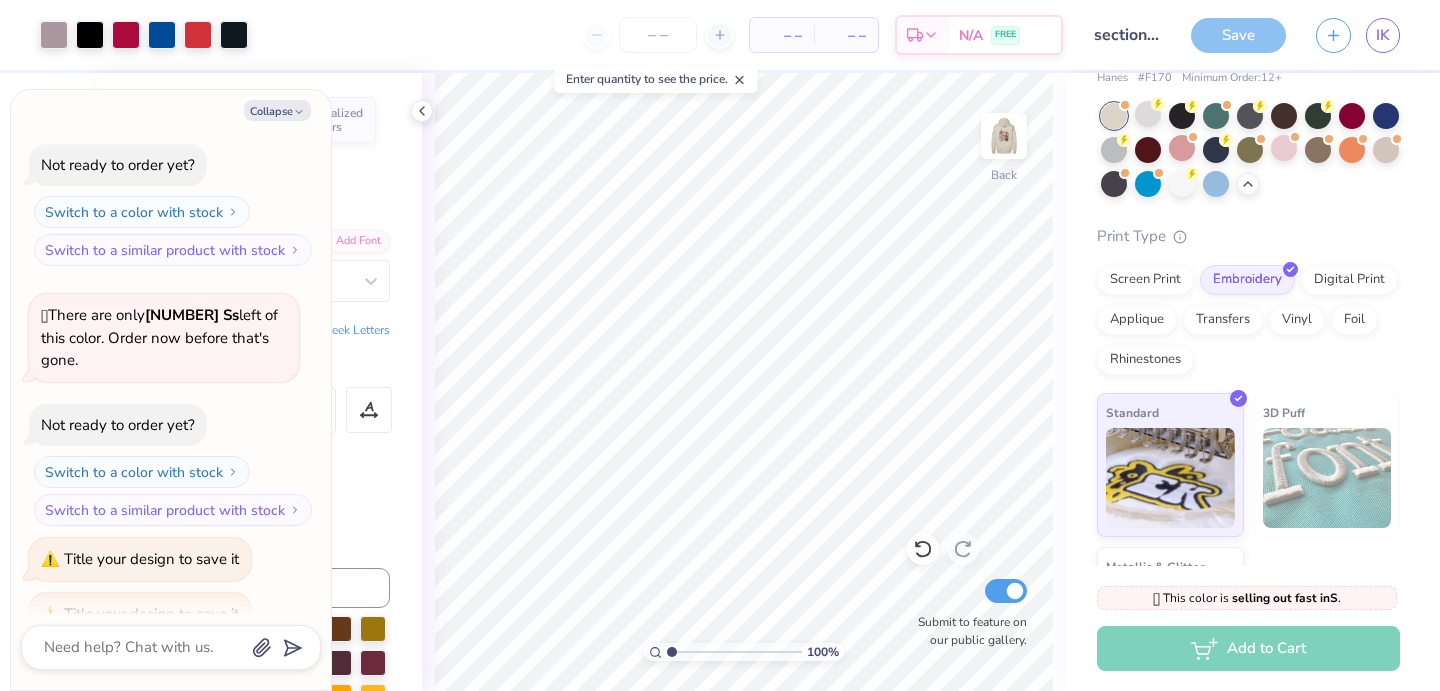 type on "x" 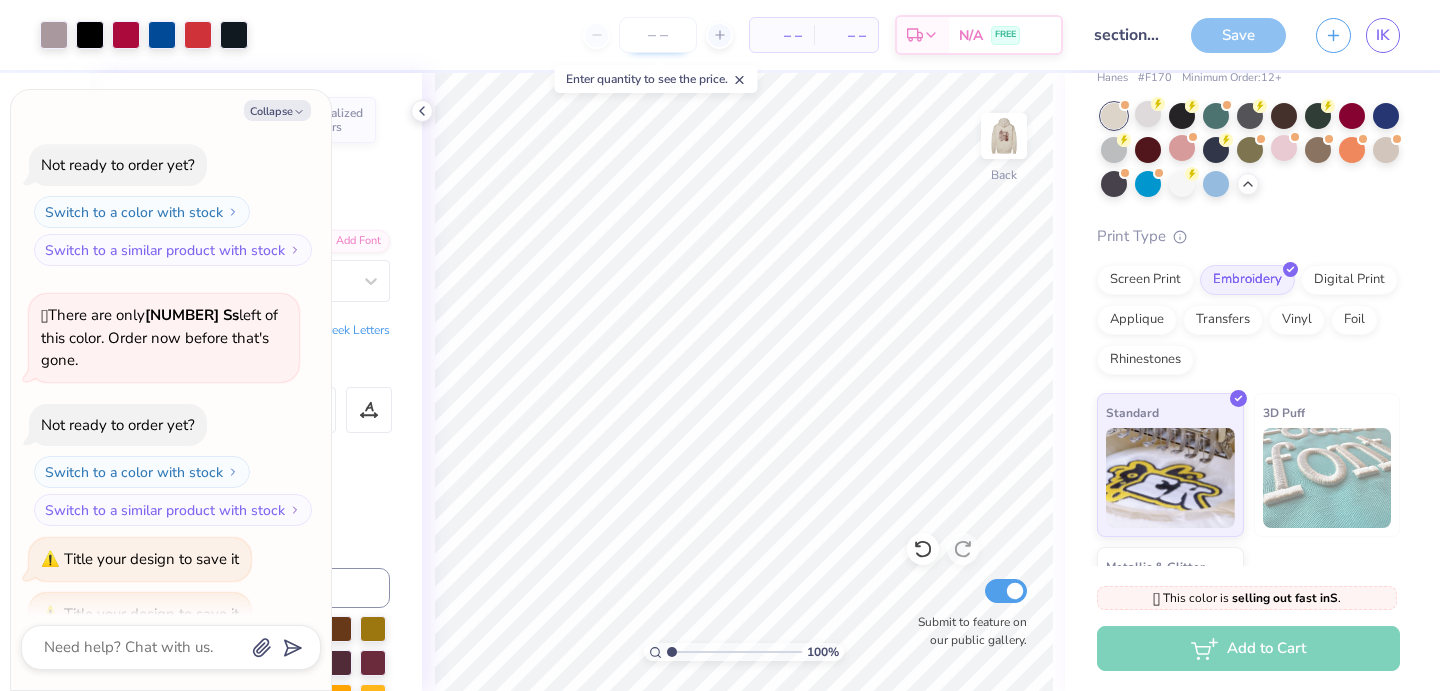 click at bounding box center [658, 35] 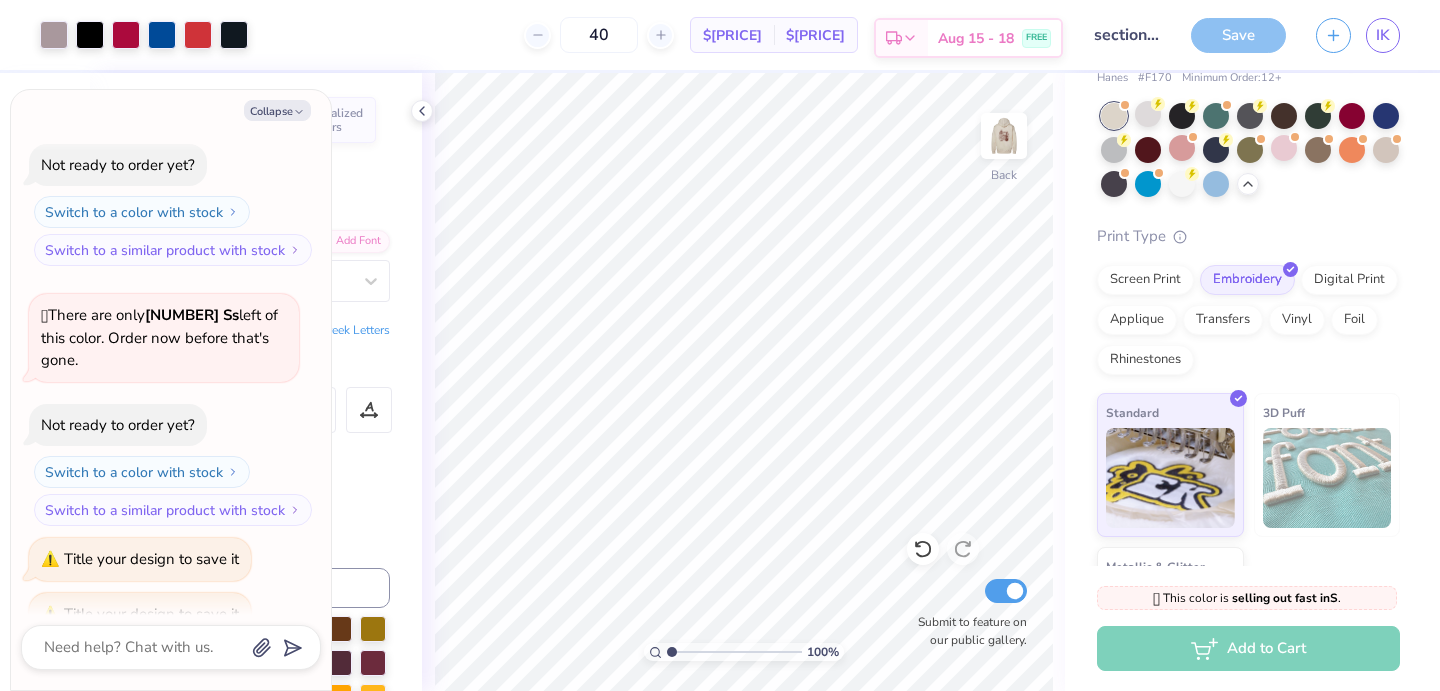 click 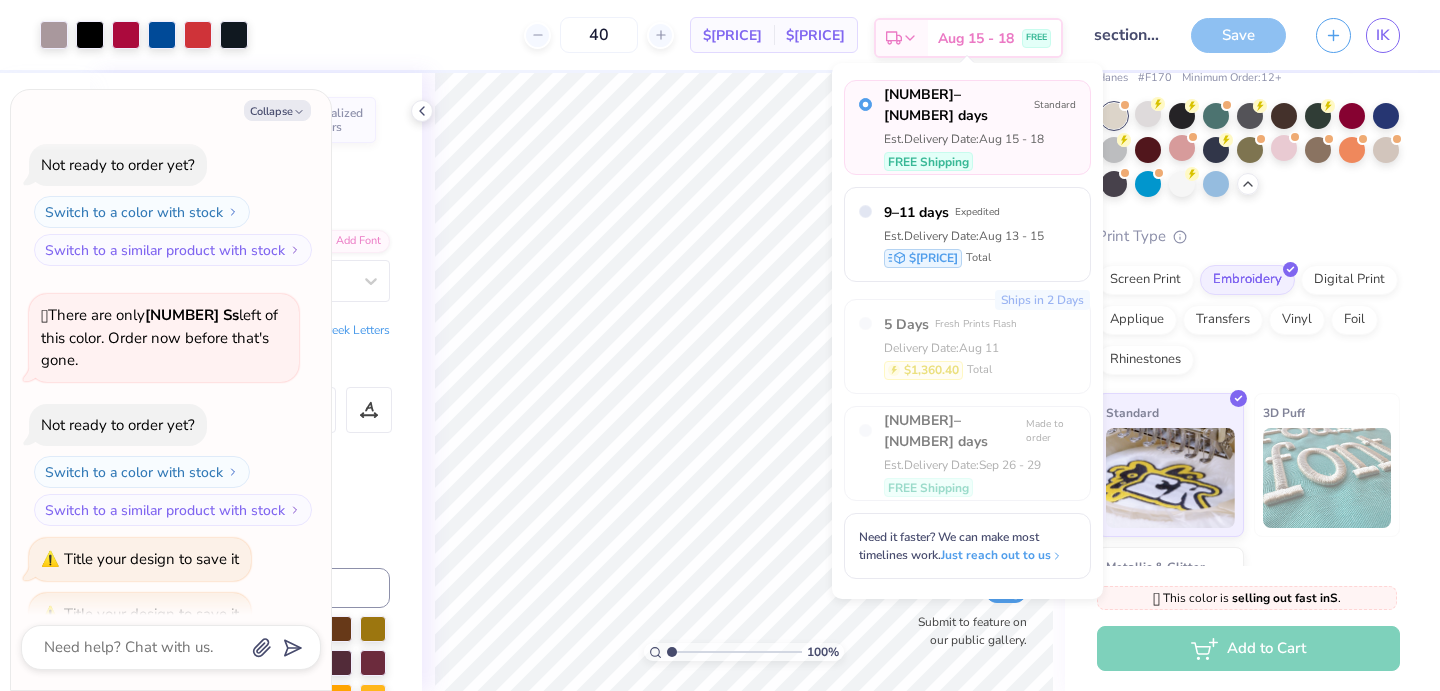 click 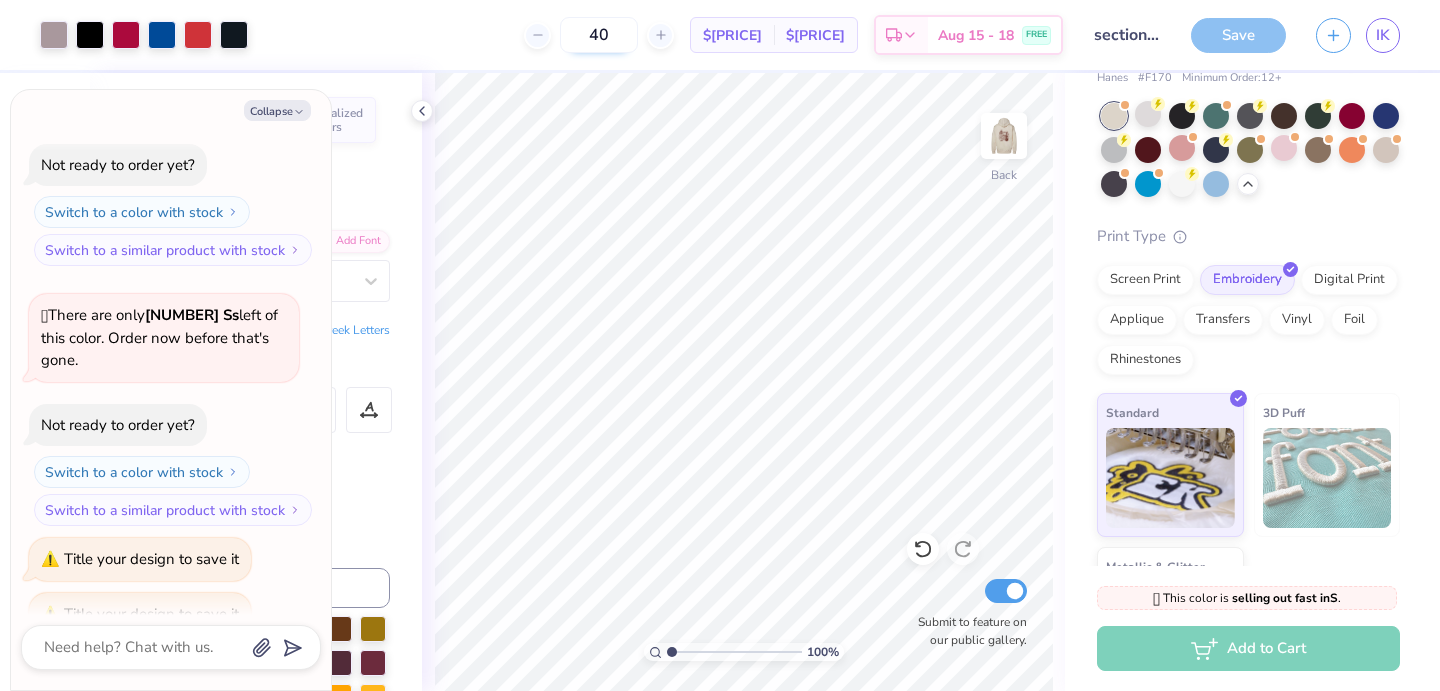 click on "40" at bounding box center [599, 35] 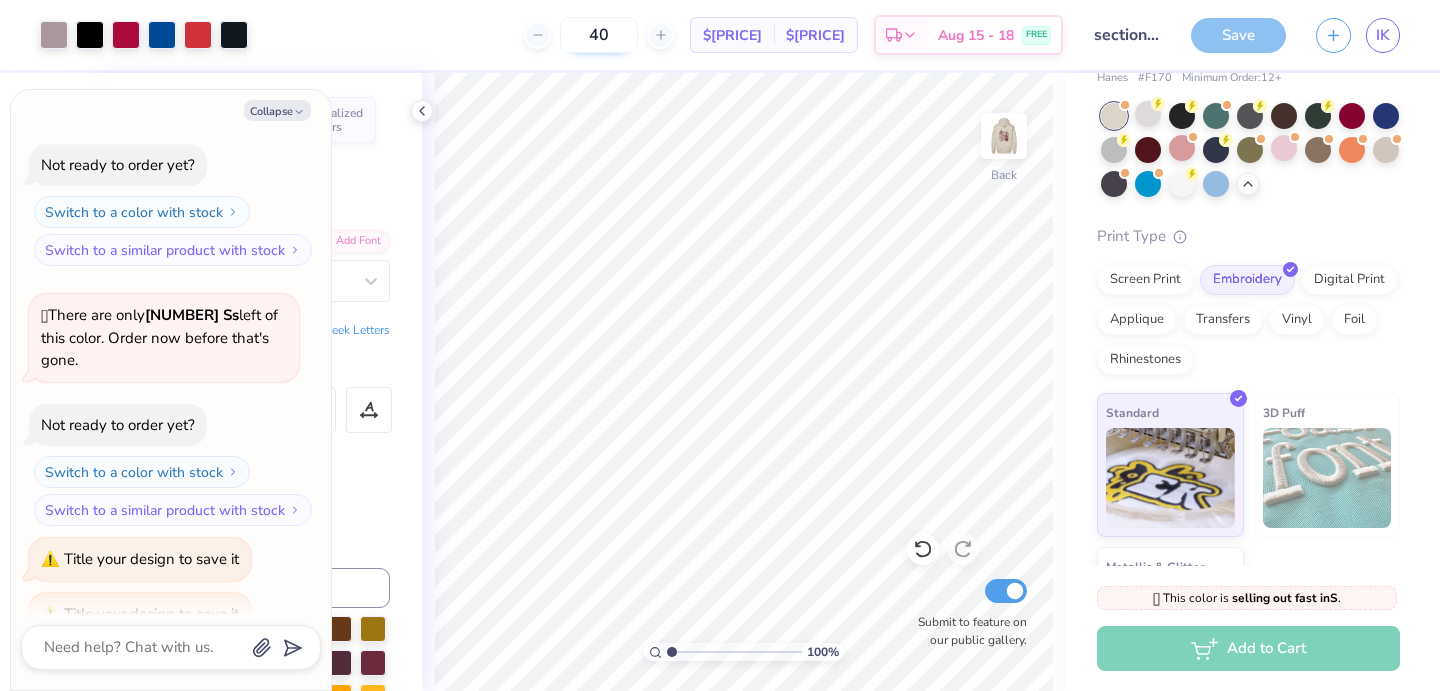 type on "4" 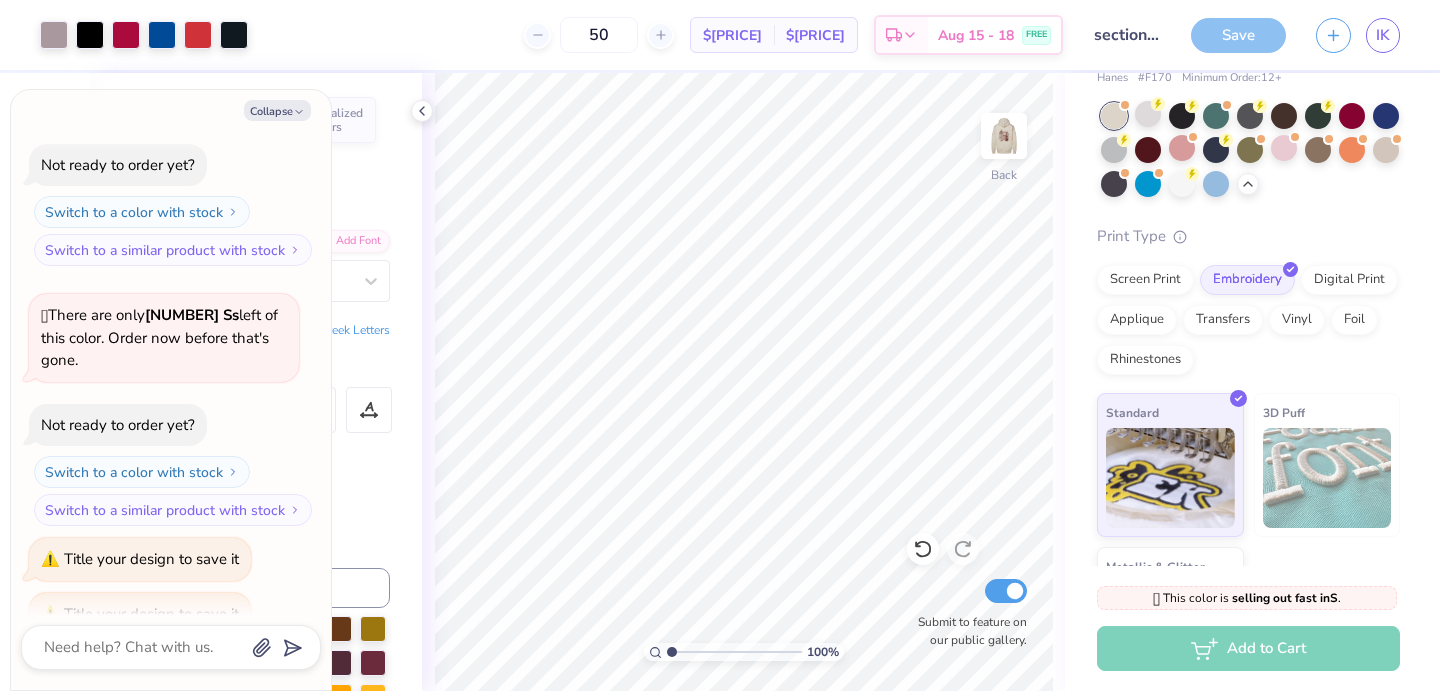 click on "$83.92" at bounding box center [732, 35] 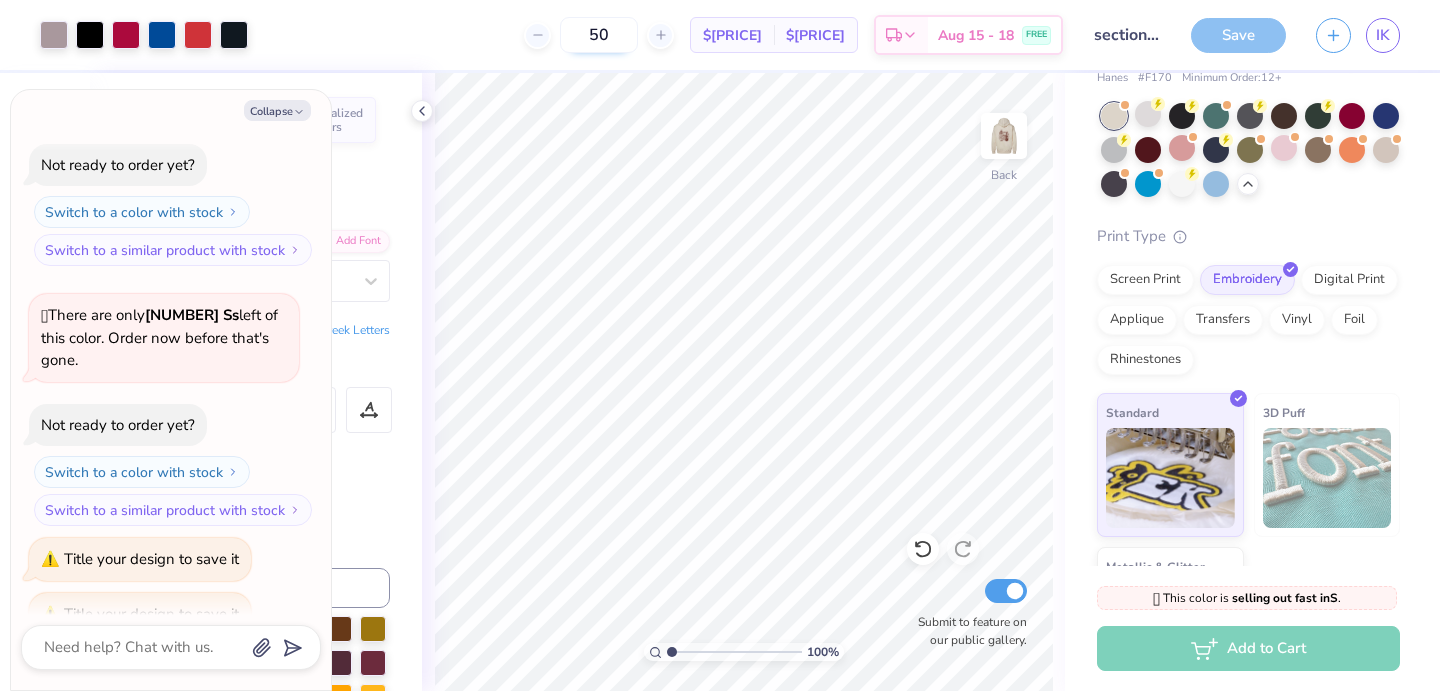 click on "50" at bounding box center (599, 35) 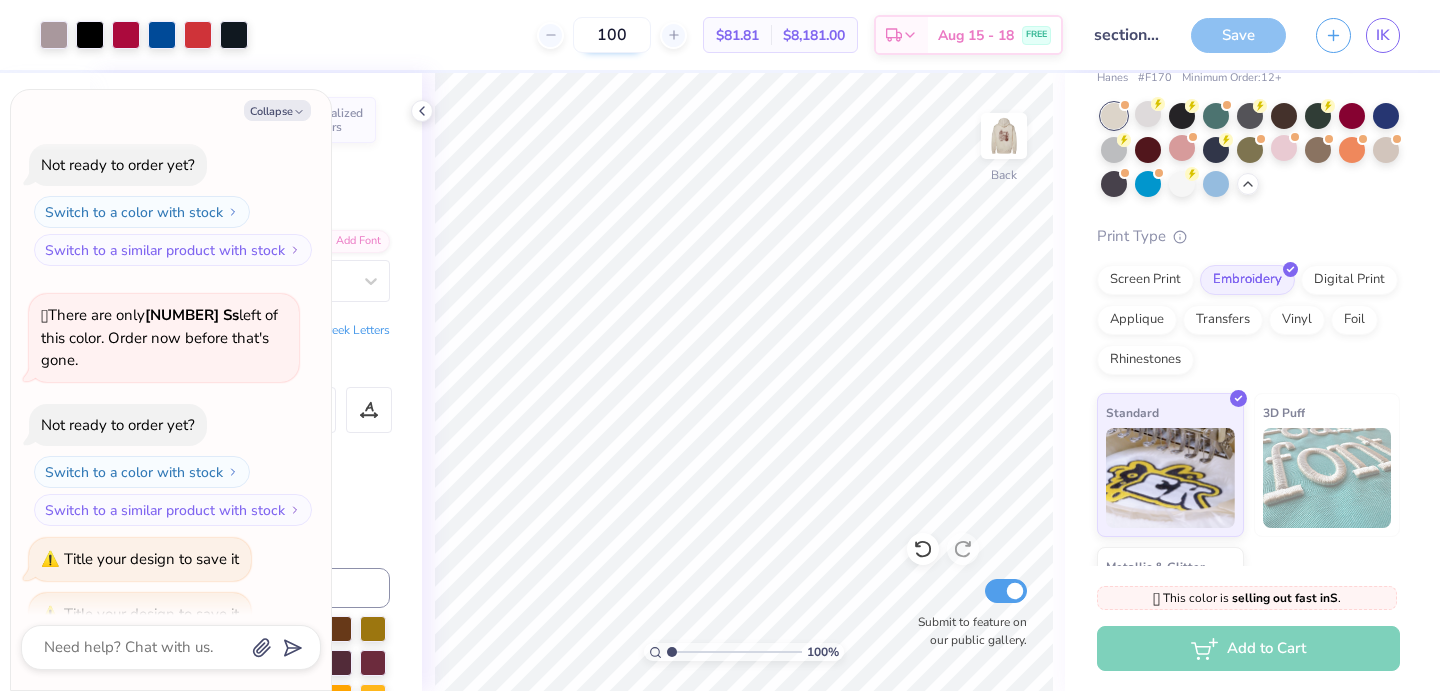click on "100" at bounding box center [612, 35] 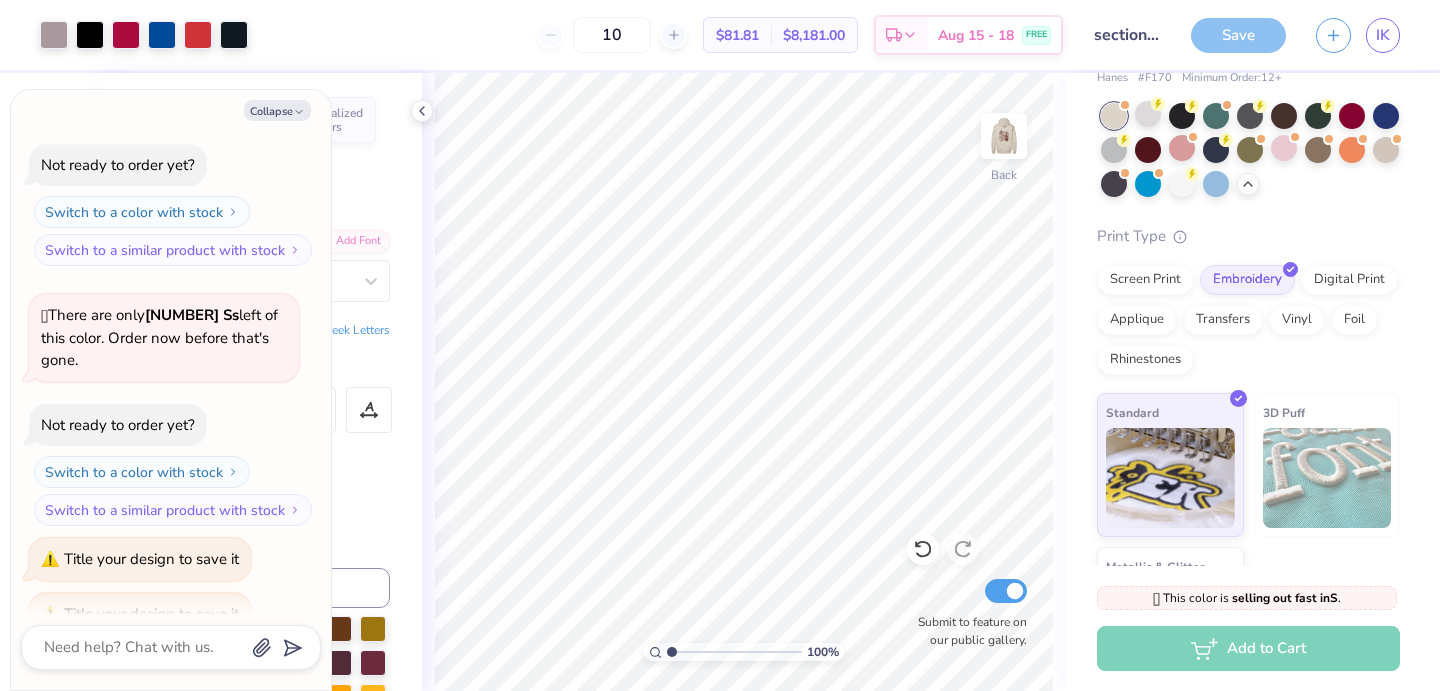 type on "12" 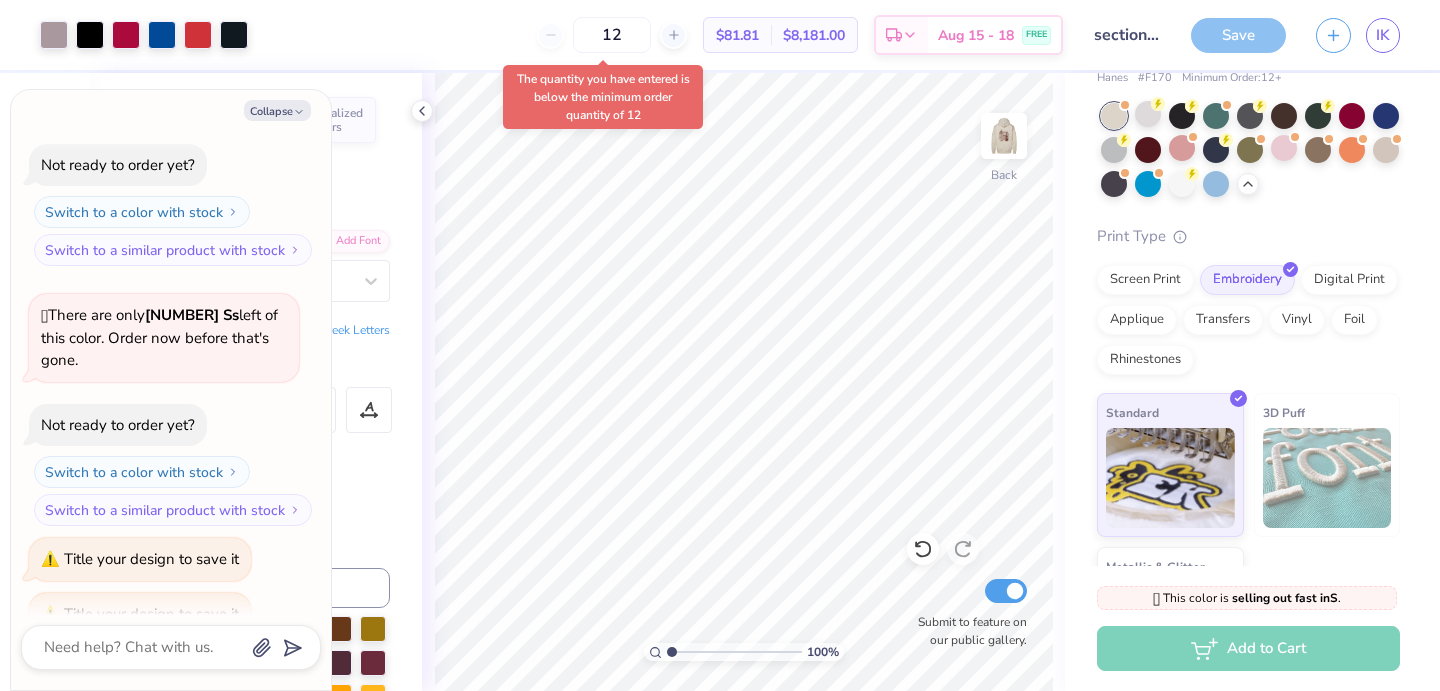 click on "12 $81.81 Per Item $8,181.00 Total Est.  Delivery Aug 15 - 18 FREE" at bounding box center [663, 35] 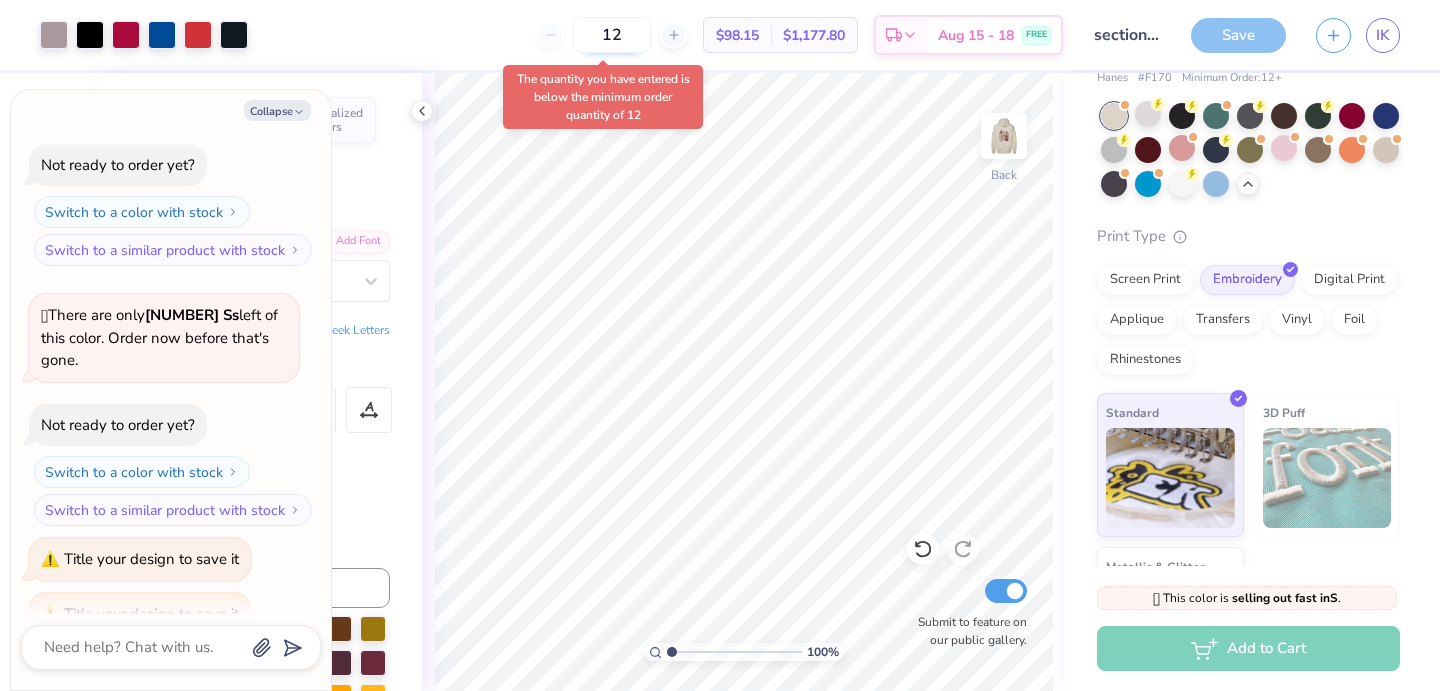 drag, startPoint x: 635, startPoint y: 32, endPoint x: 566, endPoint y: 32, distance: 69 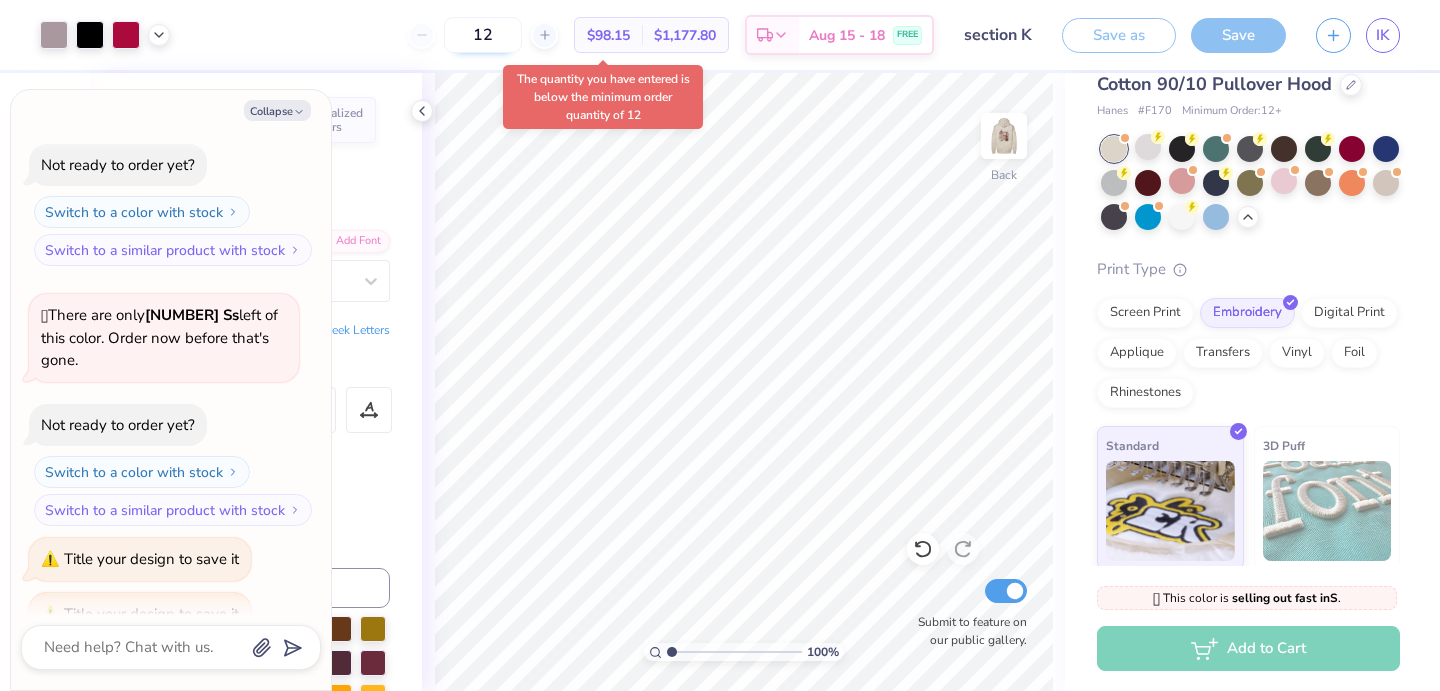 type on "x" 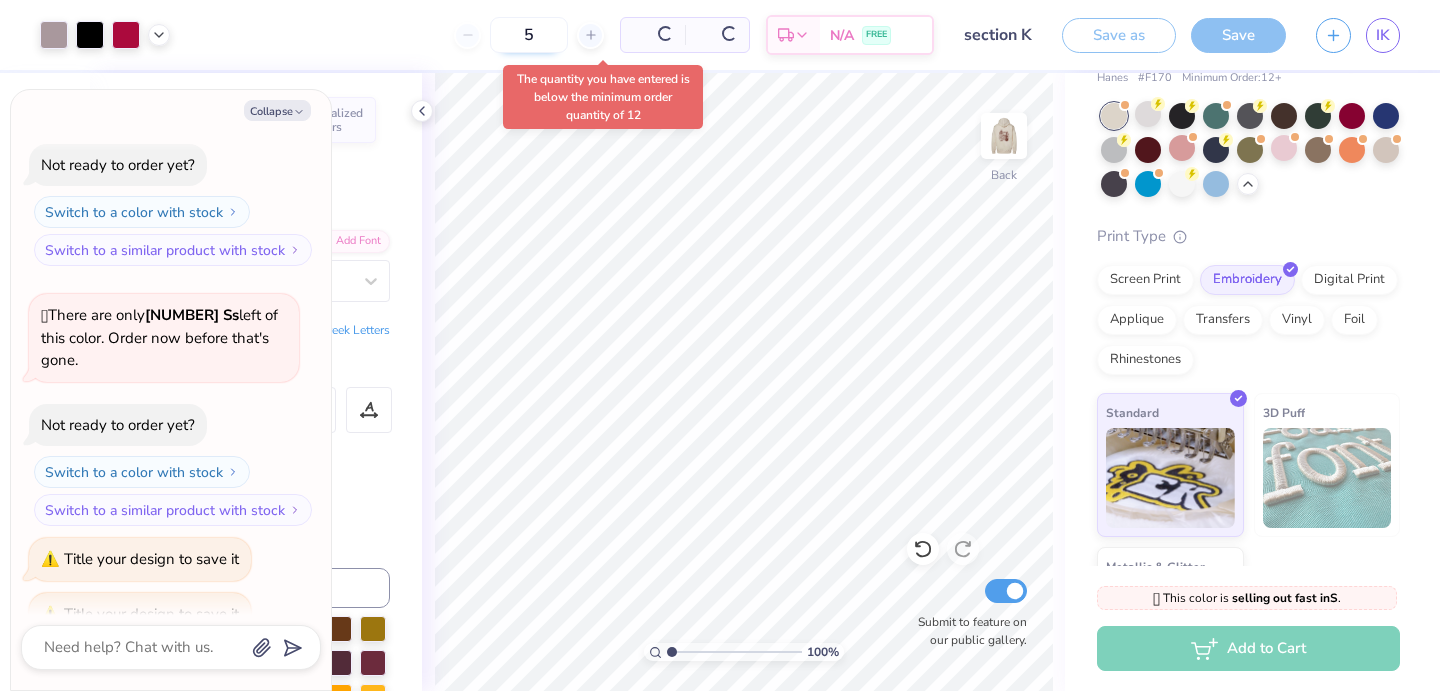 type on "50" 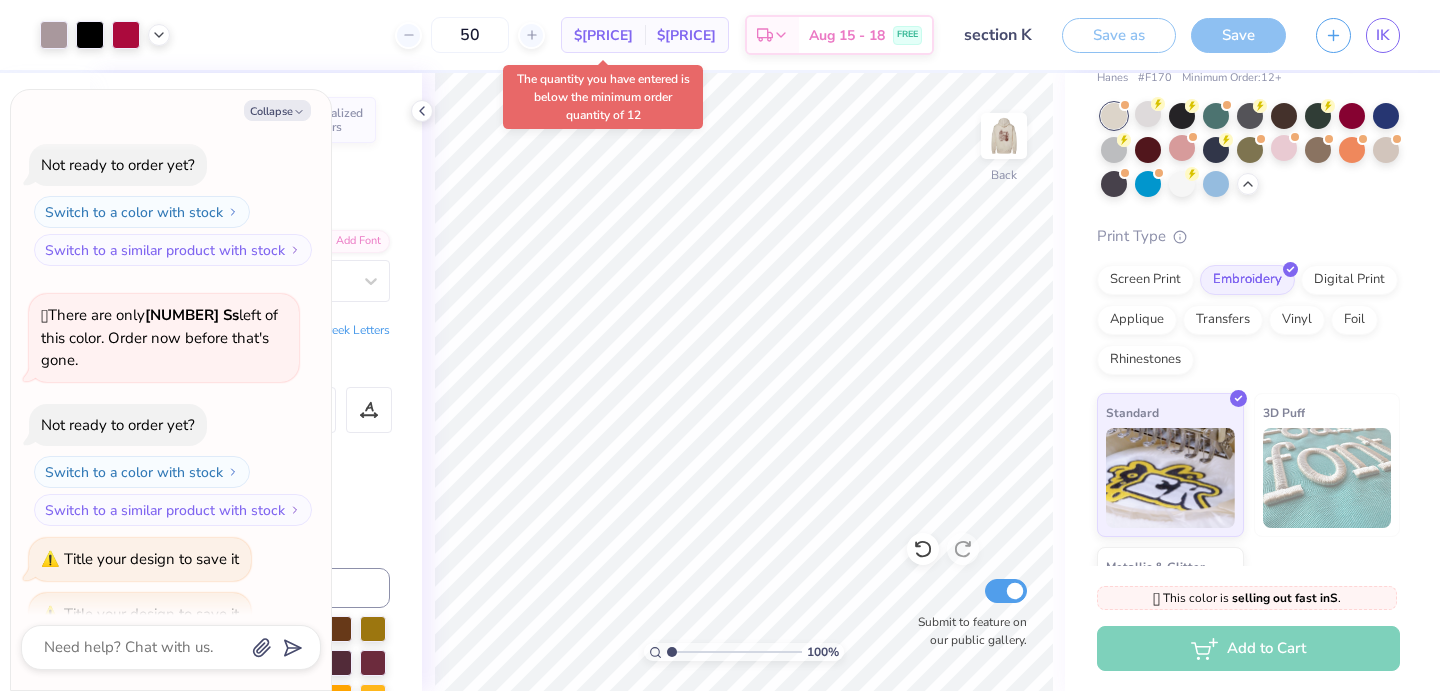 type on "x" 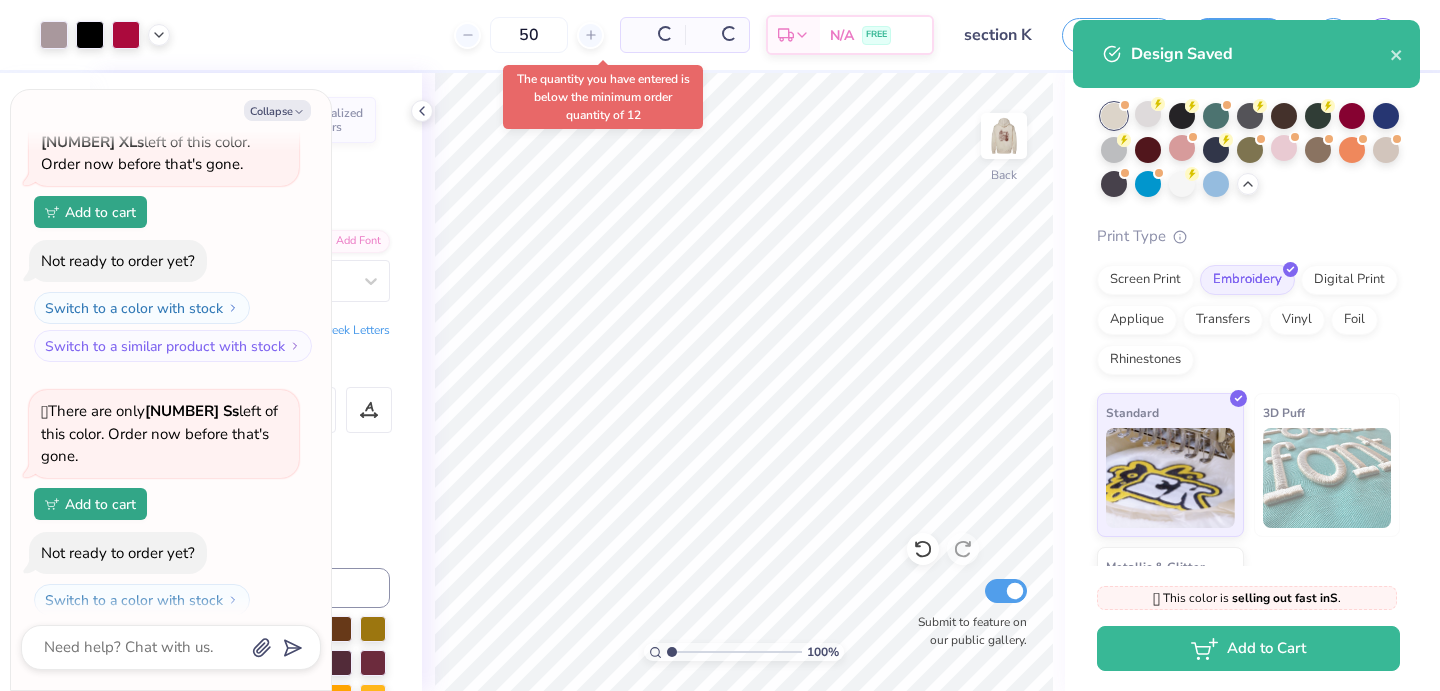scroll, scrollTop: 822, scrollLeft: 0, axis: vertical 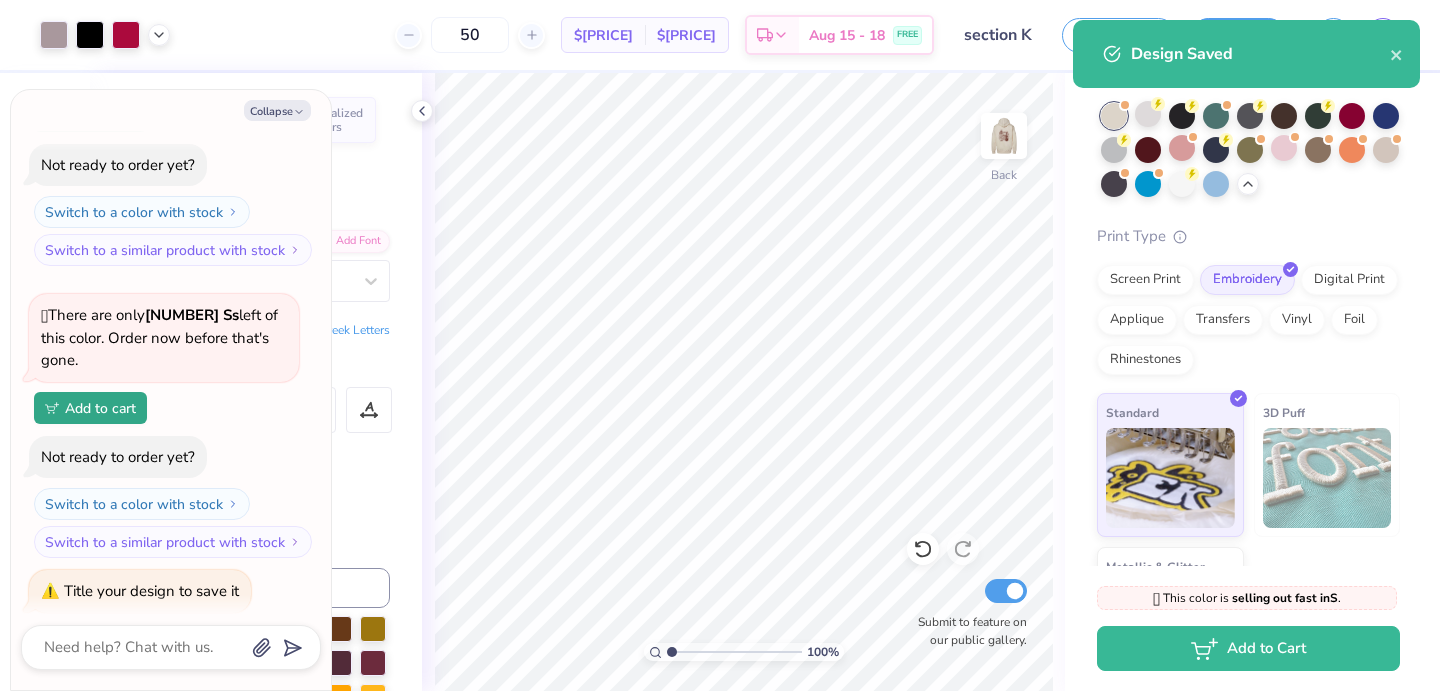 type on "50" 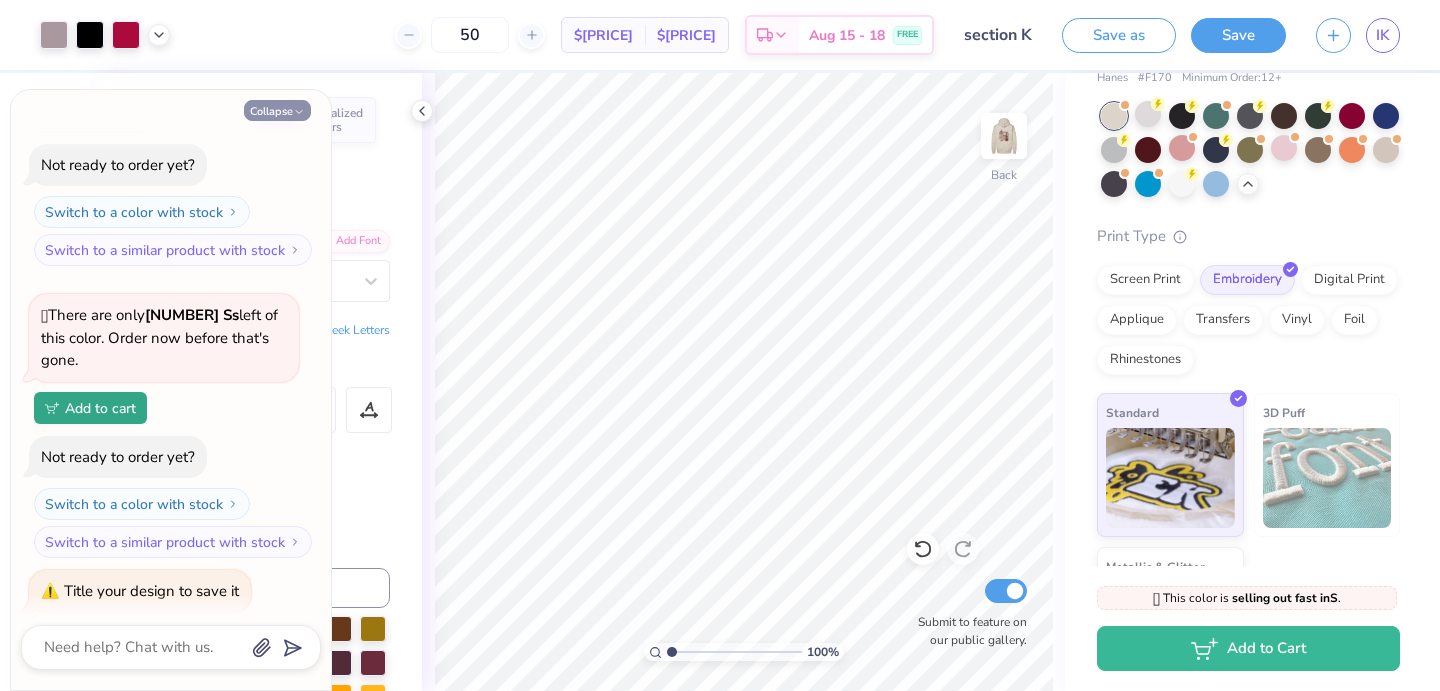 click 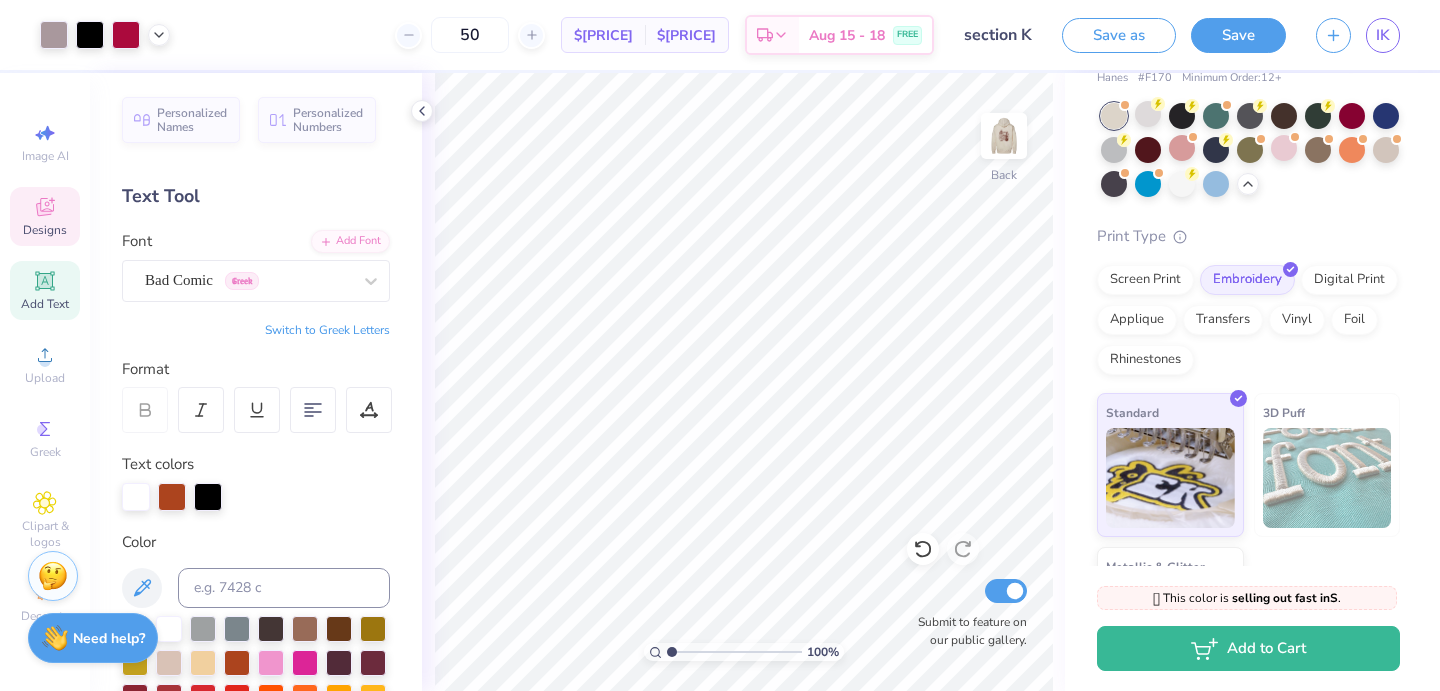 click on "Designs" at bounding box center (45, 230) 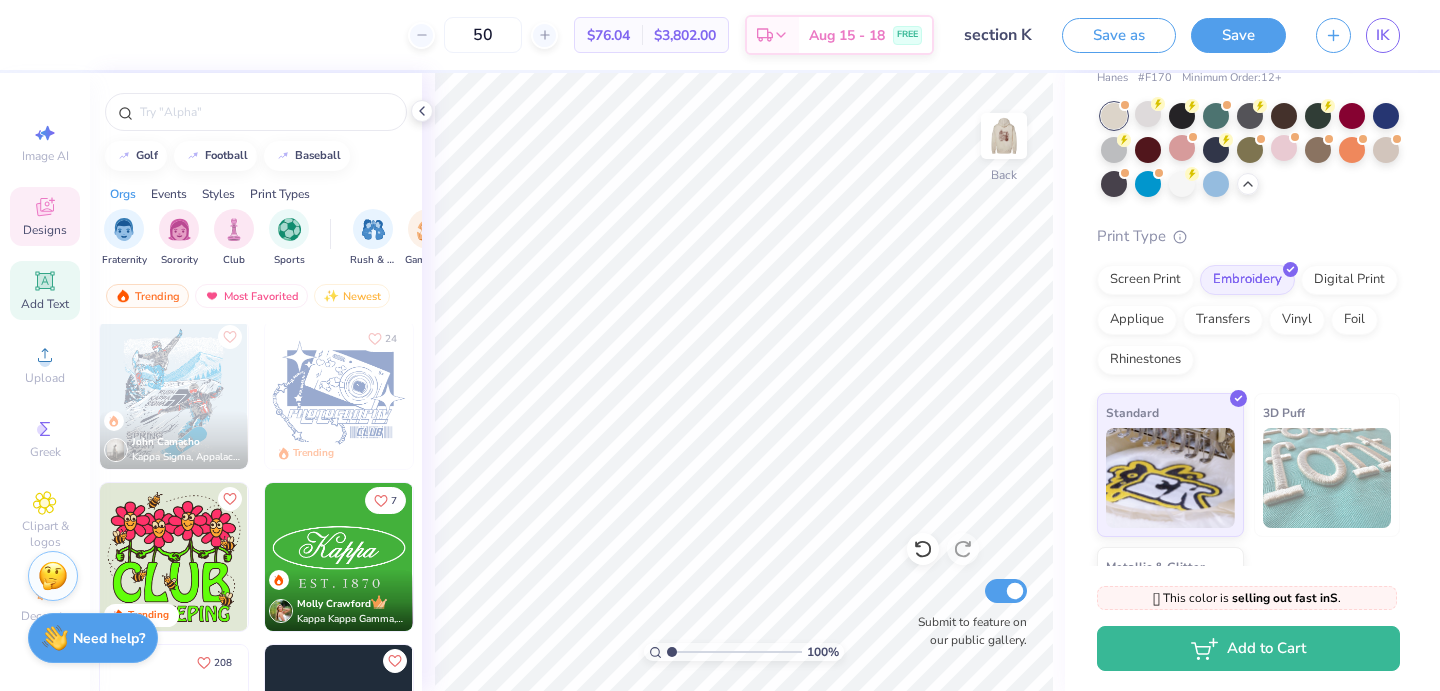 scroll, scrollTop: 1934, scrollLeft: 0, axis: vertical 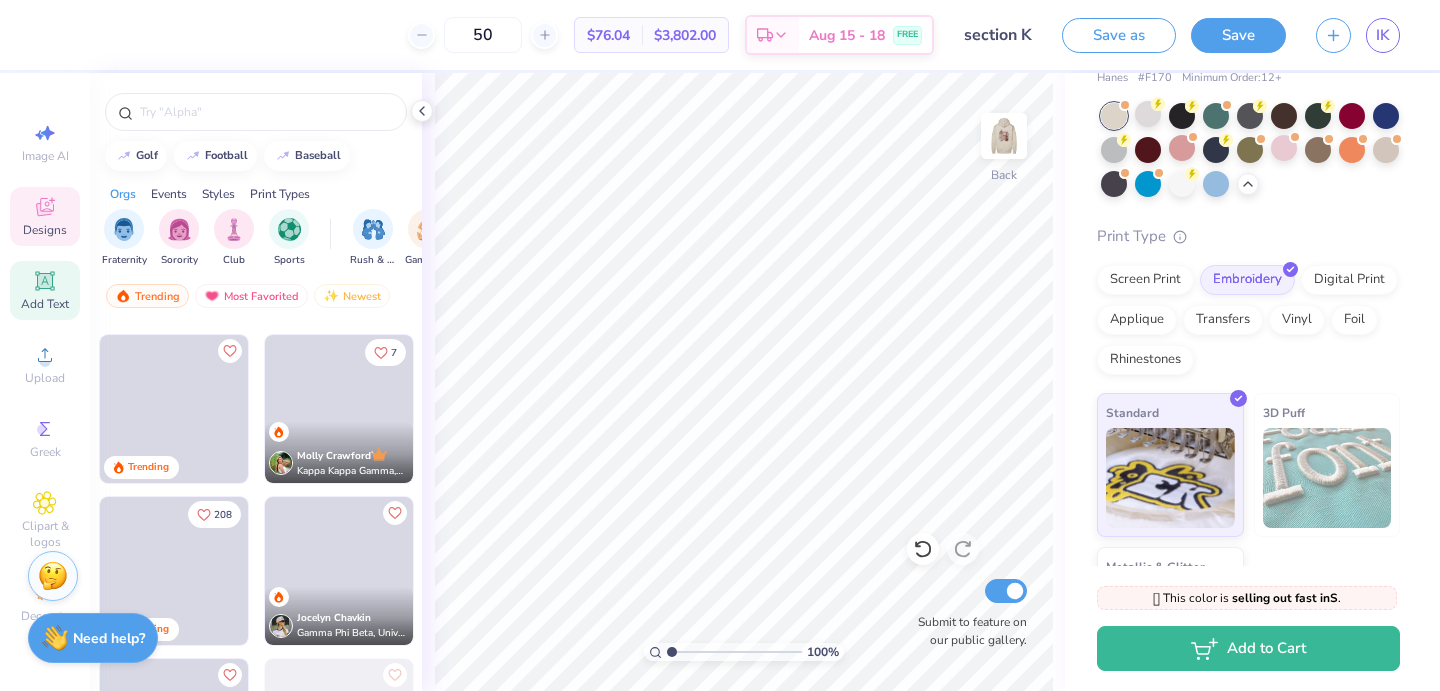 click on "Add Text" at bounding box center (45, 290) 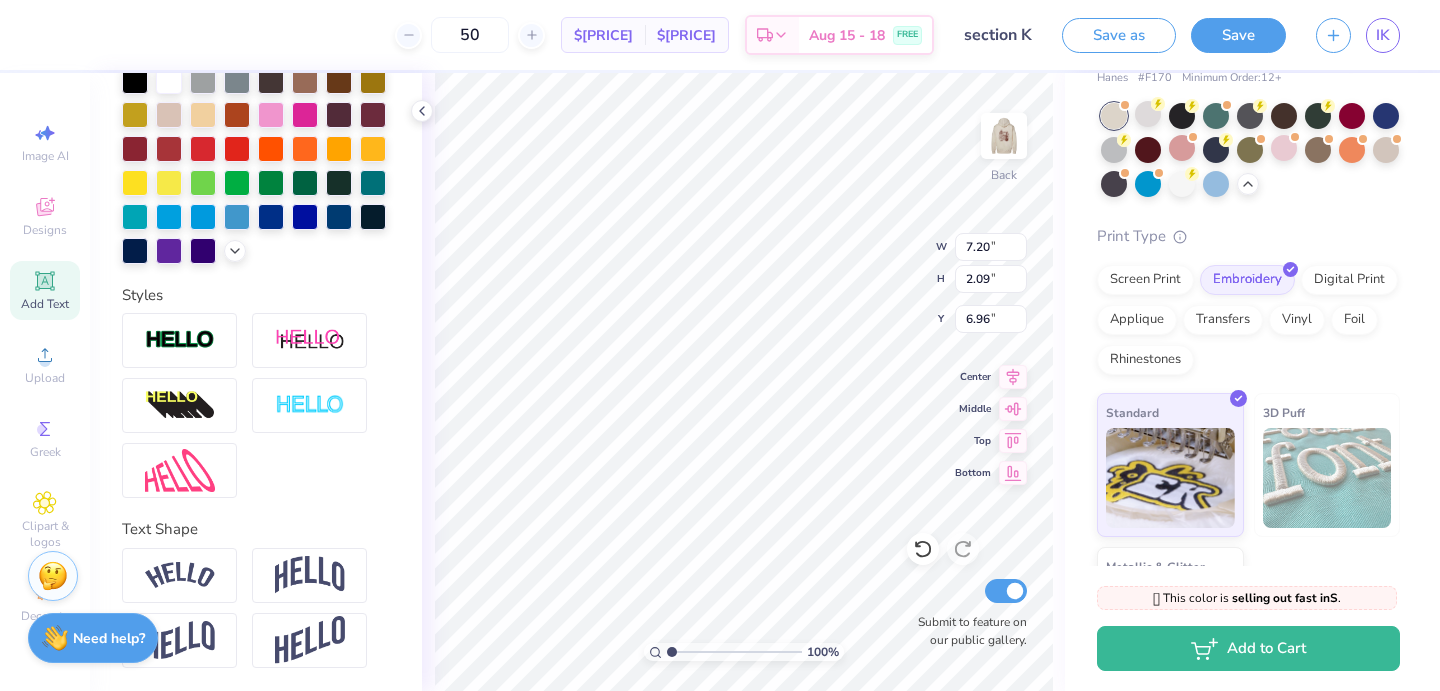 scroll, scrollTop: 0, scrollLeft: 0, axis: both 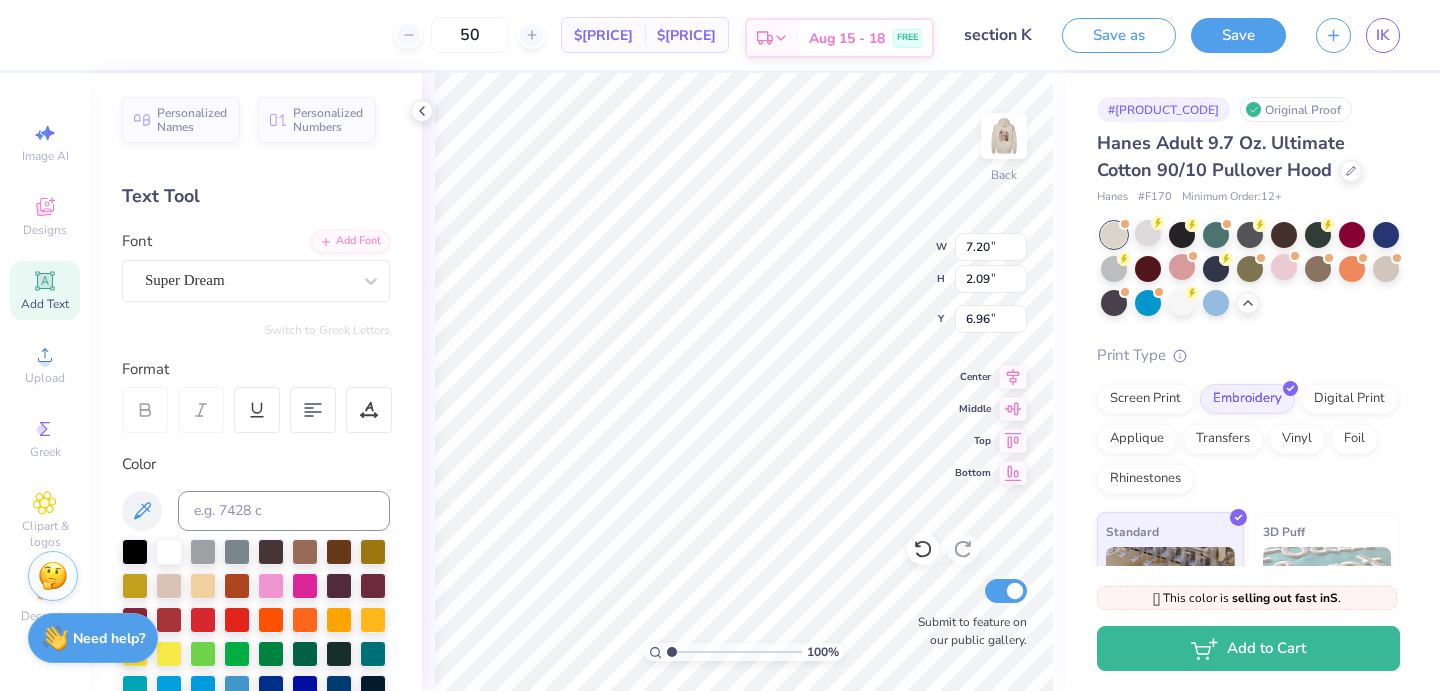 type on "T" 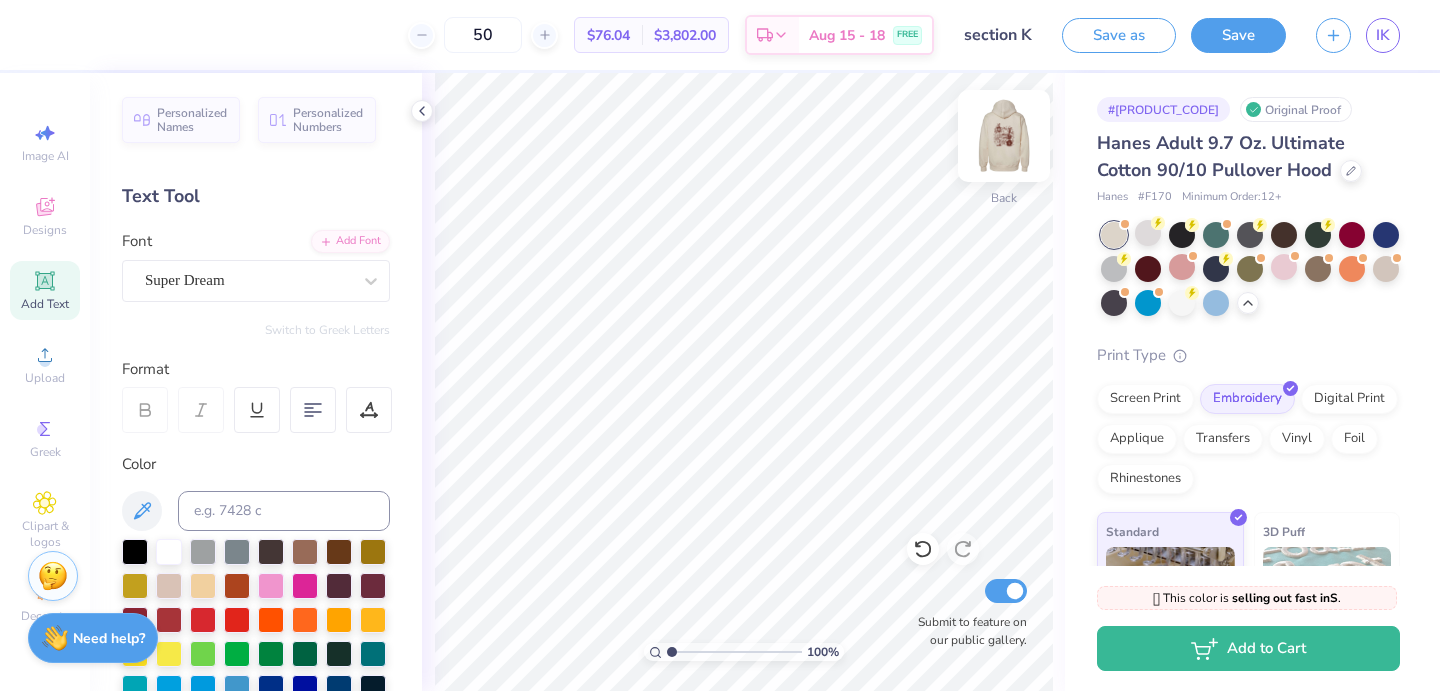 click at bounding box center [1004, 136] 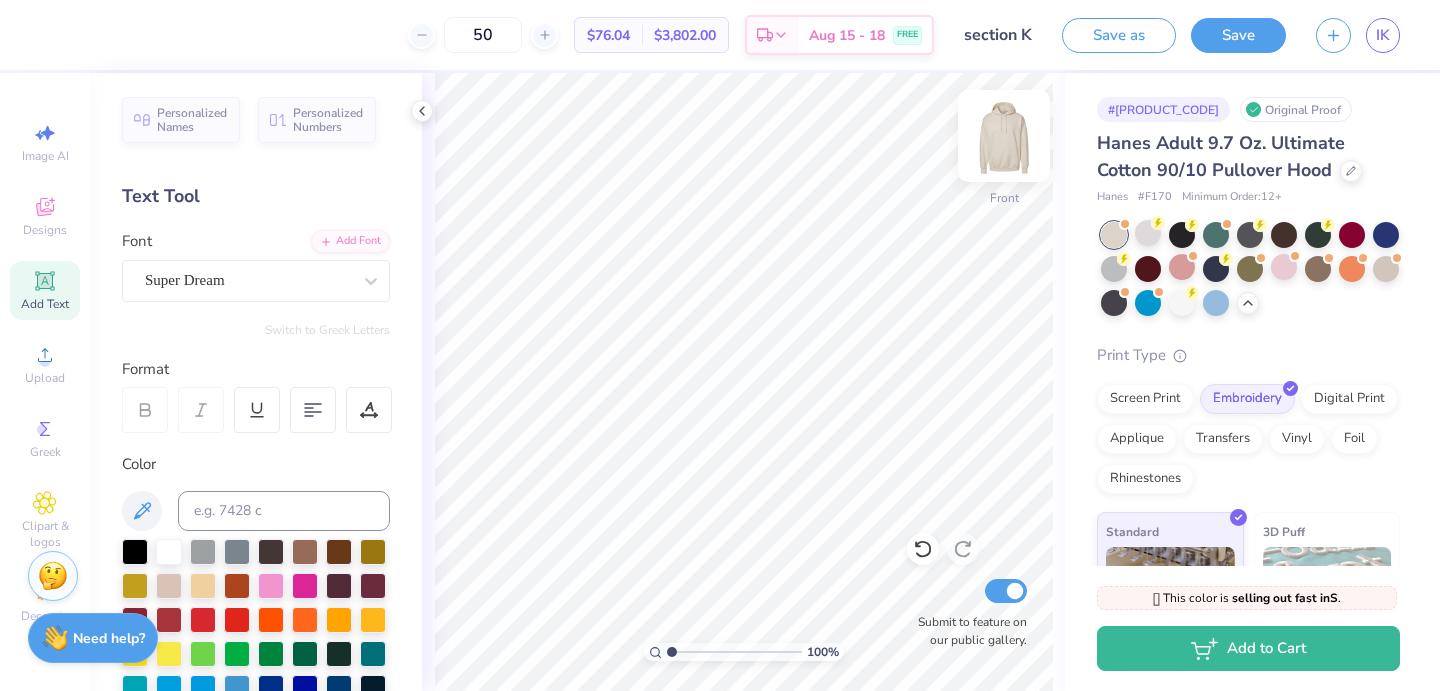 click at bounding box center [1004, 136] 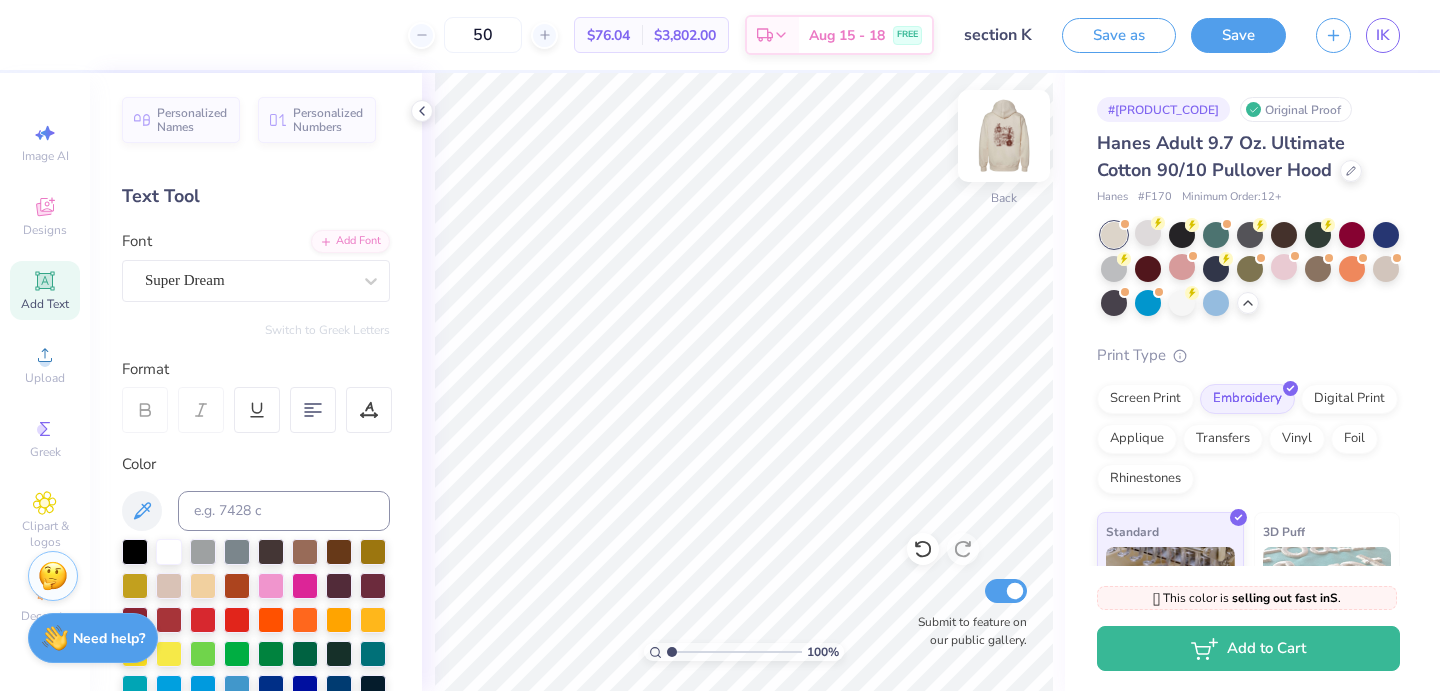 click at bounding box center (1004, 136) 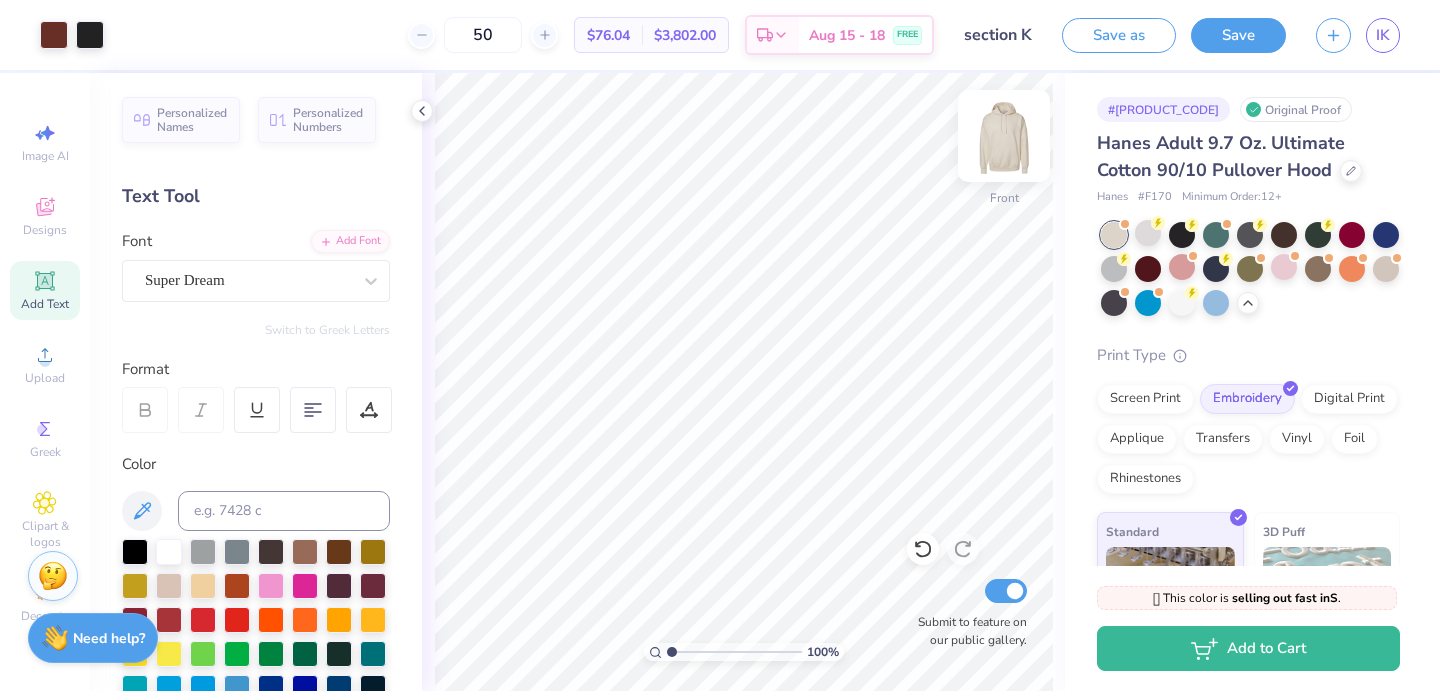 click at bounding box center [1004, 136] 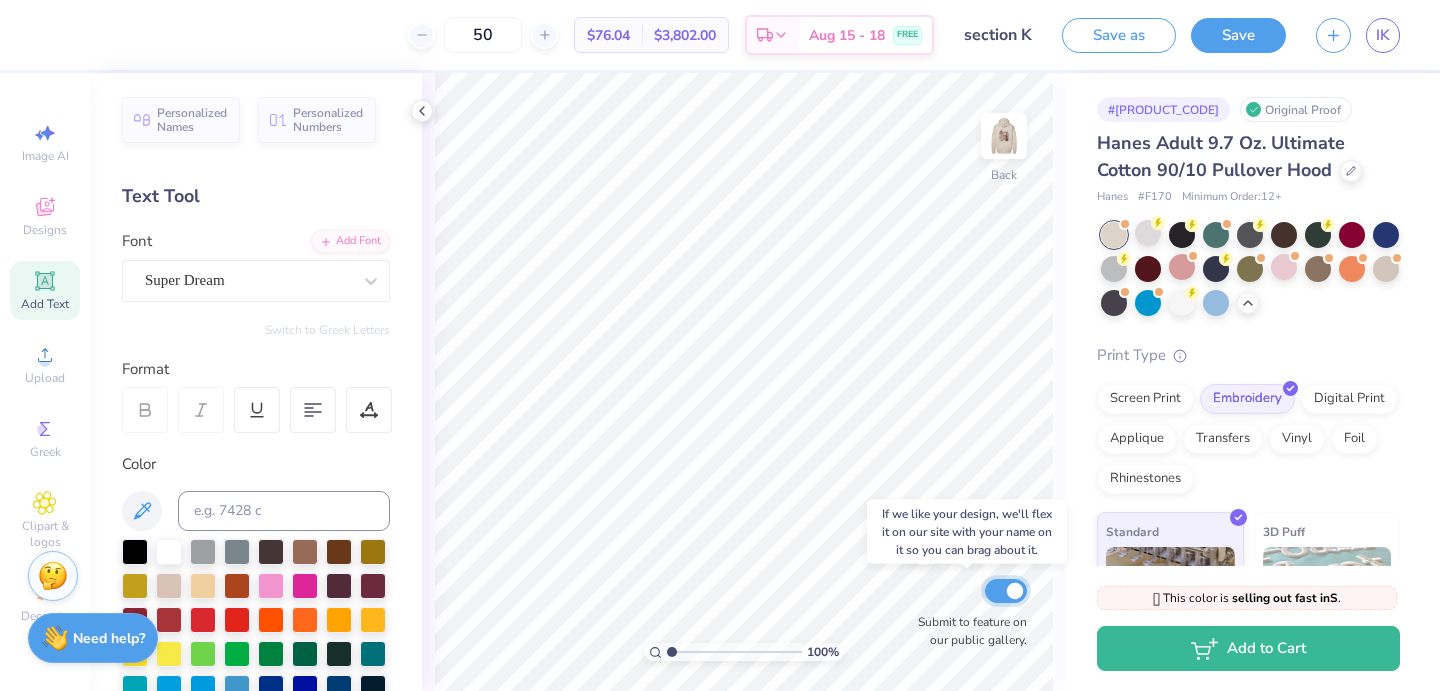click on "Submit to feature on our public gallery." at bounding box center (1006, 591) 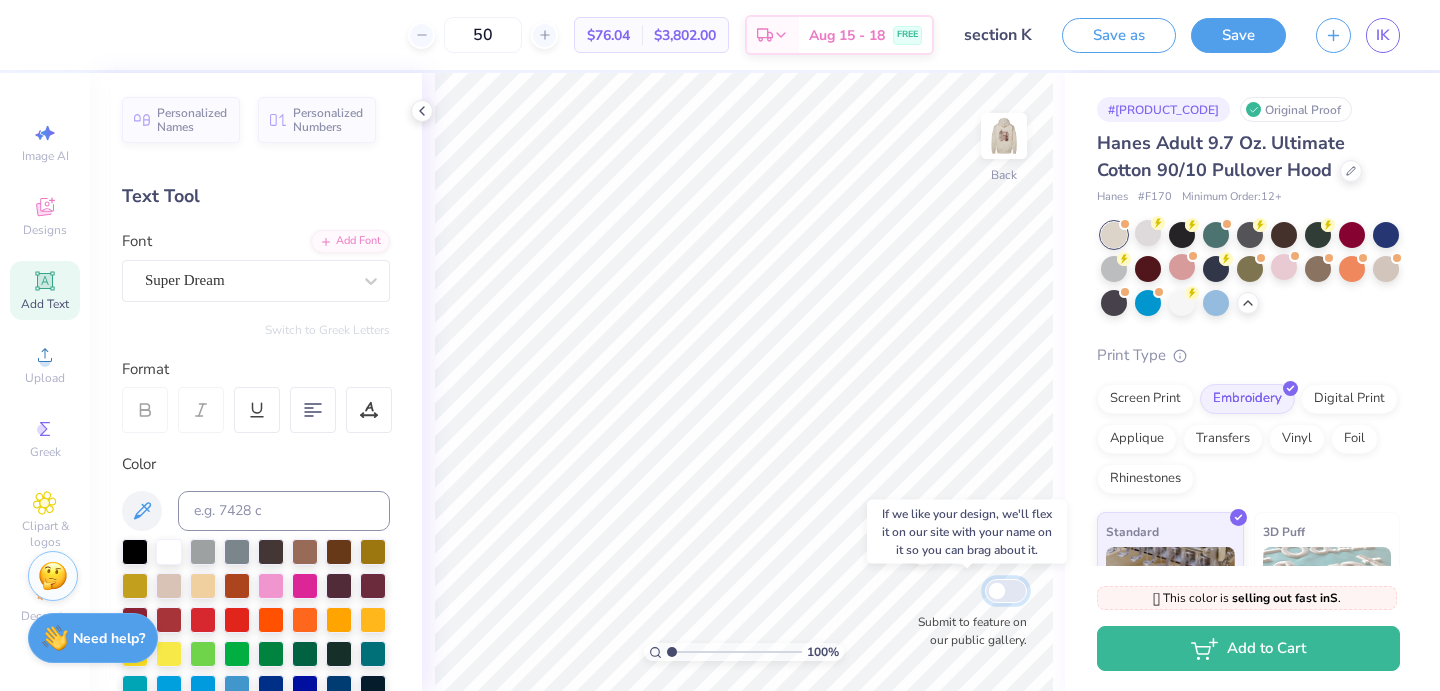 checkbox on "false" 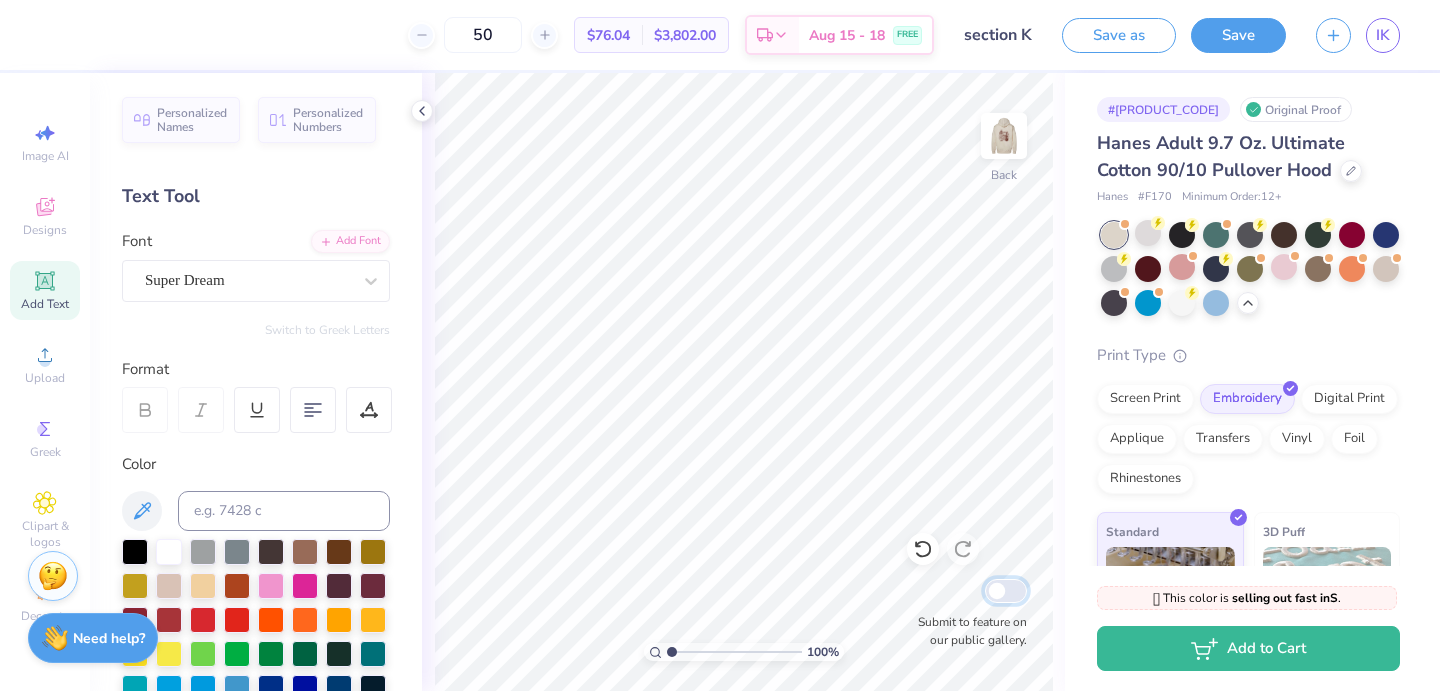 scroll, scrollTop: 471, scrollLeft: 0, axis: vertical 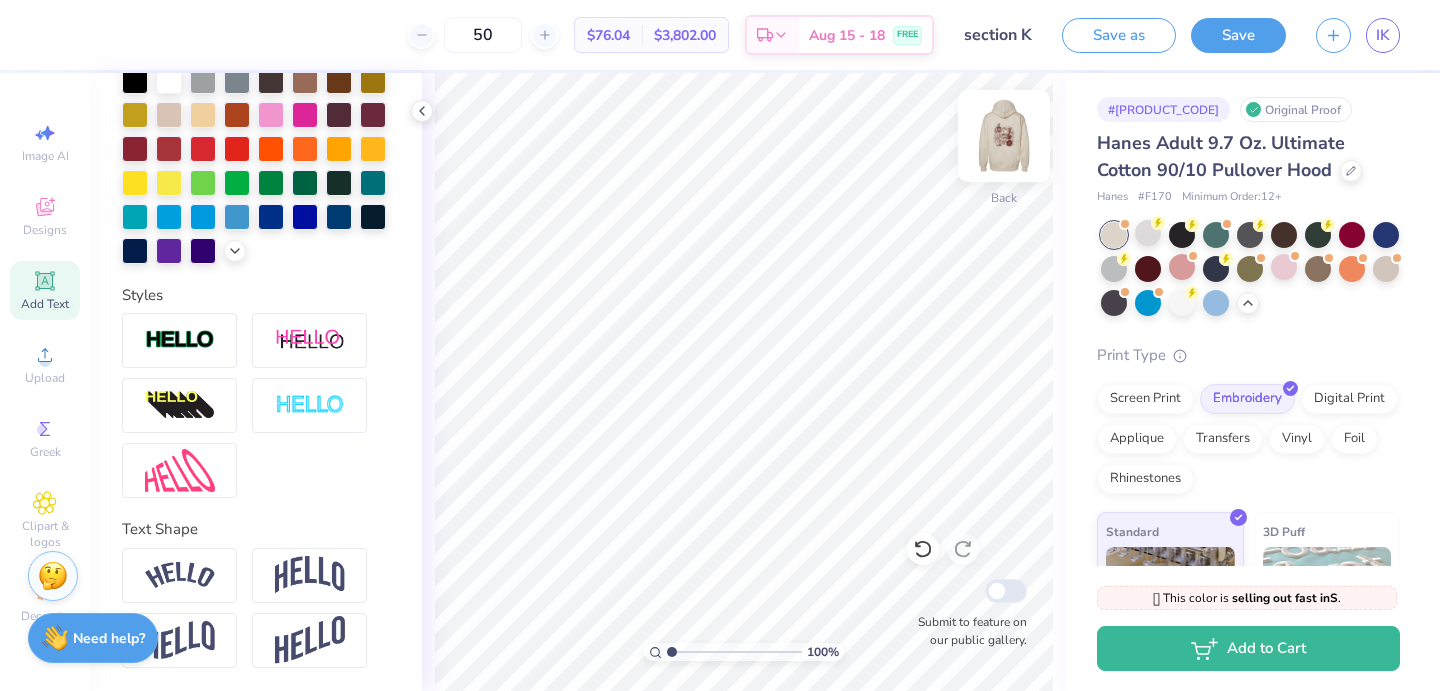 click at bounding box center [1004, 136] 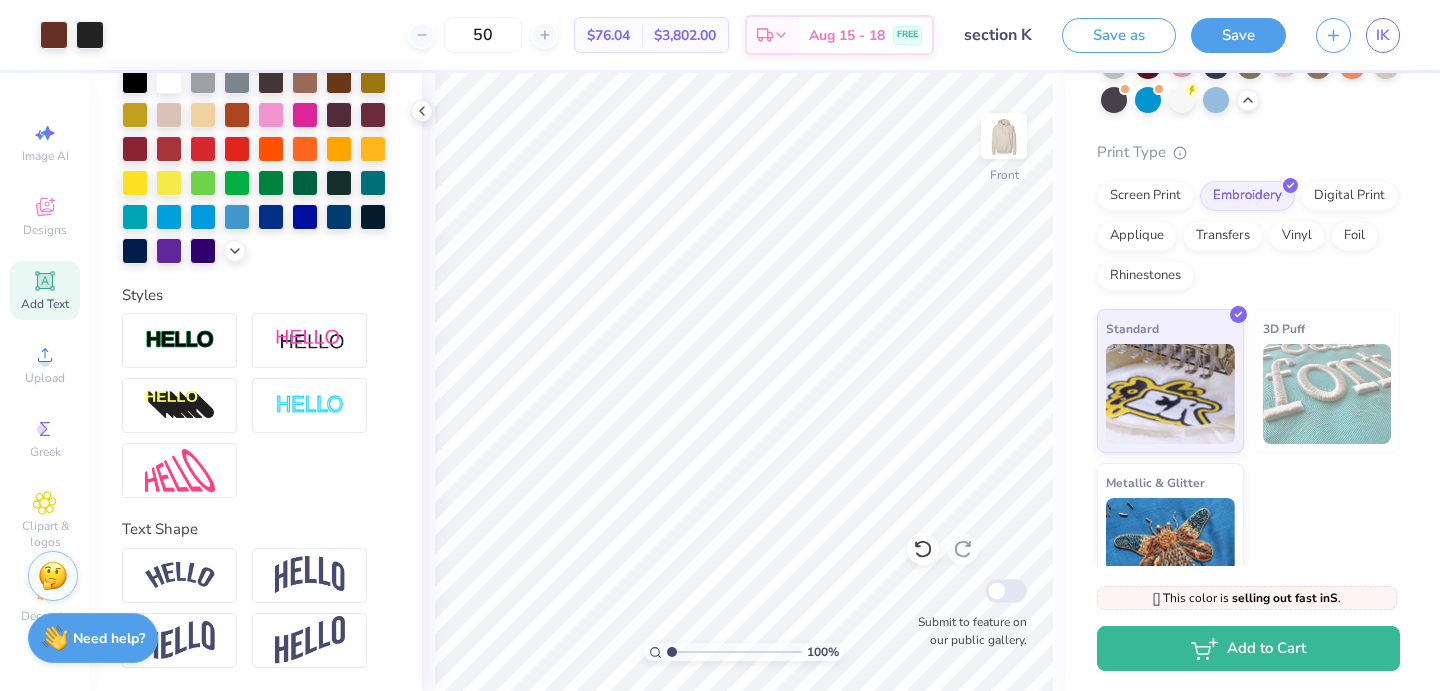 scroll, scrollTop: 191, scrollLeft: 0, axis: vertical 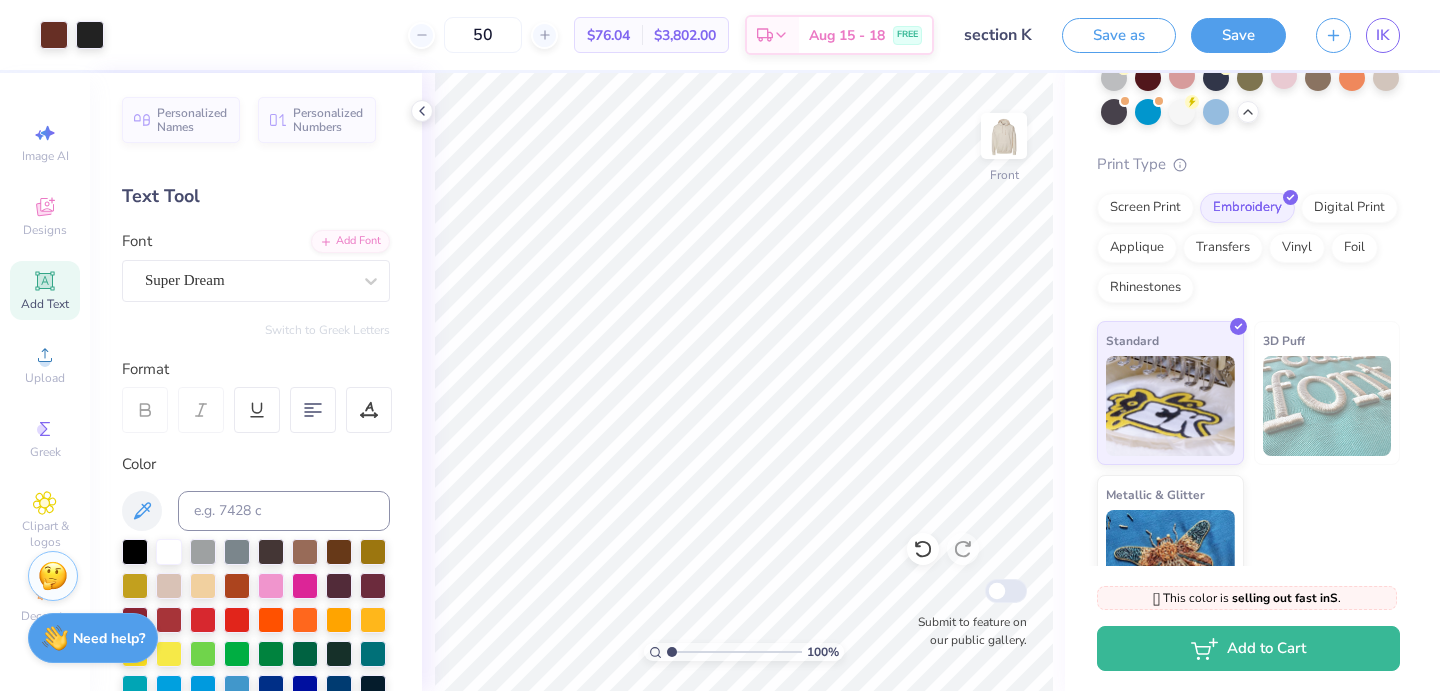 click on "Art colors" at bounding box center [52, 35] 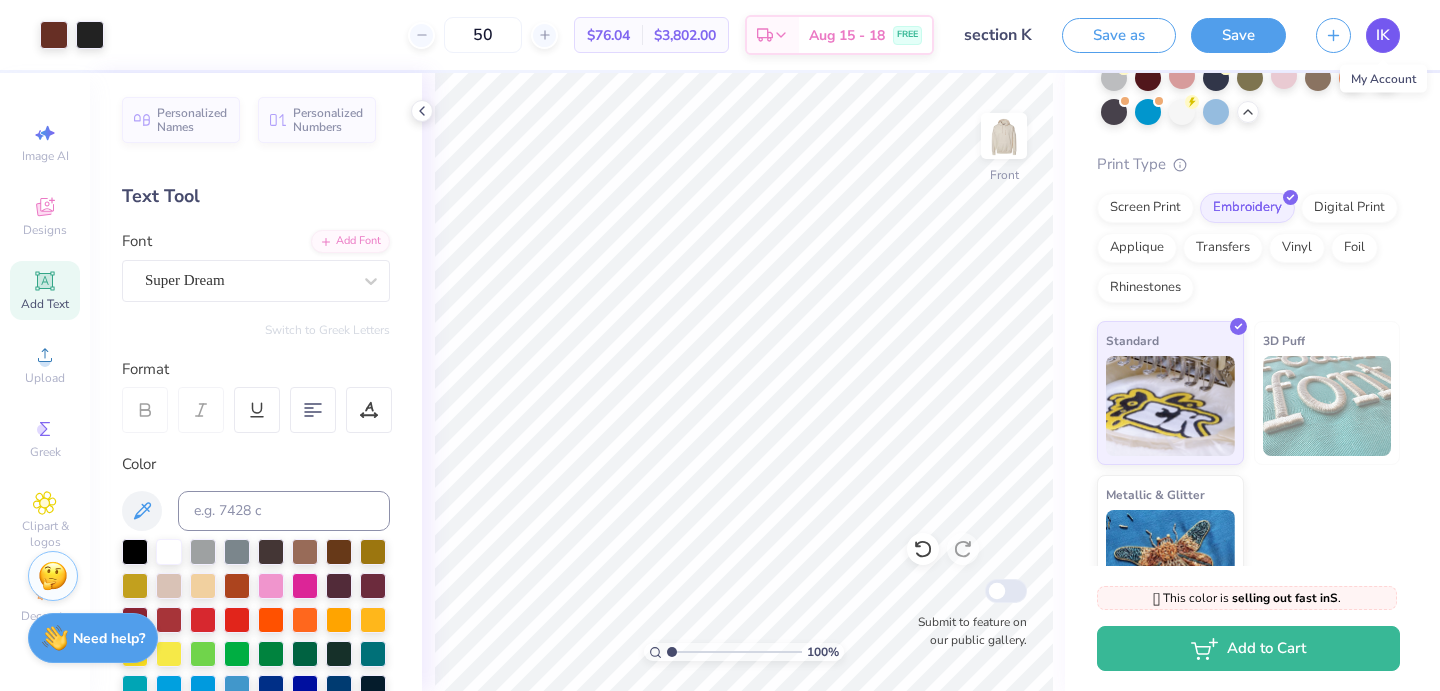 click on "IK" at bounding box center [1383, 35] 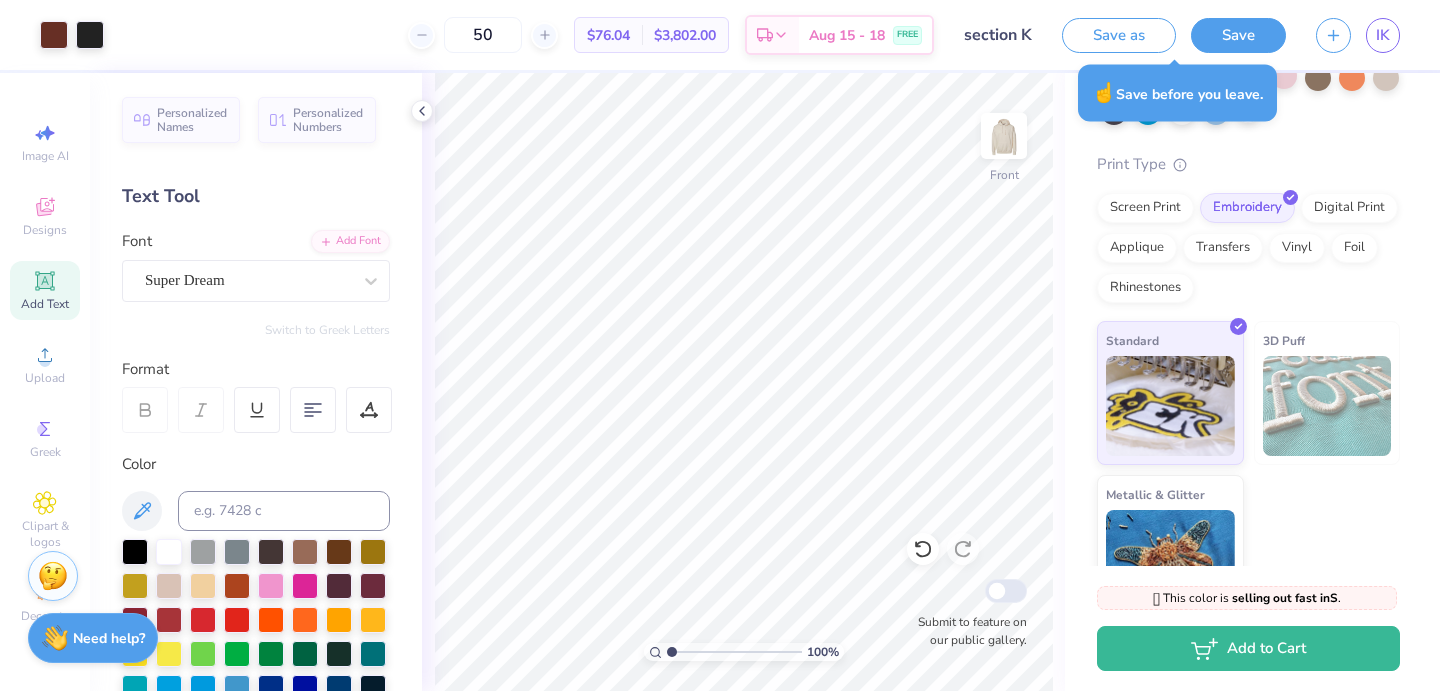 click on "50 $76.04 Per Item $3,802.00 Total Est.  Delivery Aug 15 - 18 FREE" at bounding box center [526, 35] 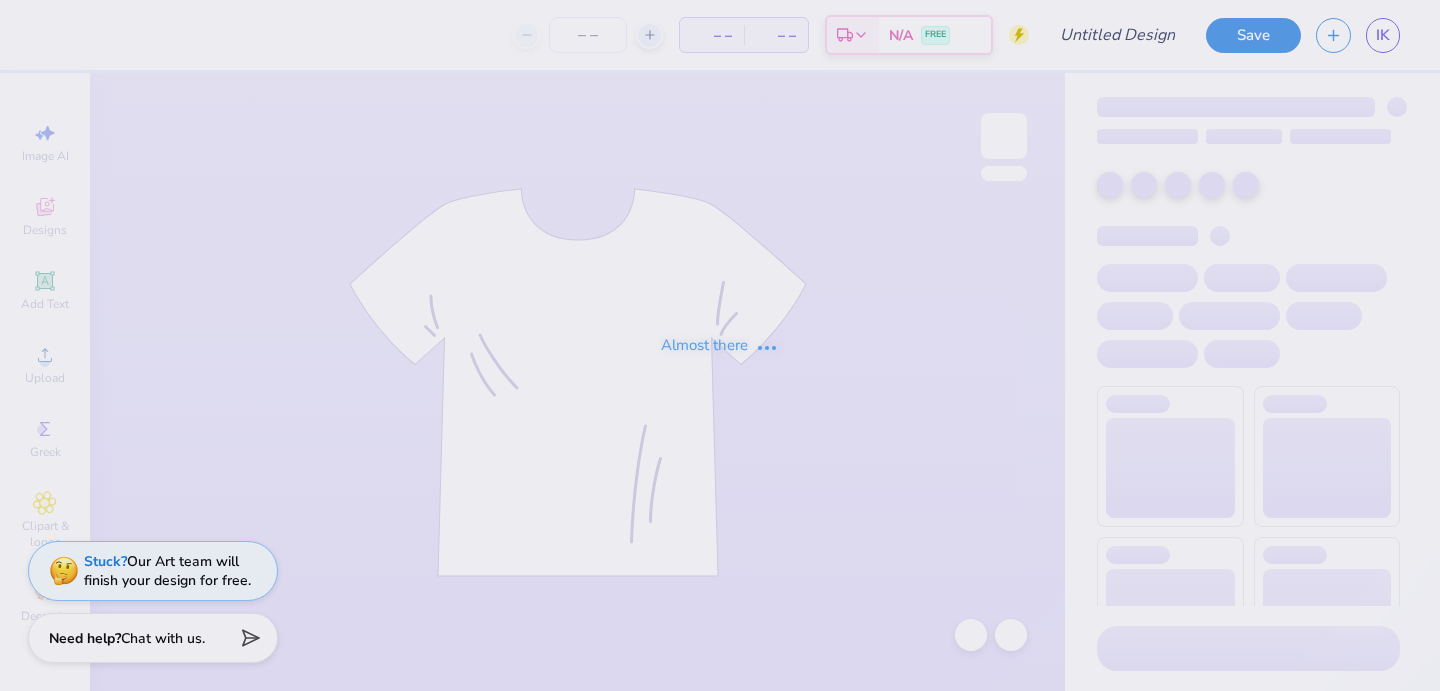 scroll, scrollTop: 0, scrollLeft: 0, axis: both 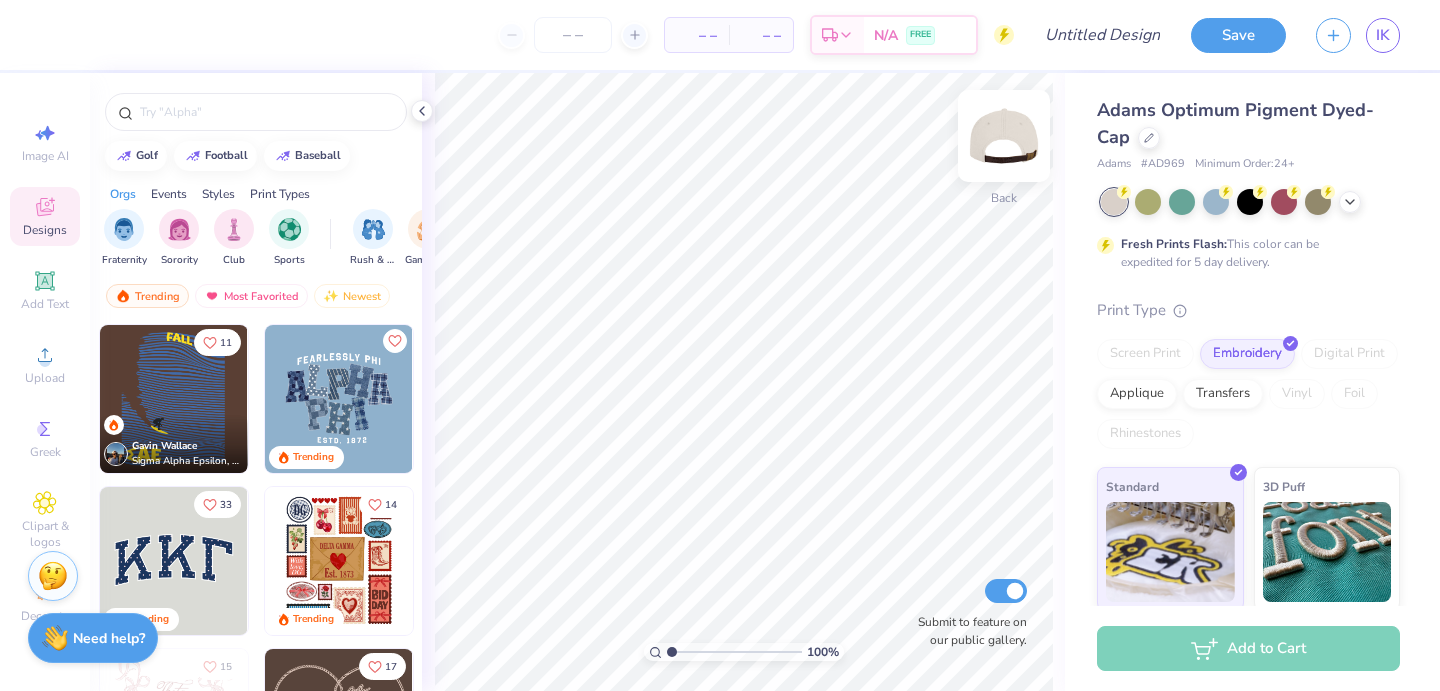 click at bounding box center (1004, 136) 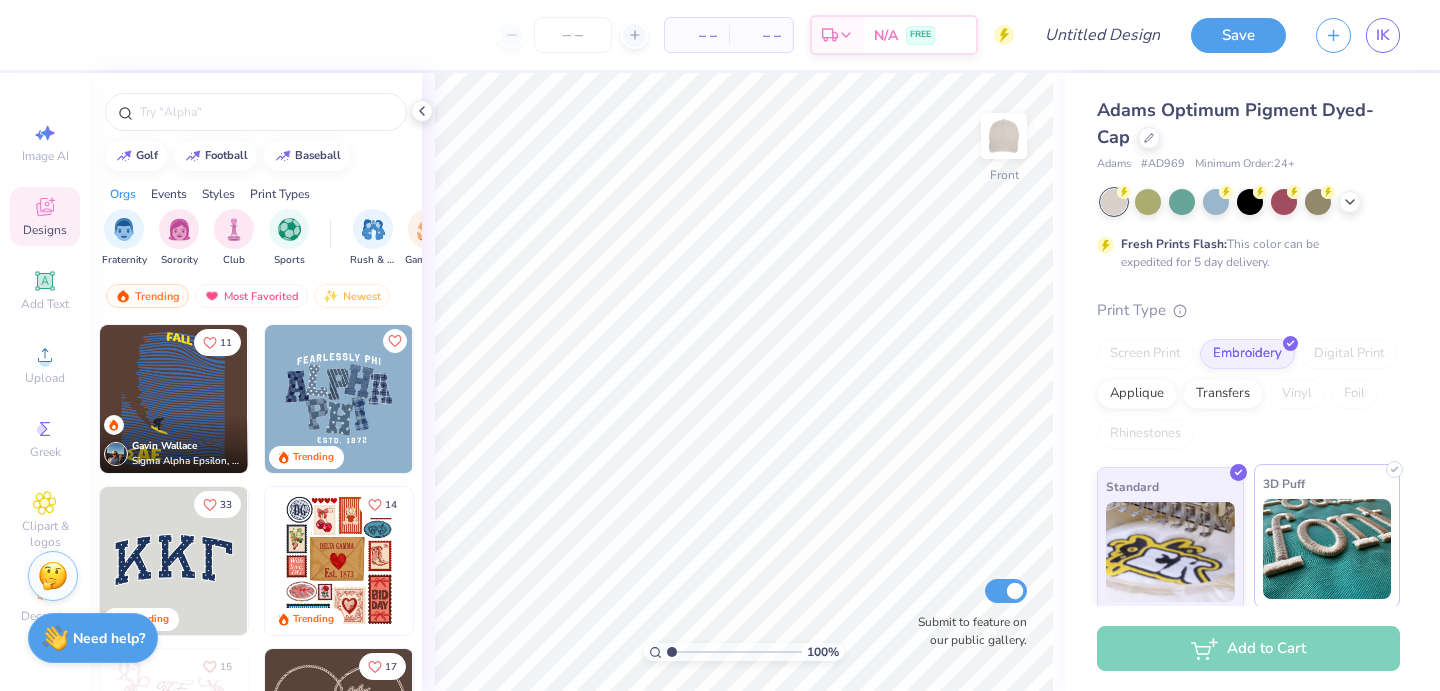 click on "3D Puff" at bounding box center [1327, 536] 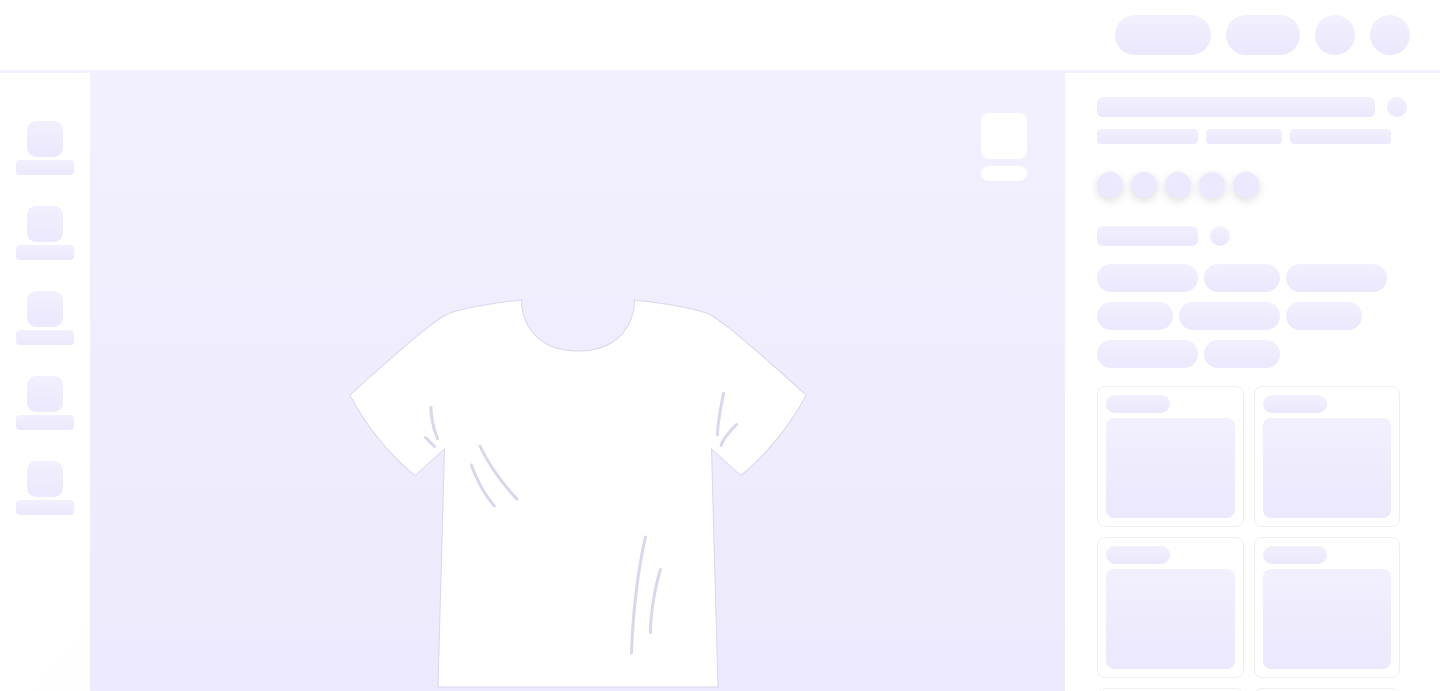 scroll, scrollTop: 0, scrollLeft: 0, axis: both 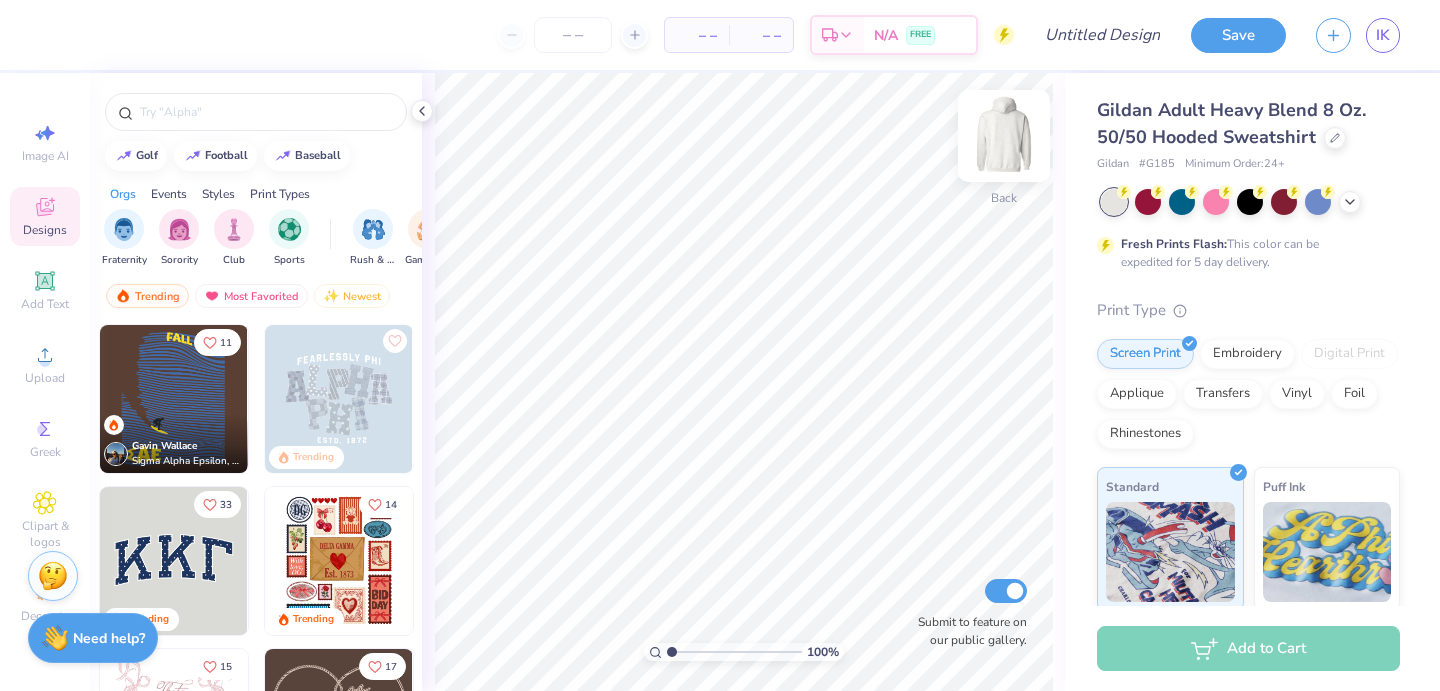 click at bounding box center [1004, 136] 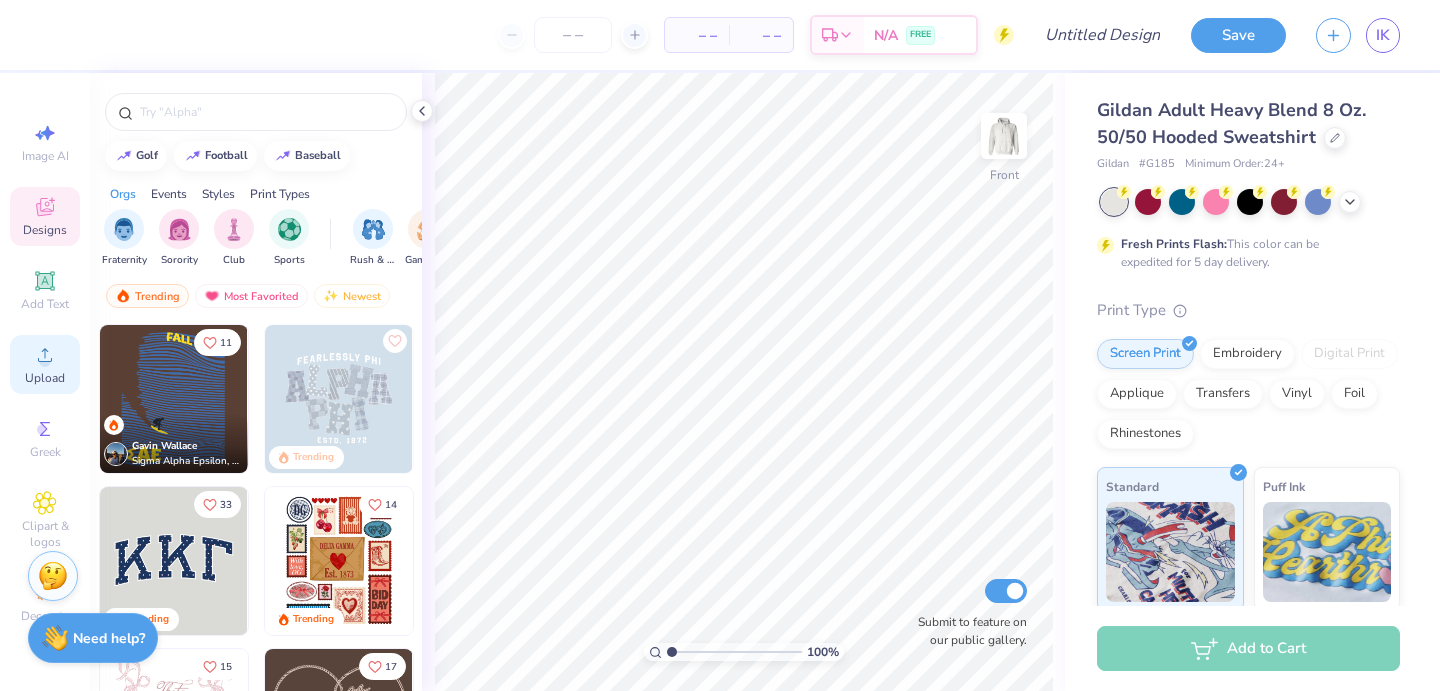 click 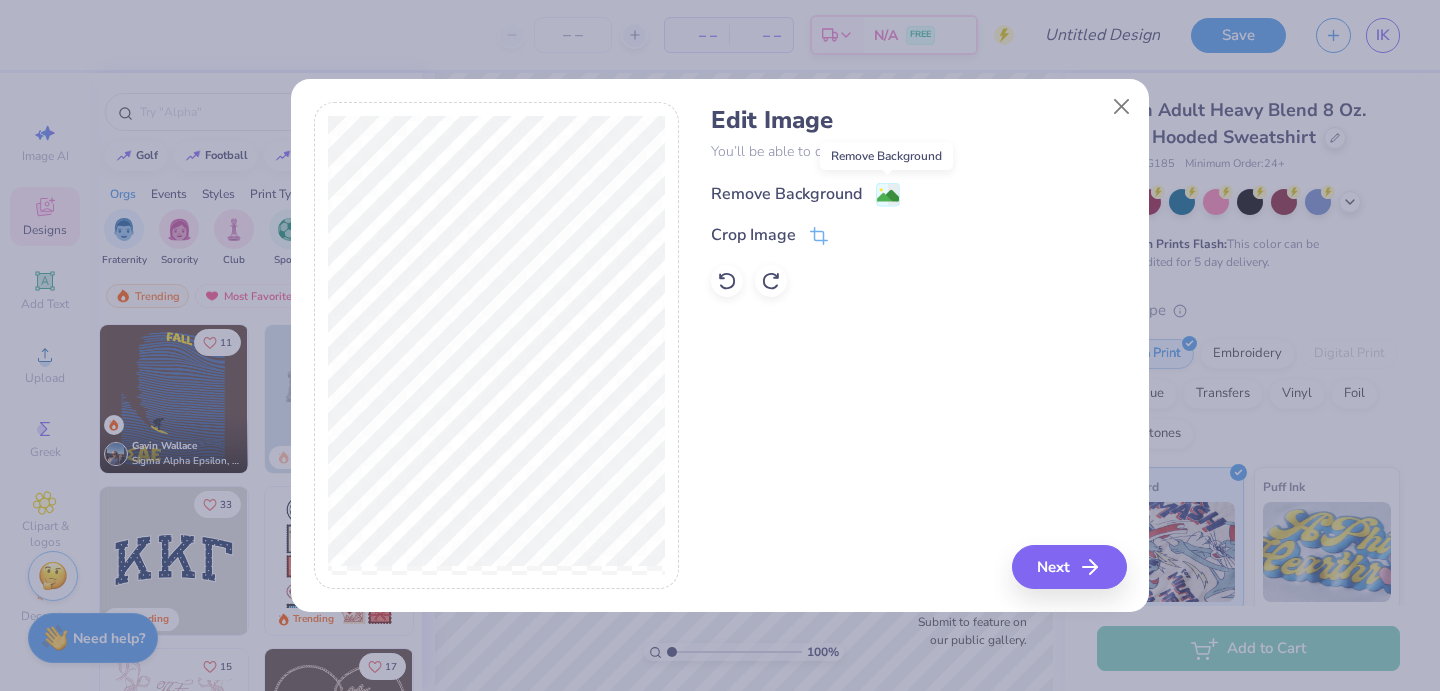 click 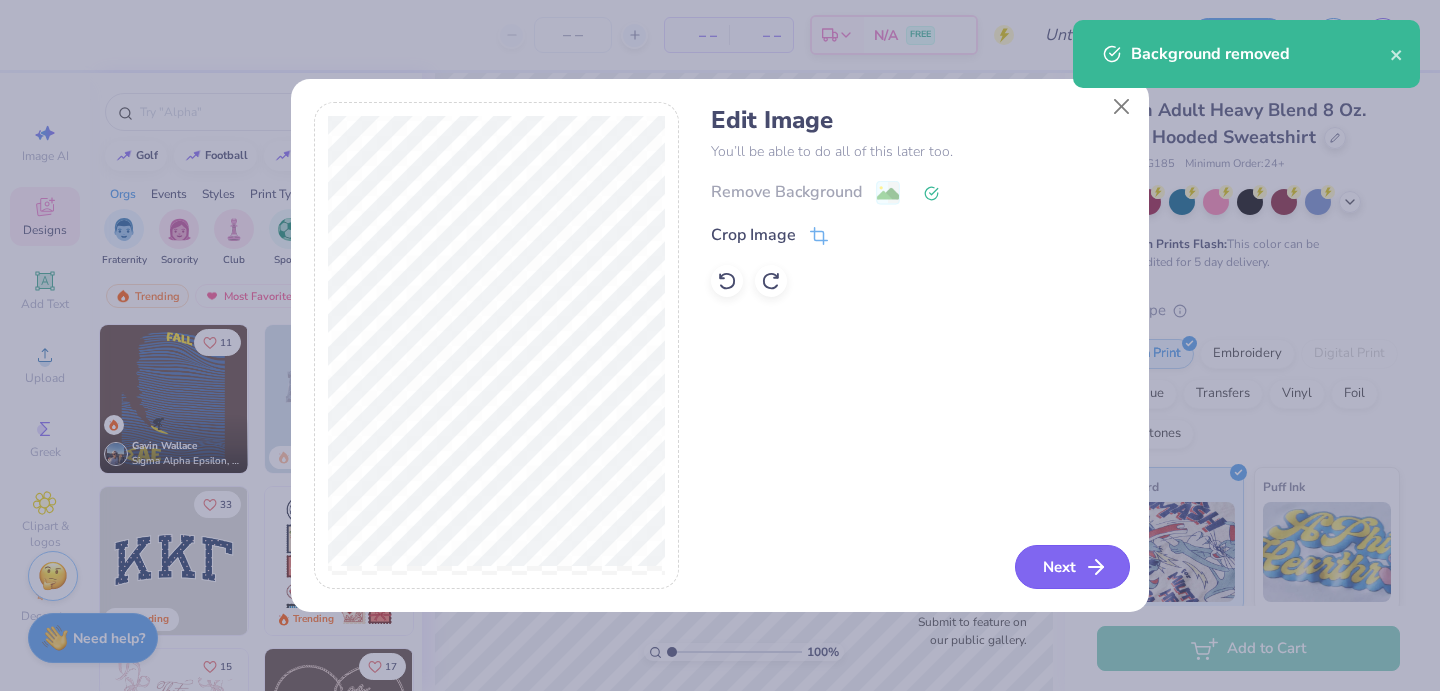 click on "Next" at bounding box center (1072, 567) 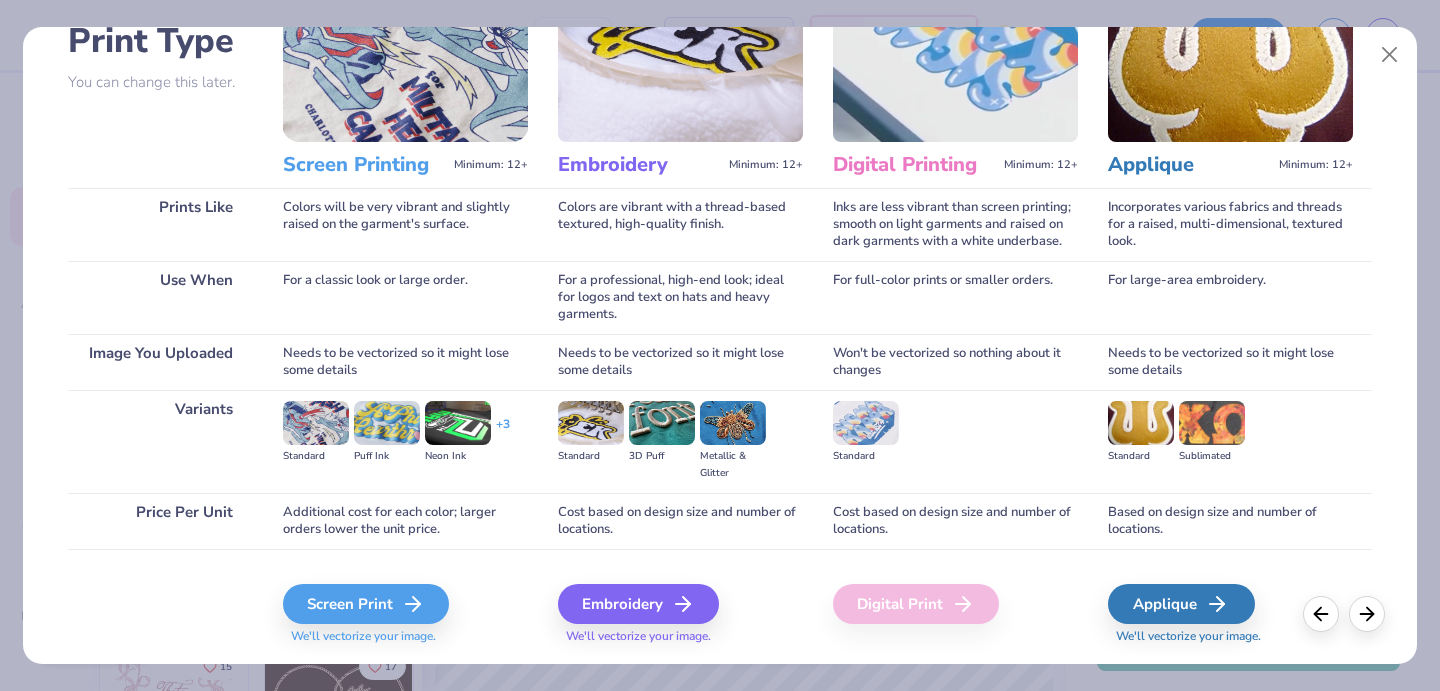 scroll, scrollTop: 206, scrollLeft: 0, axis: vertical 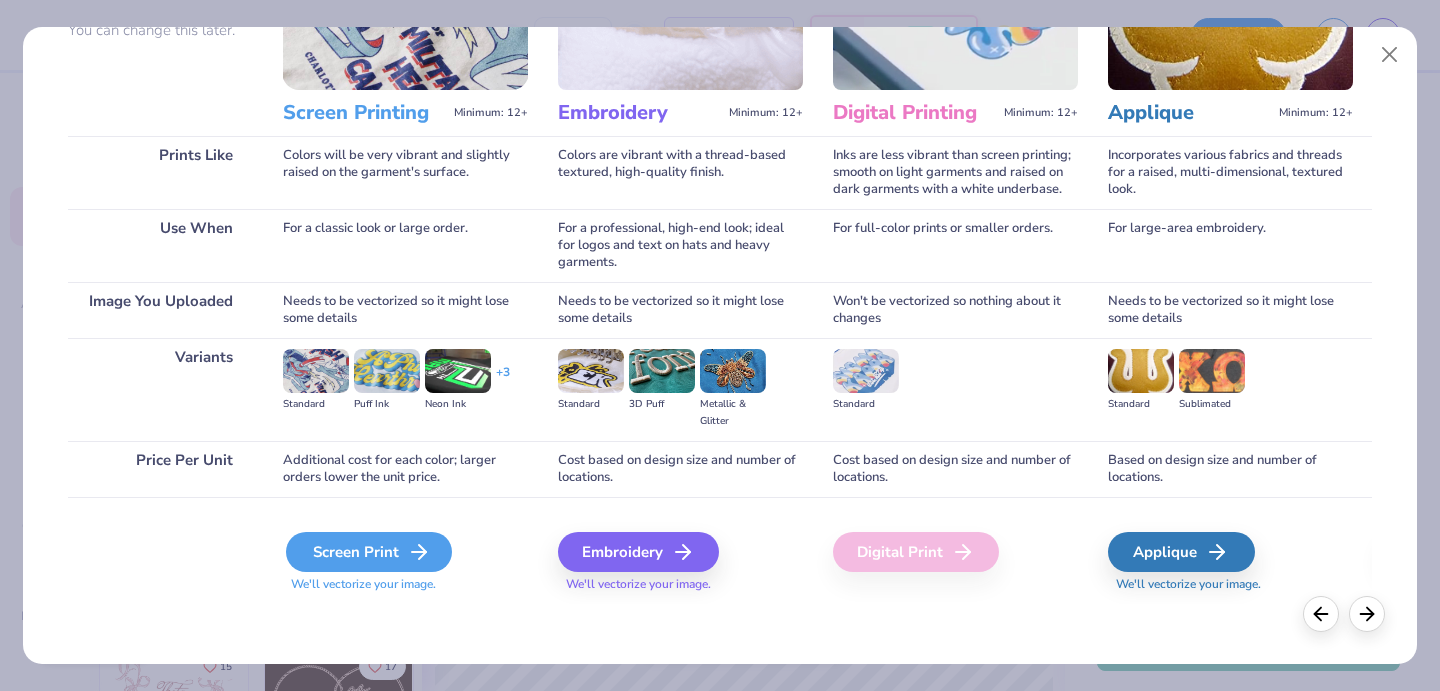 click on "Screen Print" at bounding box center [369, 552] 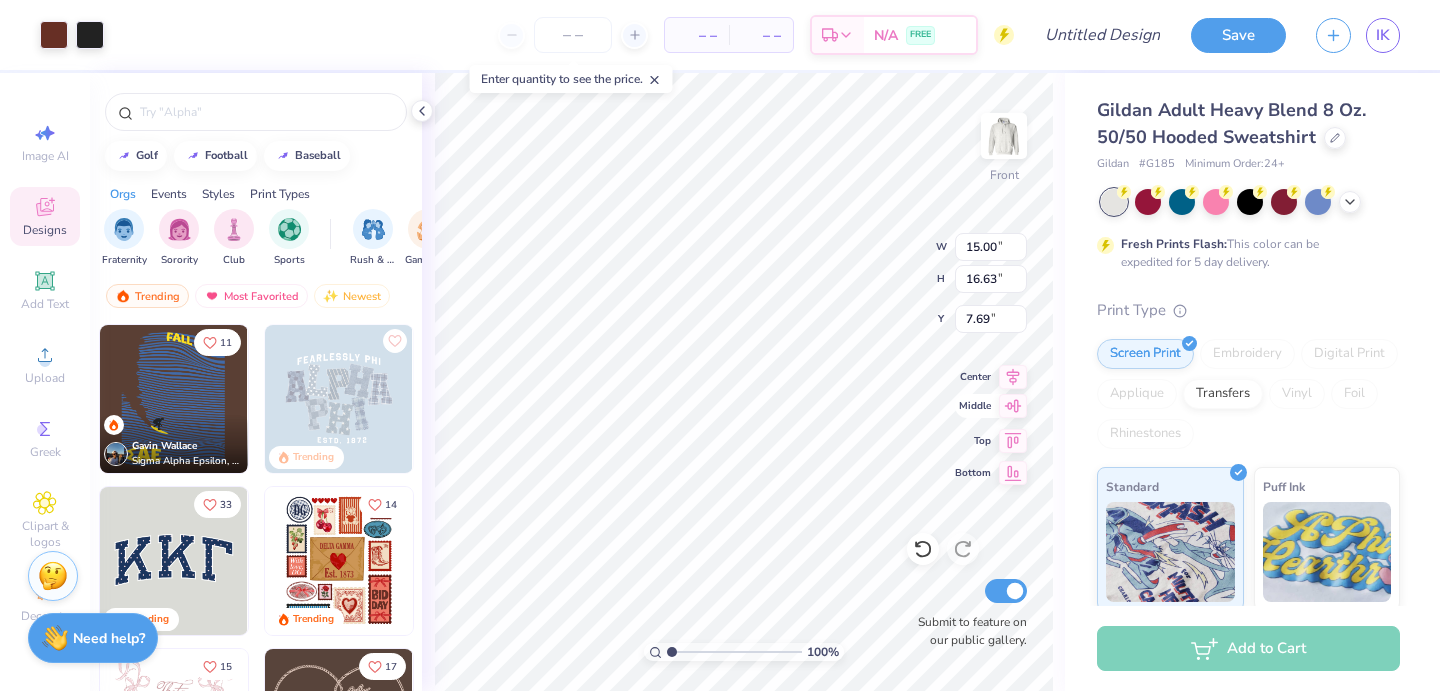 click 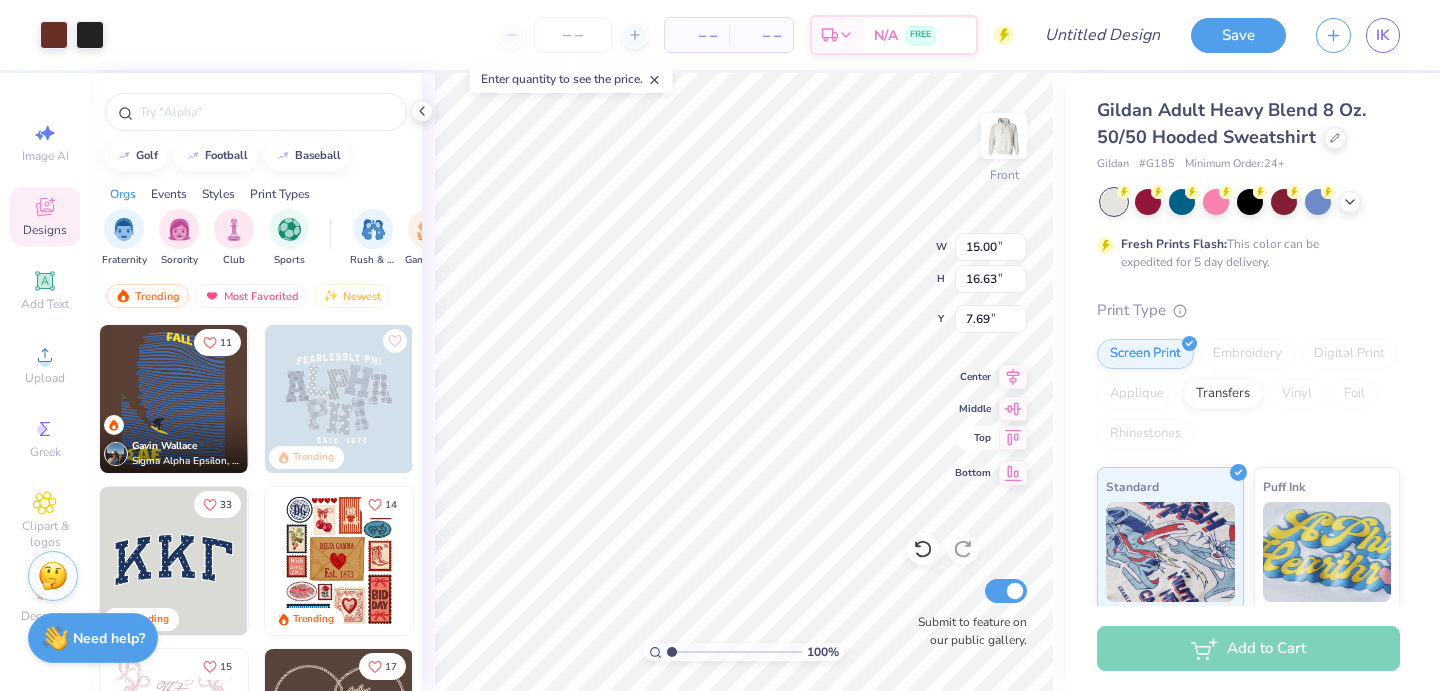click 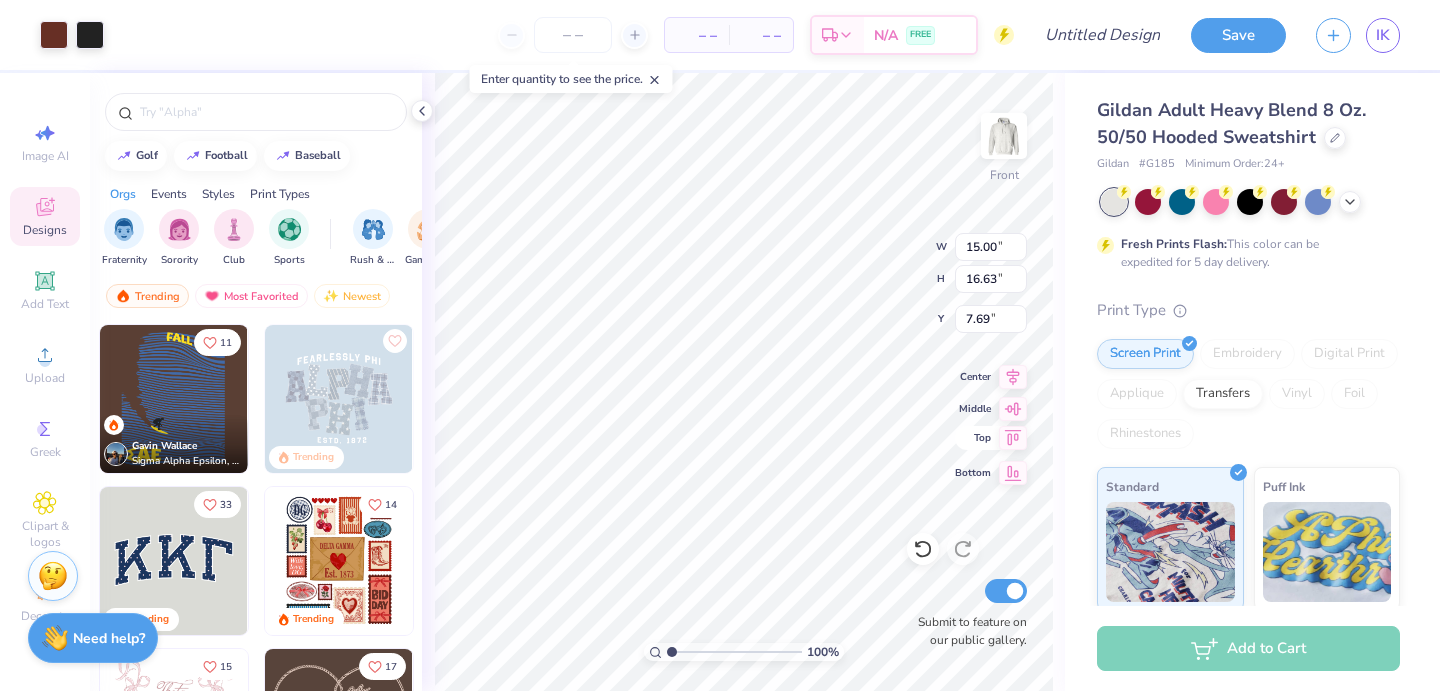 type on "6.00" 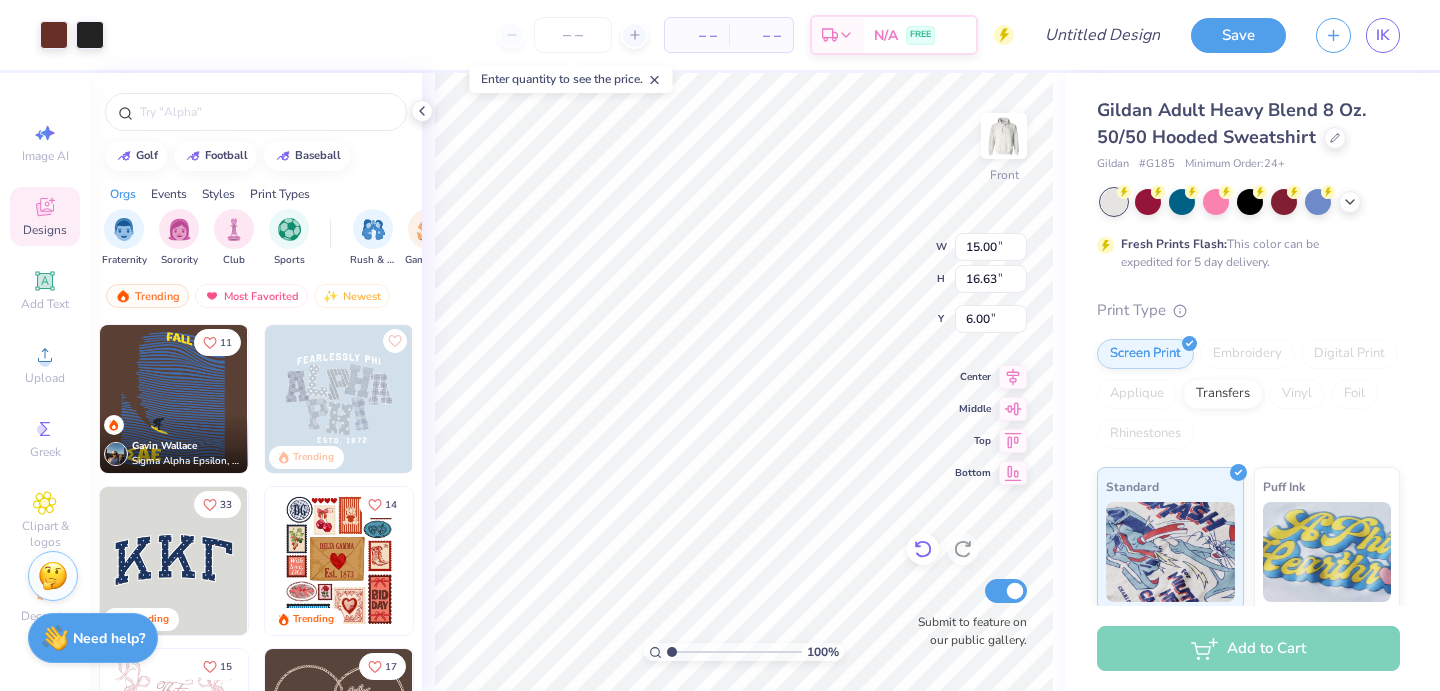 type on "10.92" 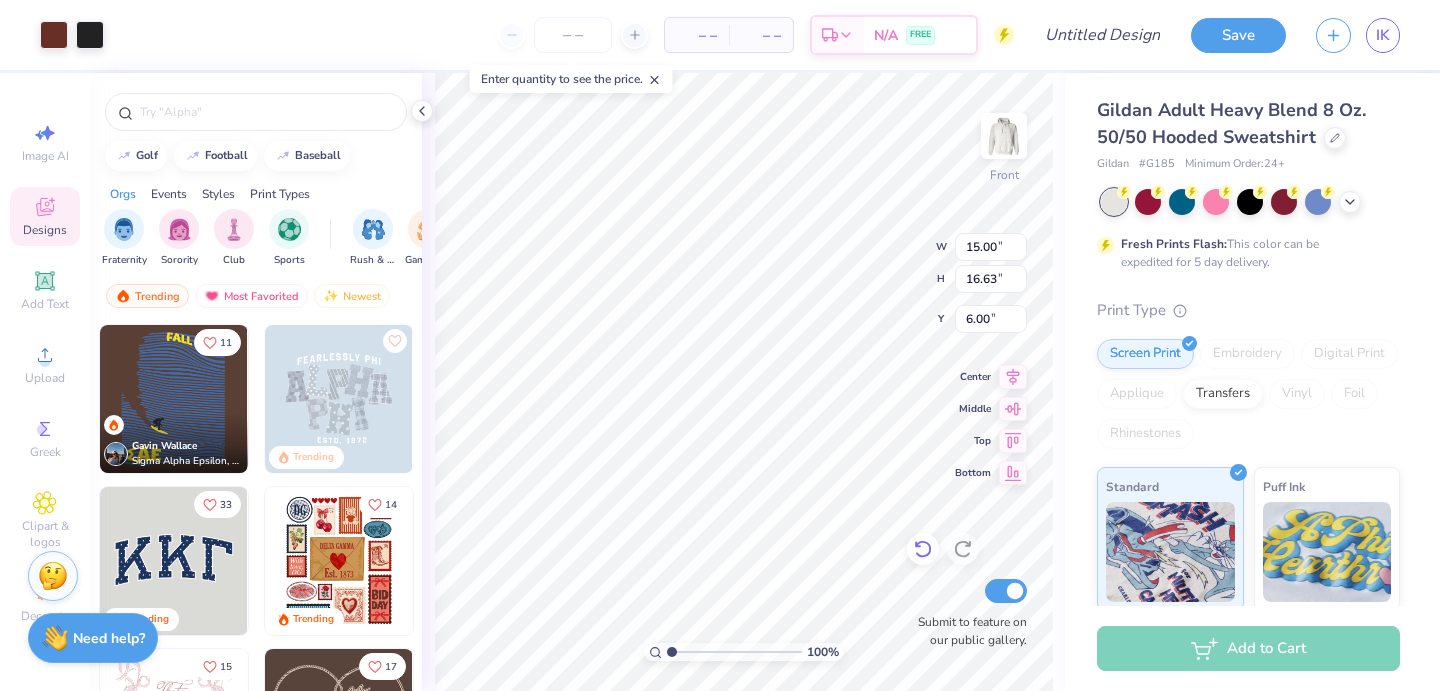 type on "12.10" 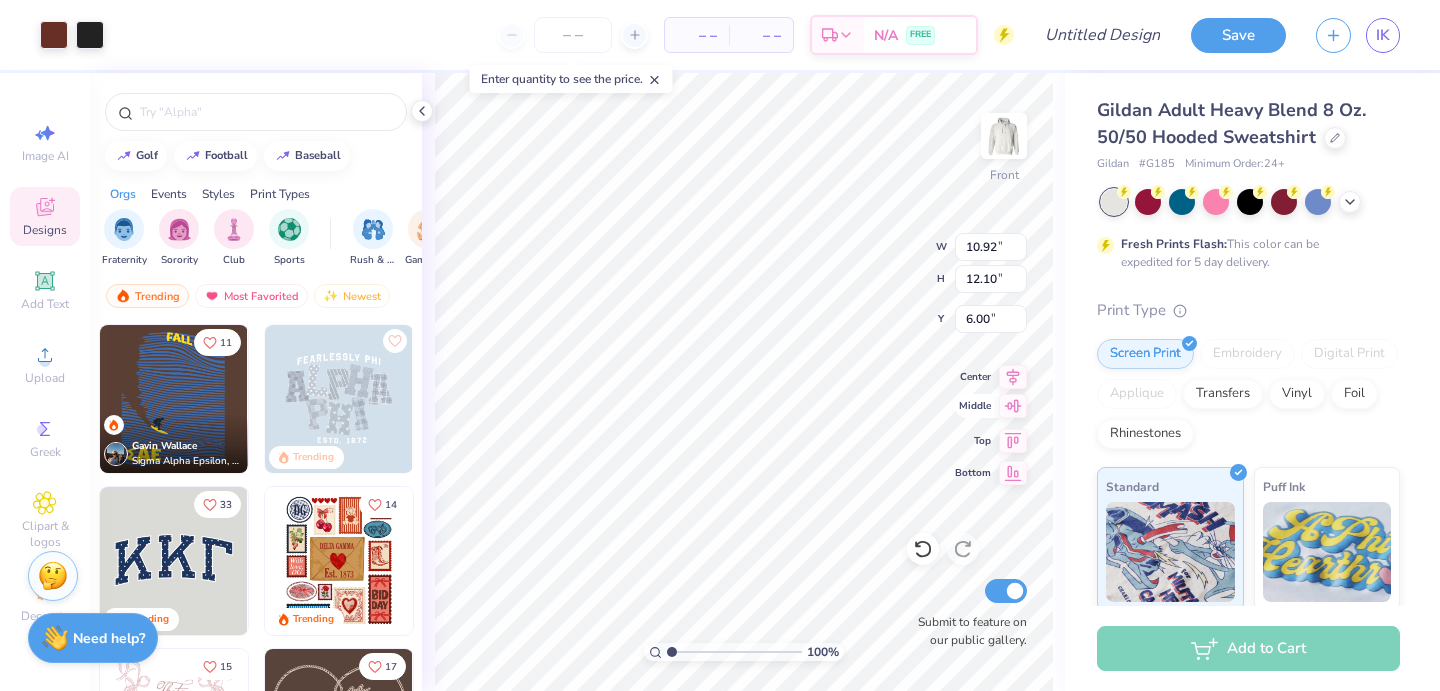 click 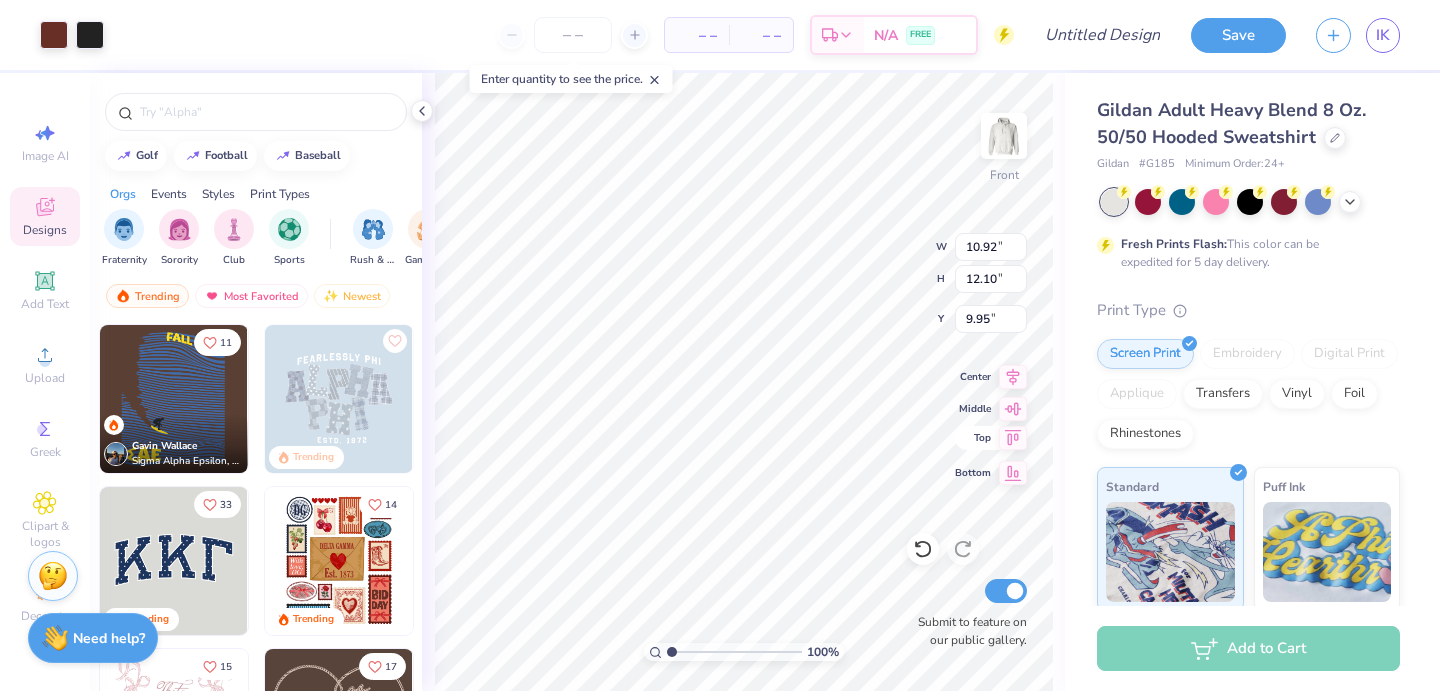 click 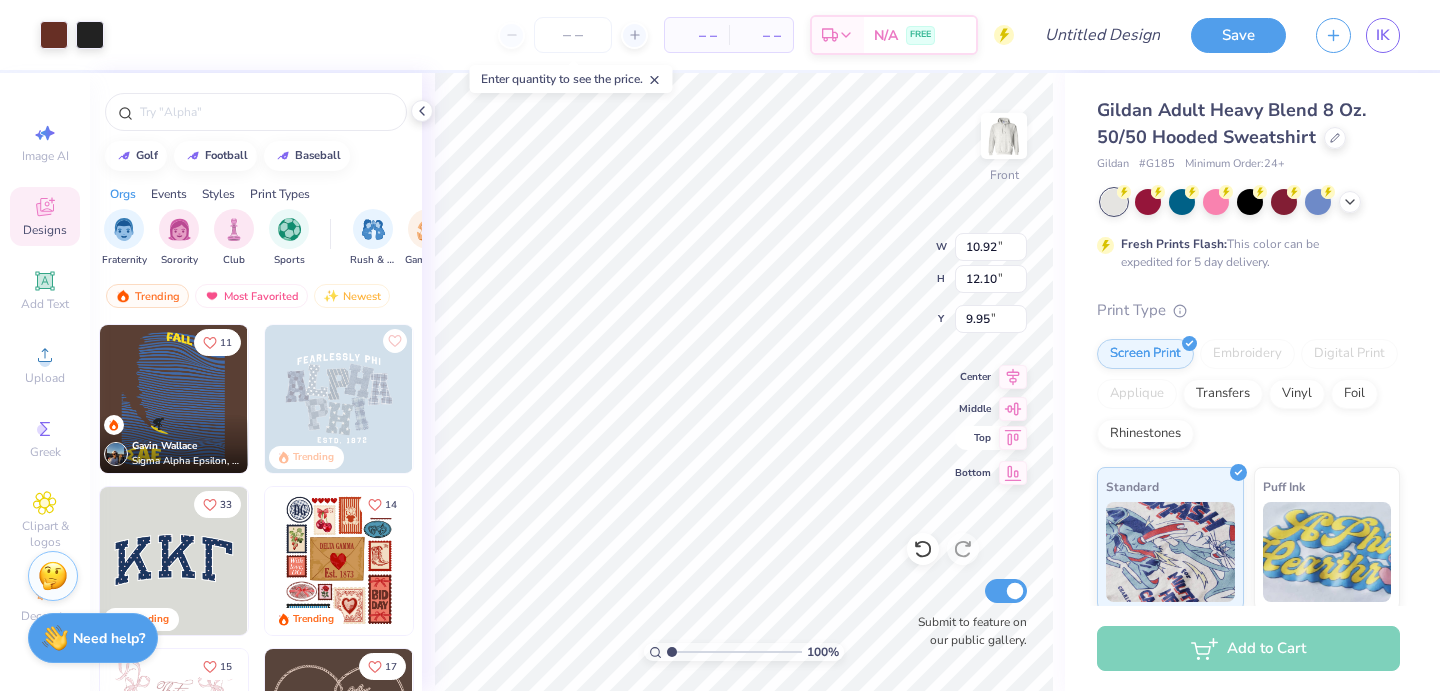 type on "6.00" 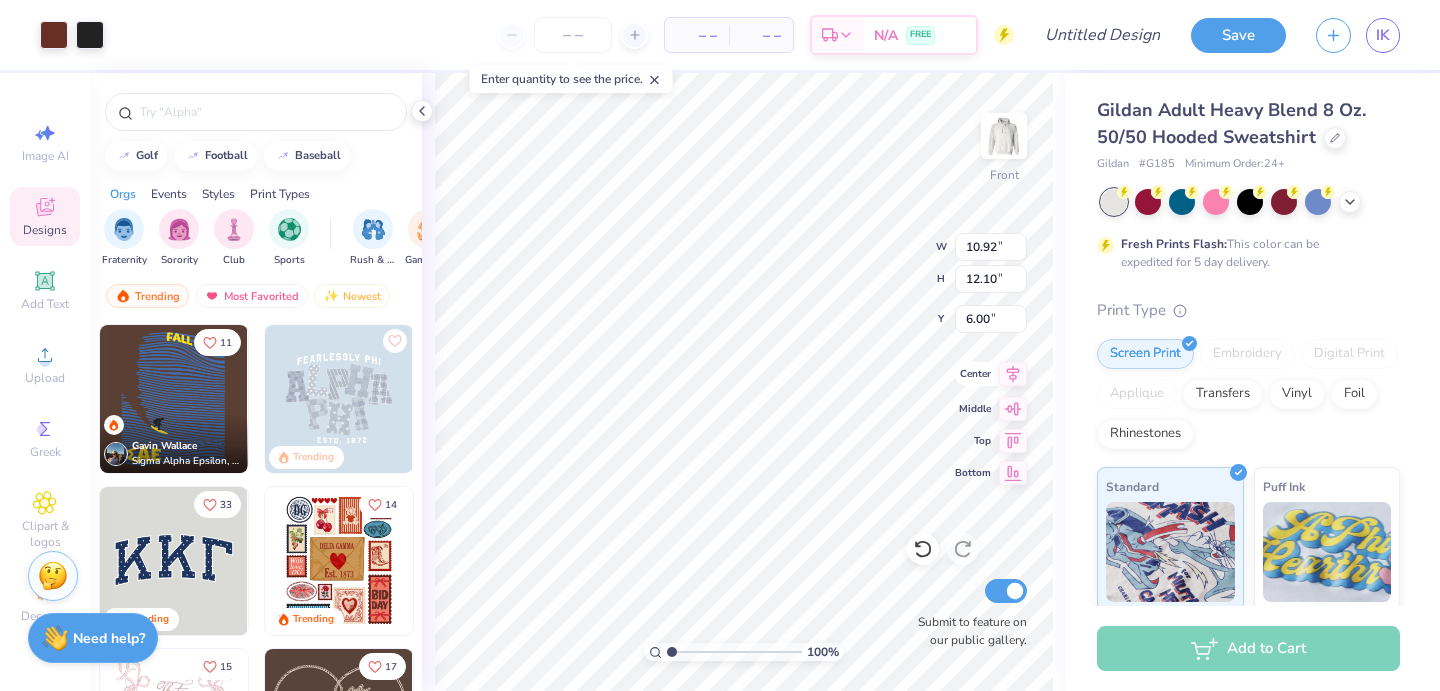 click 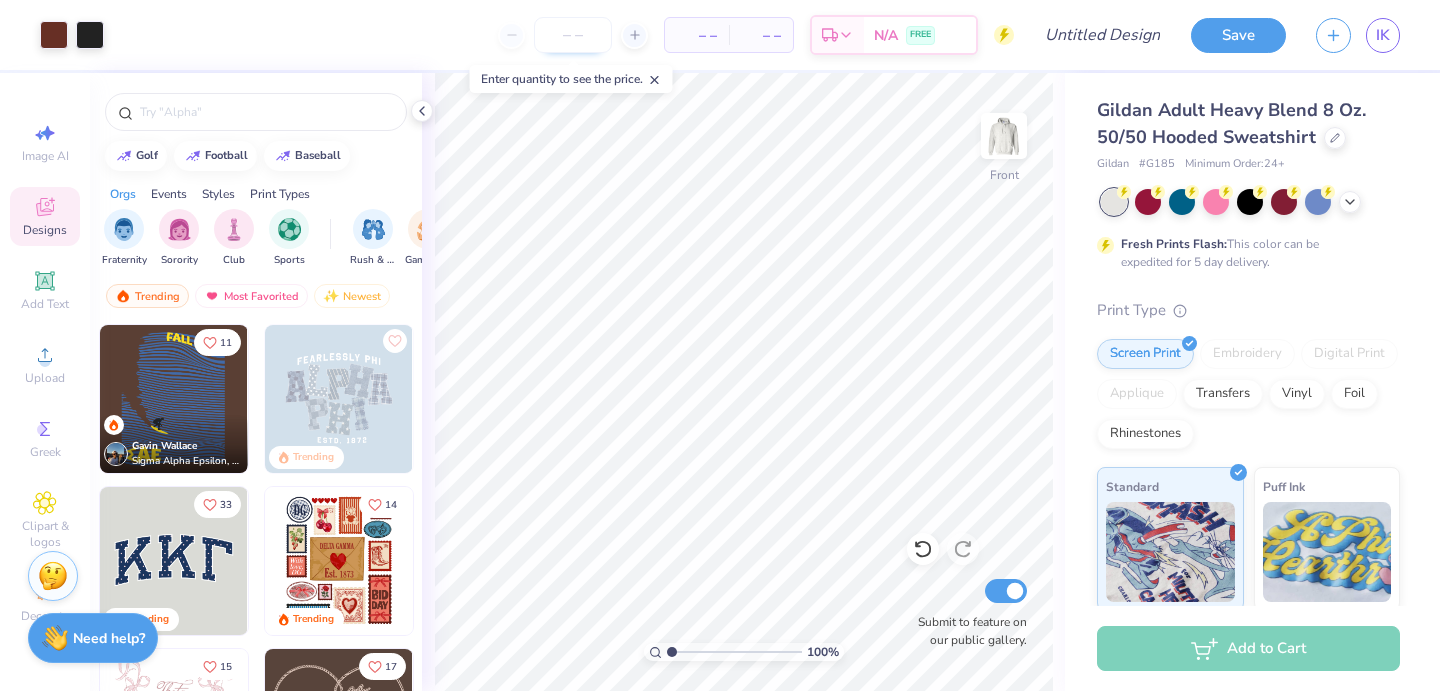 click at bounding box center [573, 35] 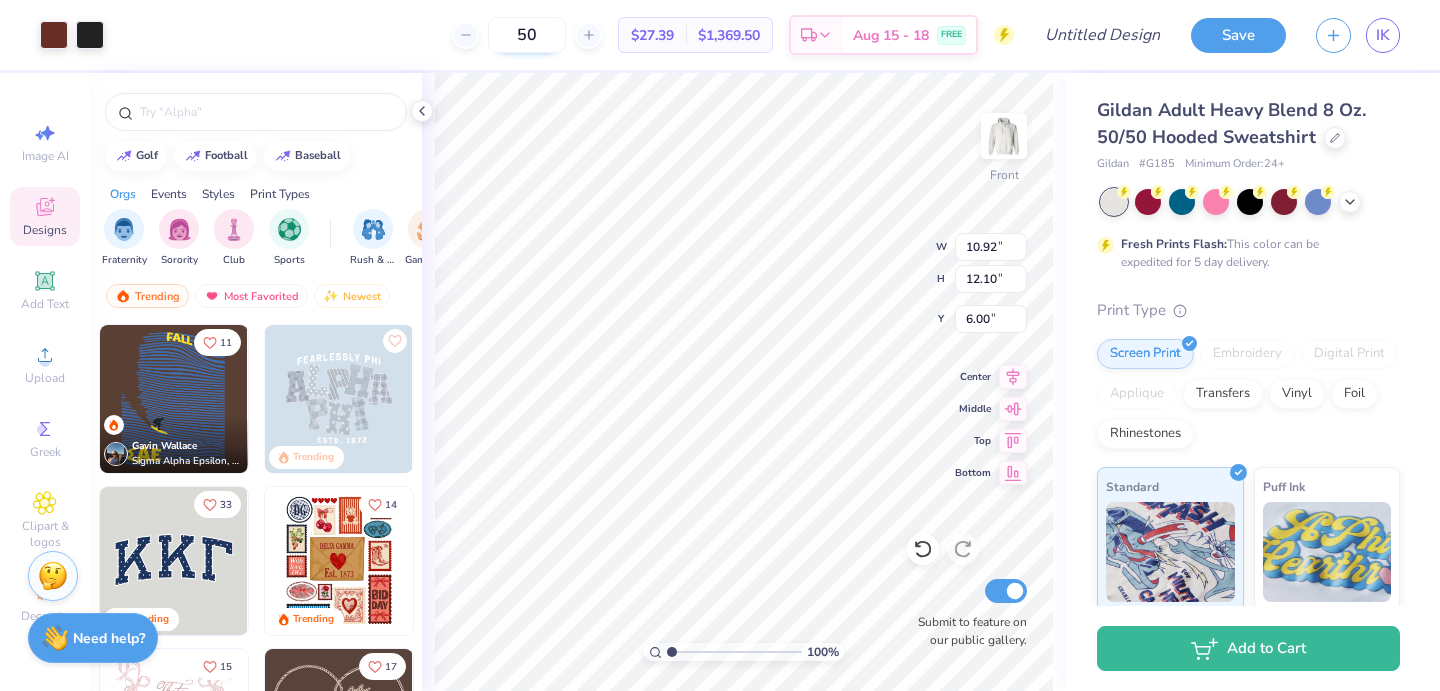 click on "50" at bounding box center (527, 35) 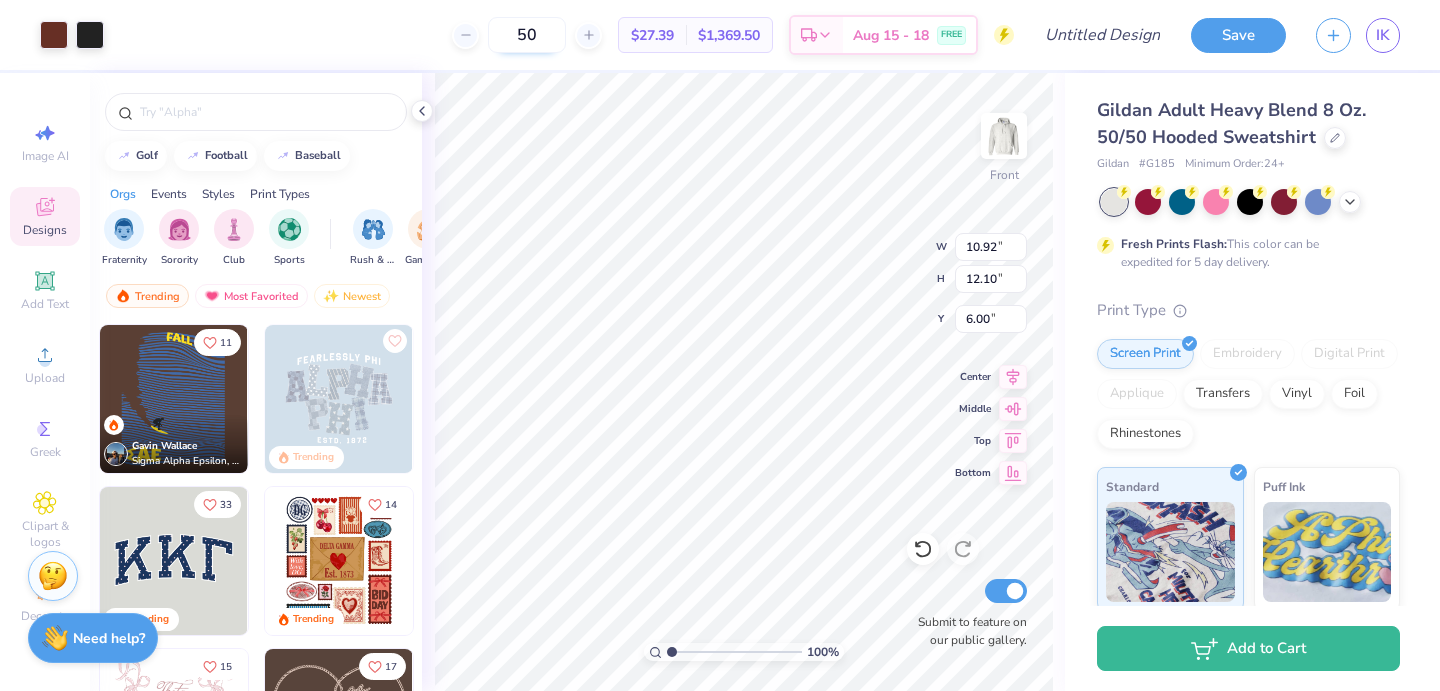 type on "5" 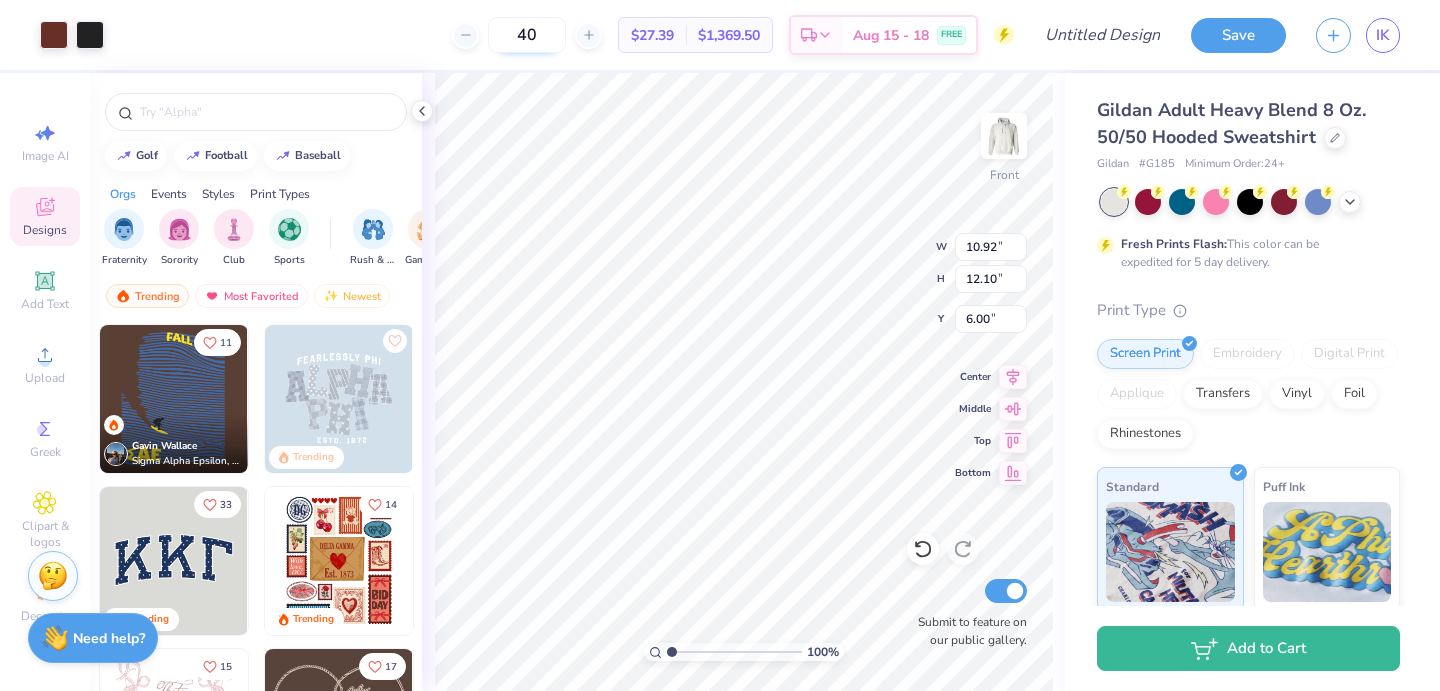 type on "40" 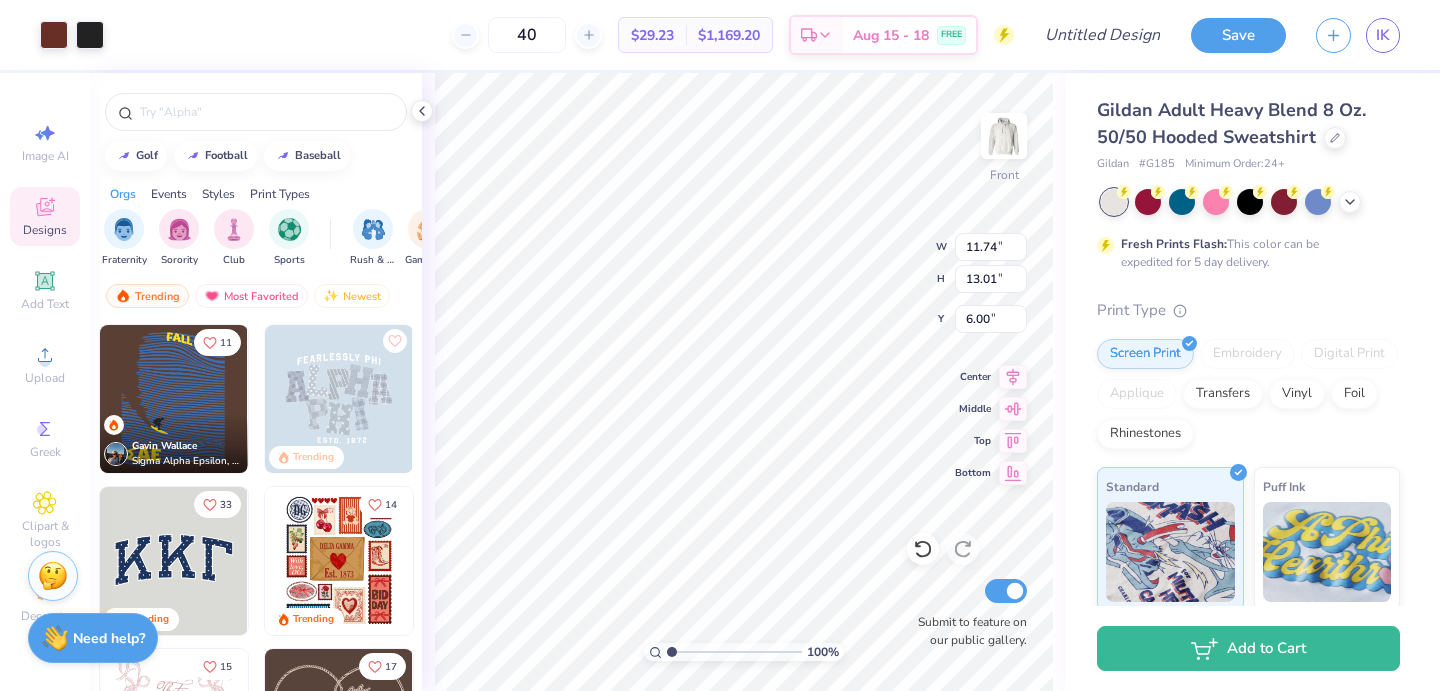 type on "11.74" 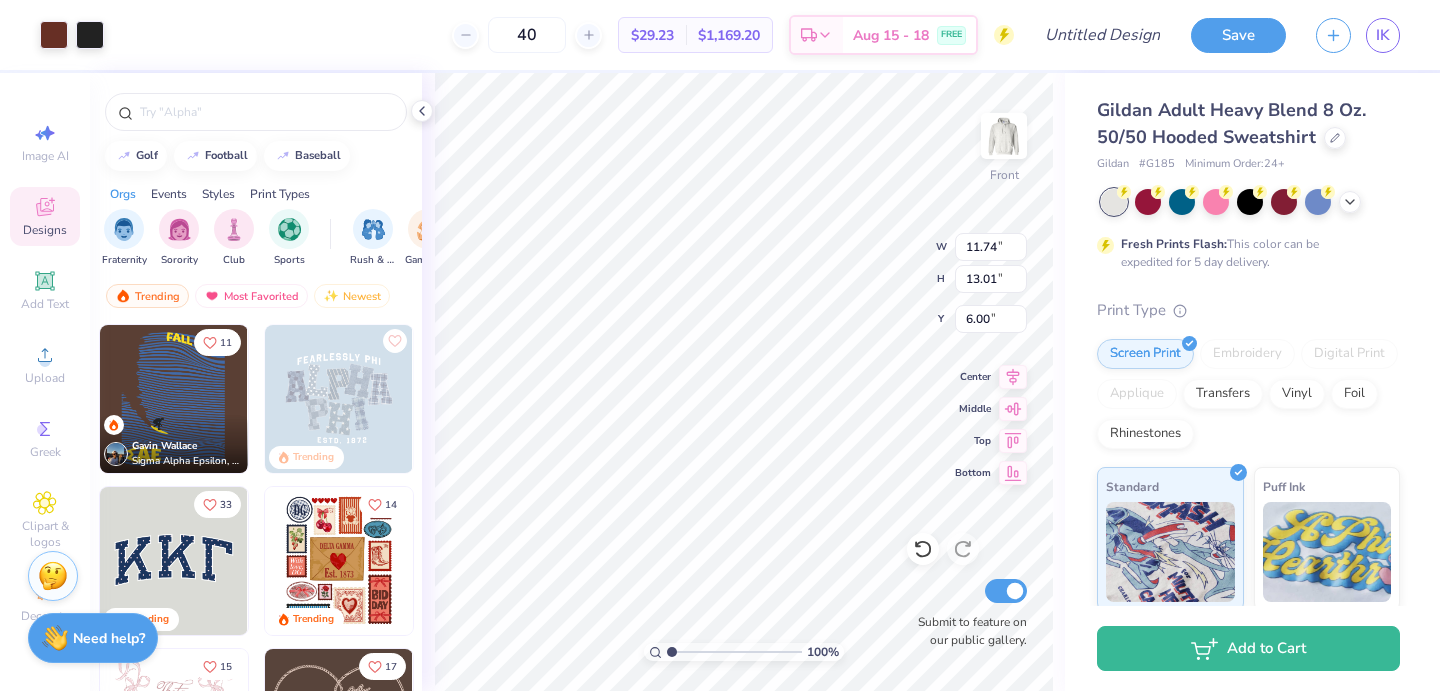 type on "13.01" 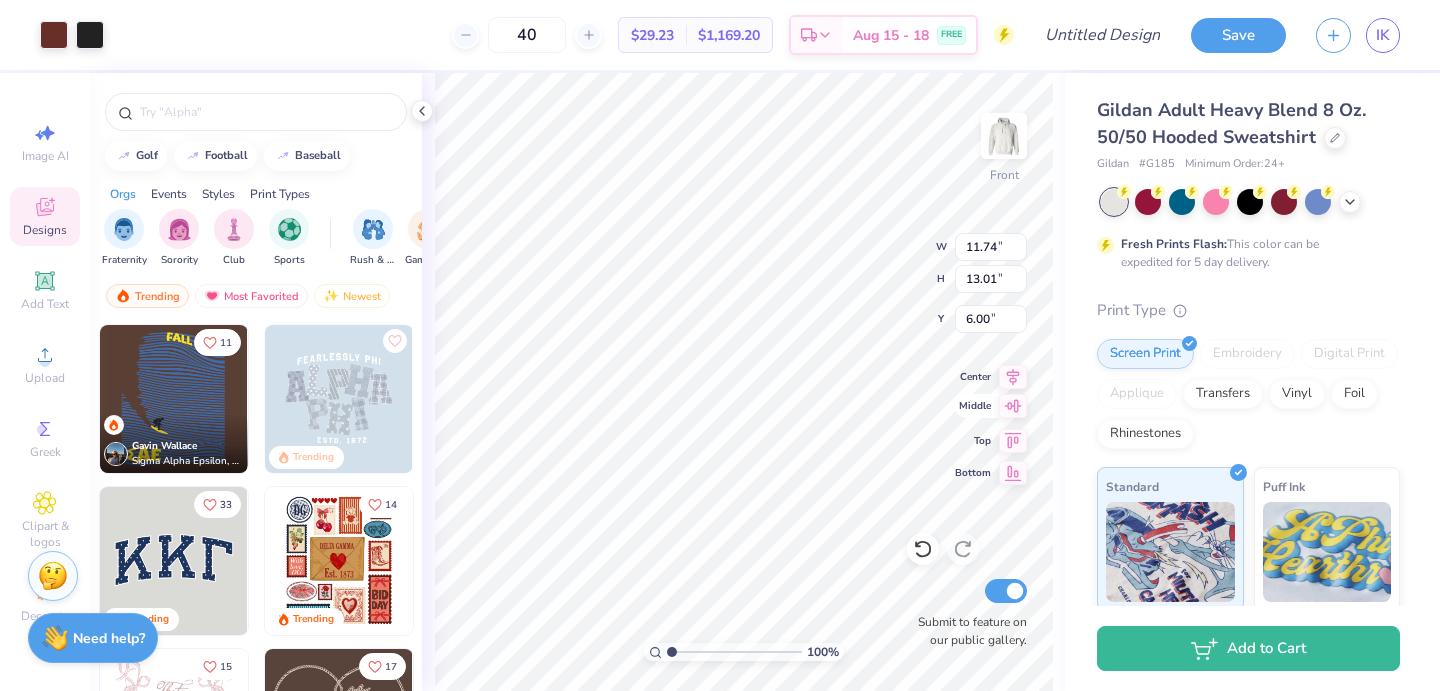 click 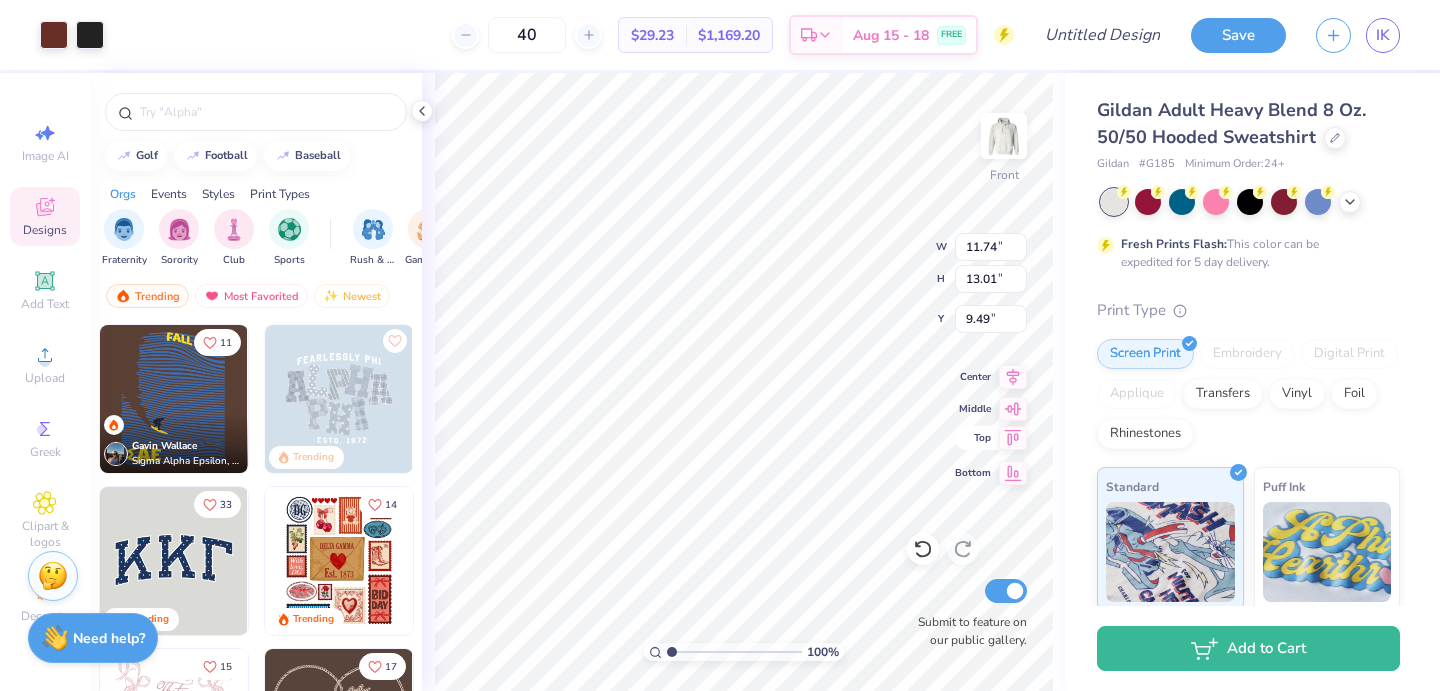 click 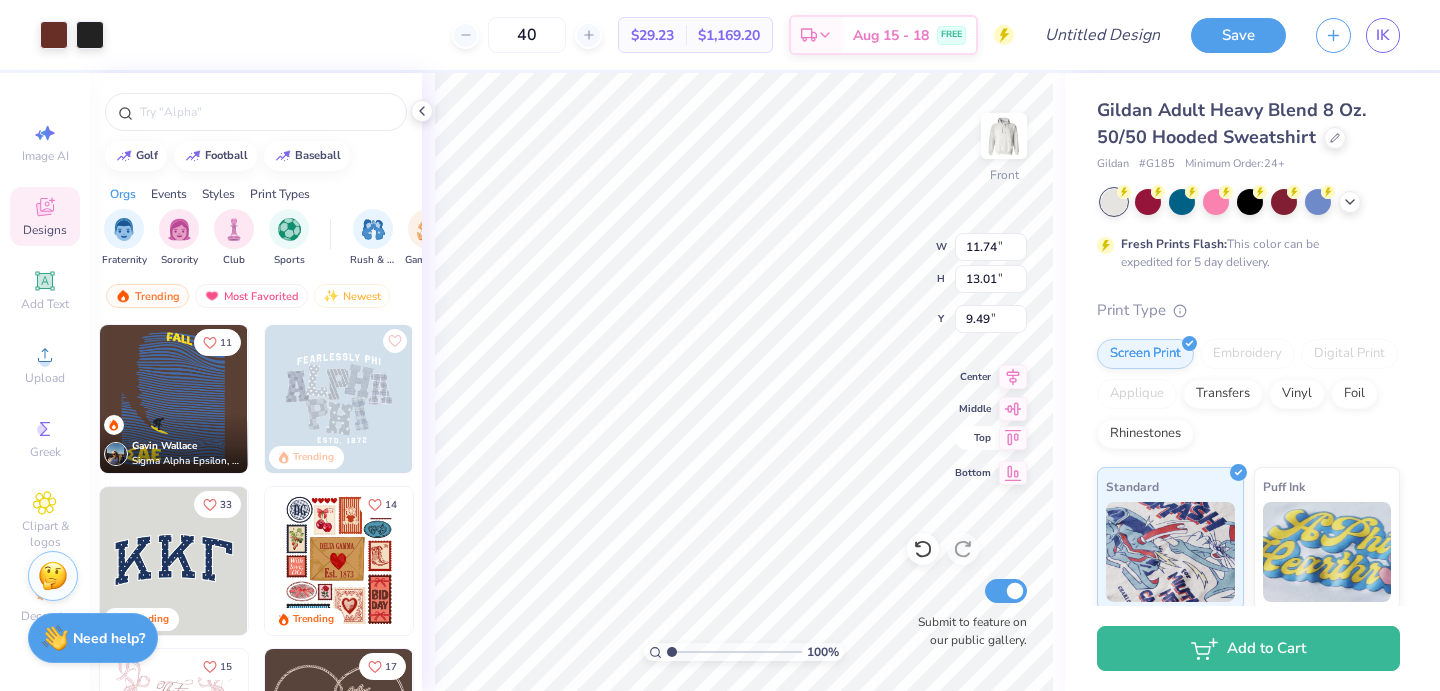 type on "6.00" 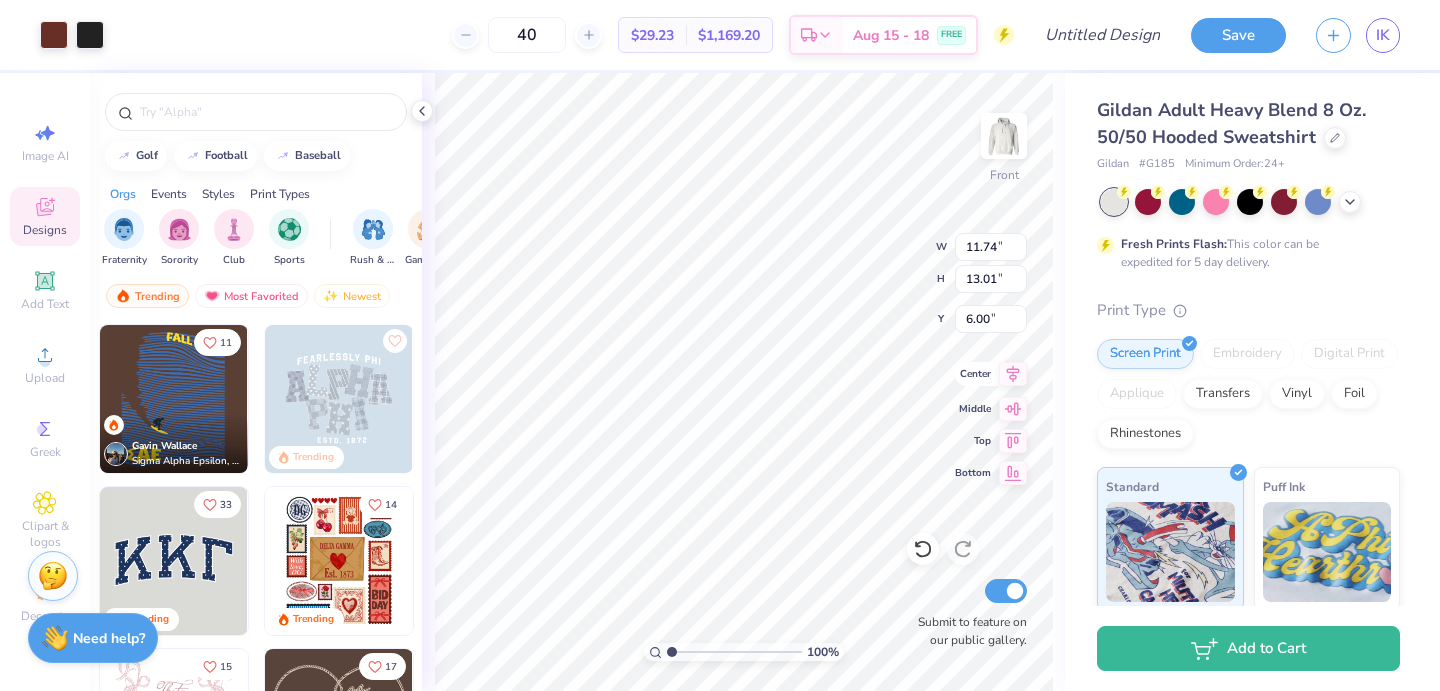 click 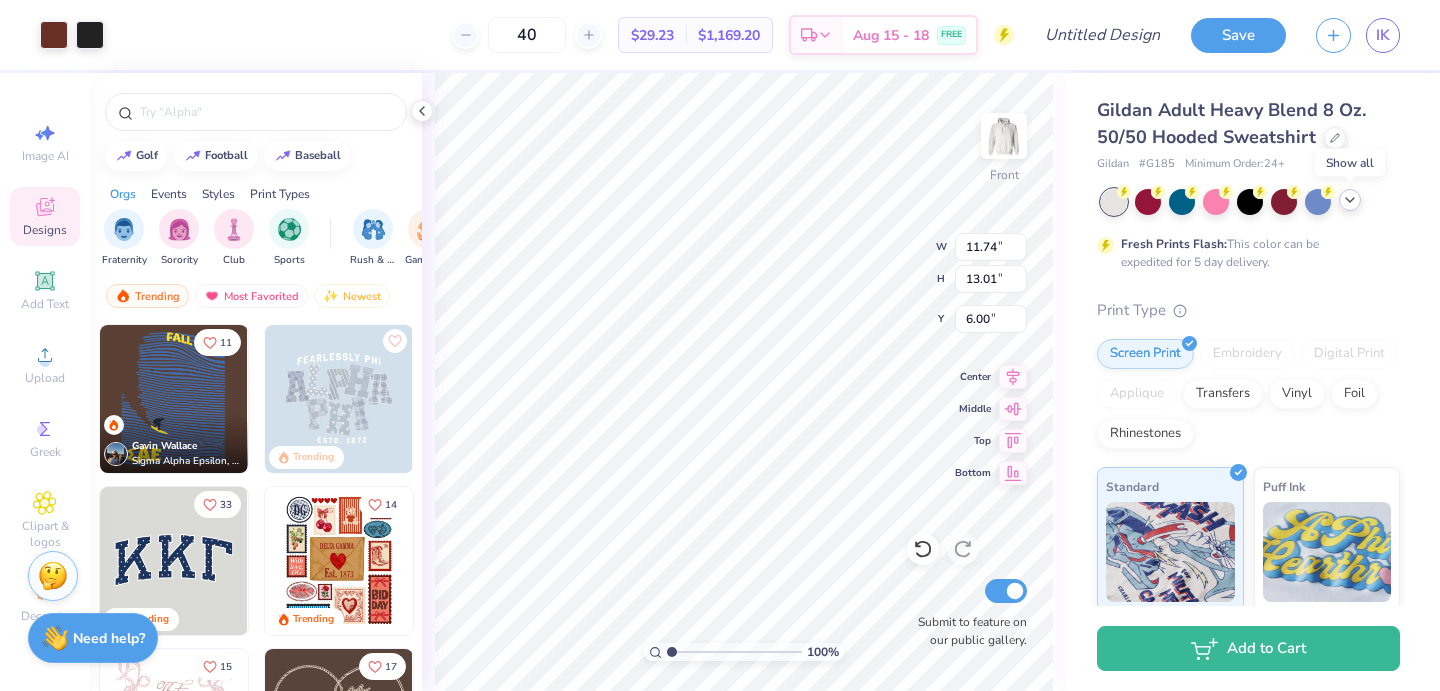 click at bounding box center [1350, 200] 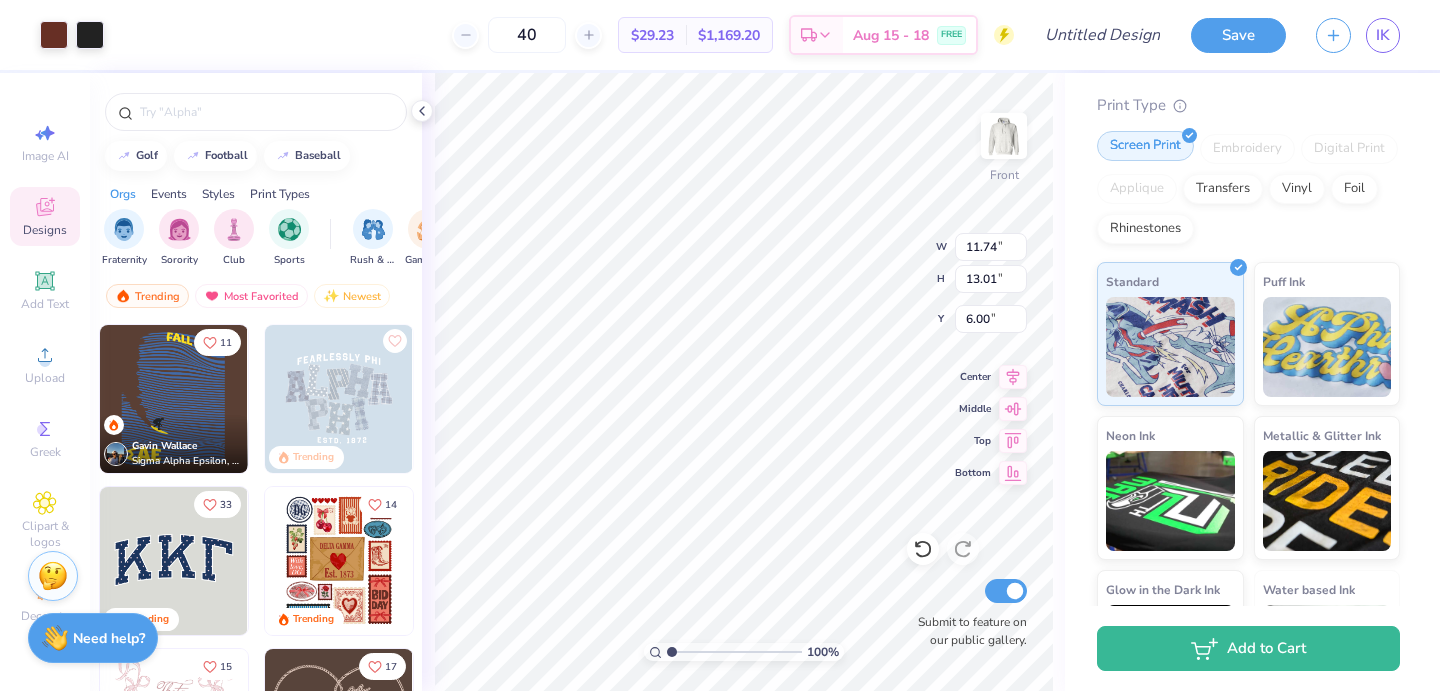scroll, scrollTop: 449, scrollLeft: 0, axis: vertical 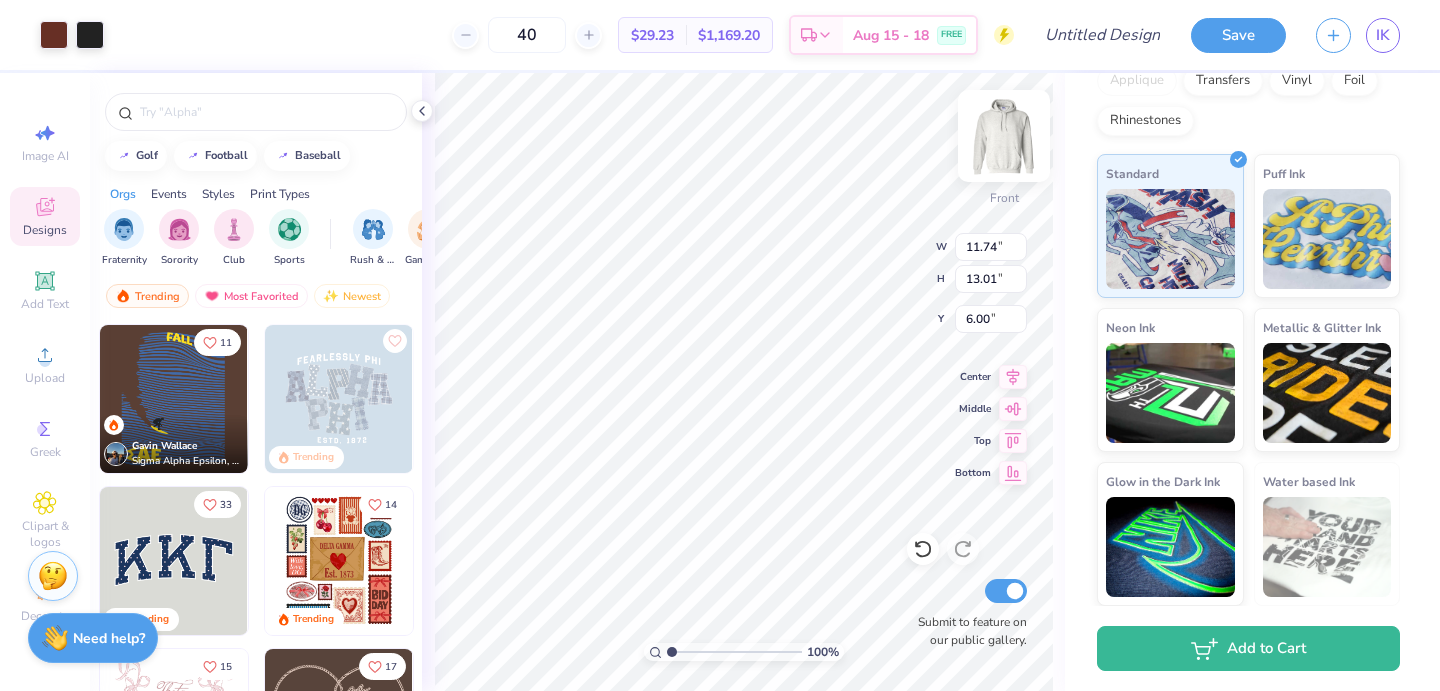 click at bounding box center [1004, 136] 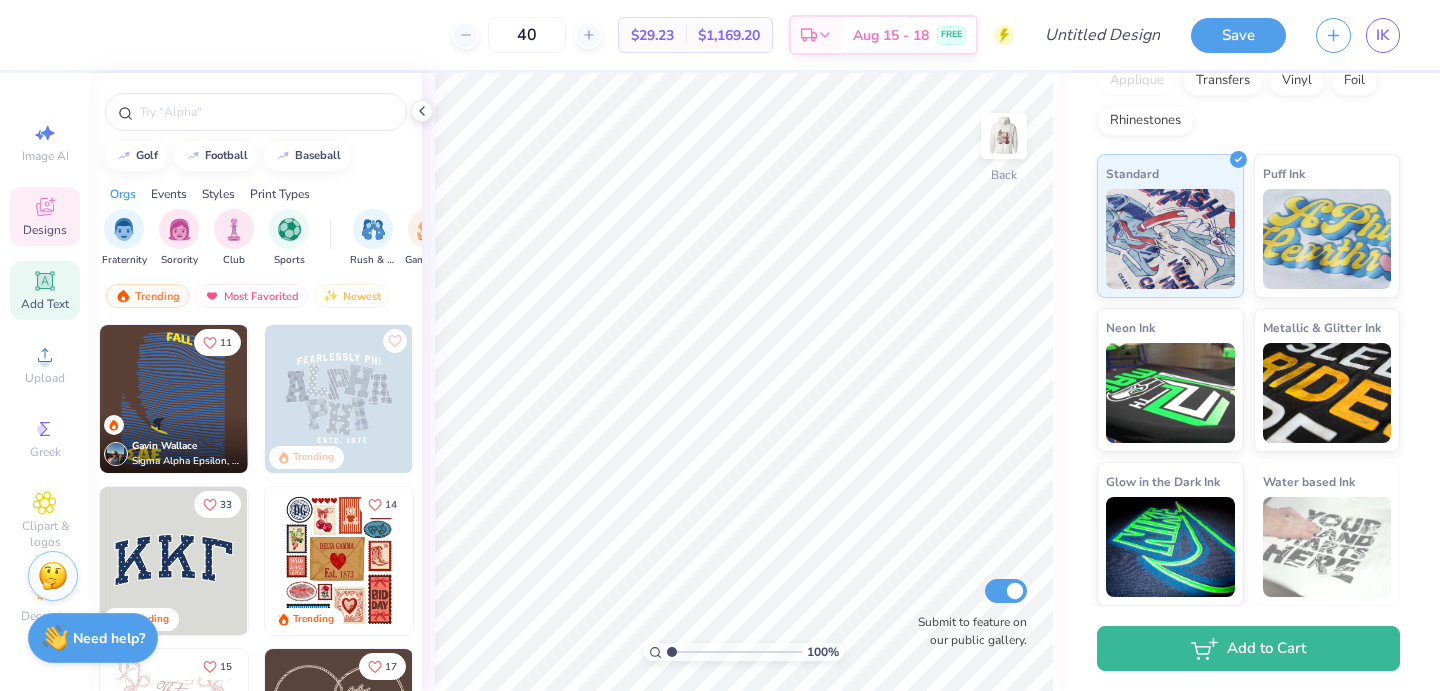 click on "Add Text" at bounding box center [45, 304] 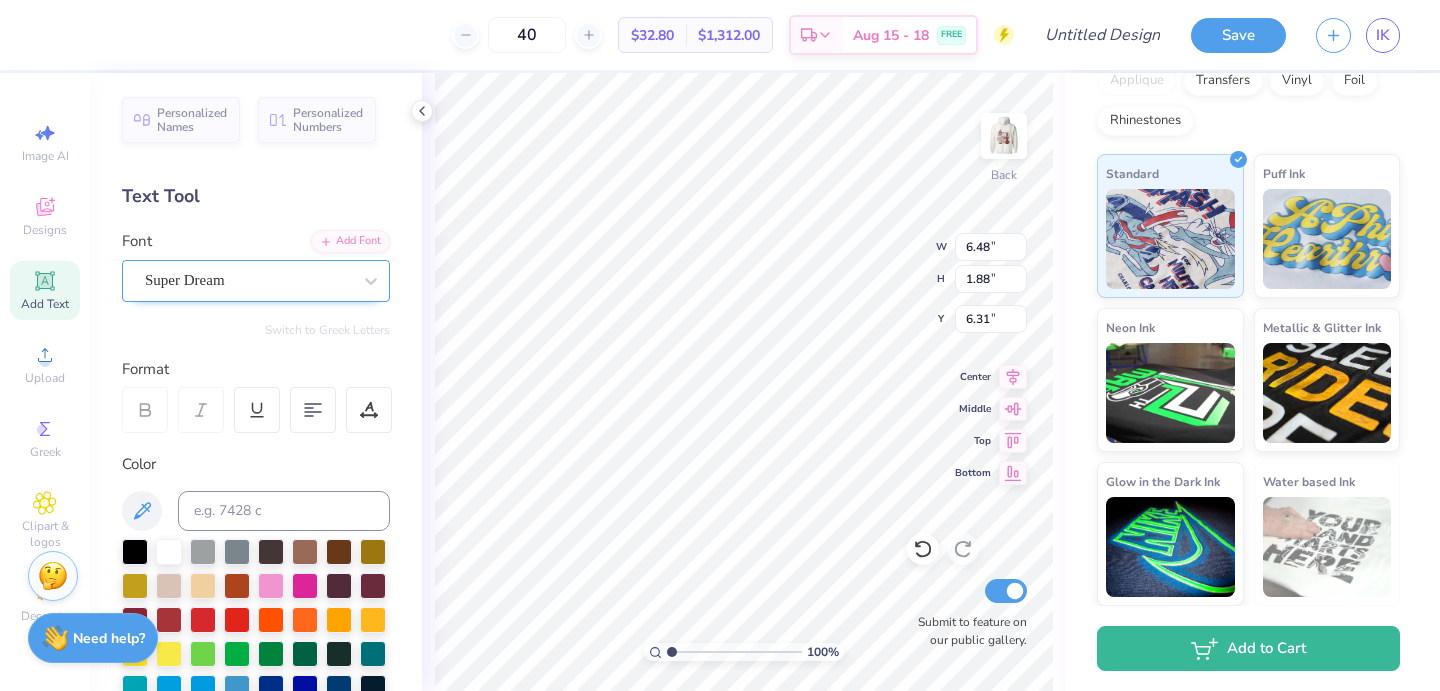 click on "Super Dream" at bounding box center [248, 280] 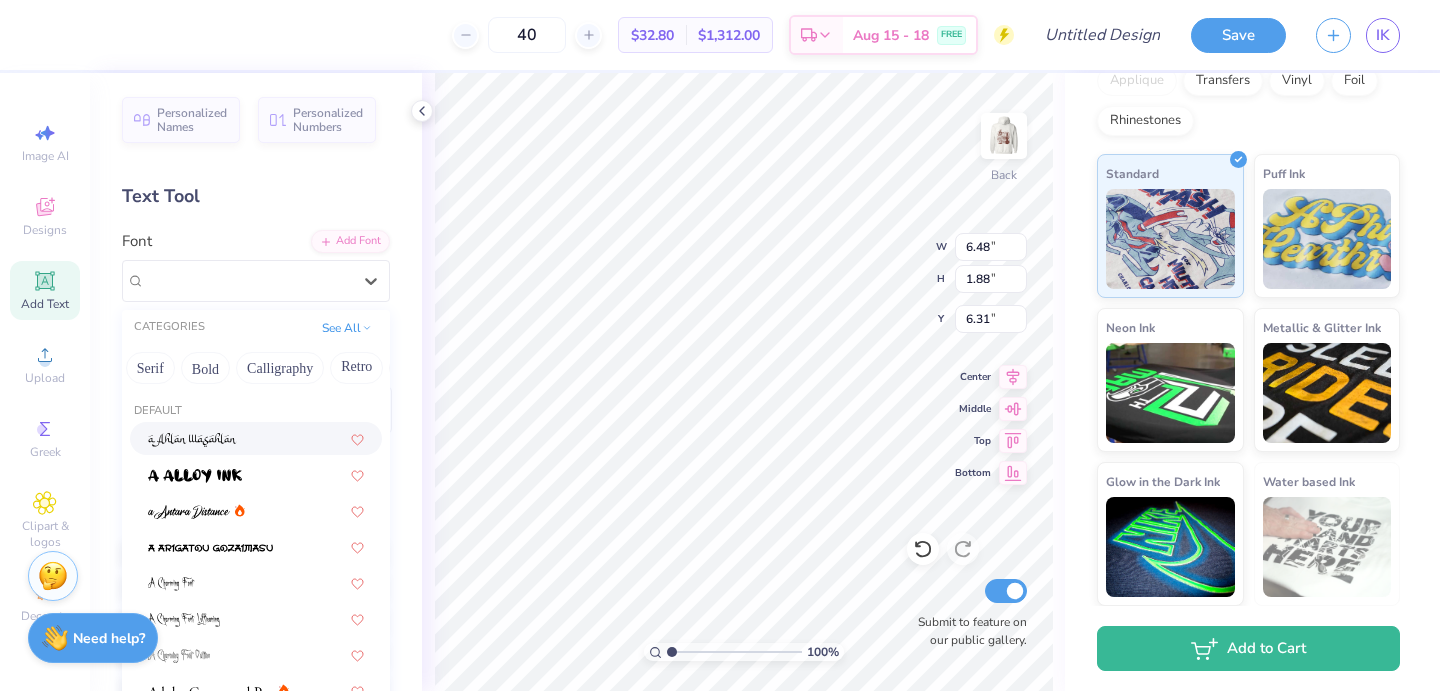 scroll, scrollTop: 0, scrollLeft: 241, axis: horizontal 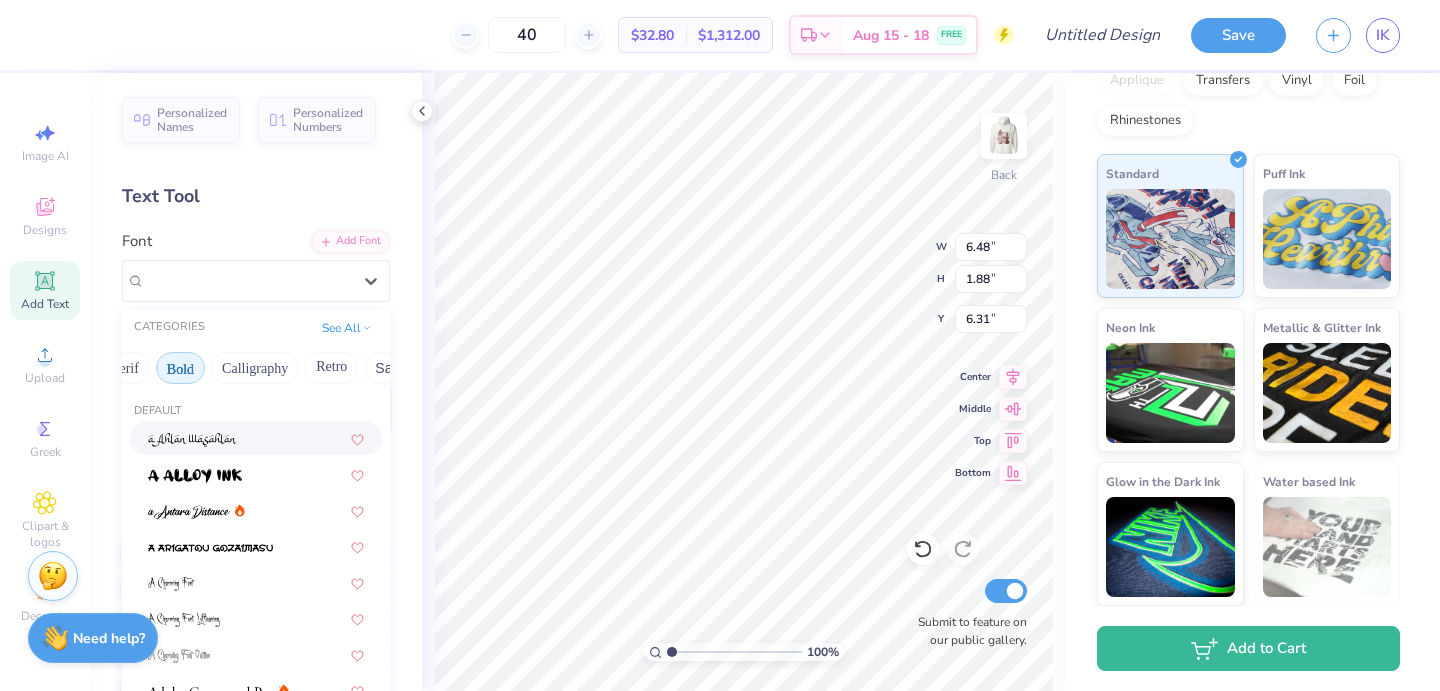 click on "Bold" at bounding box center (180, 368) 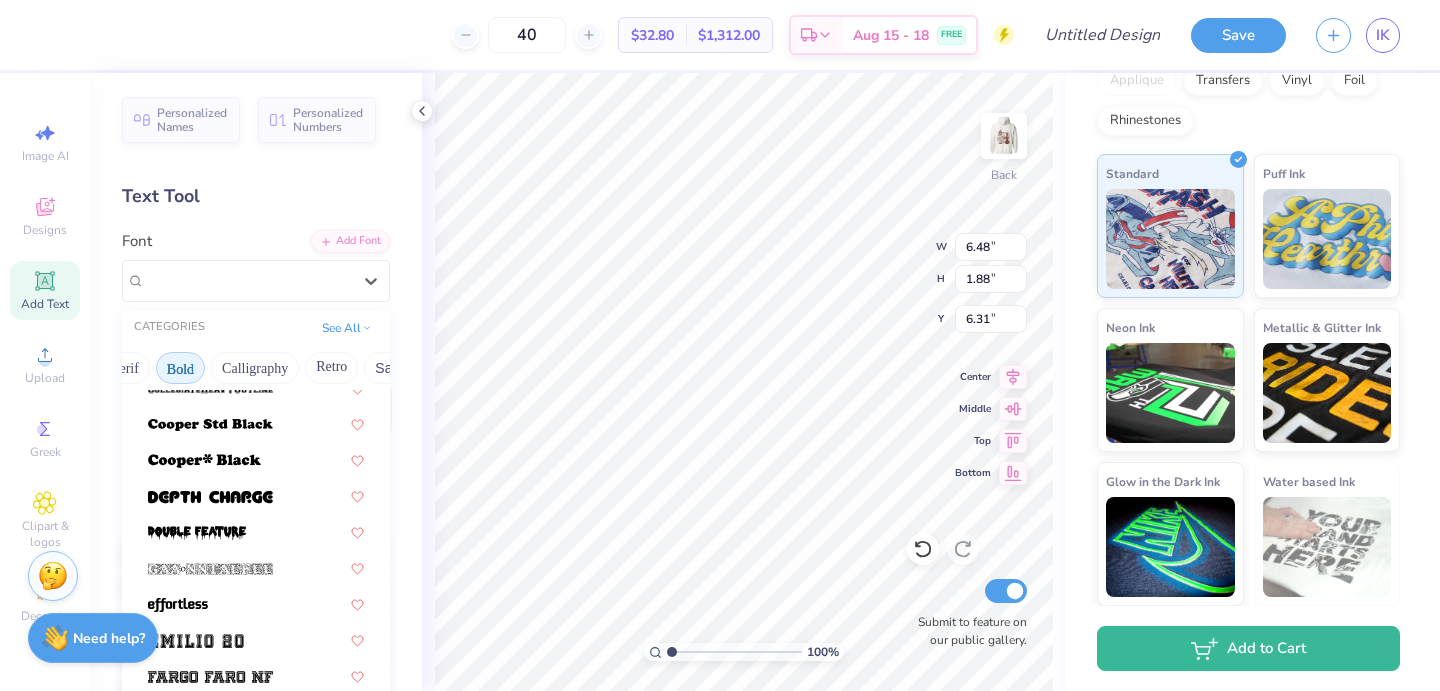 scroll, scrollTop: 381, scrollLeft: 0, axis: vertical 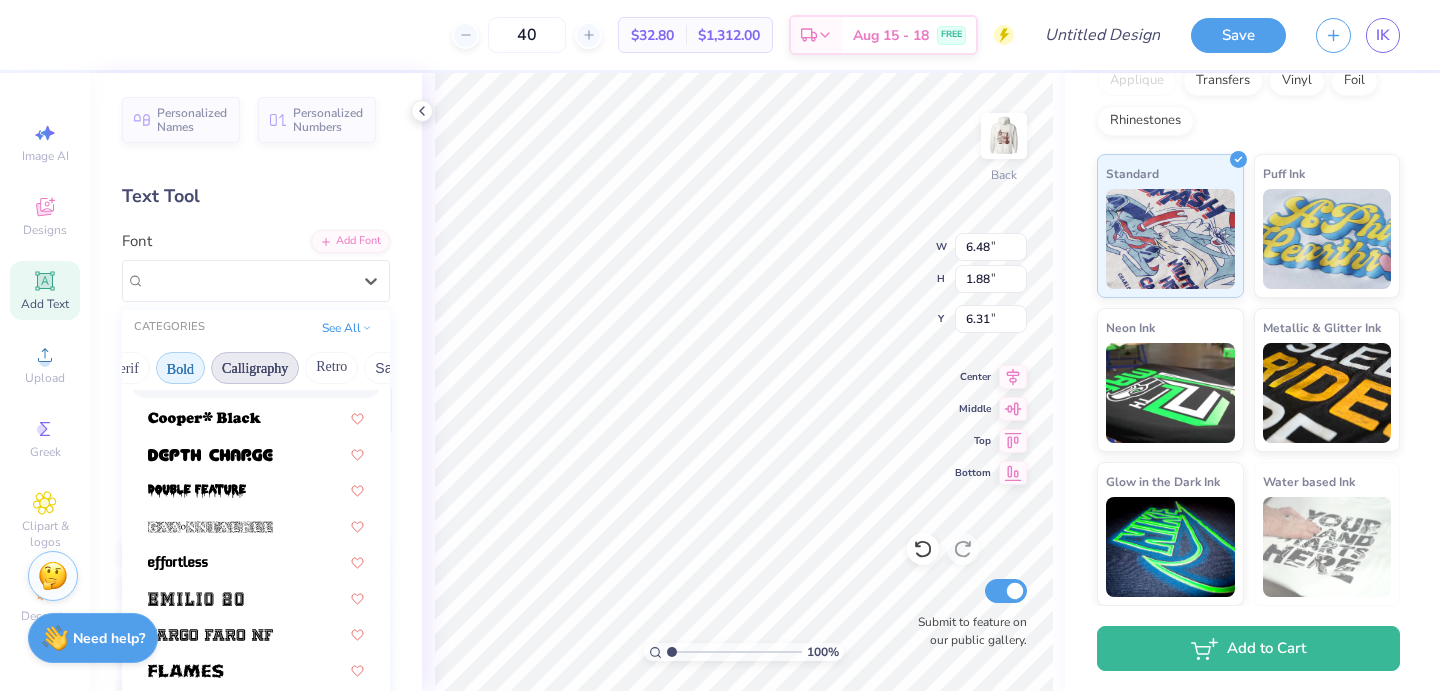 click on "Calligraphy" at bounding box center (255, 368) 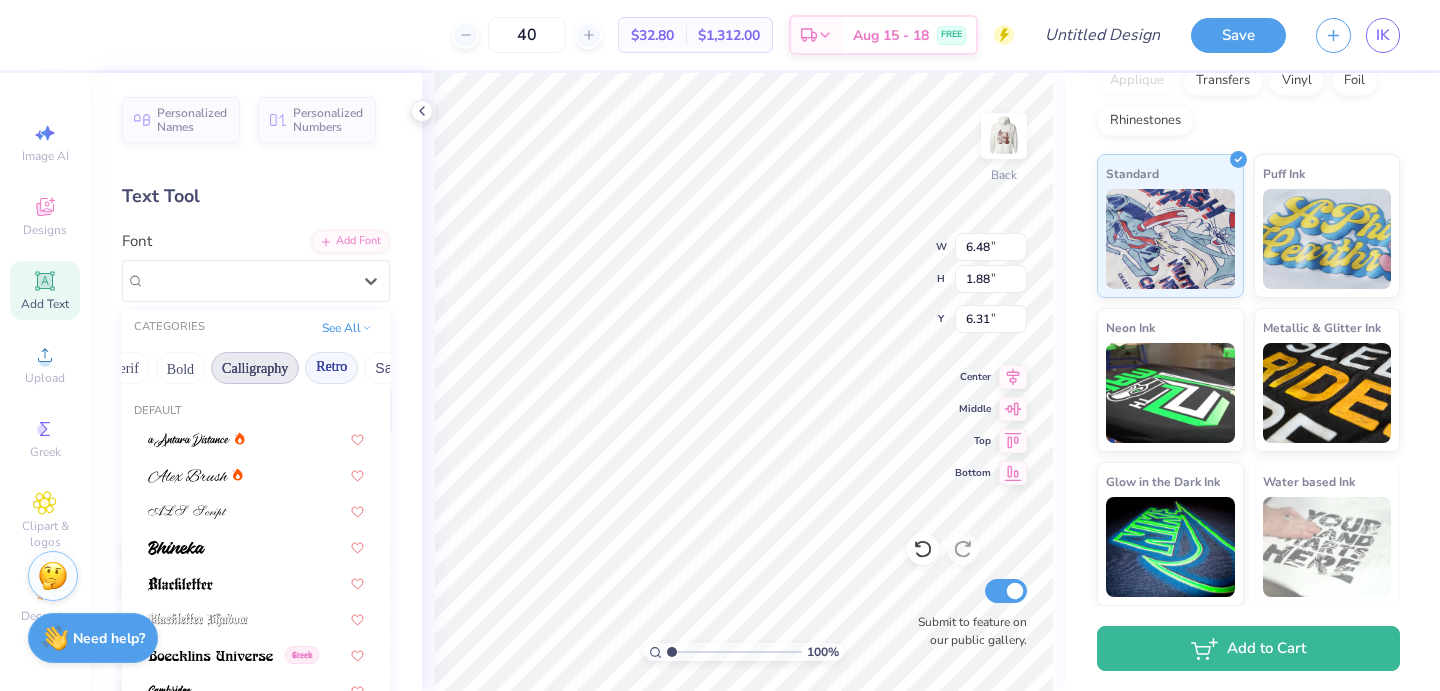 click on "Retro" at bounding box center [331, 368] 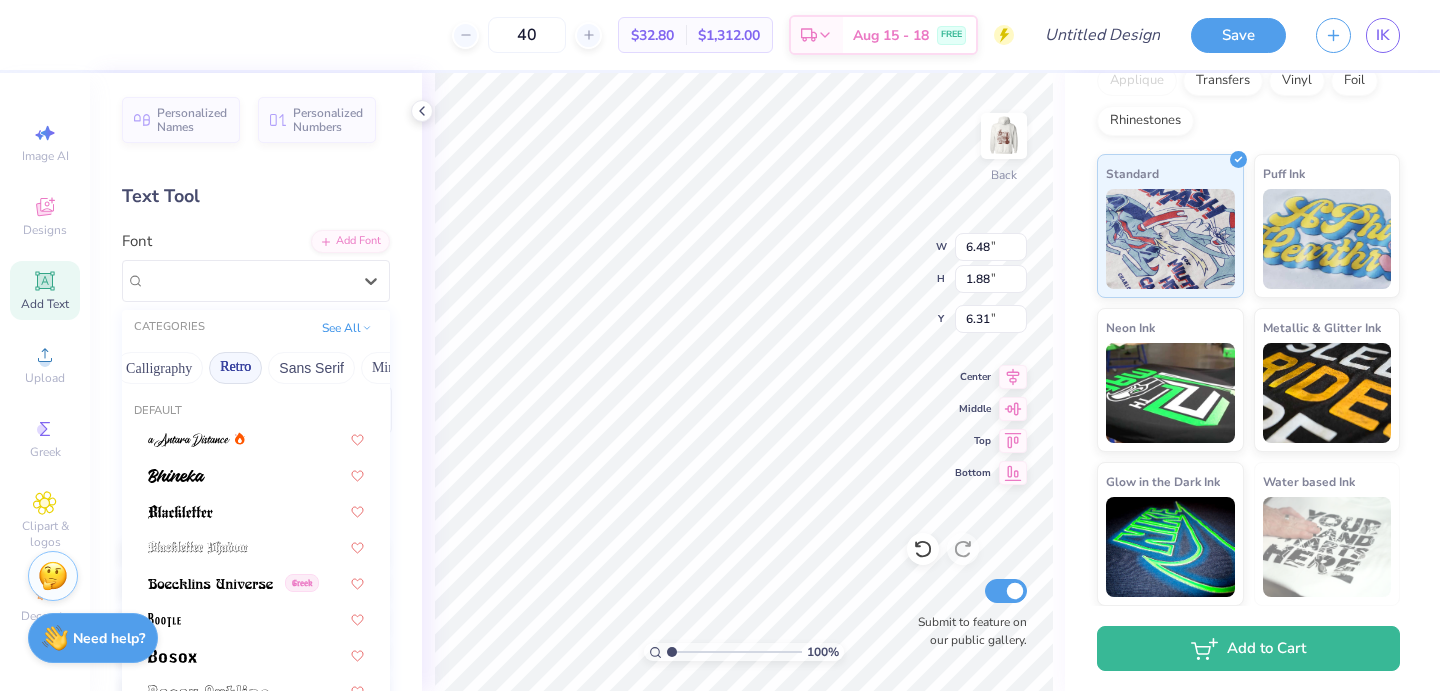 scroll, scrollTop: 0, scrollLeft: 393, axis: horizontal 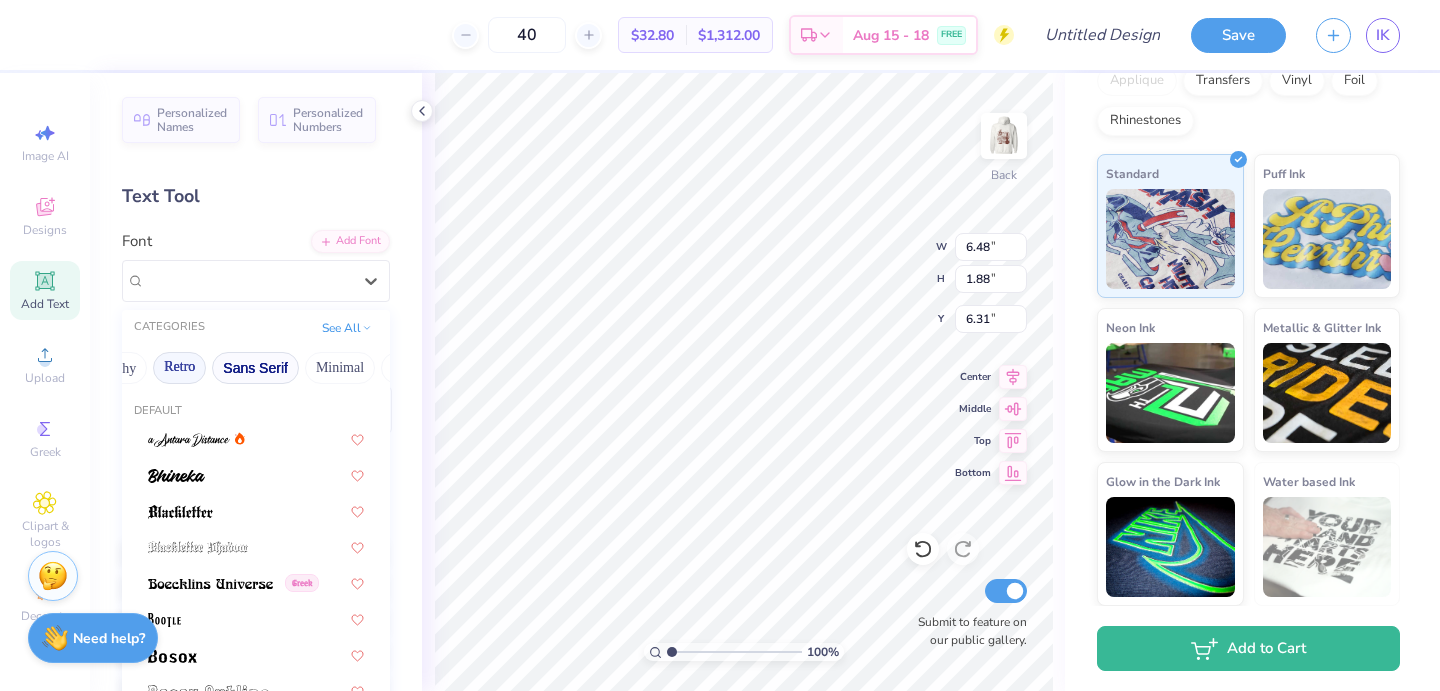 click on "Sans Serif" at bounding box center [255, 368] 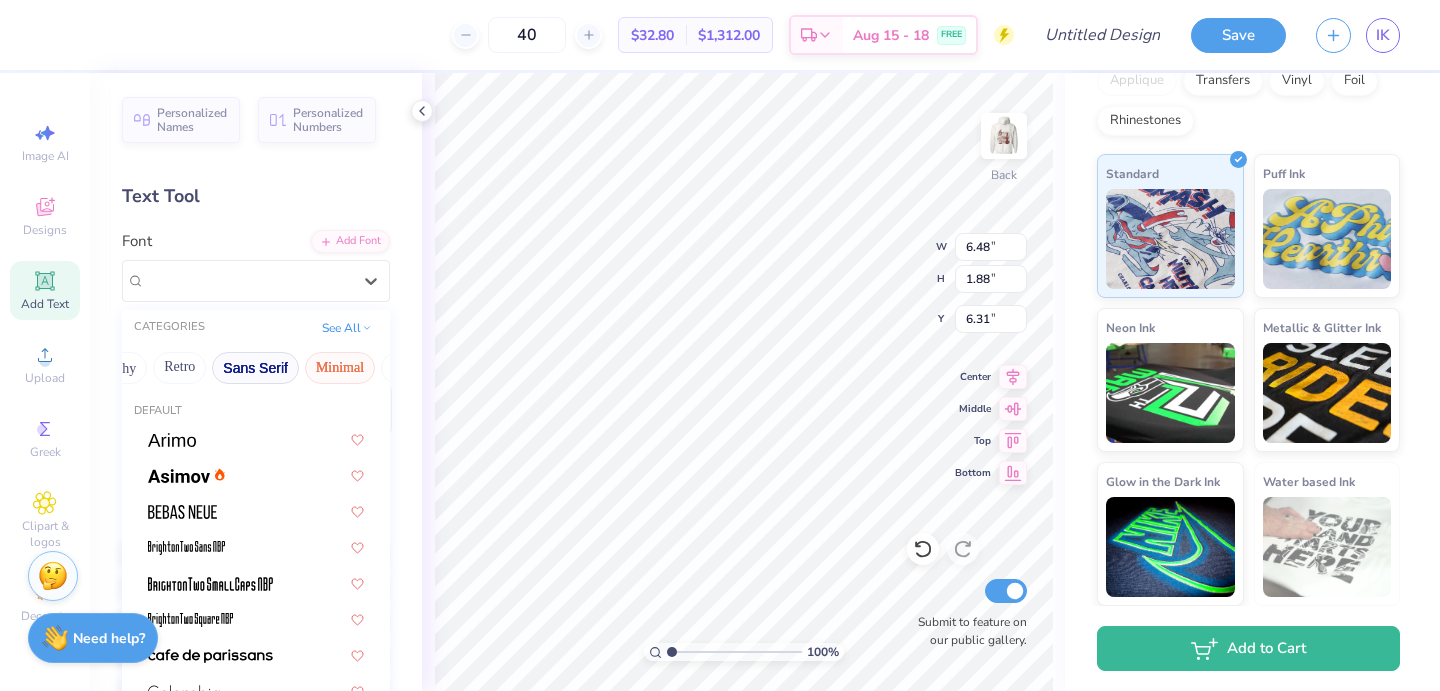 click on "Minimal" at bounding box center (340, 368) 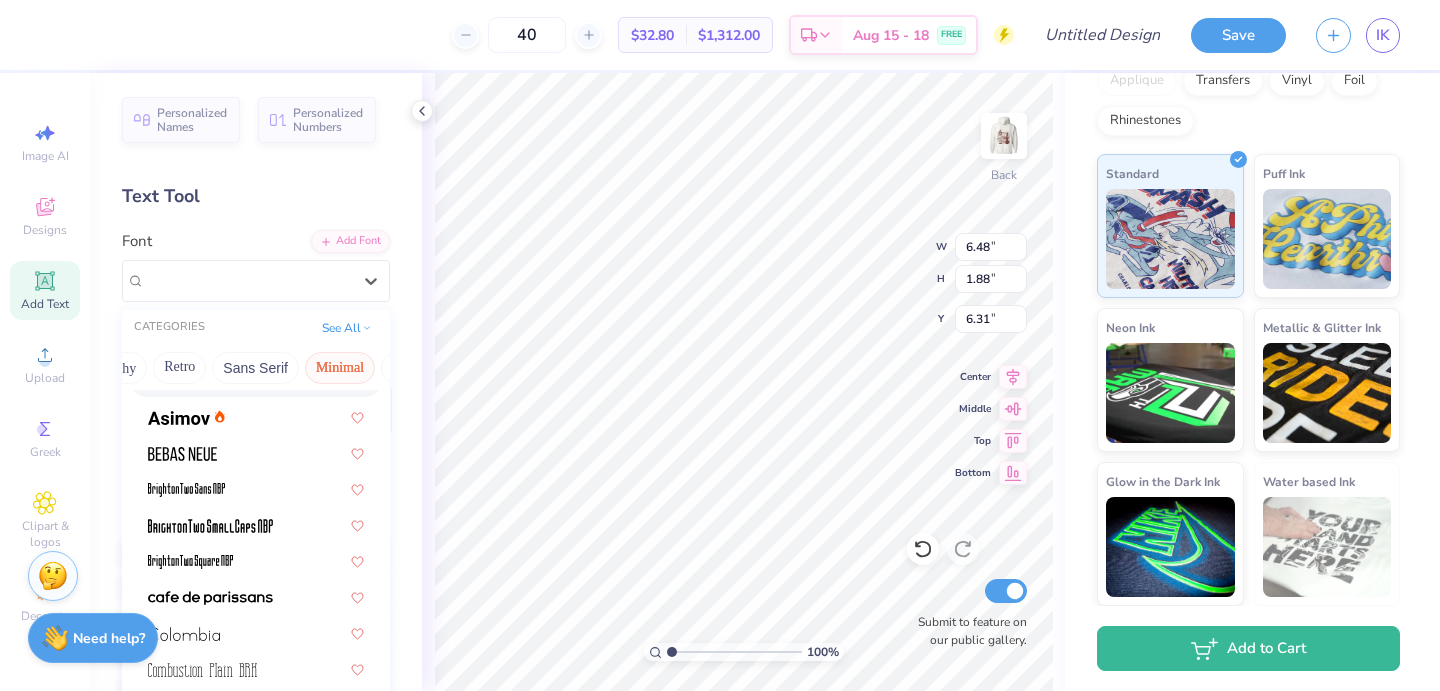 scroll, scrollTop: 69, scrollLeft: 0, axis: vertical 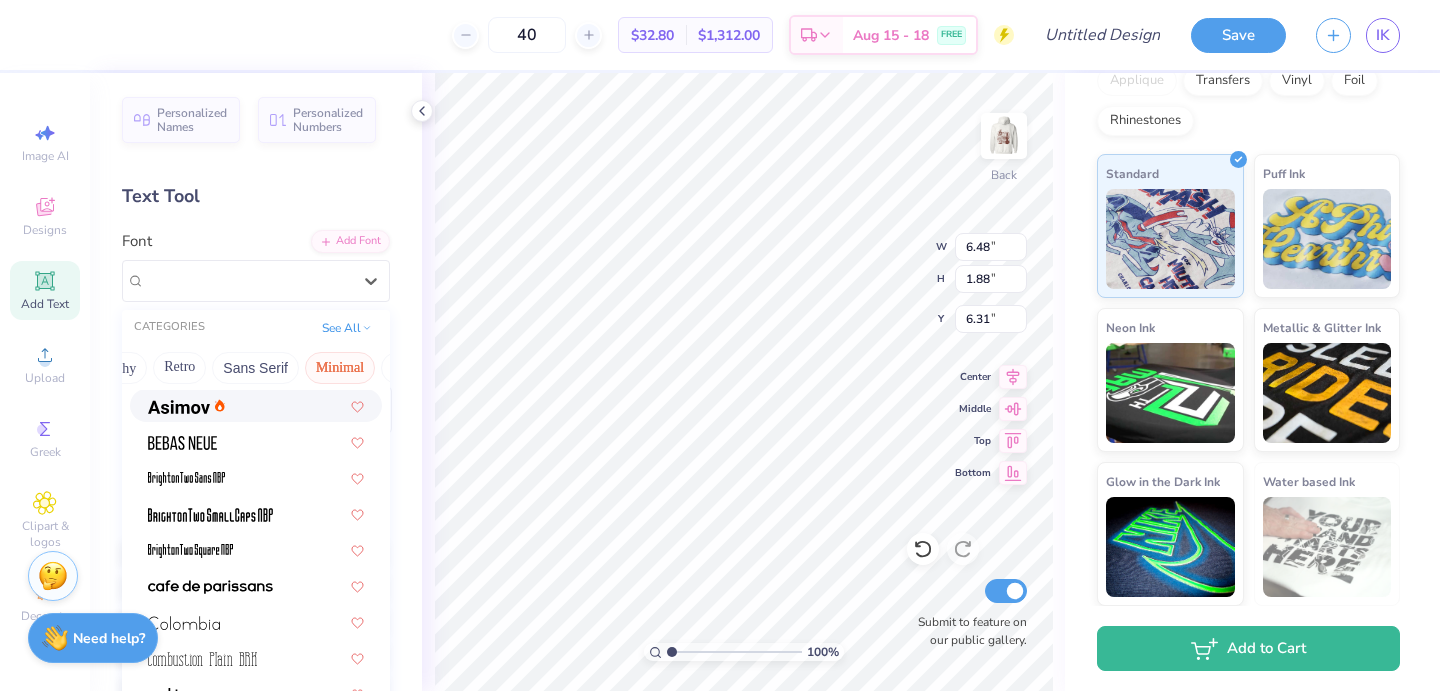click on "Minimal" at bounding box center (340, 368) 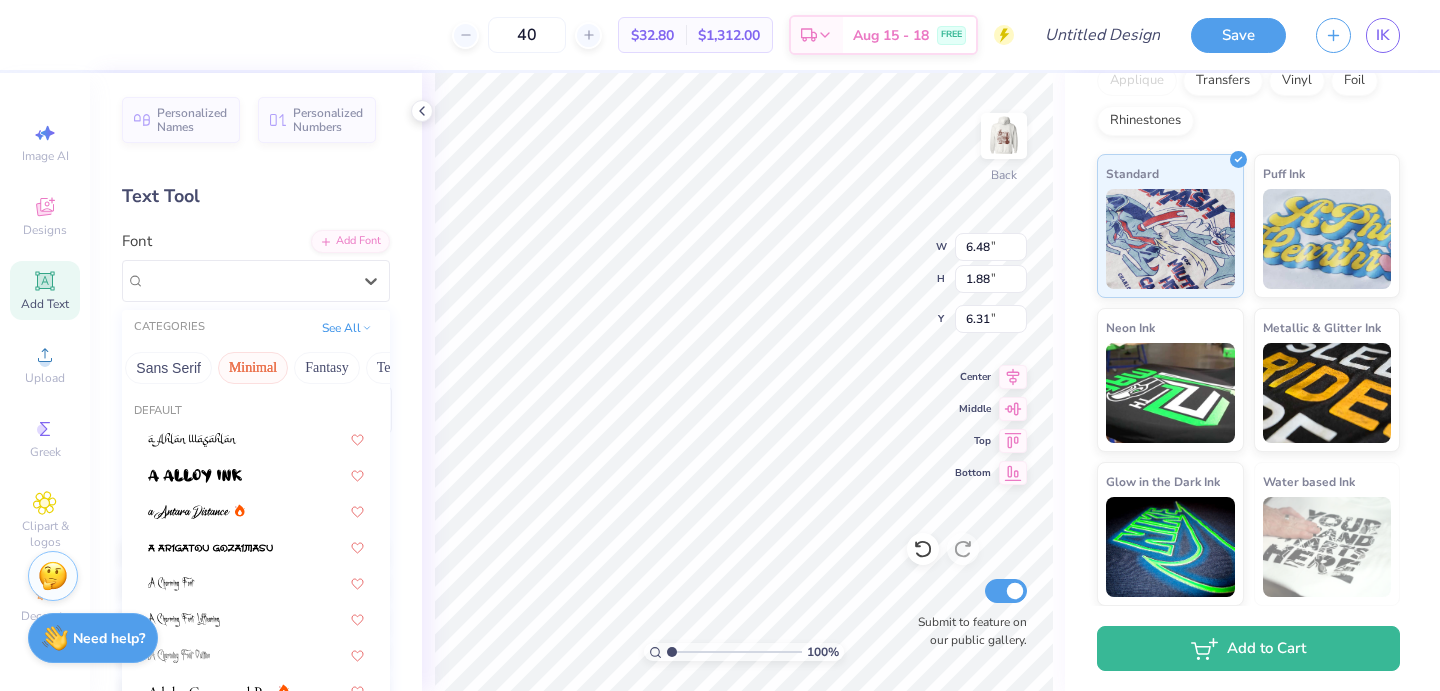 scroll, scrollTop: 0, scrollLeft: 588, axis: horizontal 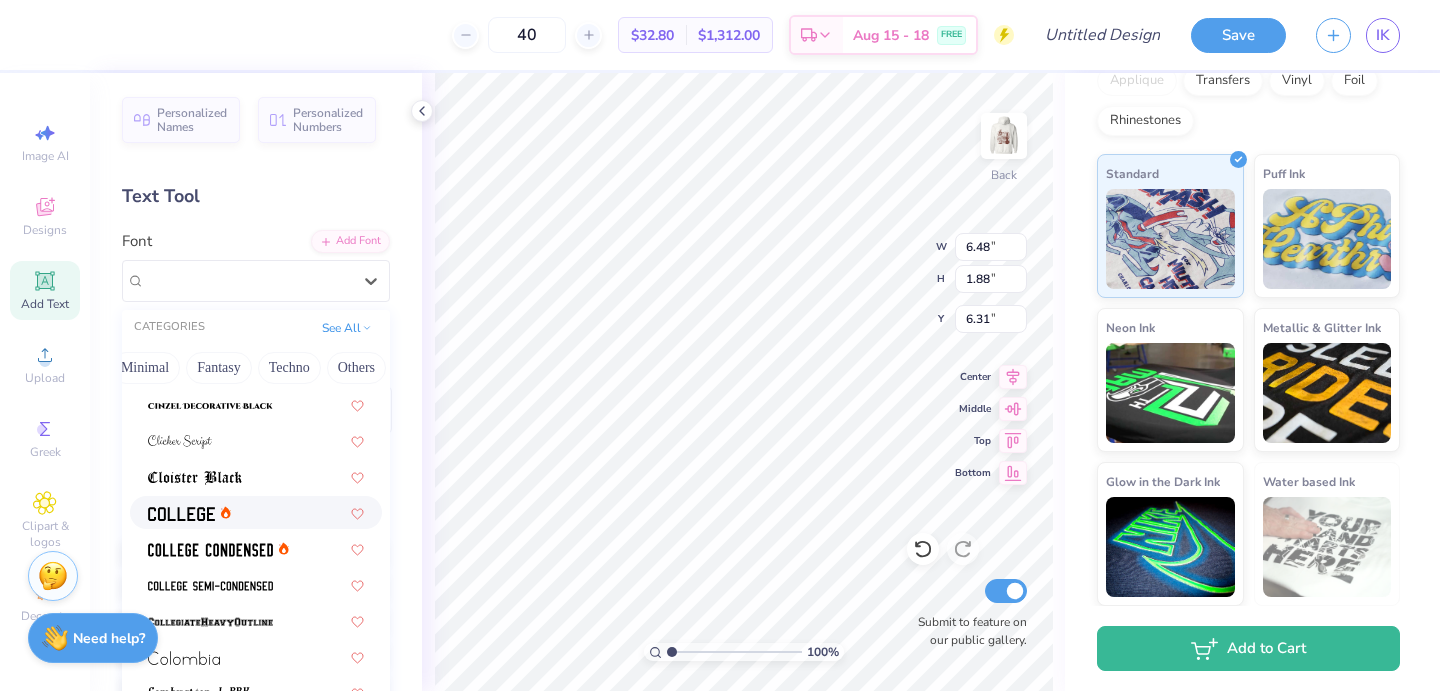 click 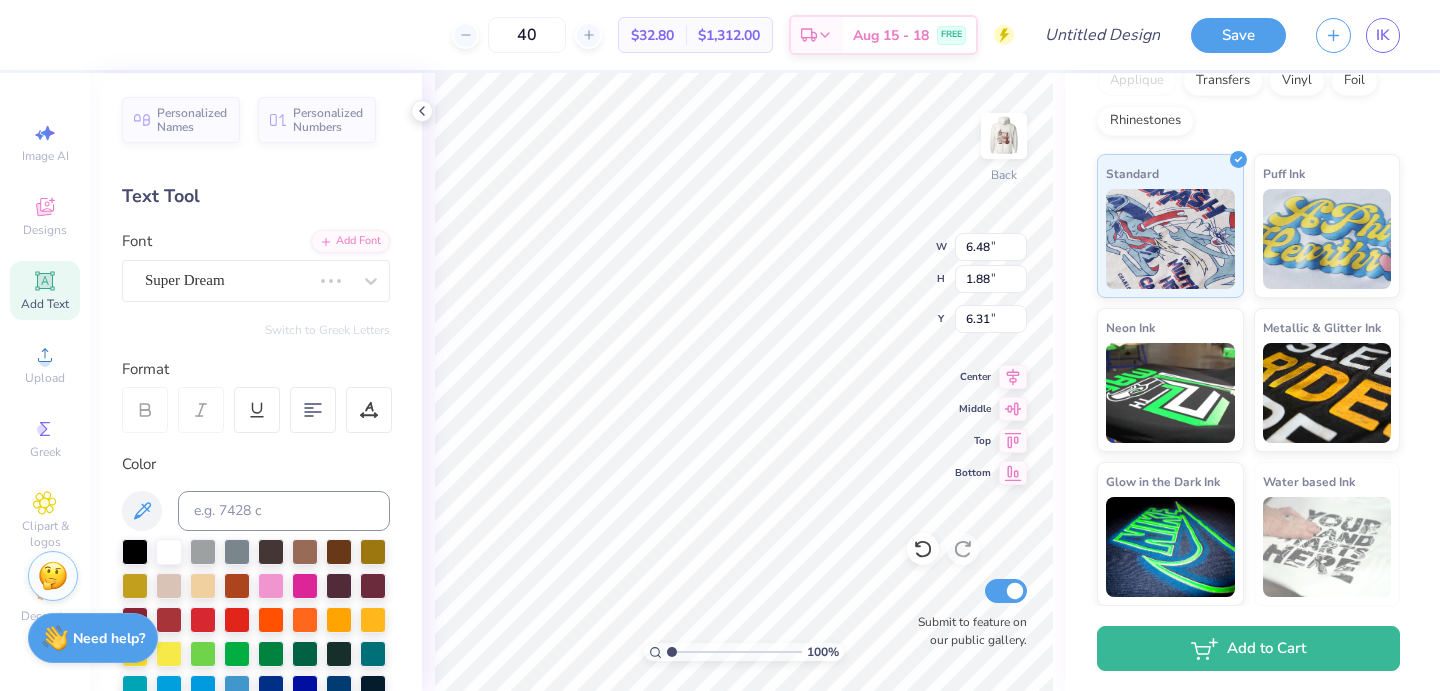 type on "5.89" 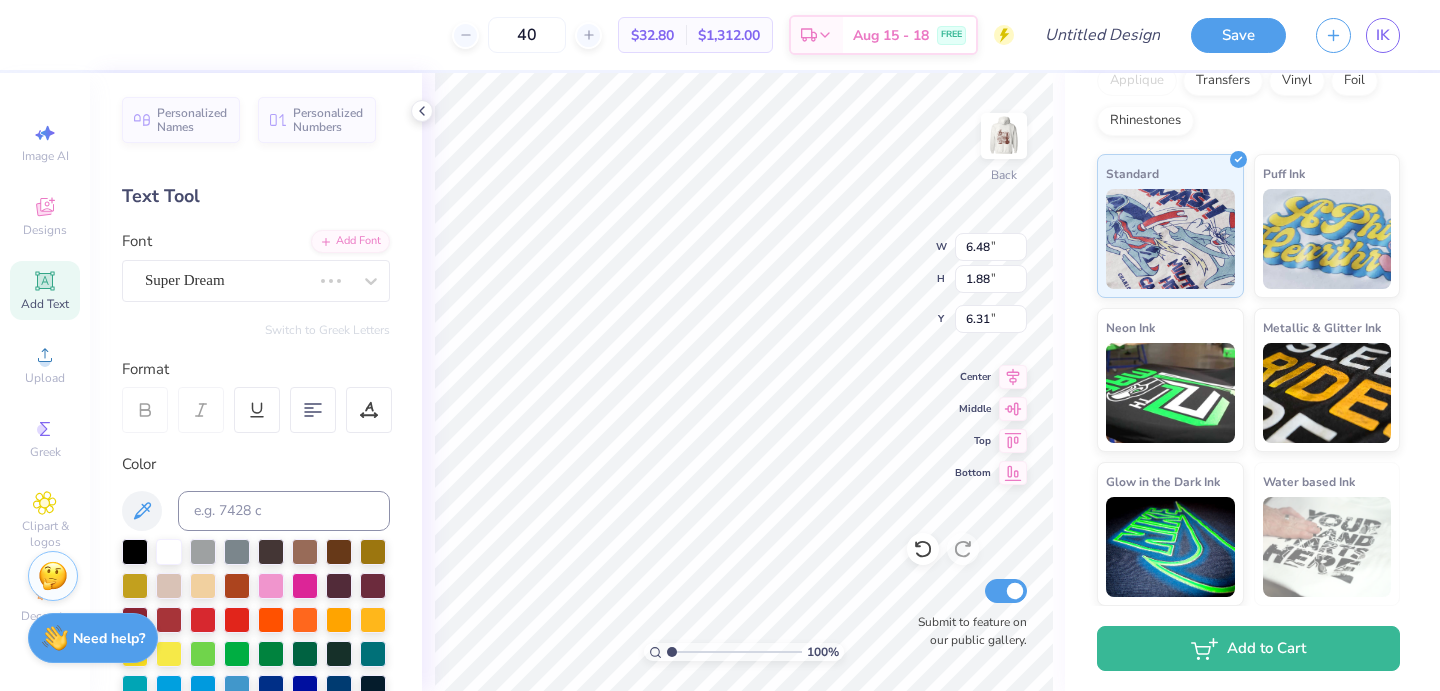 type on "6.33" 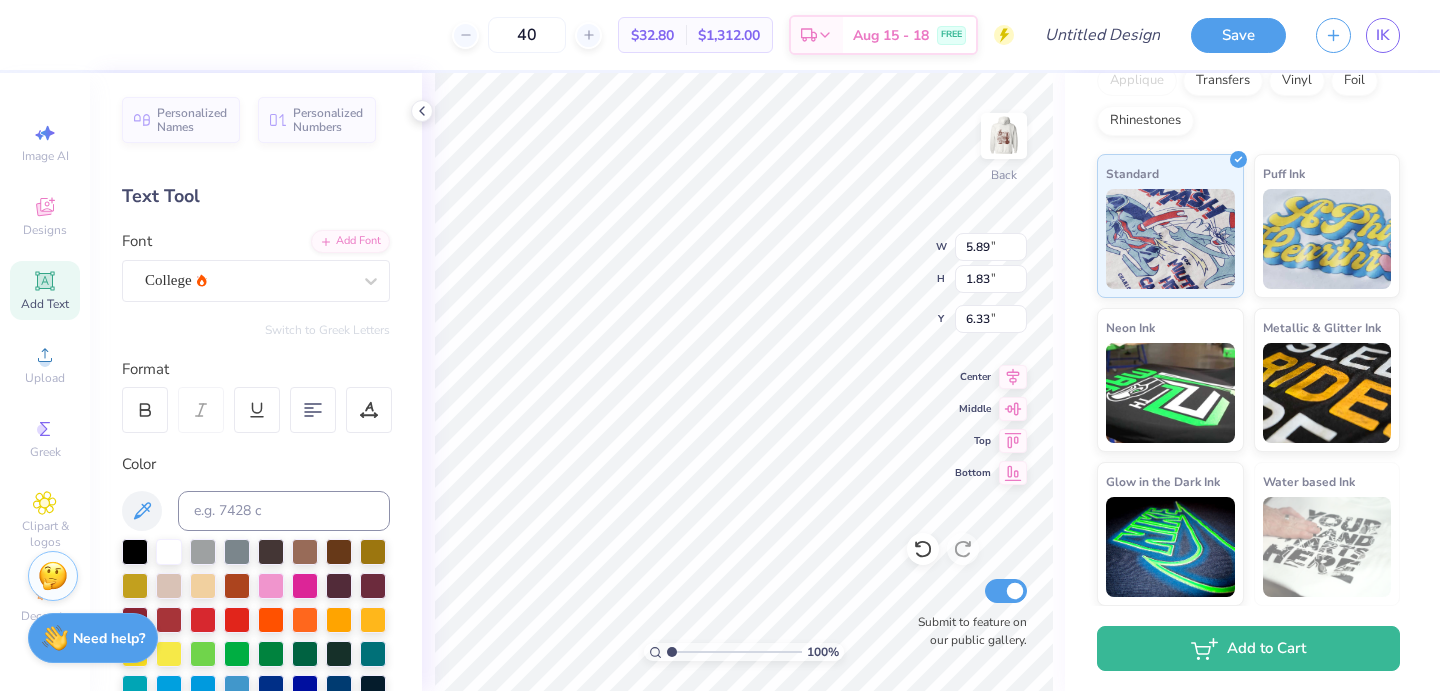 type 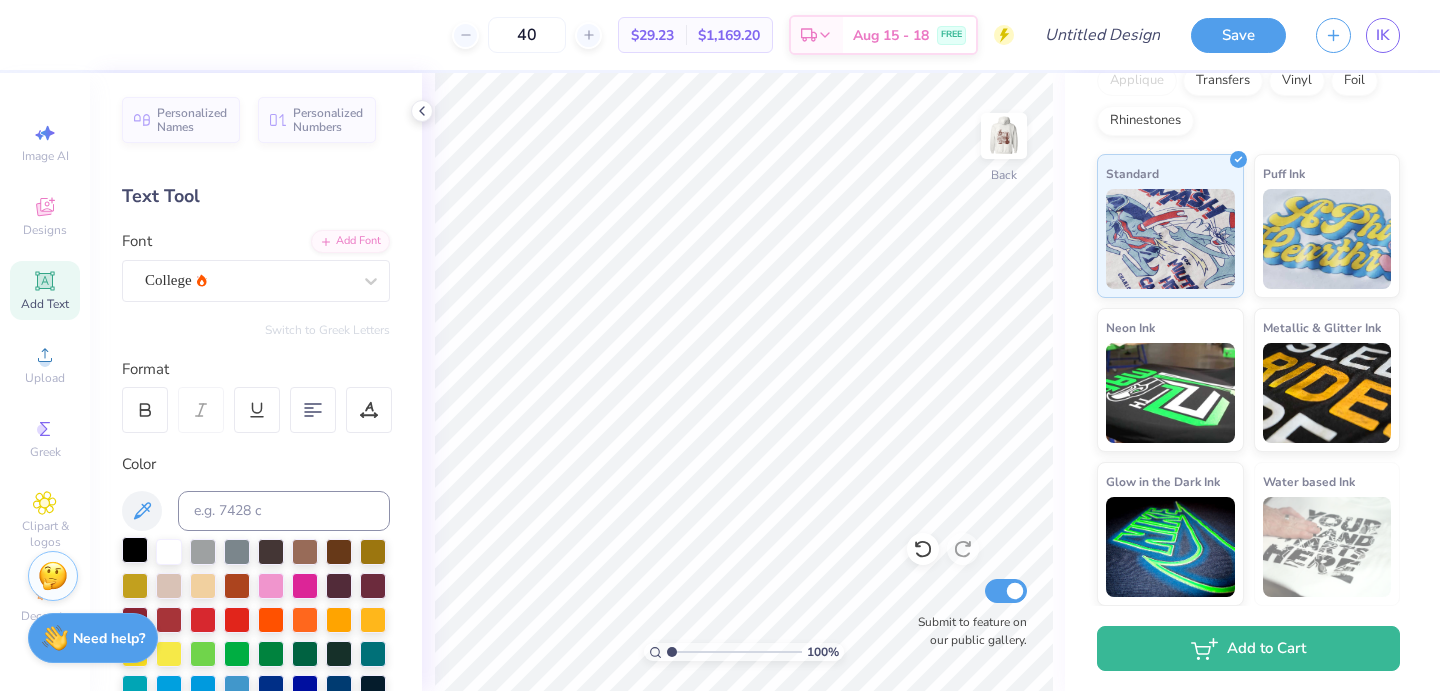 click at bounding box center (135, 550) 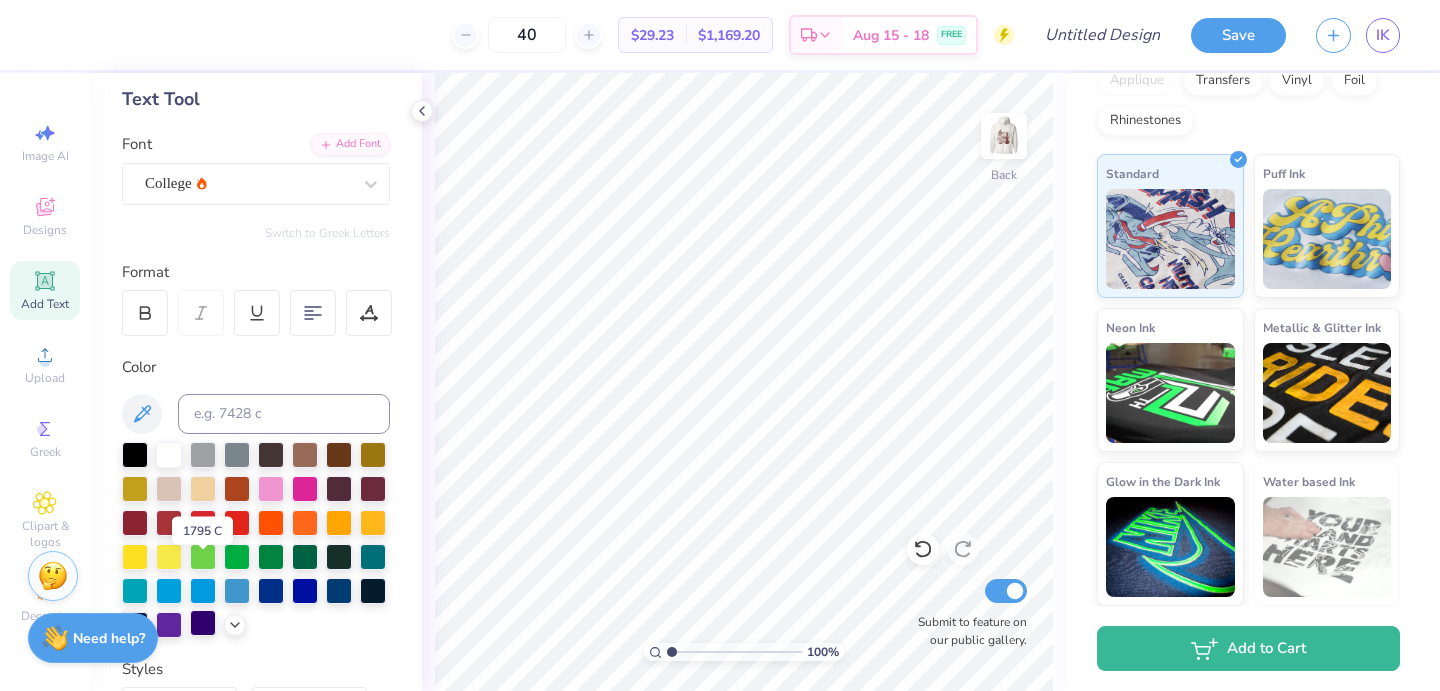scroll, scrollTop: 135, scrollLeft: 0, axis: vertical 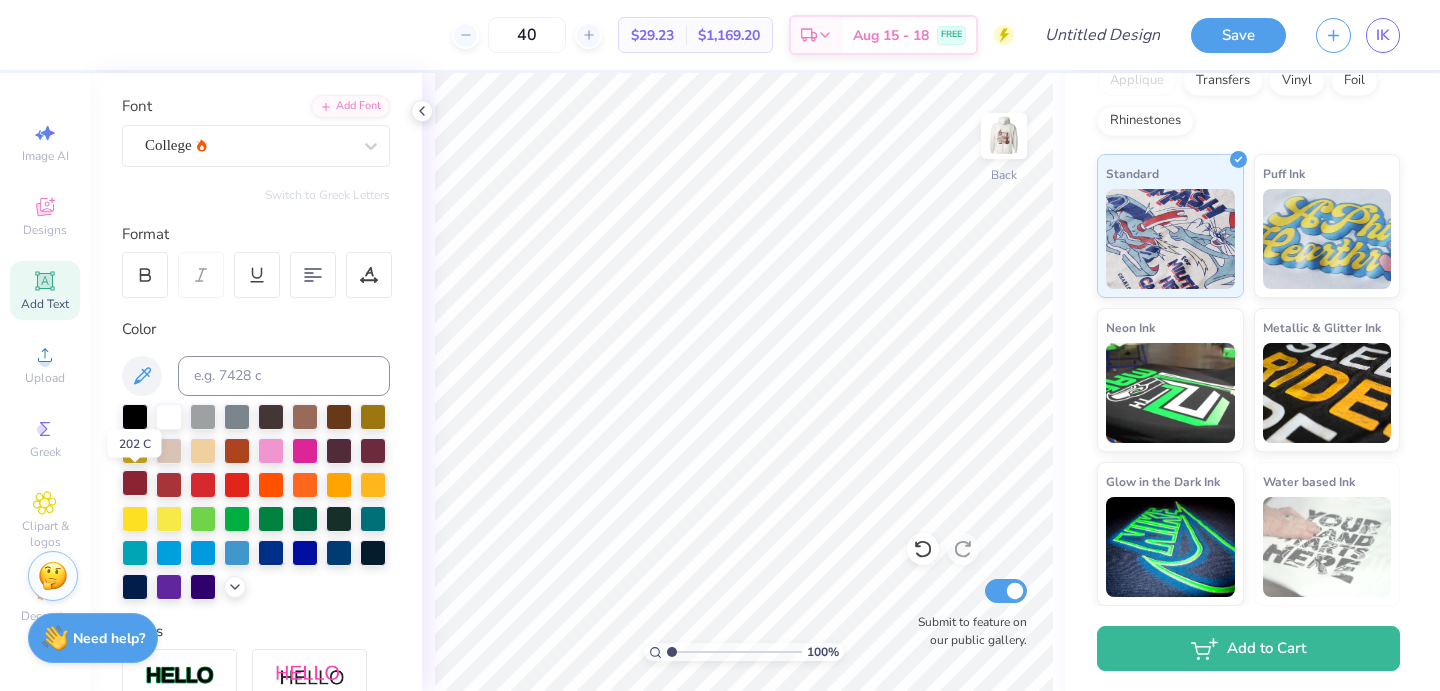 click at bounding box center (135, 483) 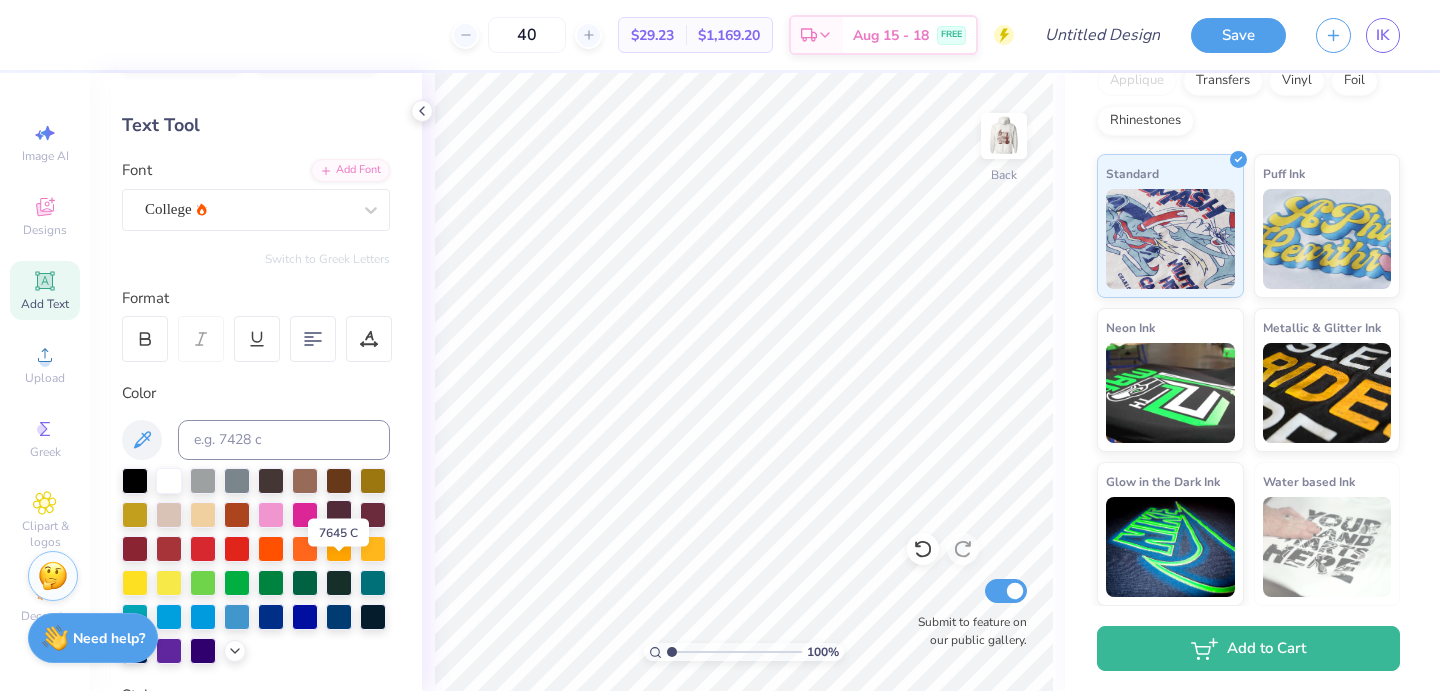 scroll, scrollTop: 0, scrollLeft: 0, axis: both 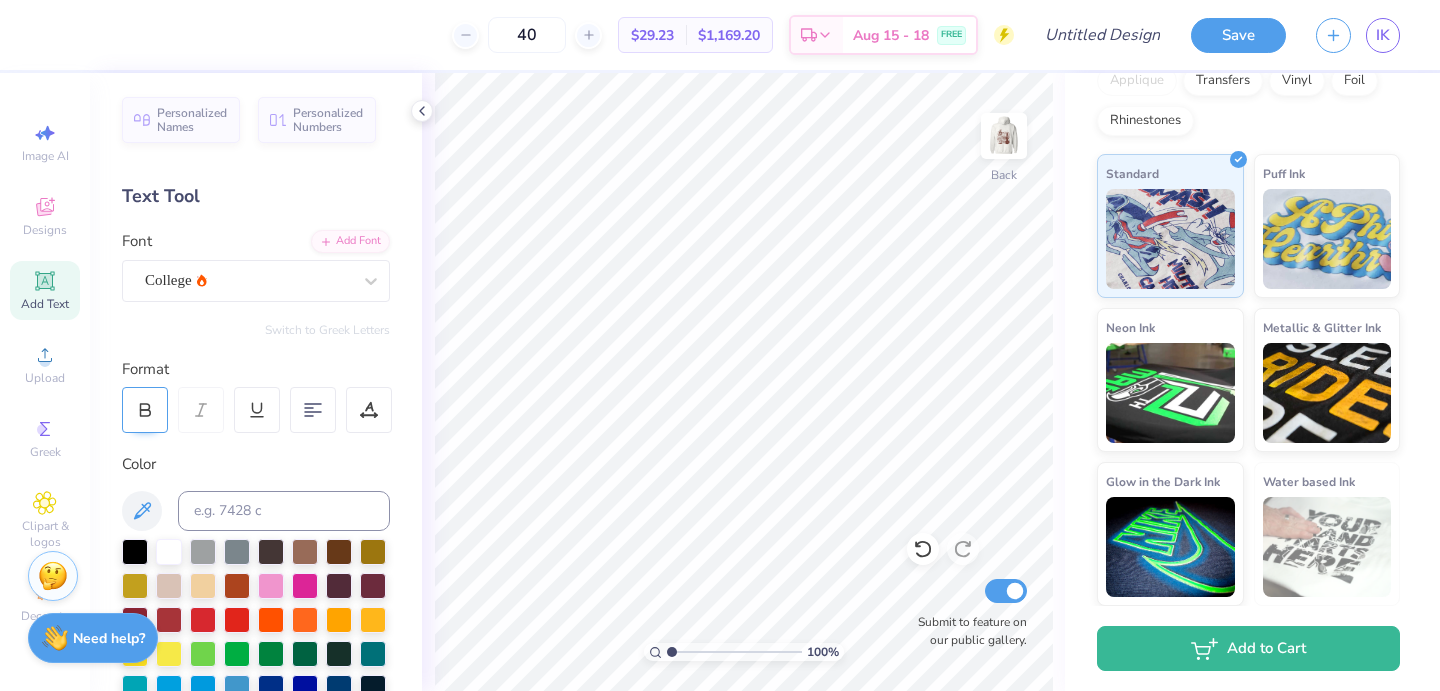 click 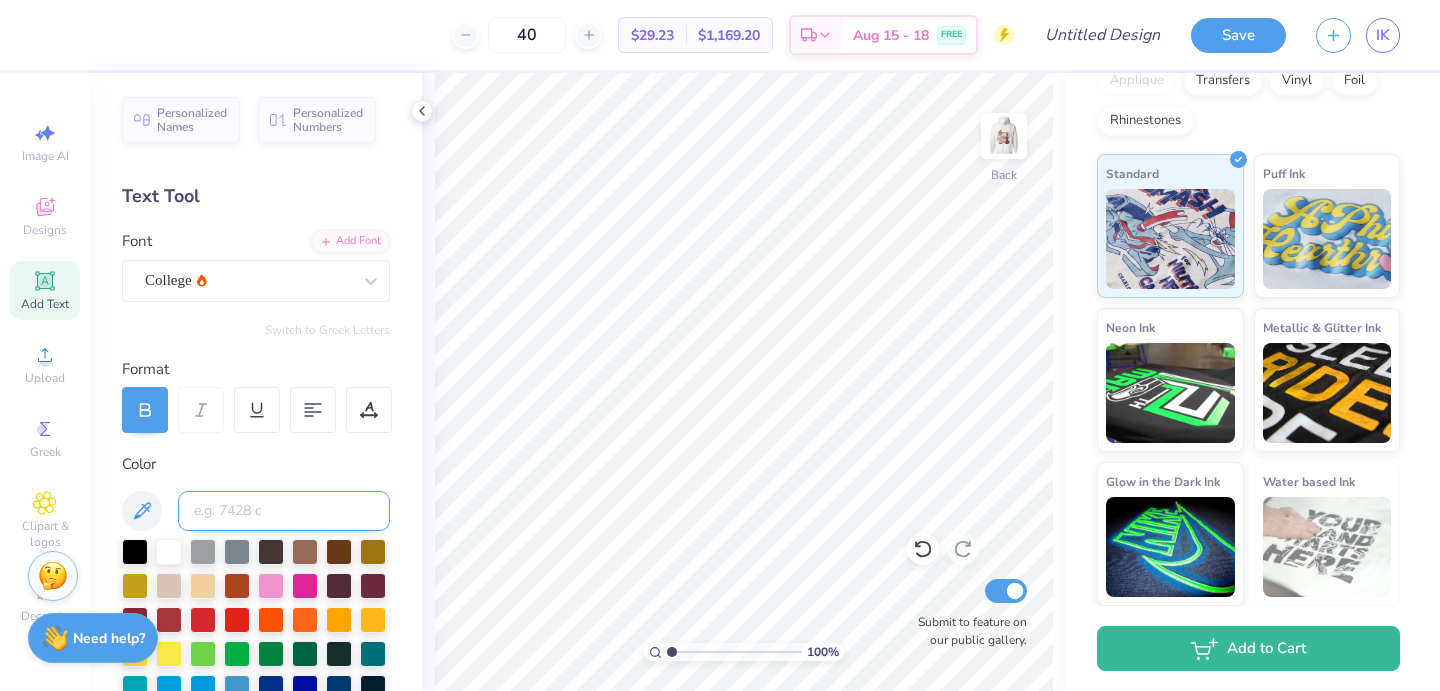 click at bounding box center [284, 511] 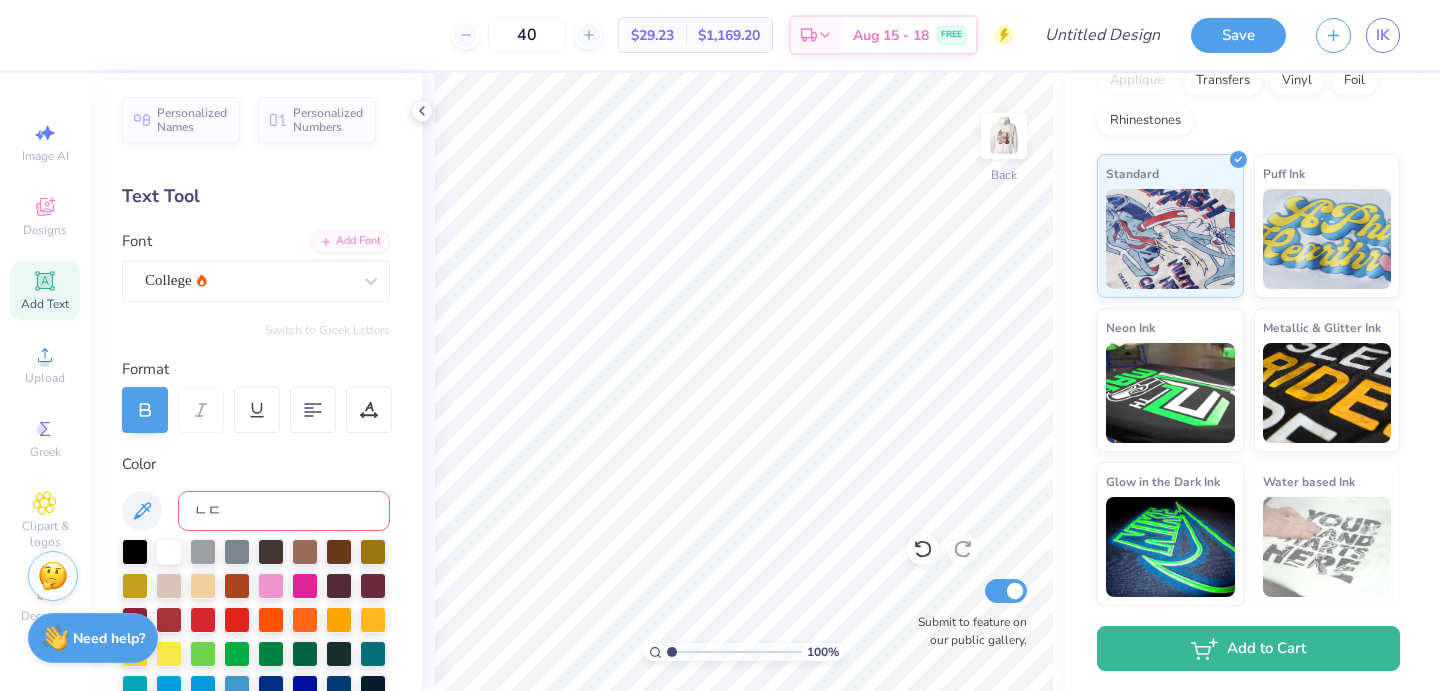 type on "ㄴ" 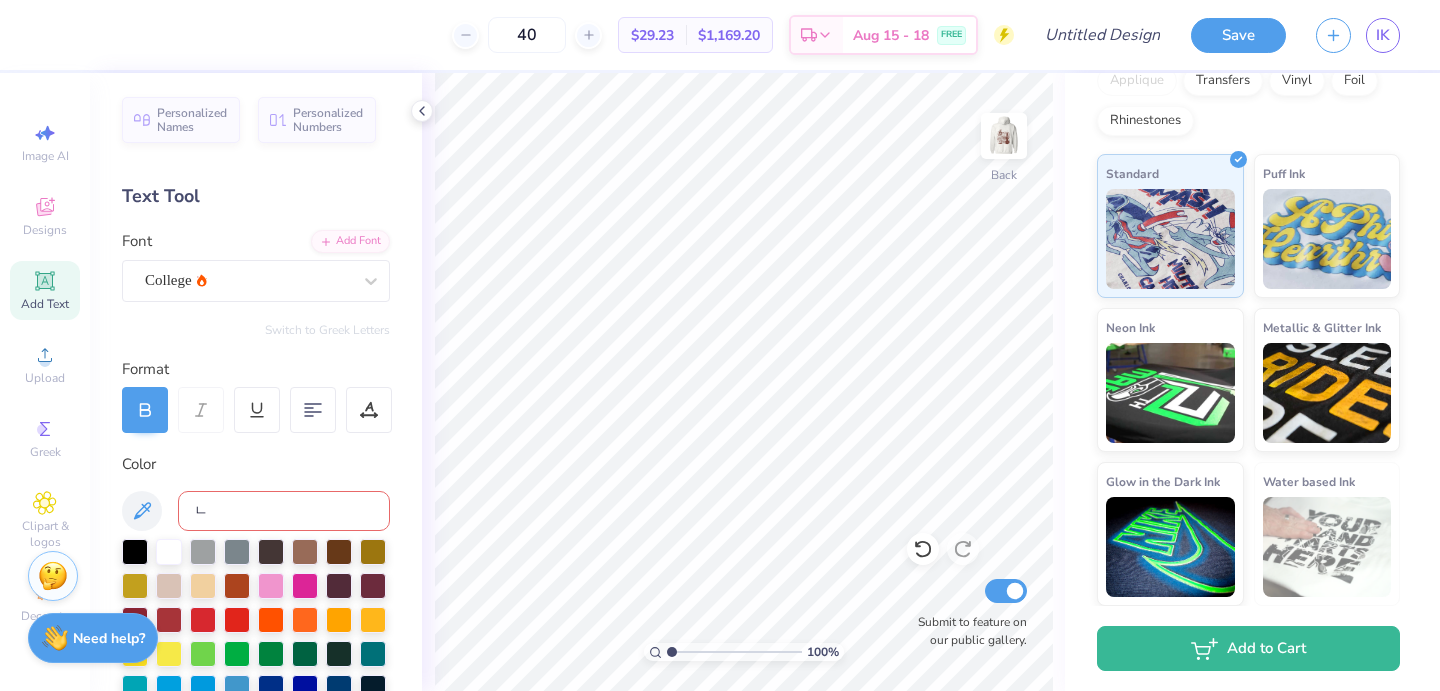 type 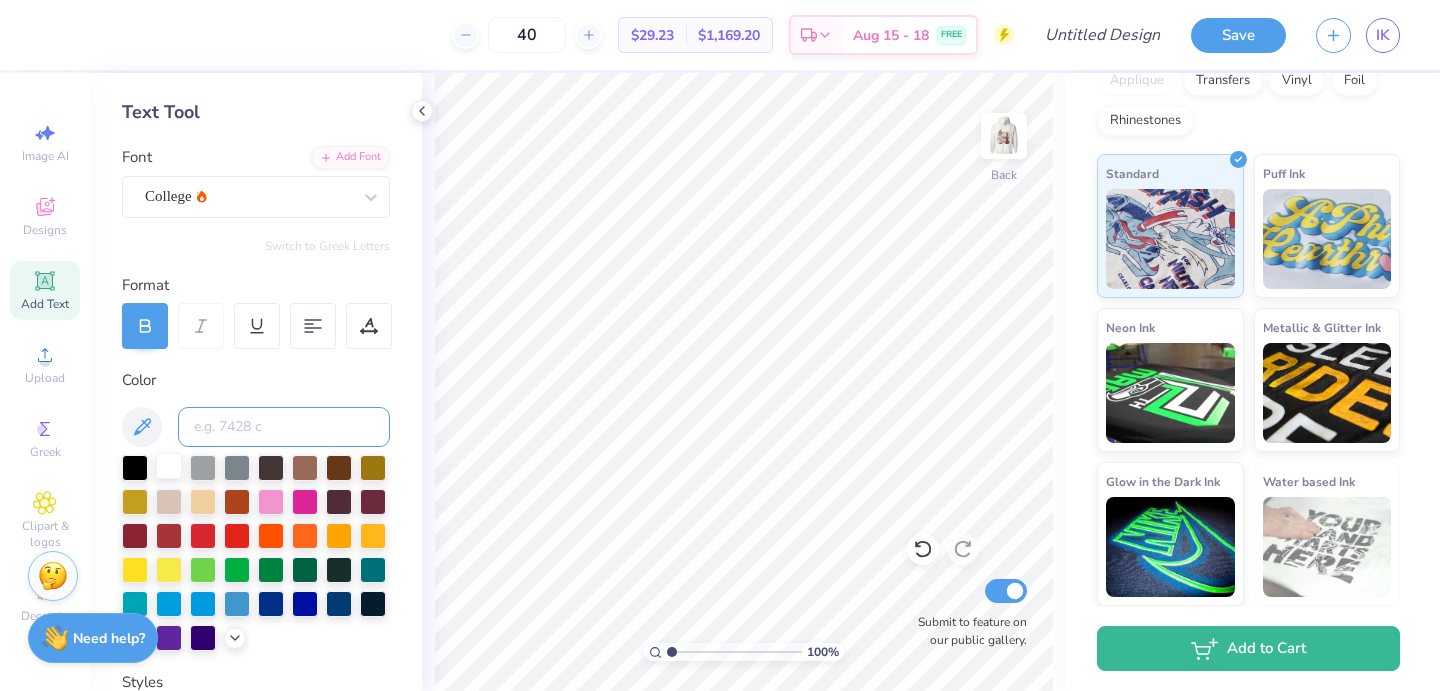 scroll, scrollTop: 109, scrollLeft: 0, axis: vertical 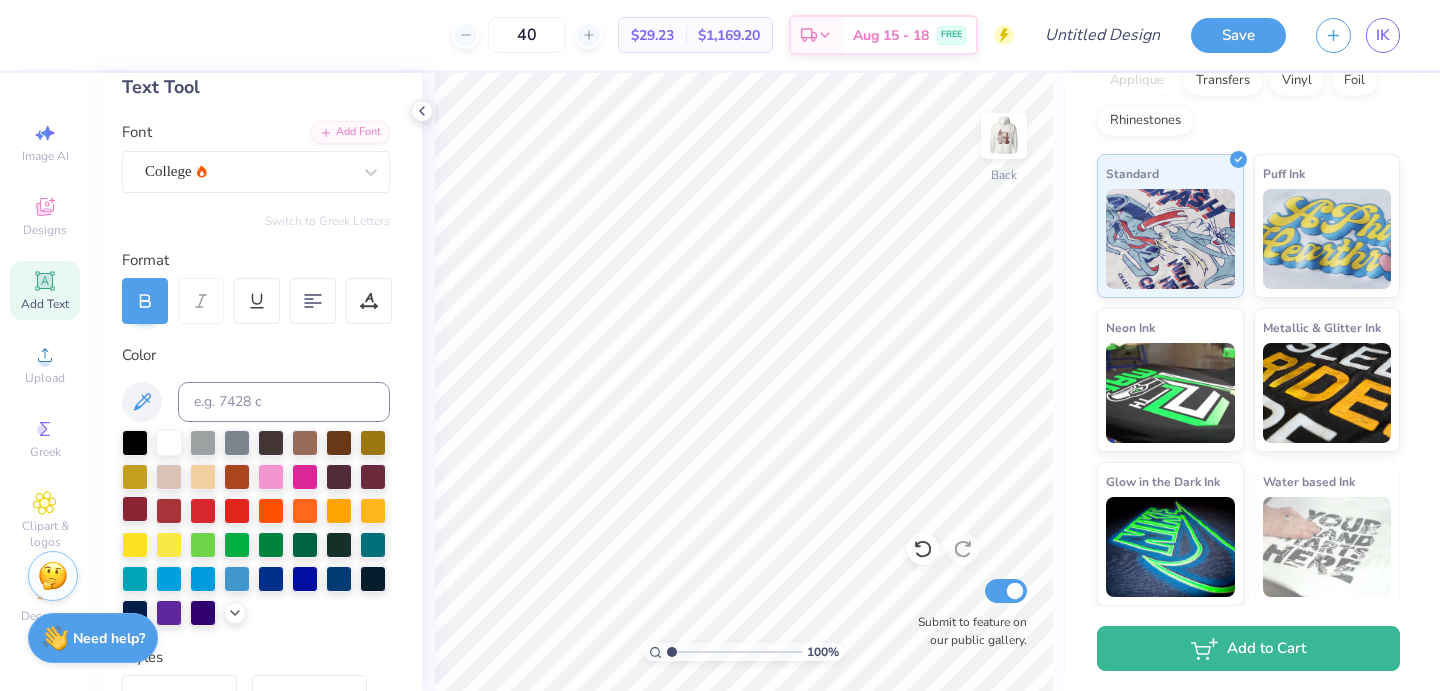 click at bounding box center [135, 509] 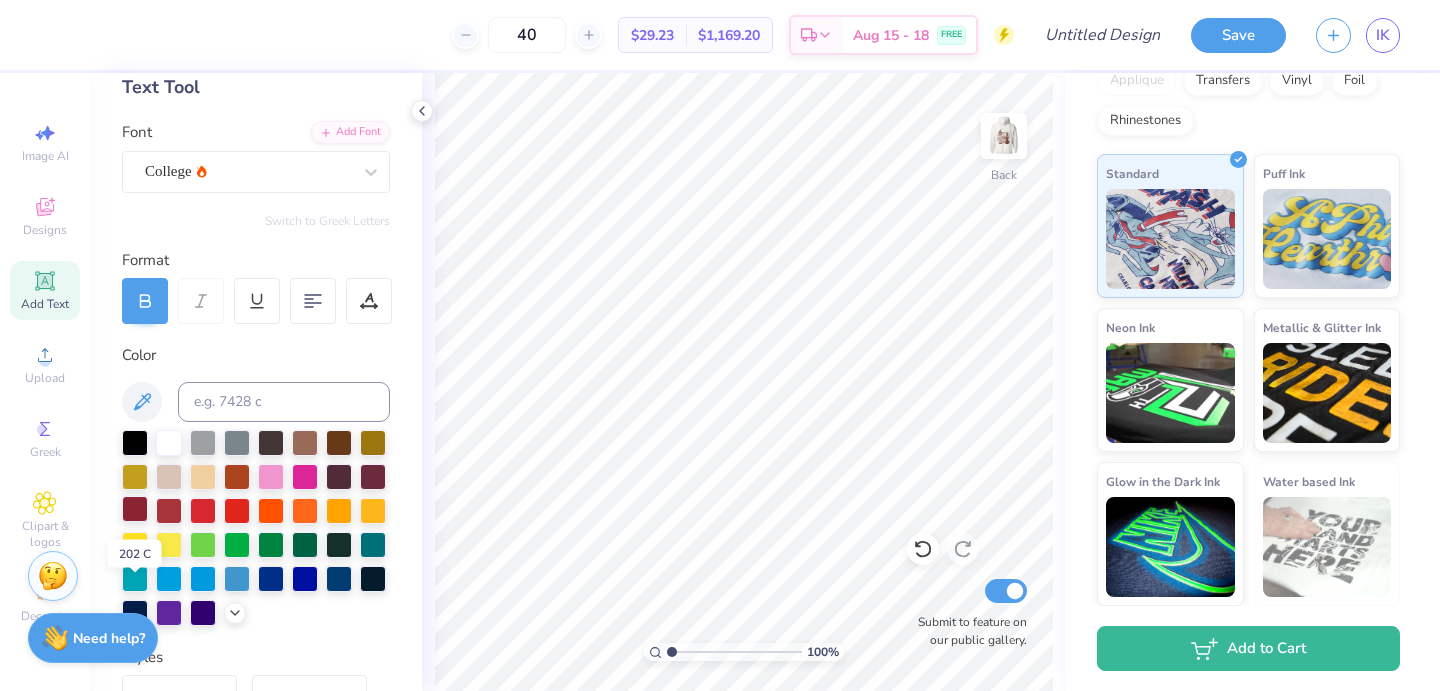 scroll, scrollTop: 0, scrollLeft: 0, axis: both 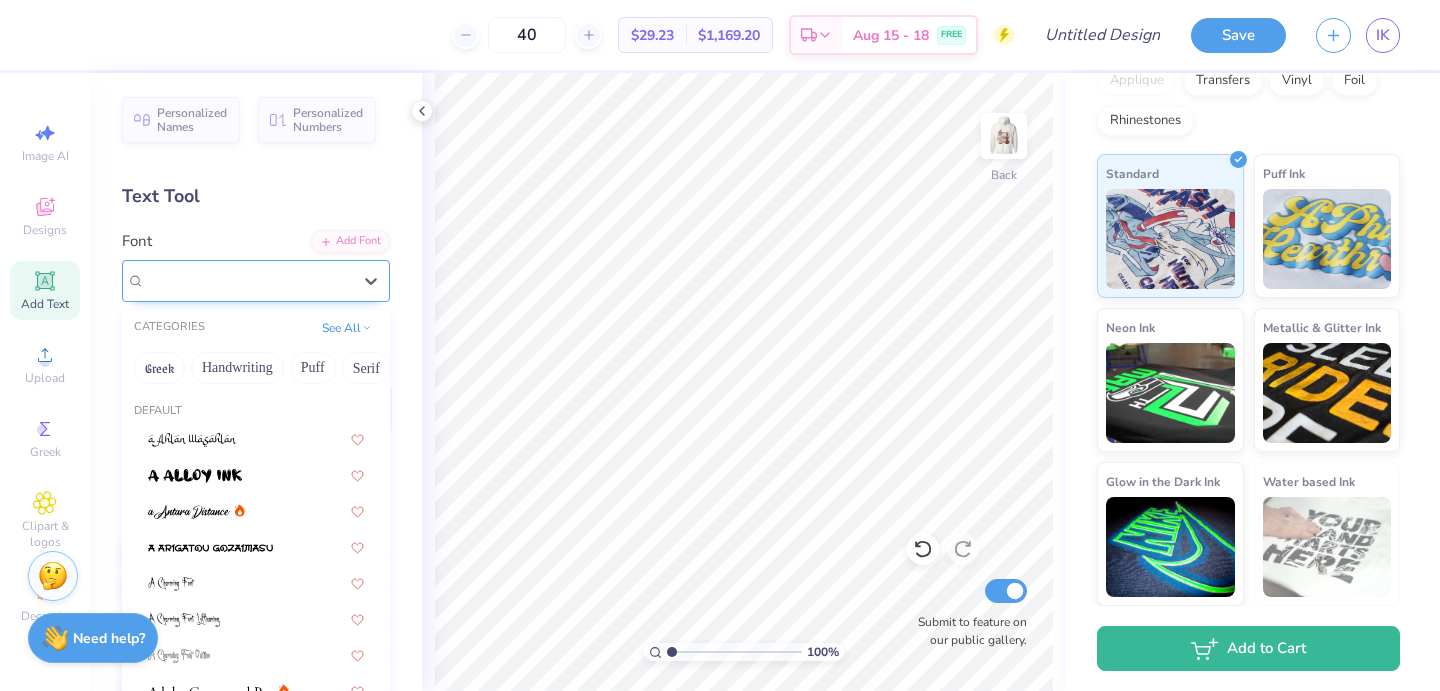 click on "College" at bounding box center [248, 280] 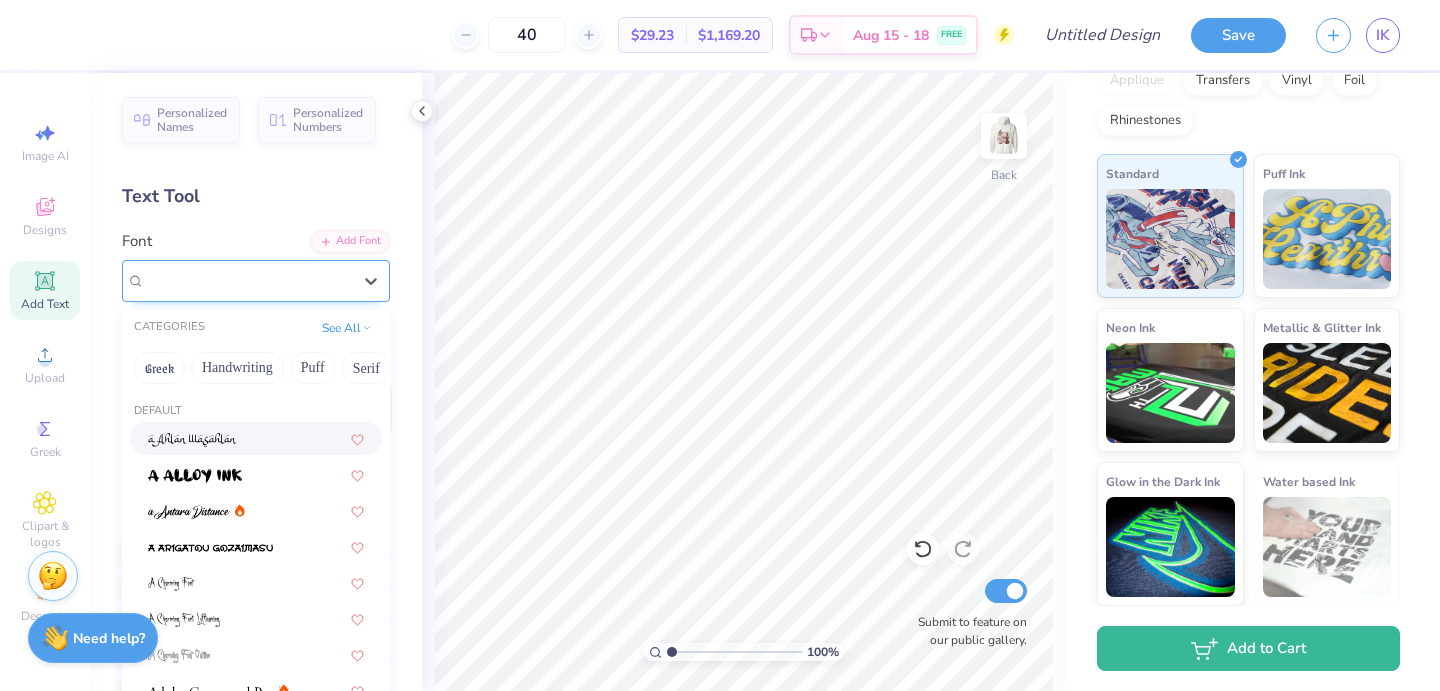 click on "College" at bounding box center [248, 280] 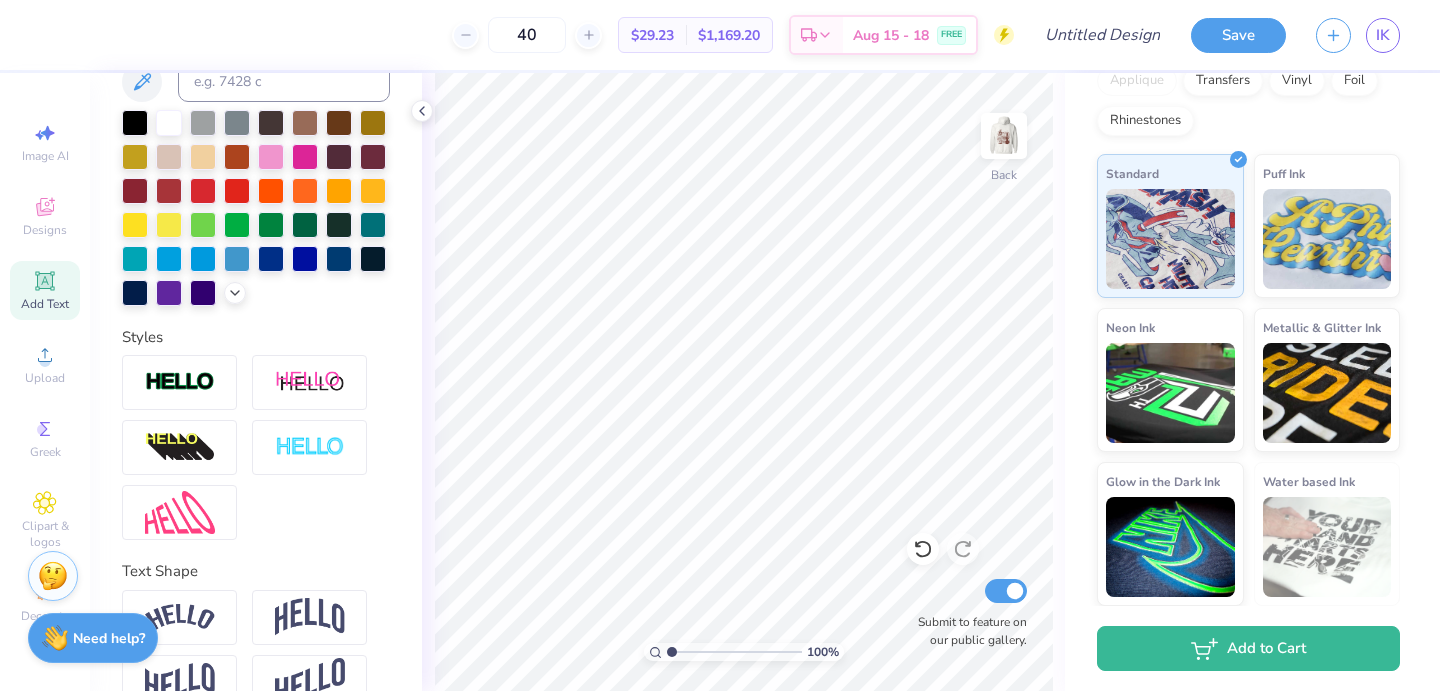 scroll, scrollTop: 471, scrollLeft: 0, axis: vertical 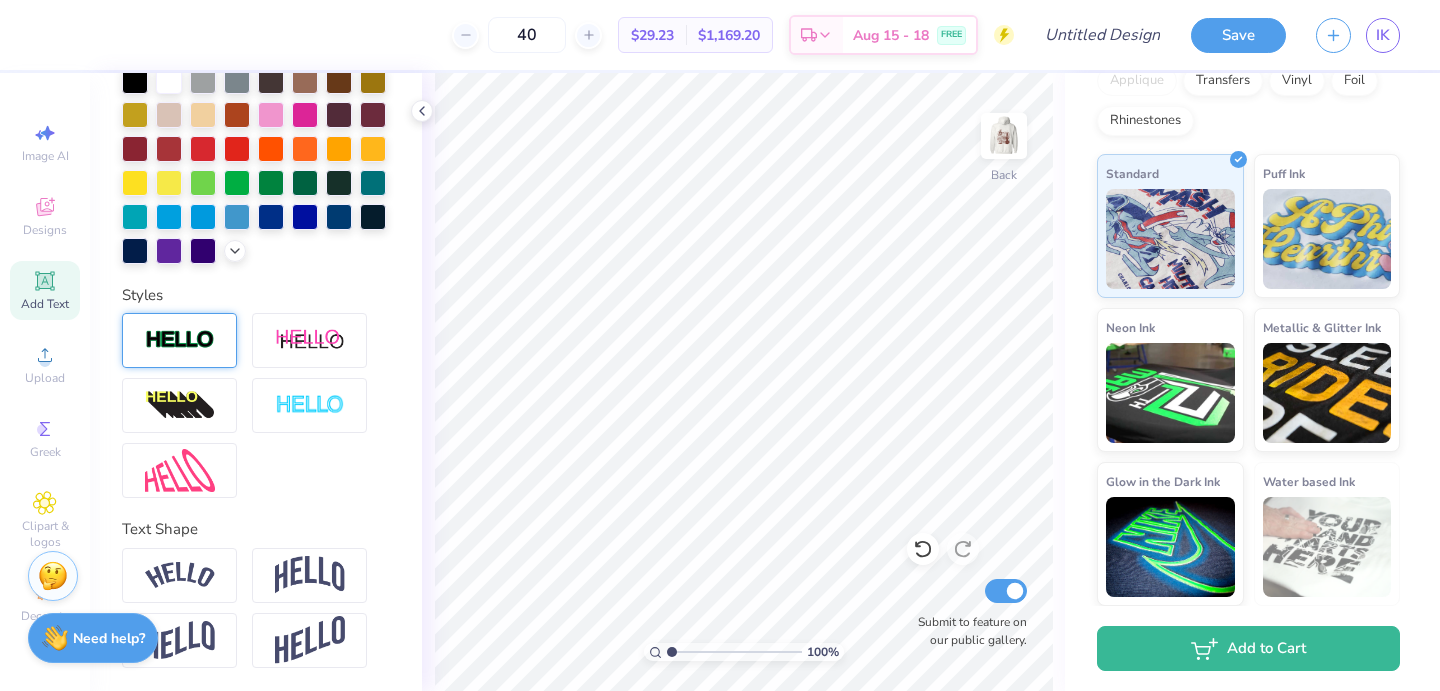 click at bounding box center [180, 340] 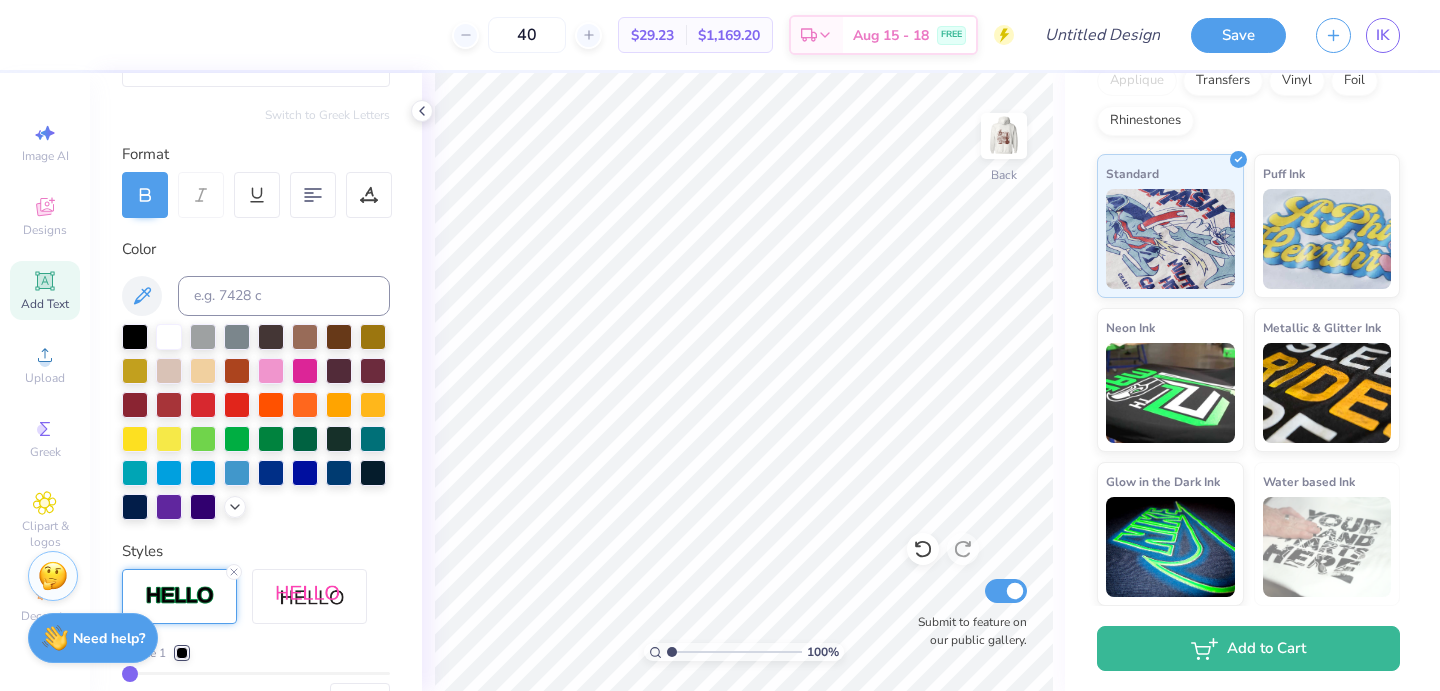 scroll, scrollTop: 137, scrollLeft: 0, axis: vertical 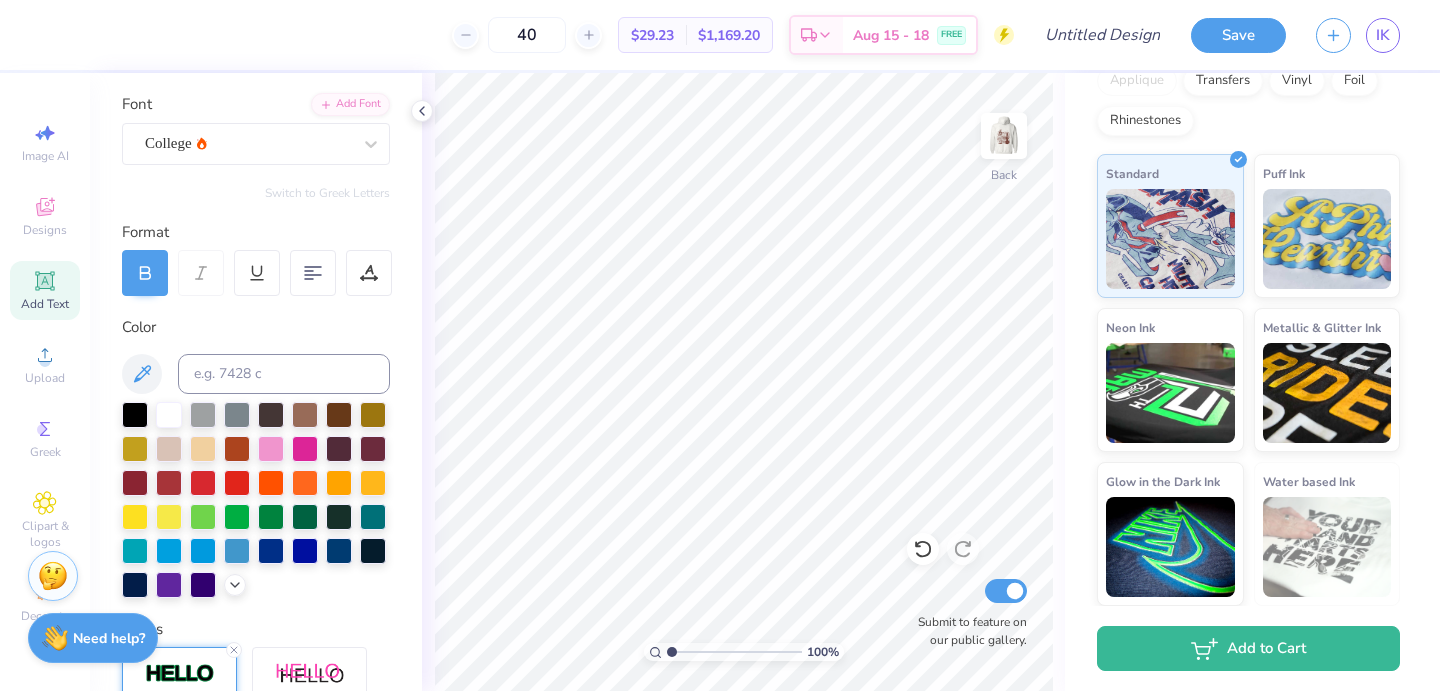 click 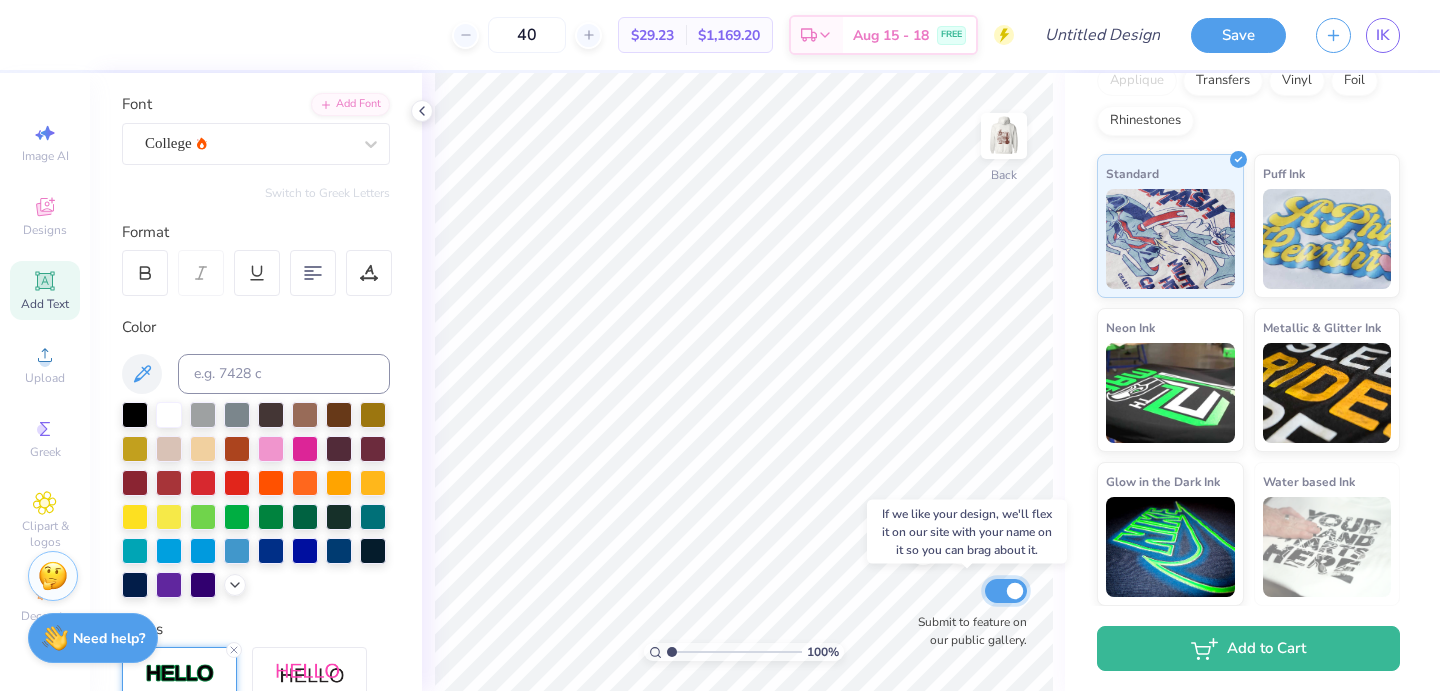 click on "Submit to feature on our public gallery." at bounding box center (1006, 591) 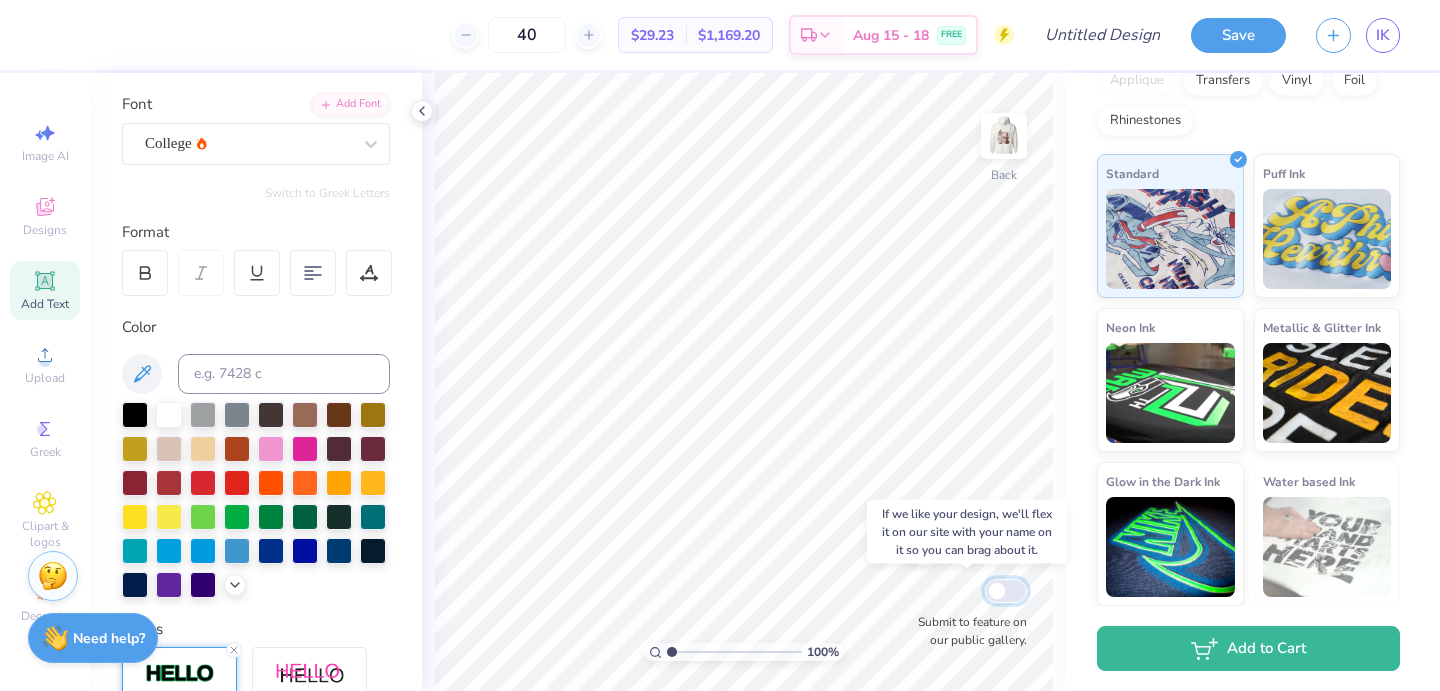 checkbox on "false" 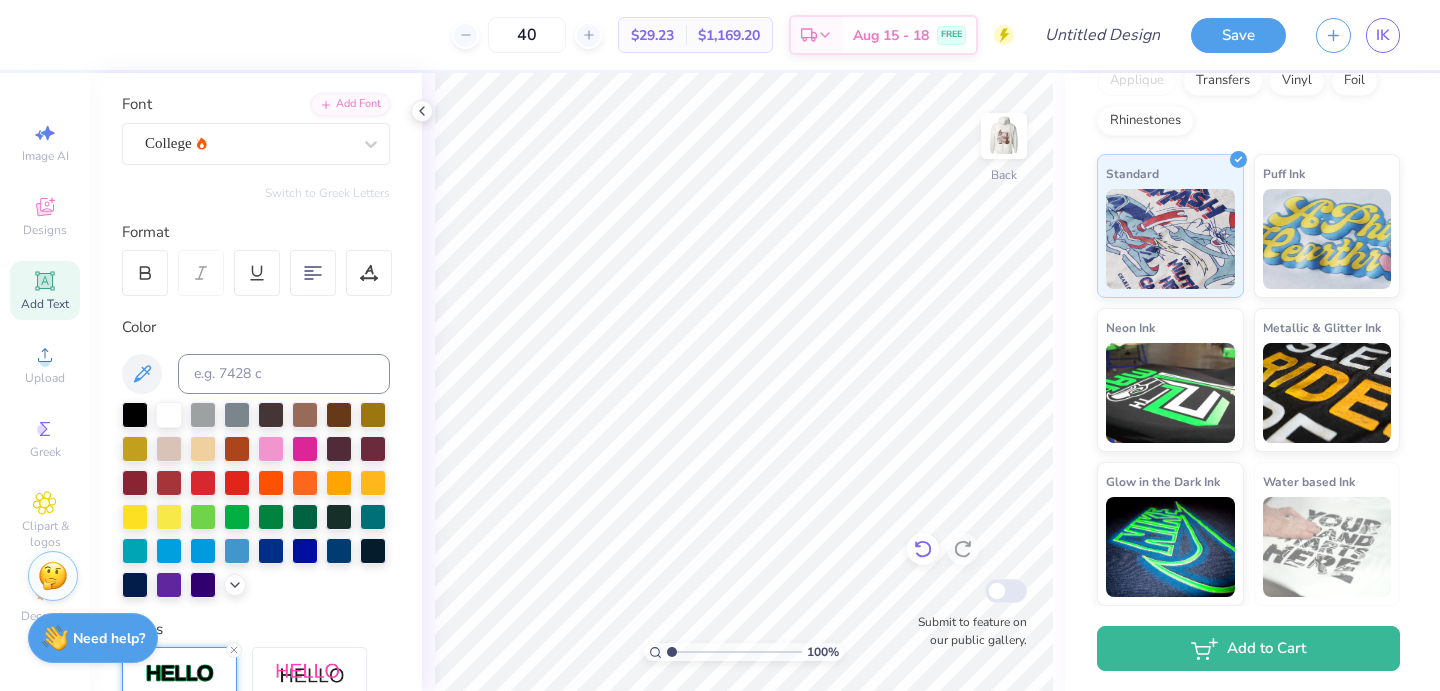 click 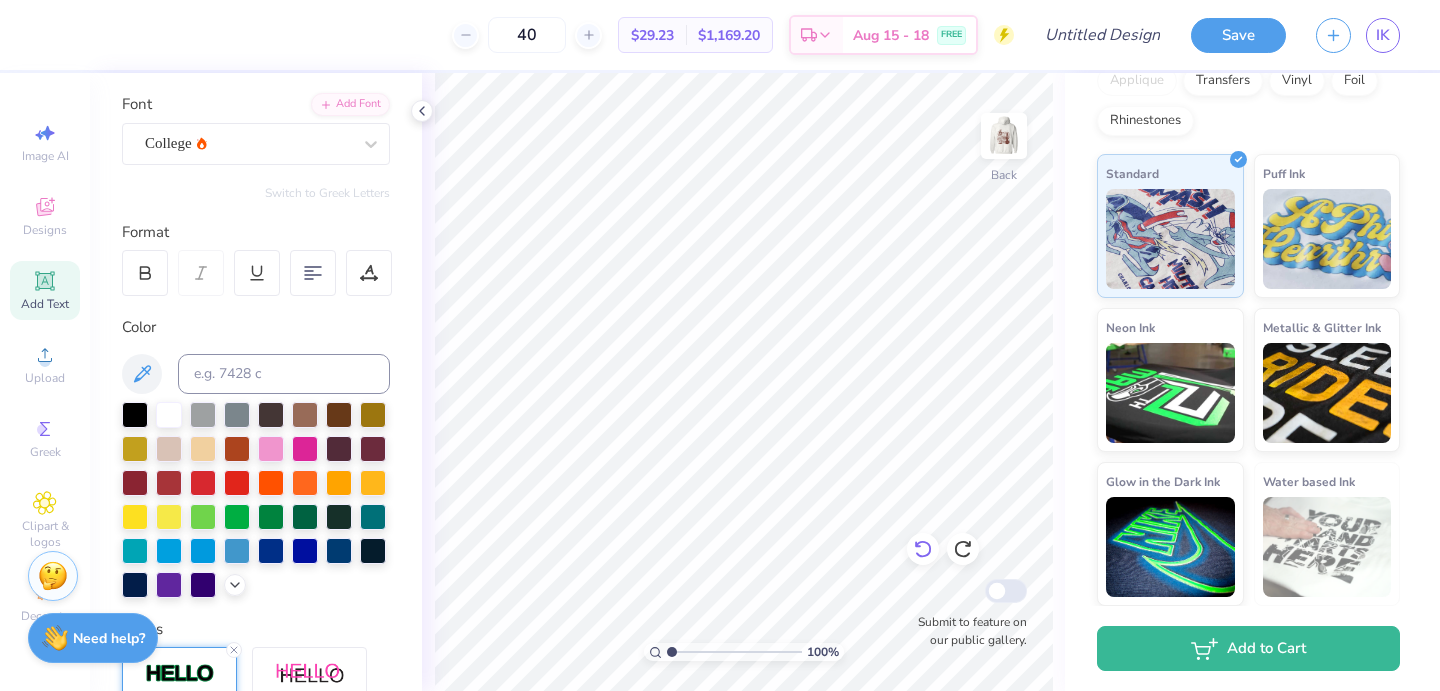 click 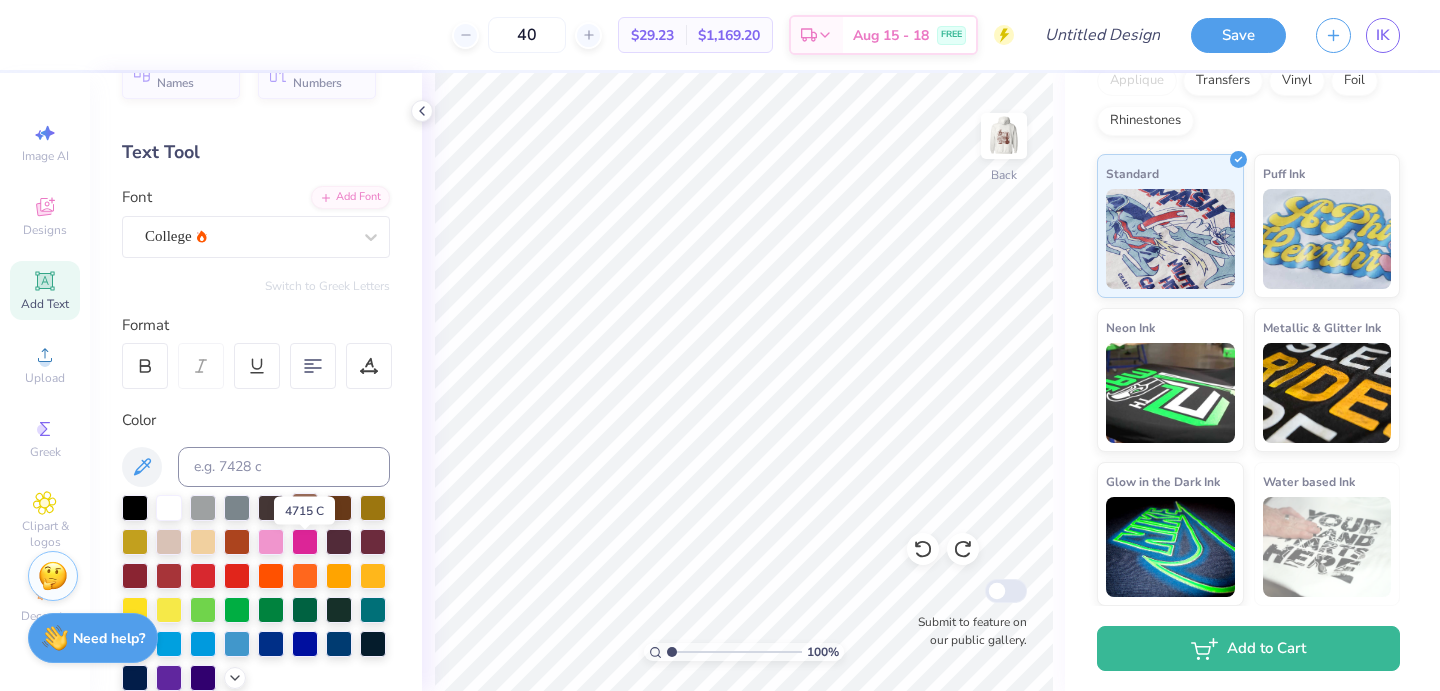 scroll, scrollTop: 0, scrollLeft: 0, axis: both 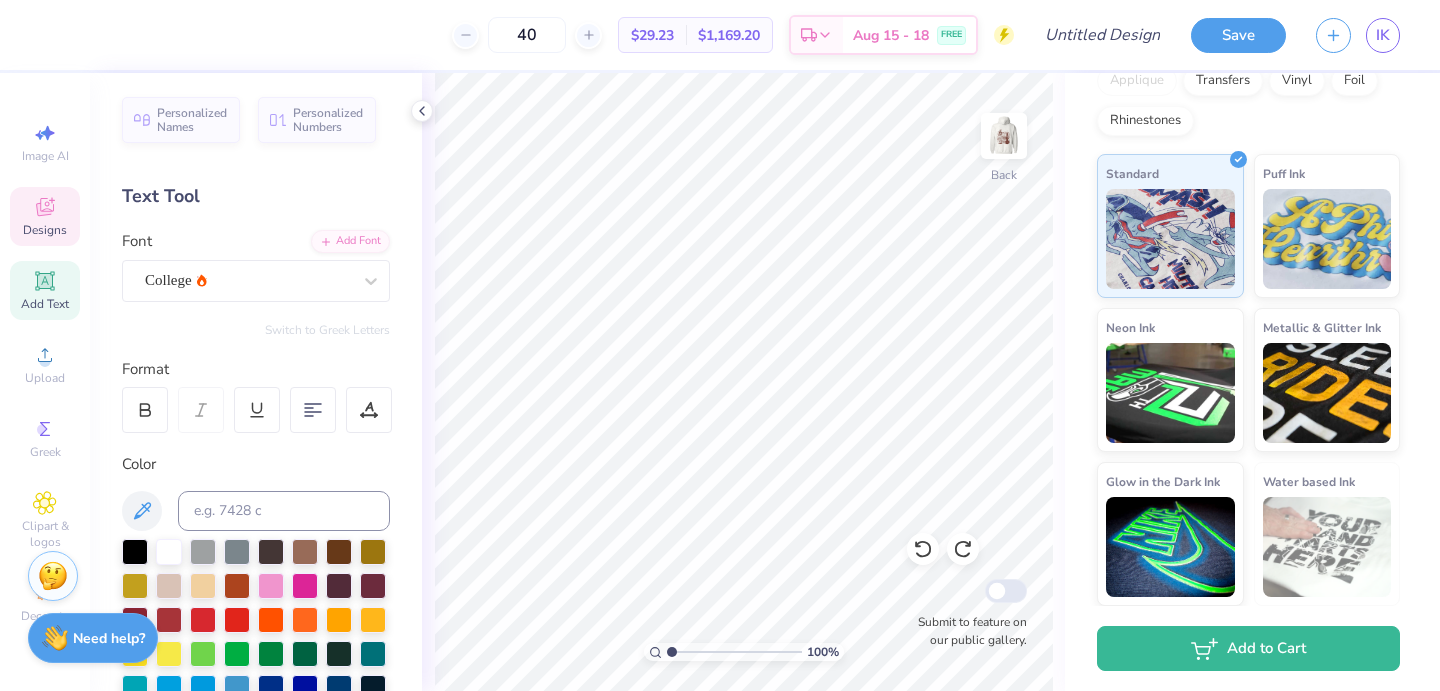 click on "Designs" at bounding box center [45, 230] 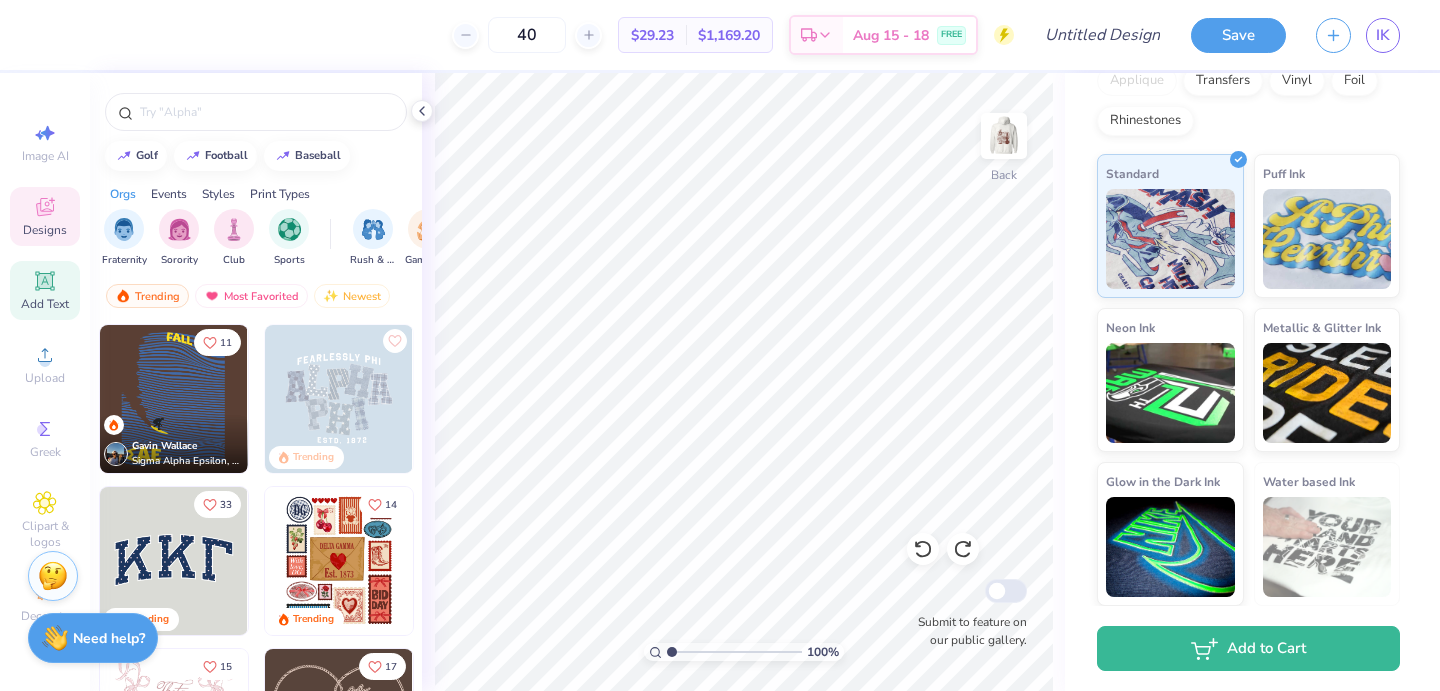 click 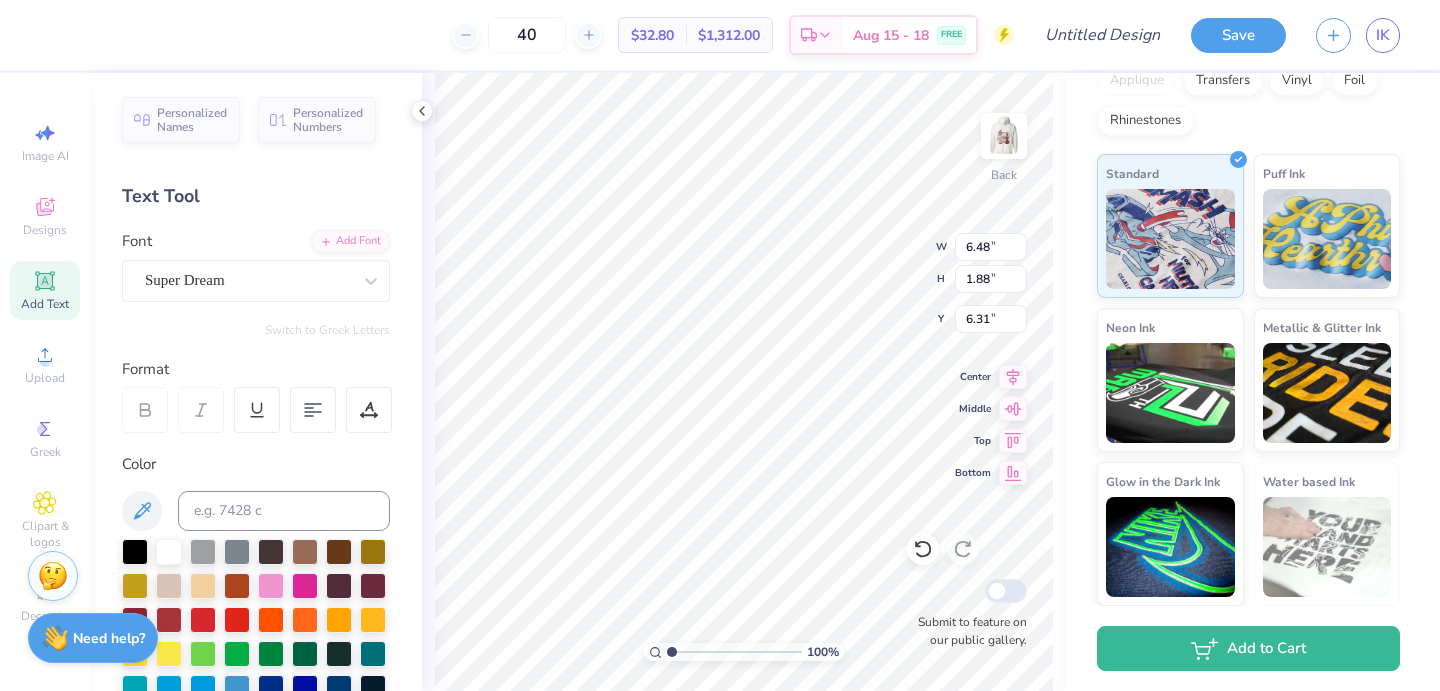 scroll, scrollTop: 0, scrollLeft: 1, axis: horizontal 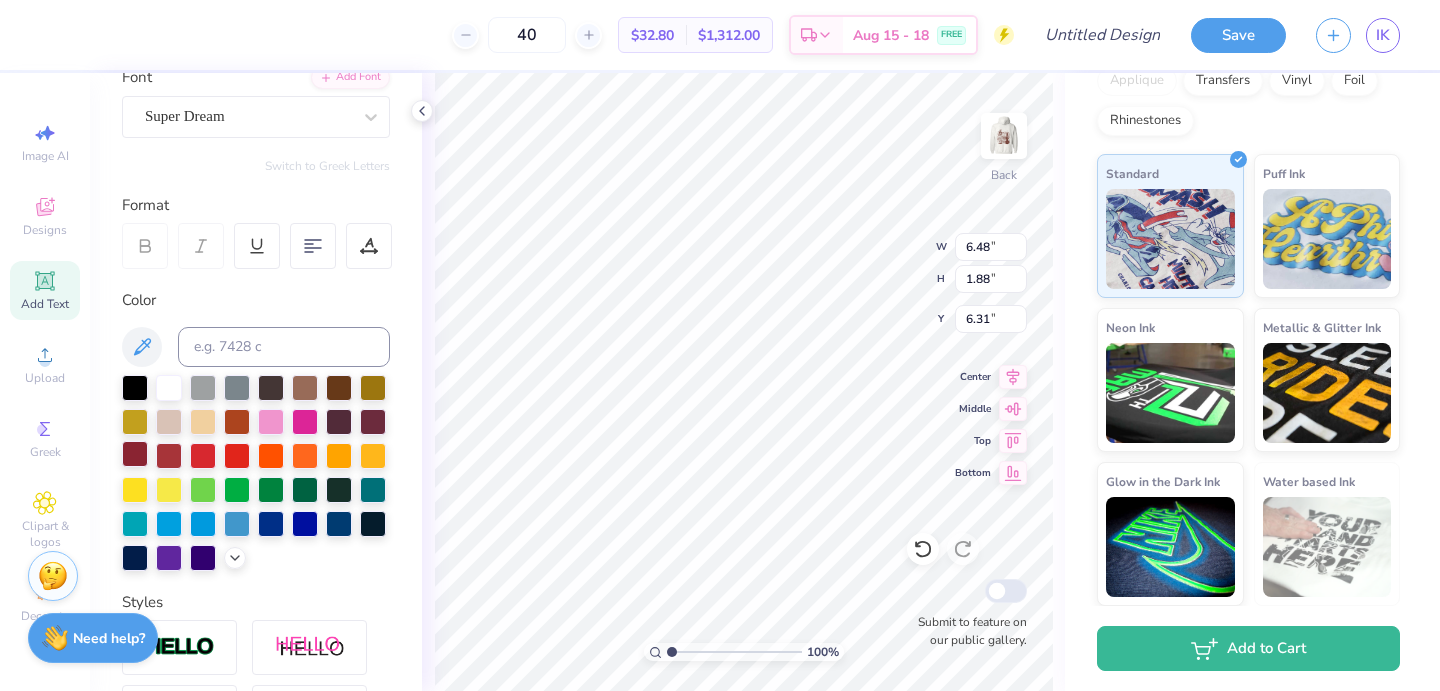 type on "Section K" 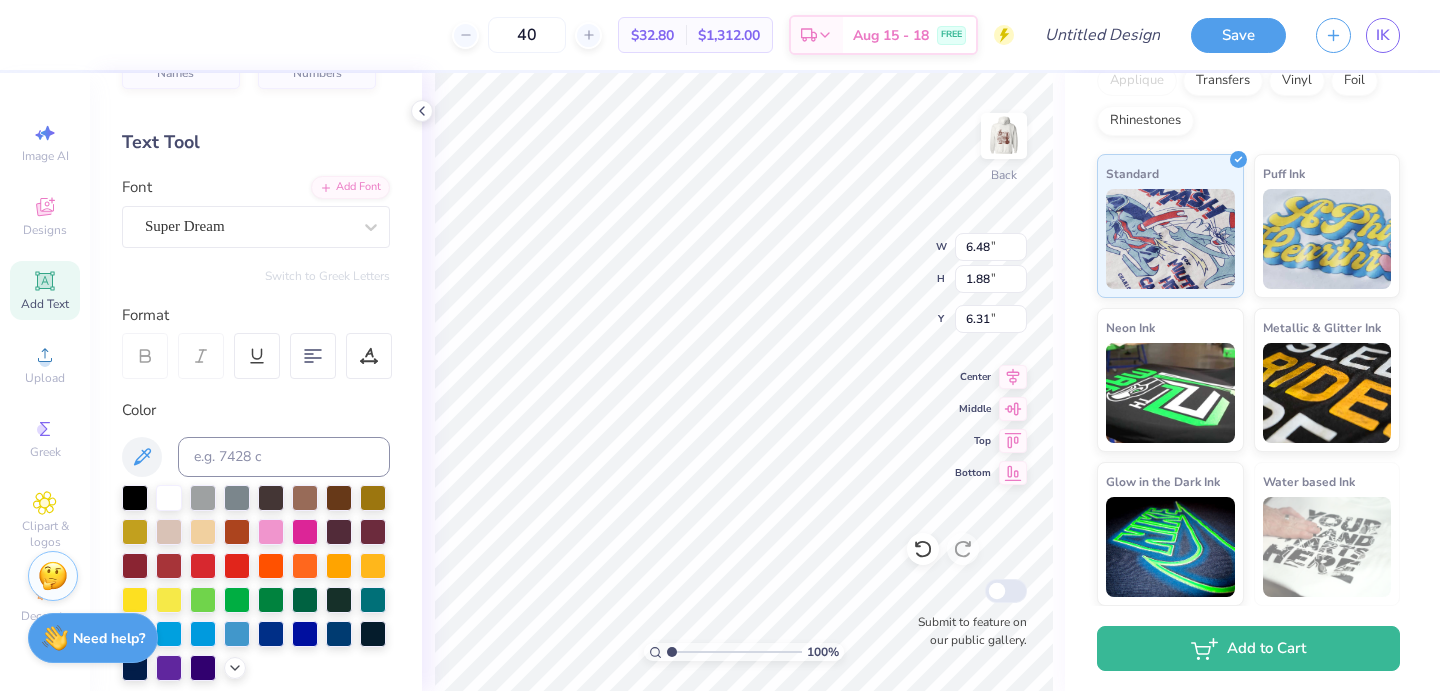 scroll, scrollTop: 27, scrollLeft: 0, axis: vertical 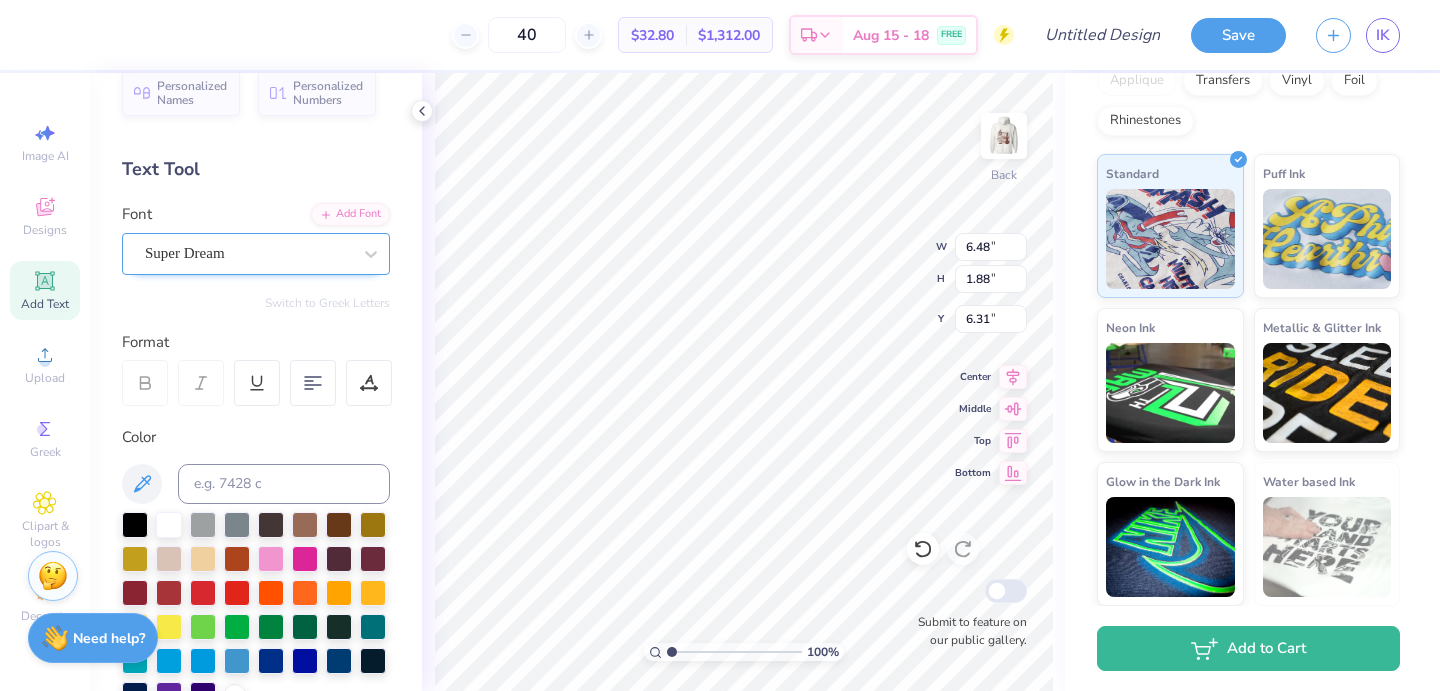 click on "Super Dream" at bounding box center (248, 253) 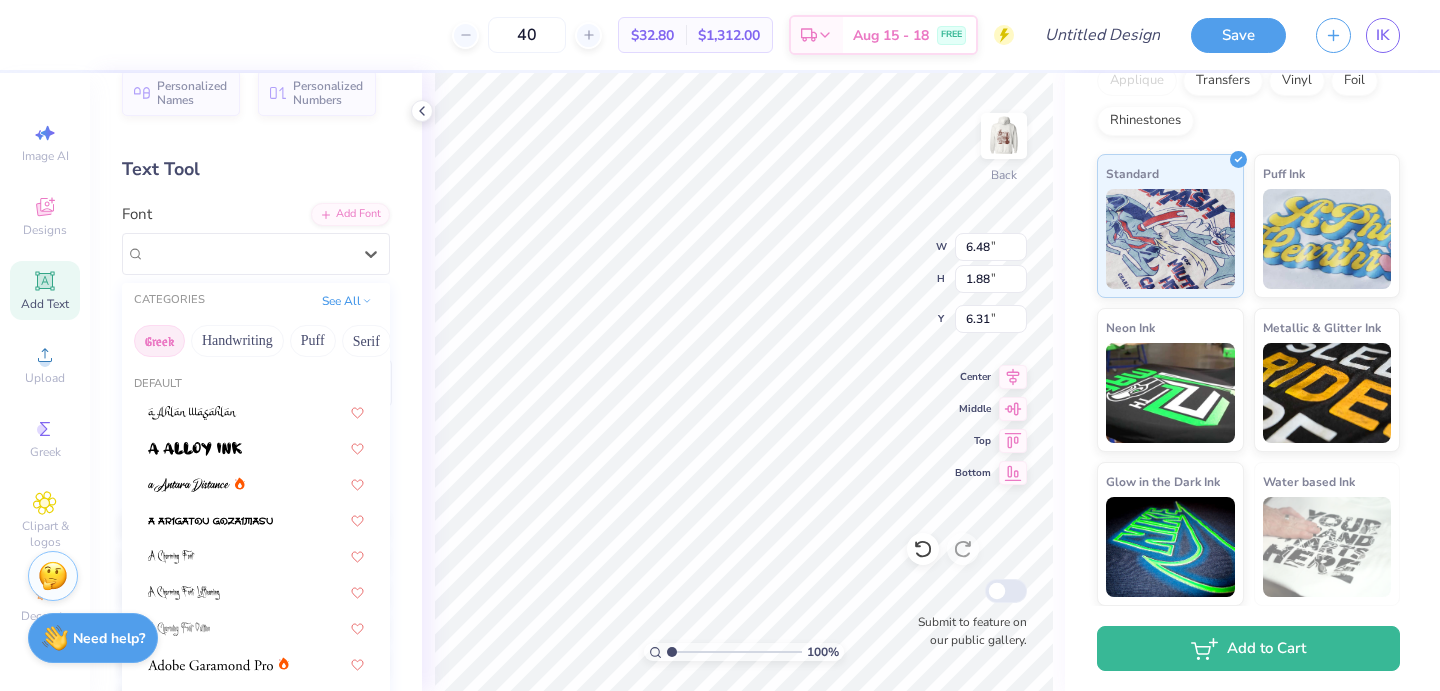 click on "Greek" at bounding box center [159, 341] 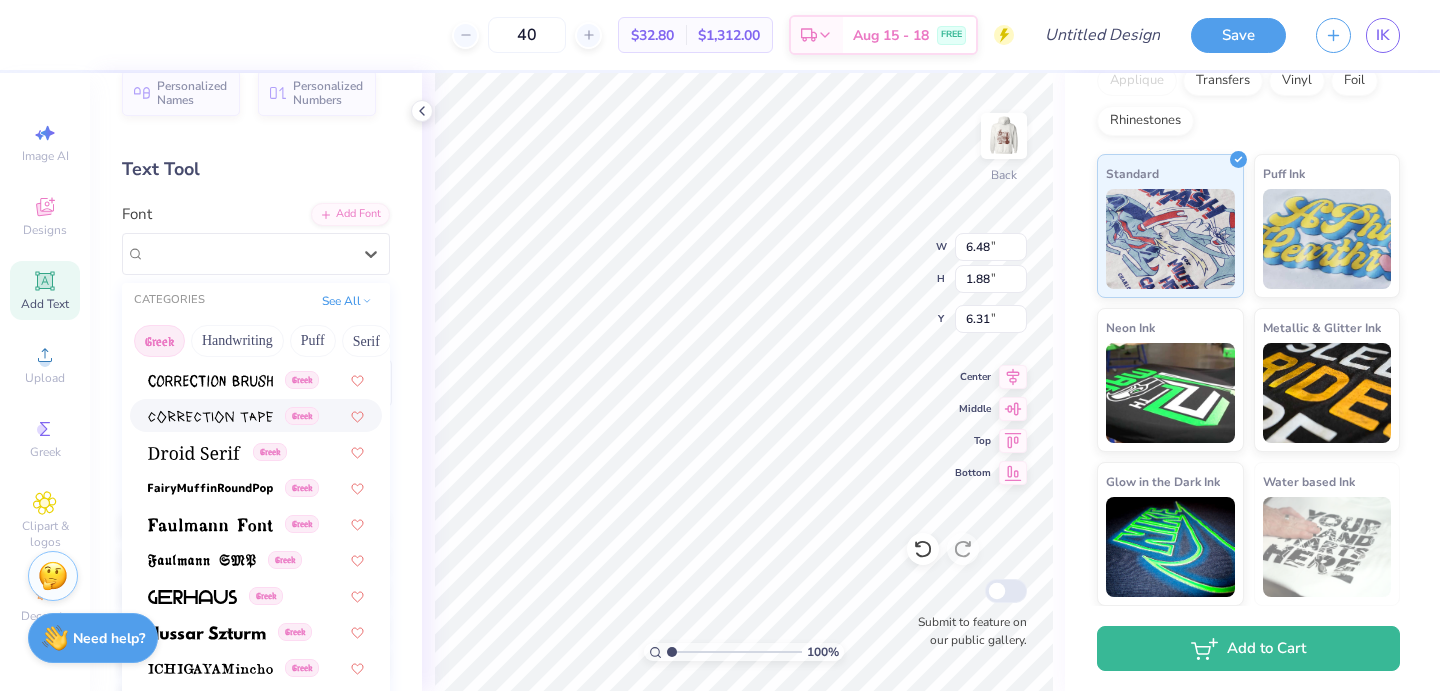 scroll, scrollTop: 518, scrollLeft: 0, axis: vertical 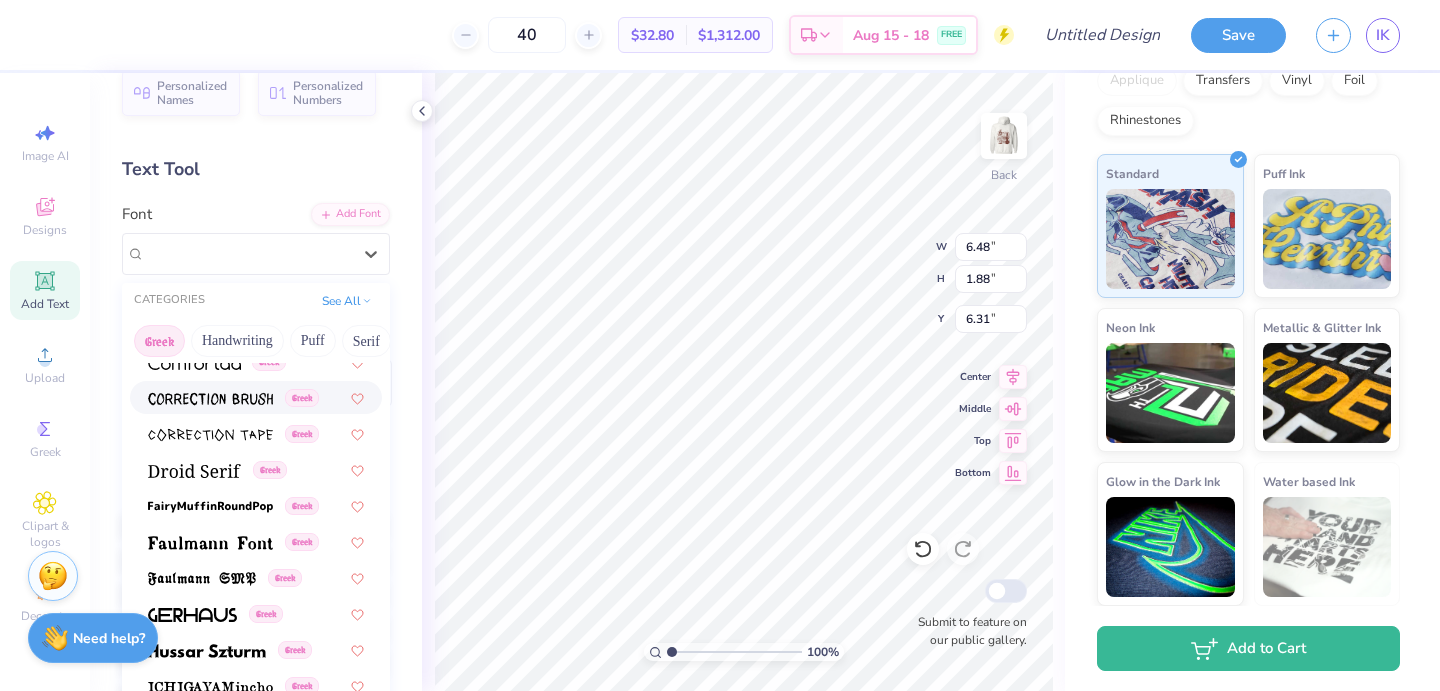 click at bounding box center [210, 399] 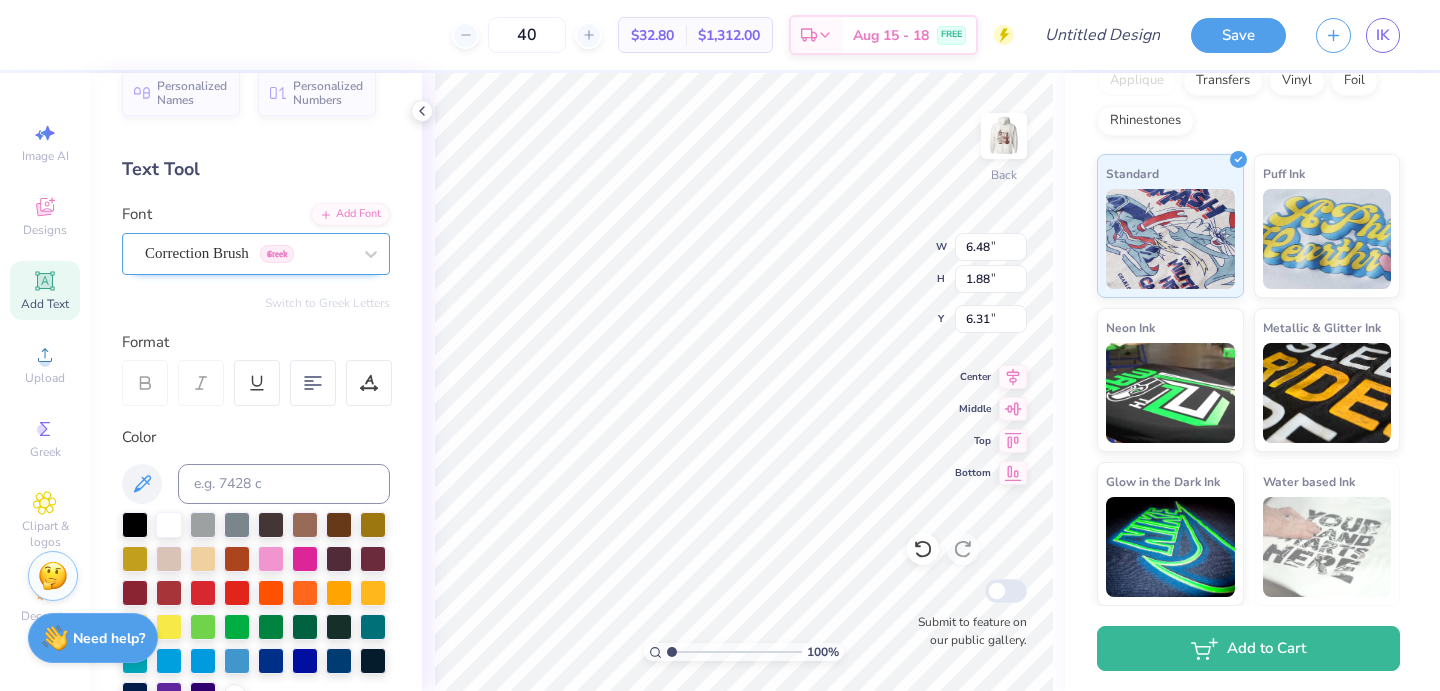 click at bounding box center [248, 253] 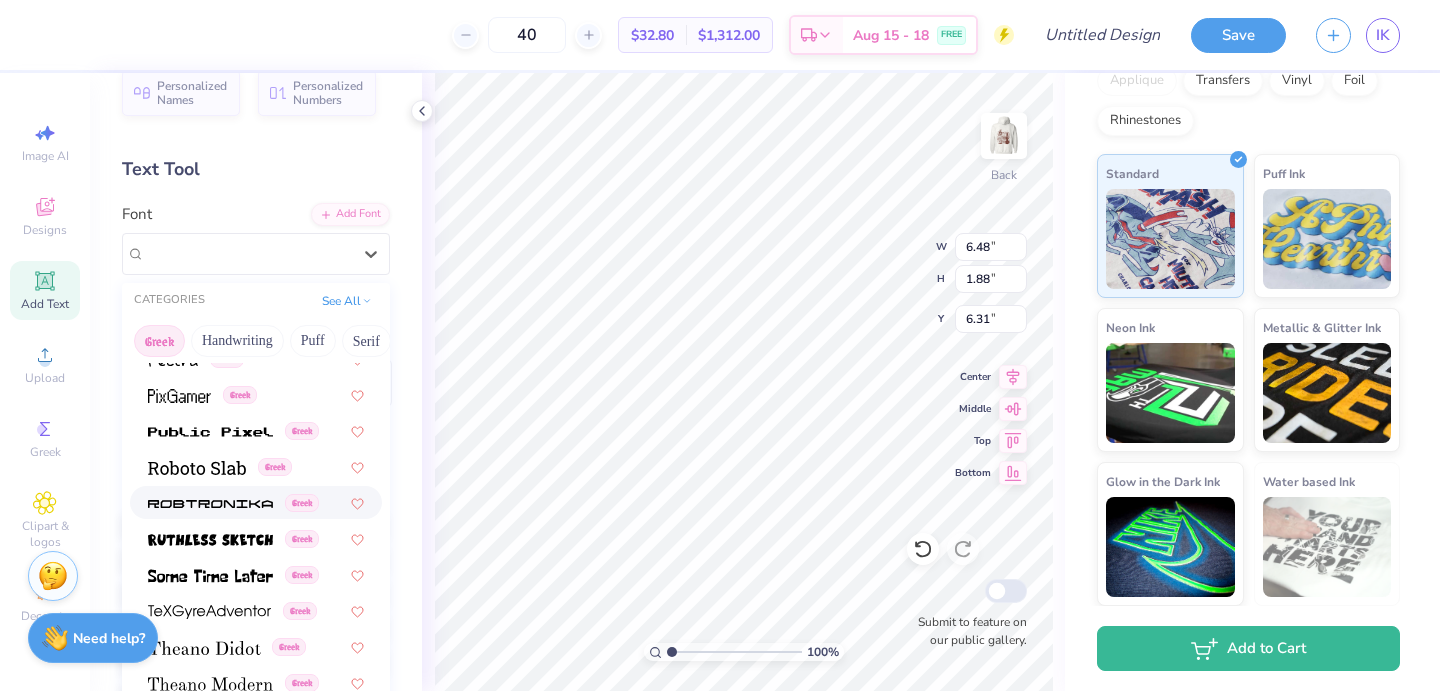 scroll, scrollTop: 1210, scrollLeft: 0, axis: vertical 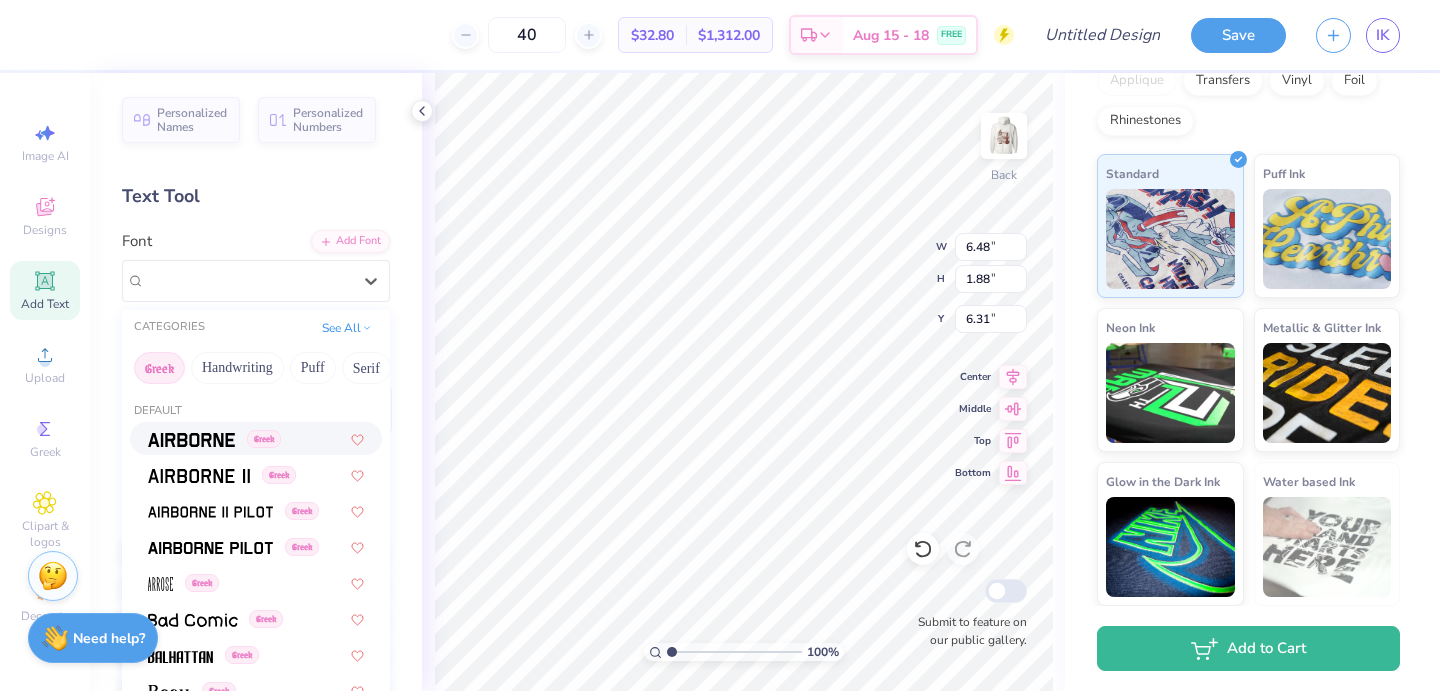 click at bounding box center [191, 440] 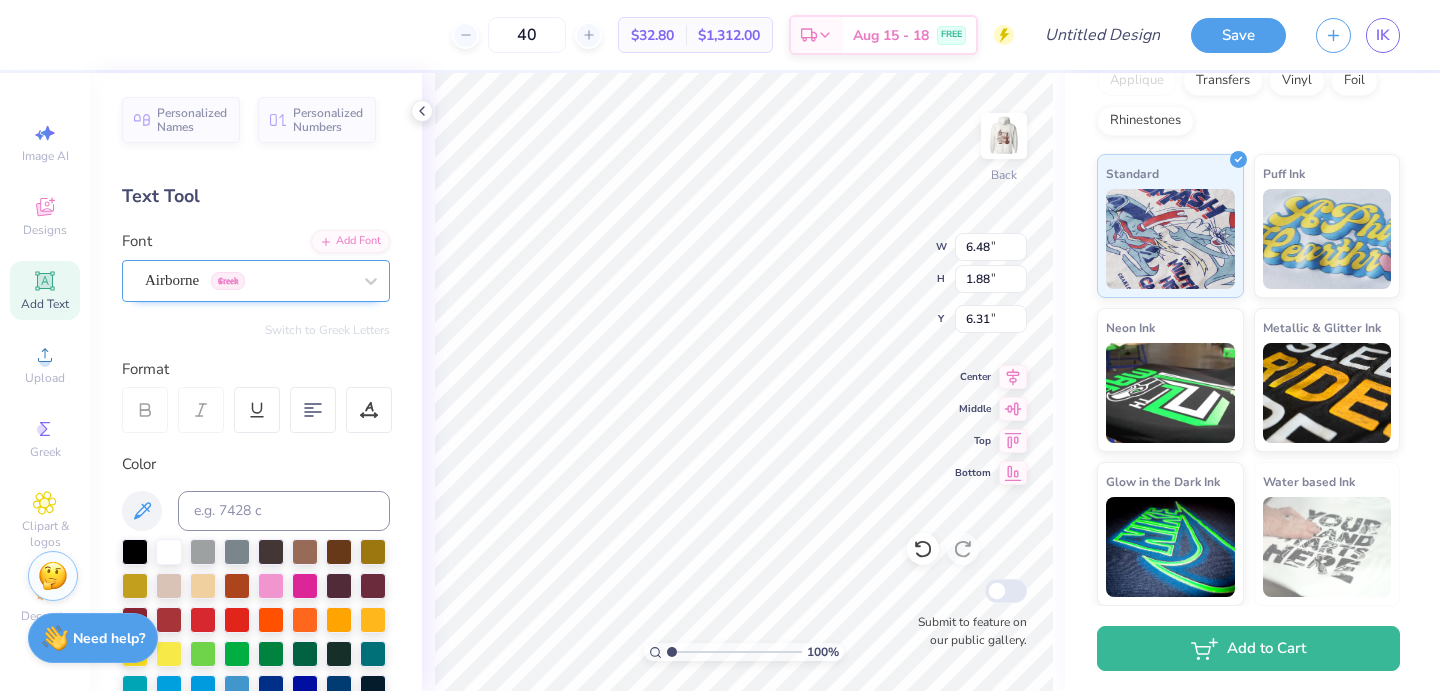 click on "Airborne Greek" at bounding box center [248, 280] 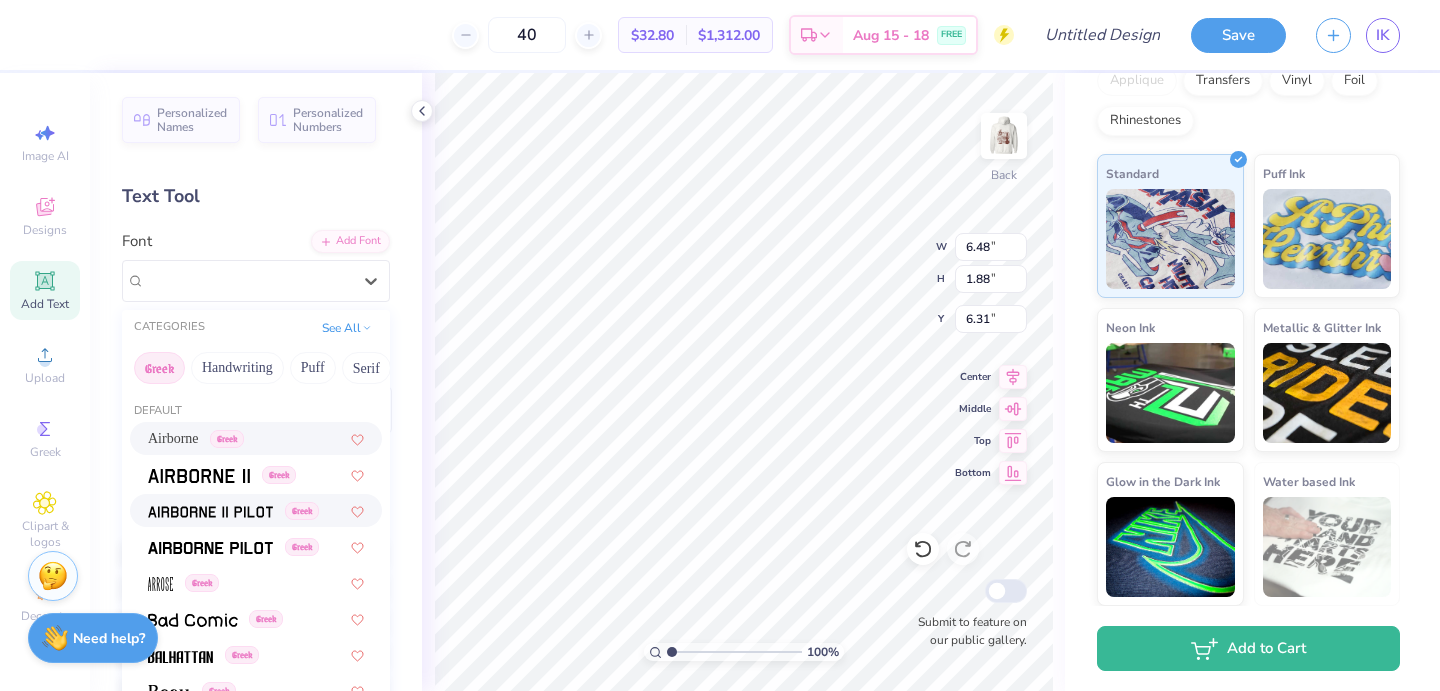 click at bounding box center (210, 512) 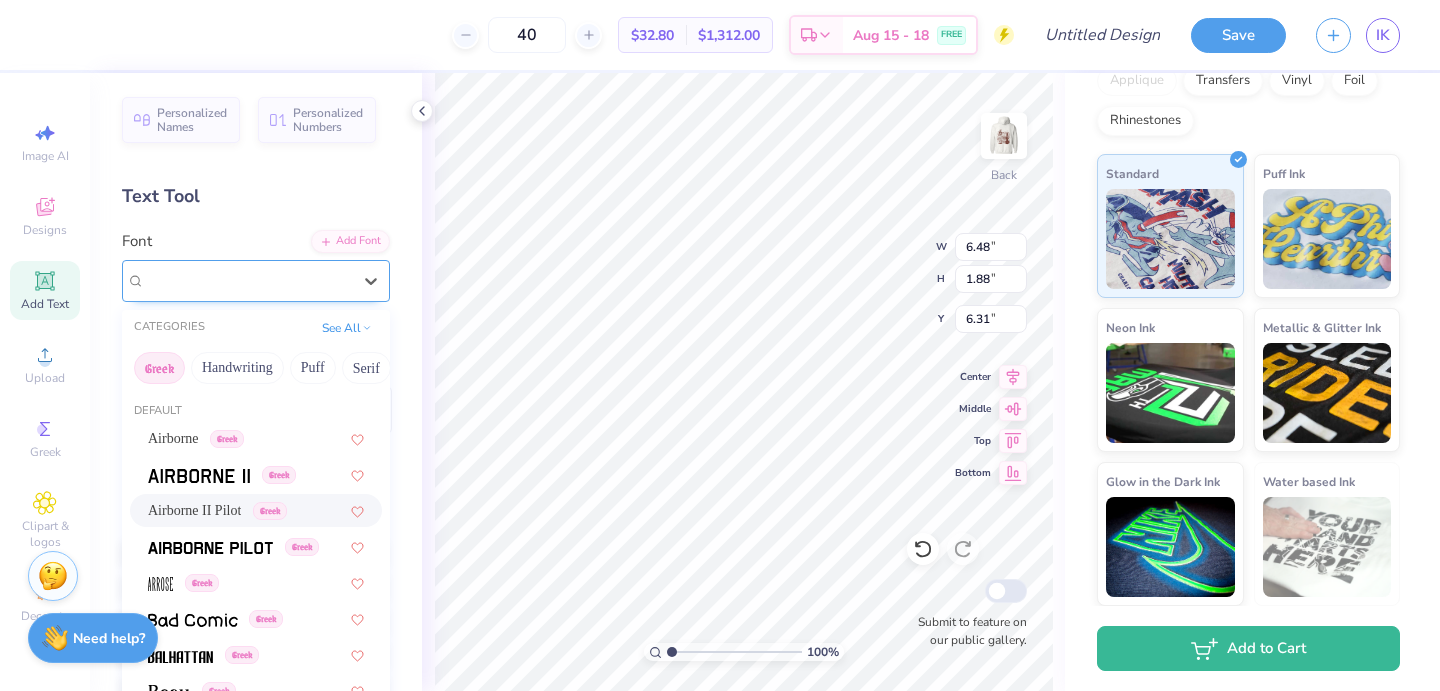 click on "Airborne II Pilot Greek" at bounding box center (248, 280) 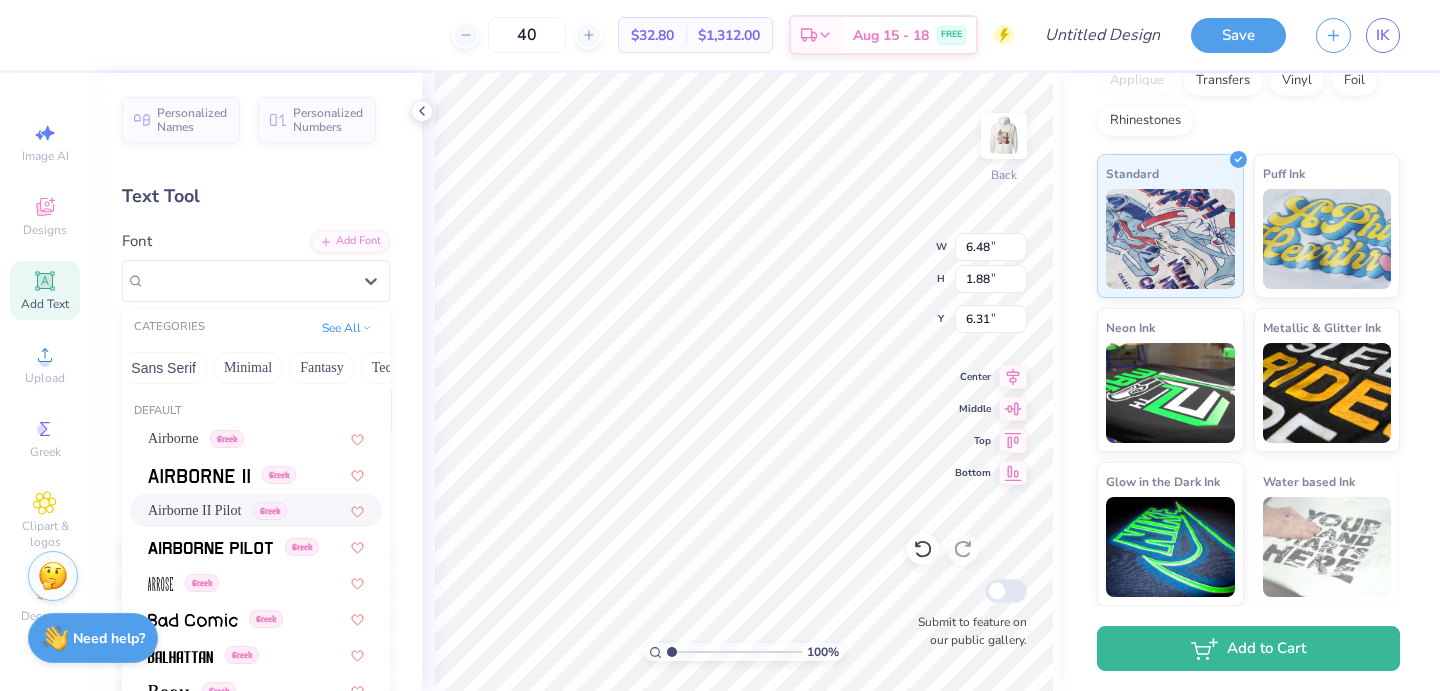 scroll, scrollTop: 0, scrollLeft: 588, axis: horizontal 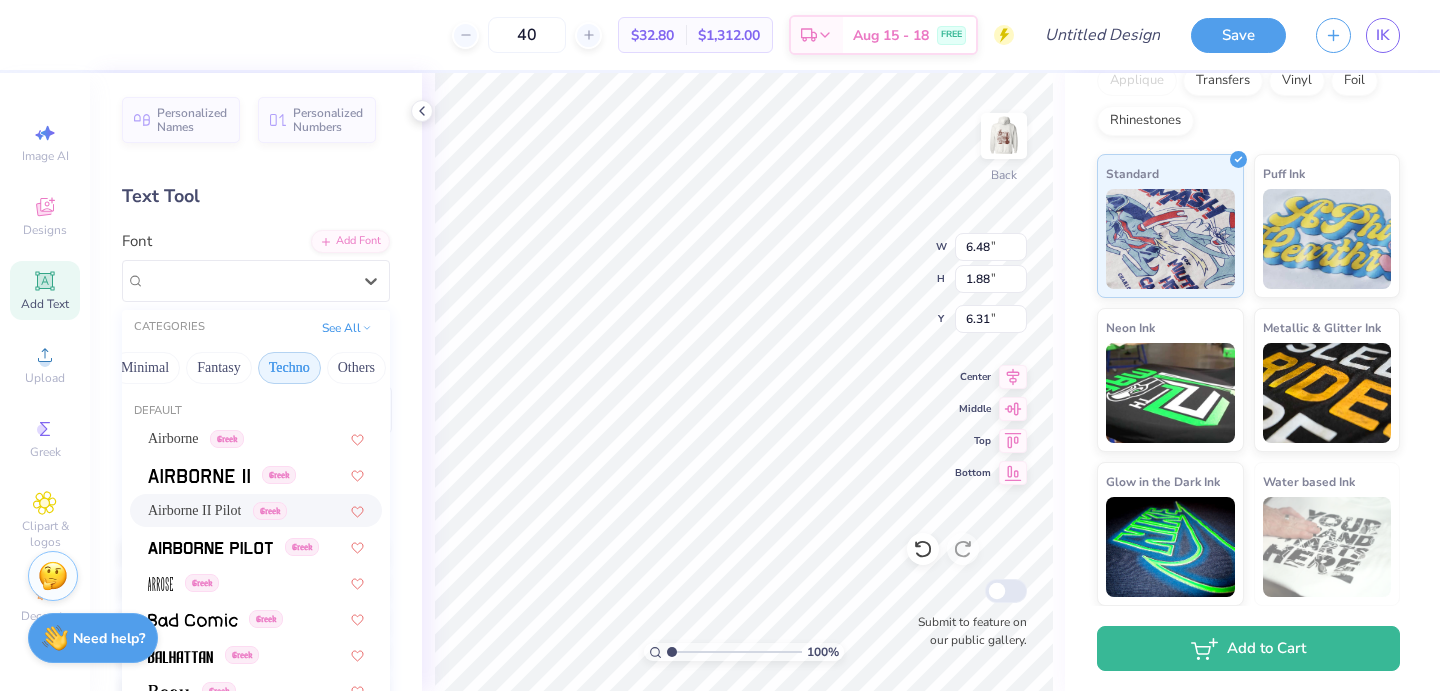 click on "Techno" at bounding box center (289, 368) 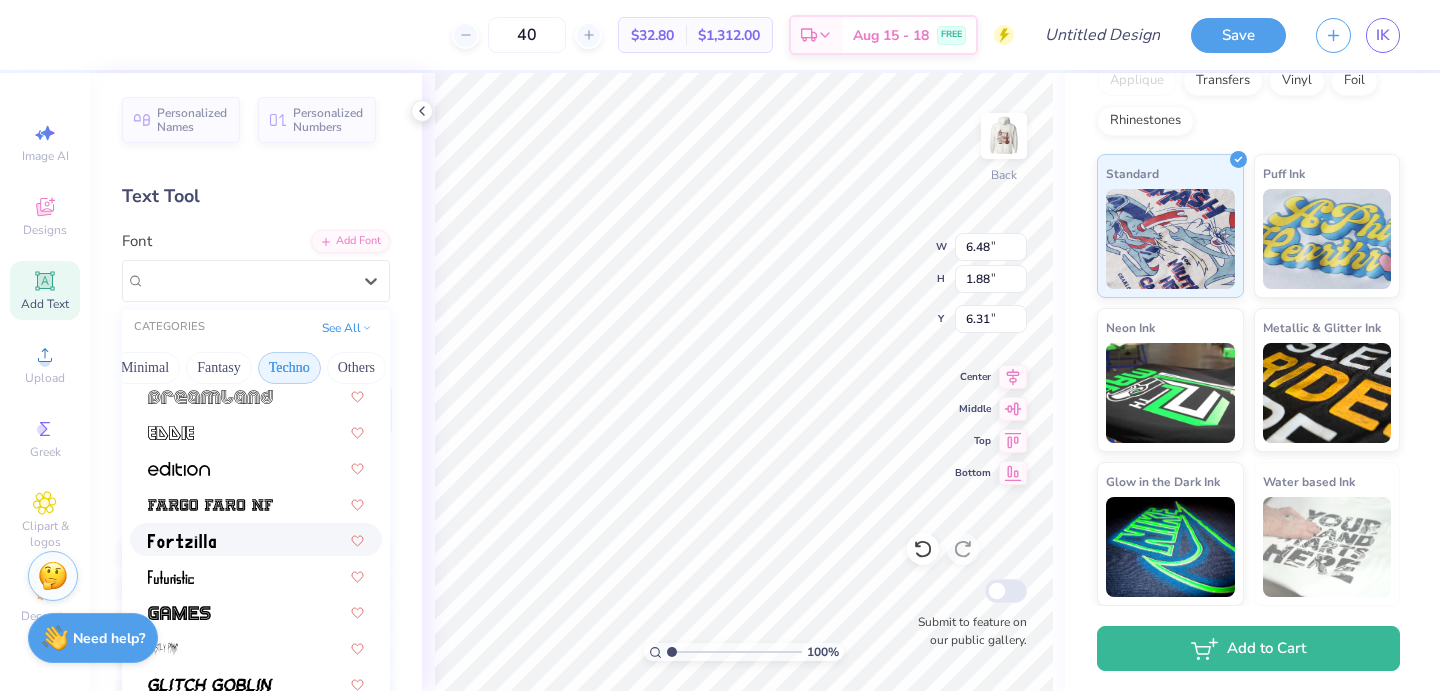 scroll, scrollTop: 346, scrollLeft: 0, axis: vertical 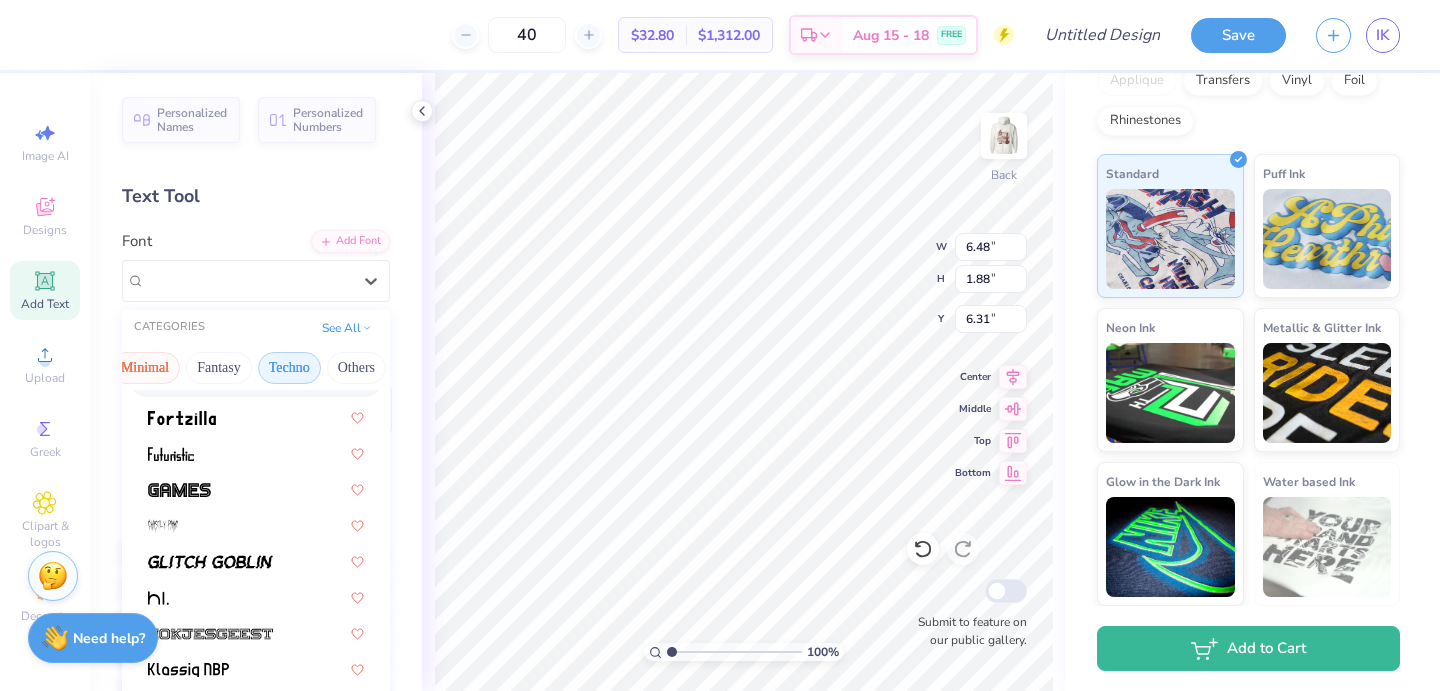 click on "Minimal" at bounding box center [145, 368] 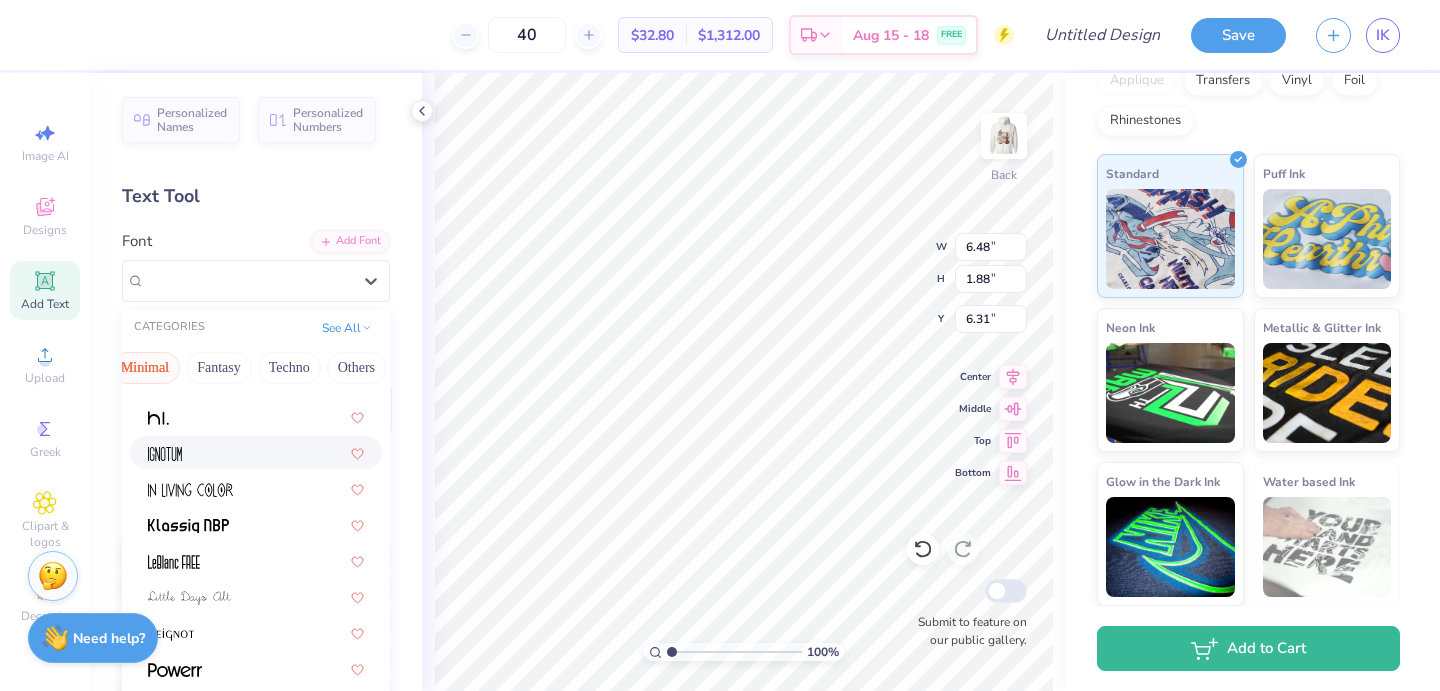 scroll, scrollTop: 0, scrollLeft: 0, axis: both 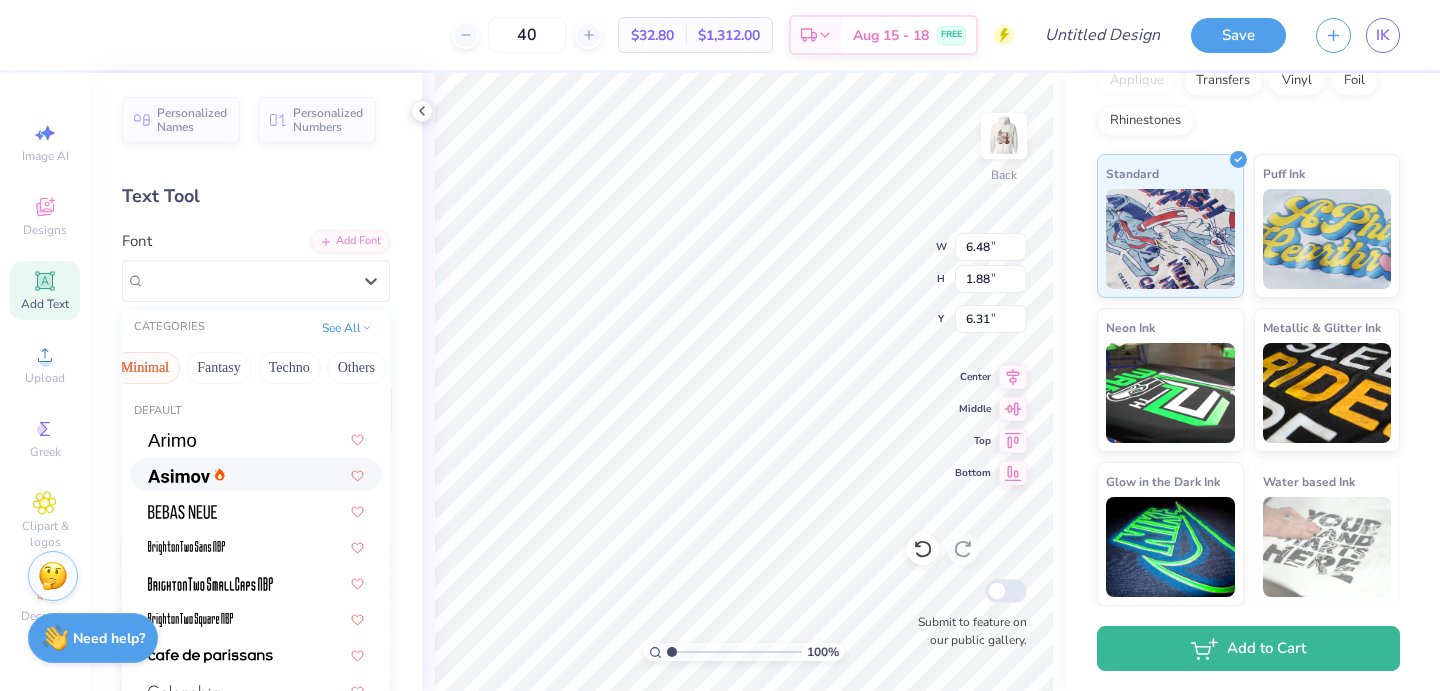 click at bounding box center (256, 474) 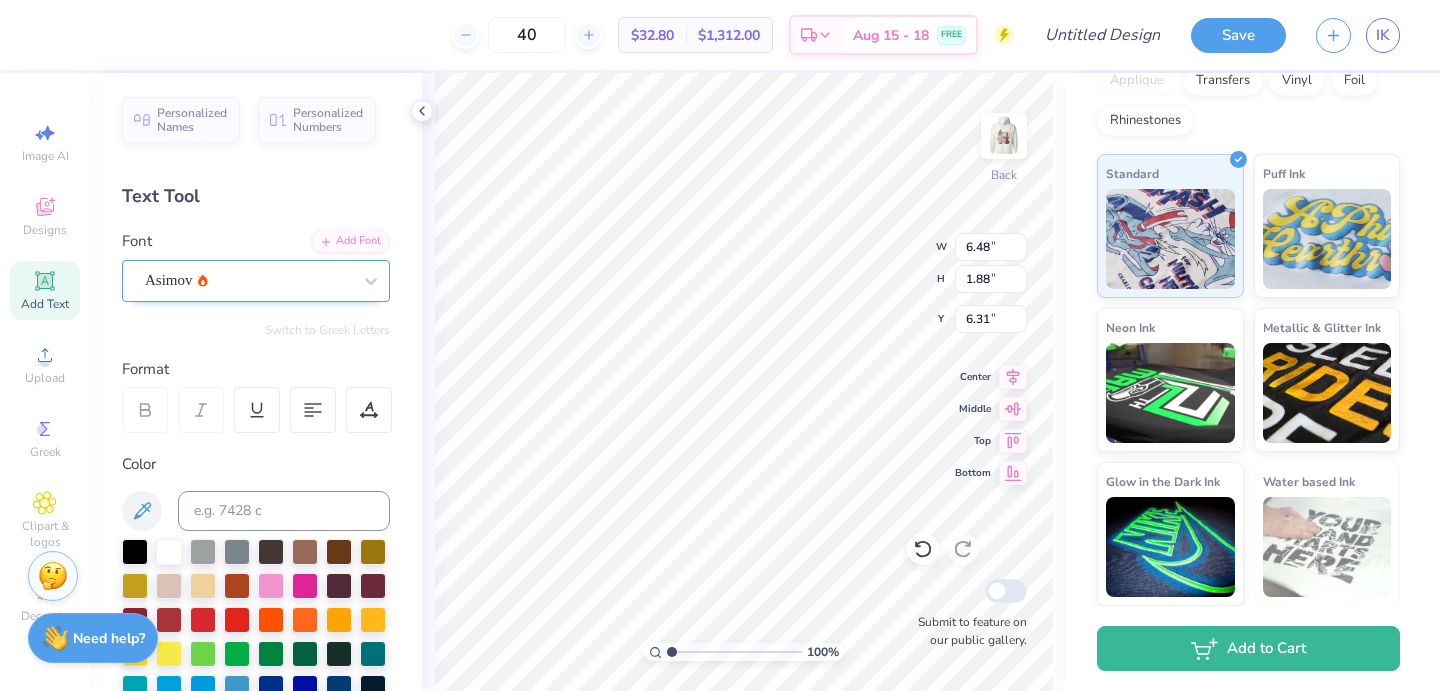 click on "Asimov" at bounding box center [248, 280] 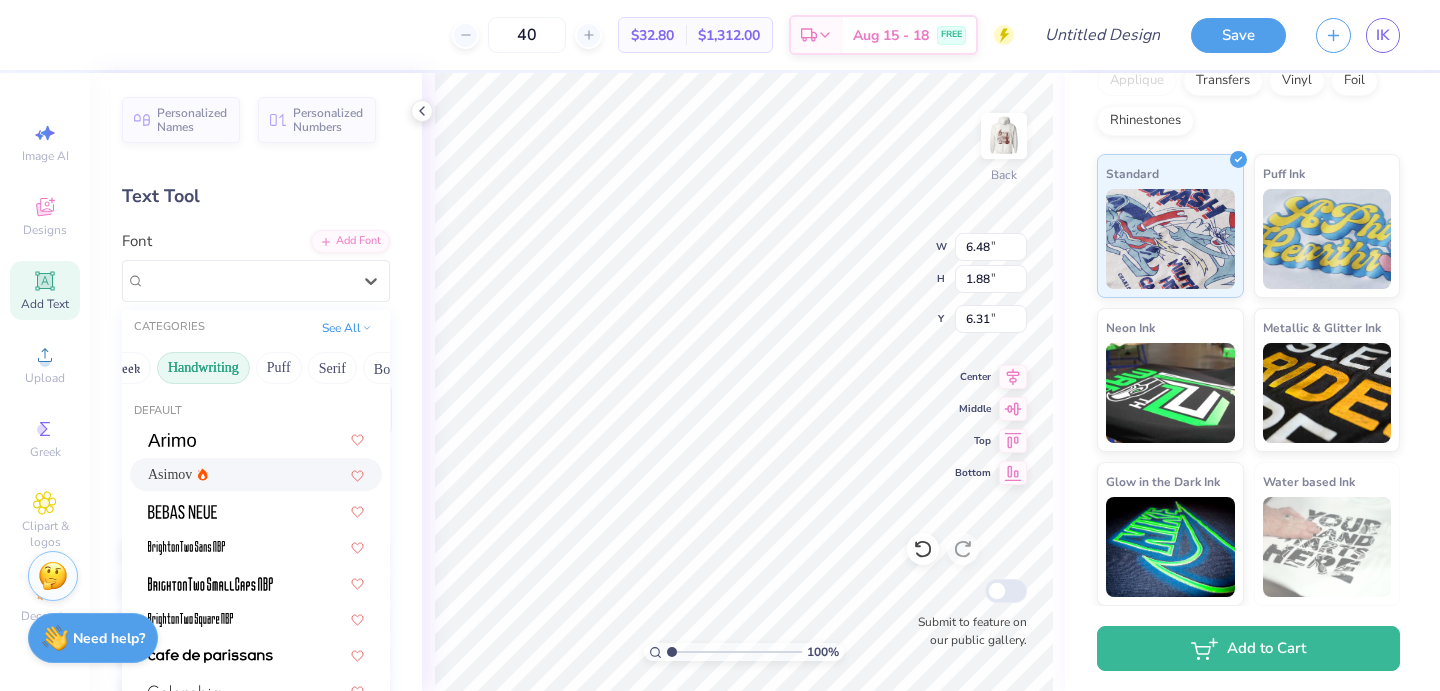 scroll, scrollTop: 0, scrollLeft: 33, axis: horizontal 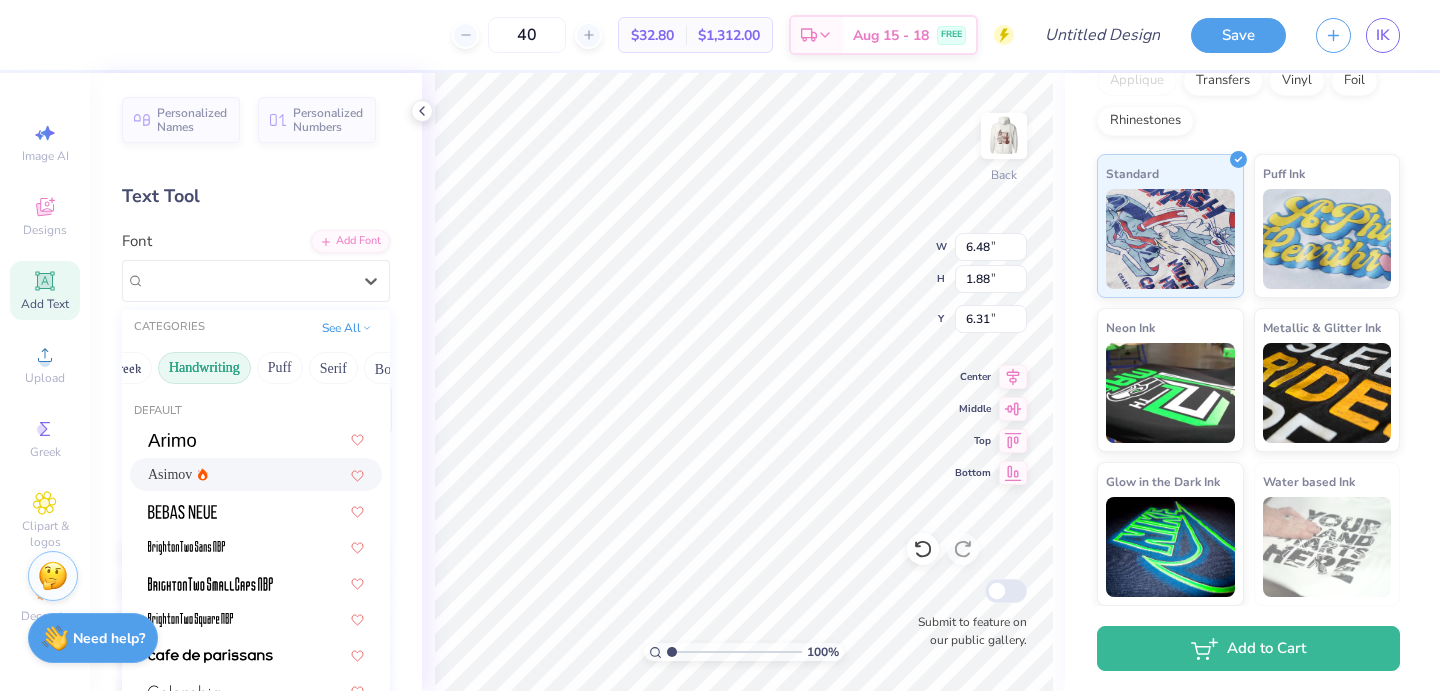 click on "Handwriting" at bounding box center [204, 368] 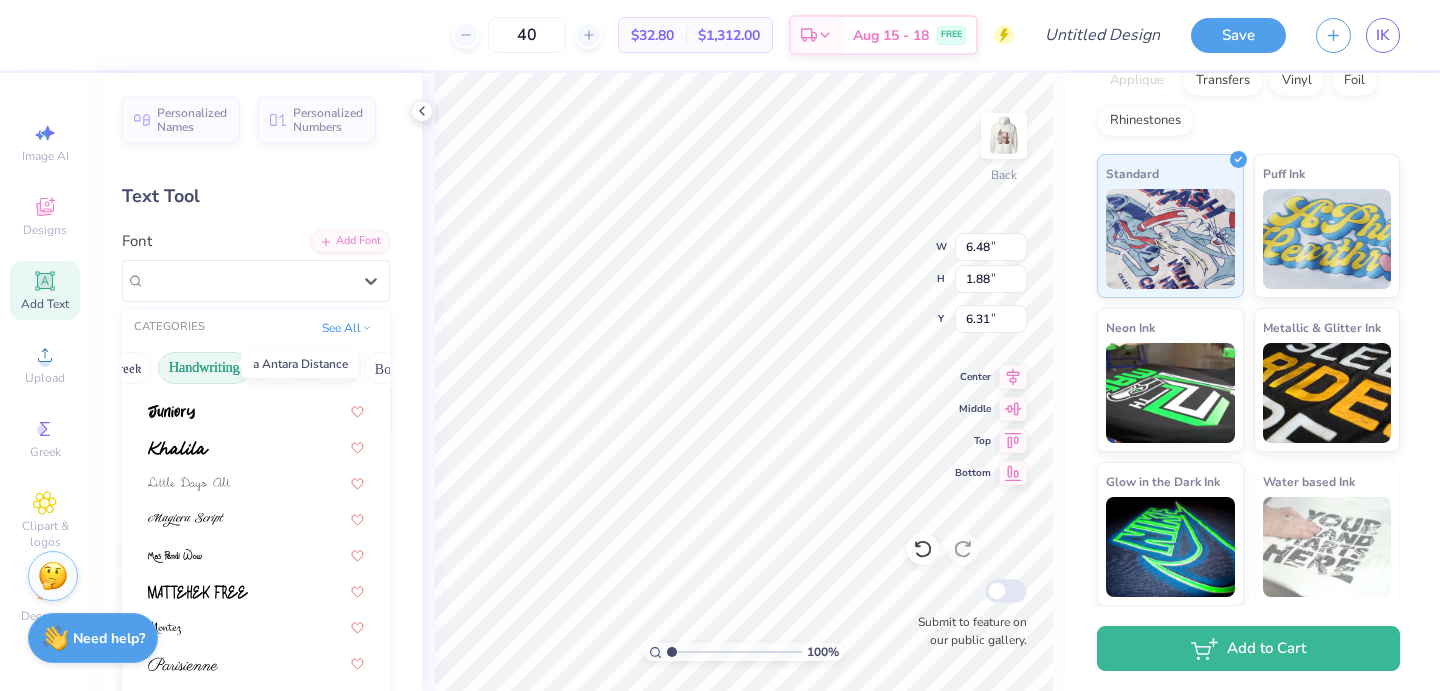 scroll, scrollTop: 454, scrollLeft: 0, axis: vertical 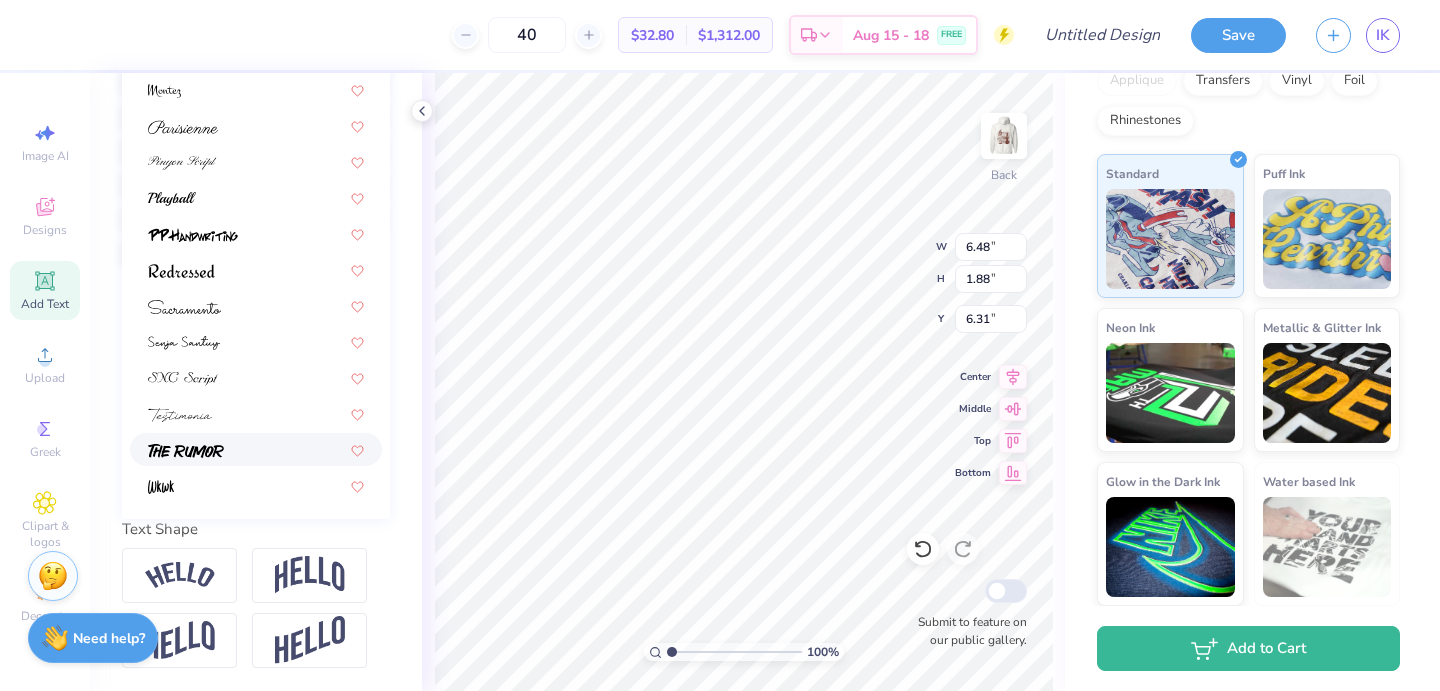 click at bounding box center (256, 449) 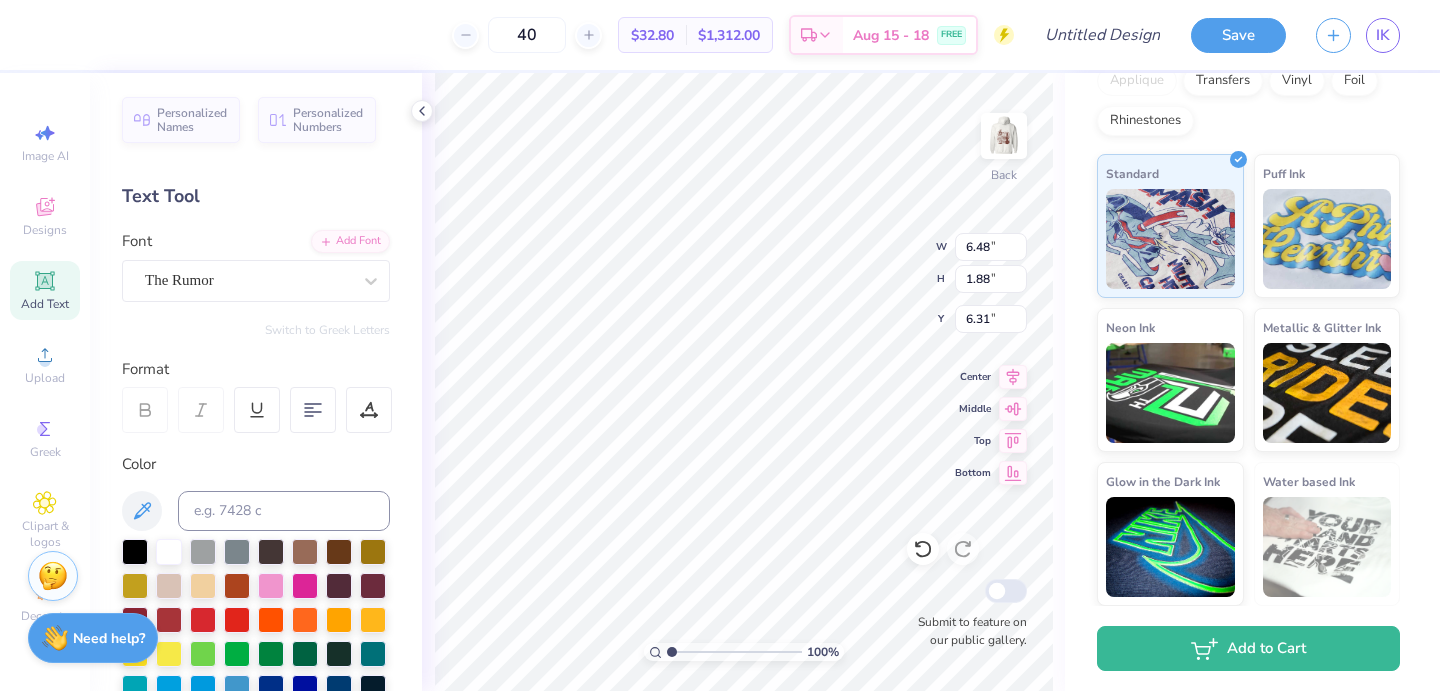 scroll, scrollTop: 66, scrollLeft: 0, axis: vertical 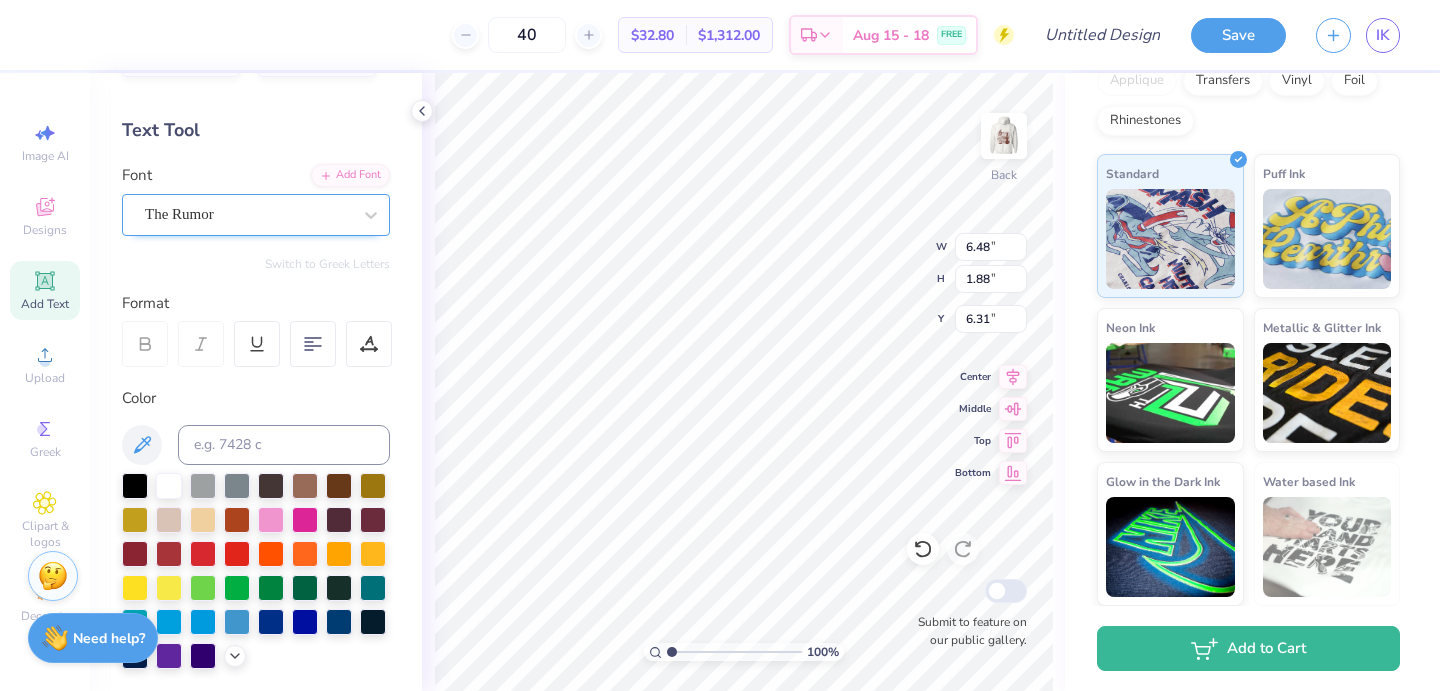 click on "The Rumor" at bounding box center (248, 214) 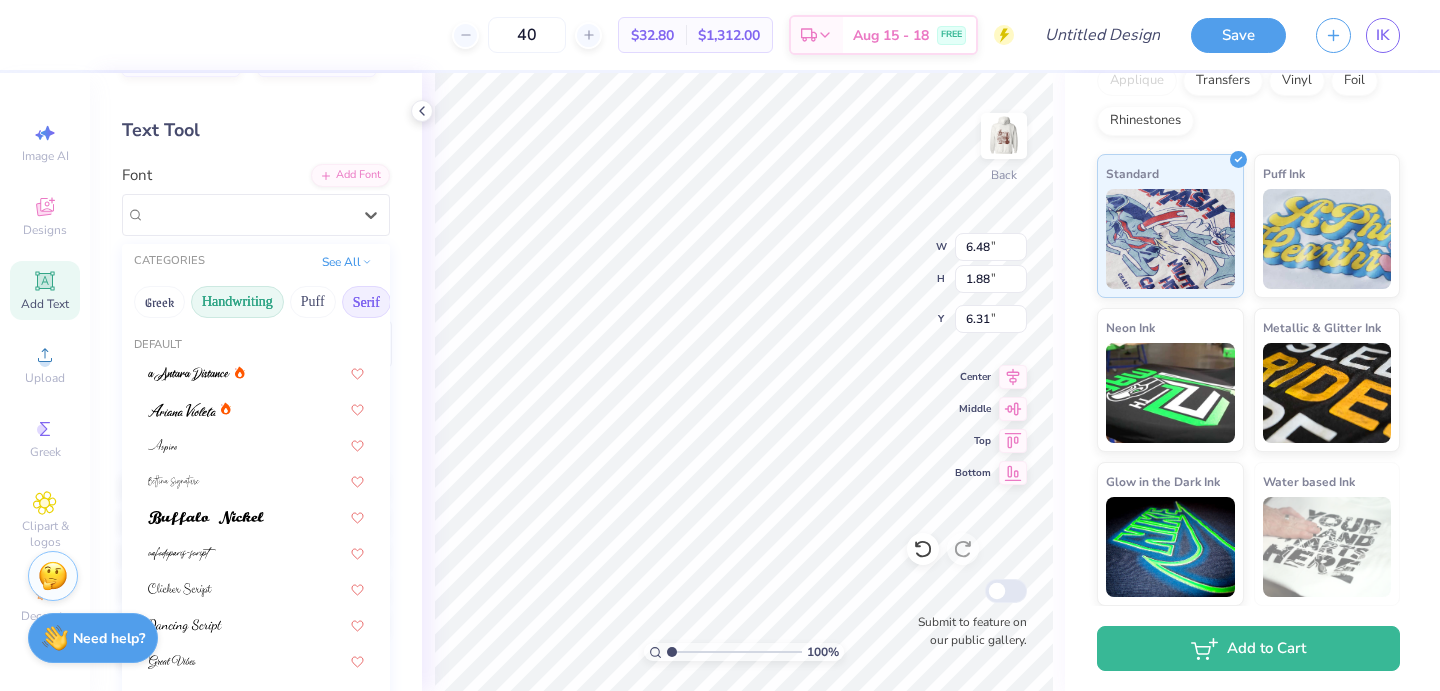 click on "Serif" at bounding box center [366, 302] 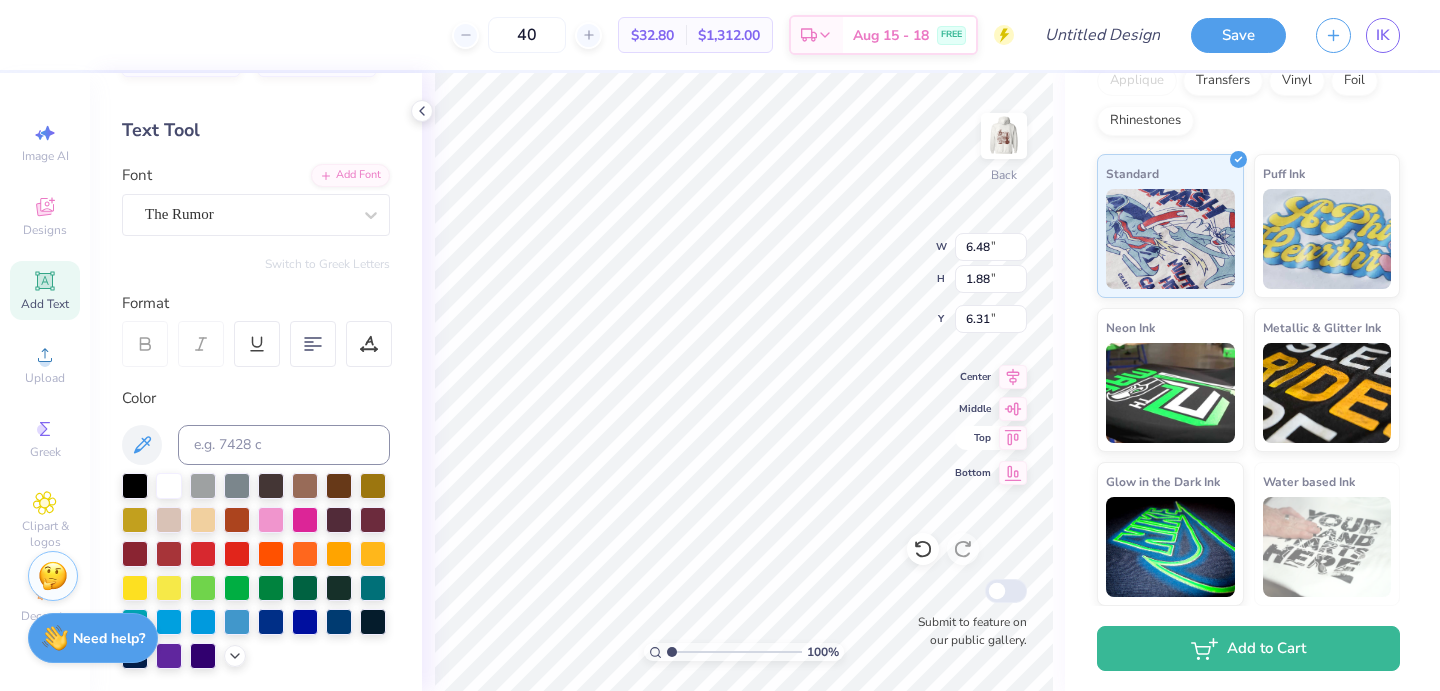 click 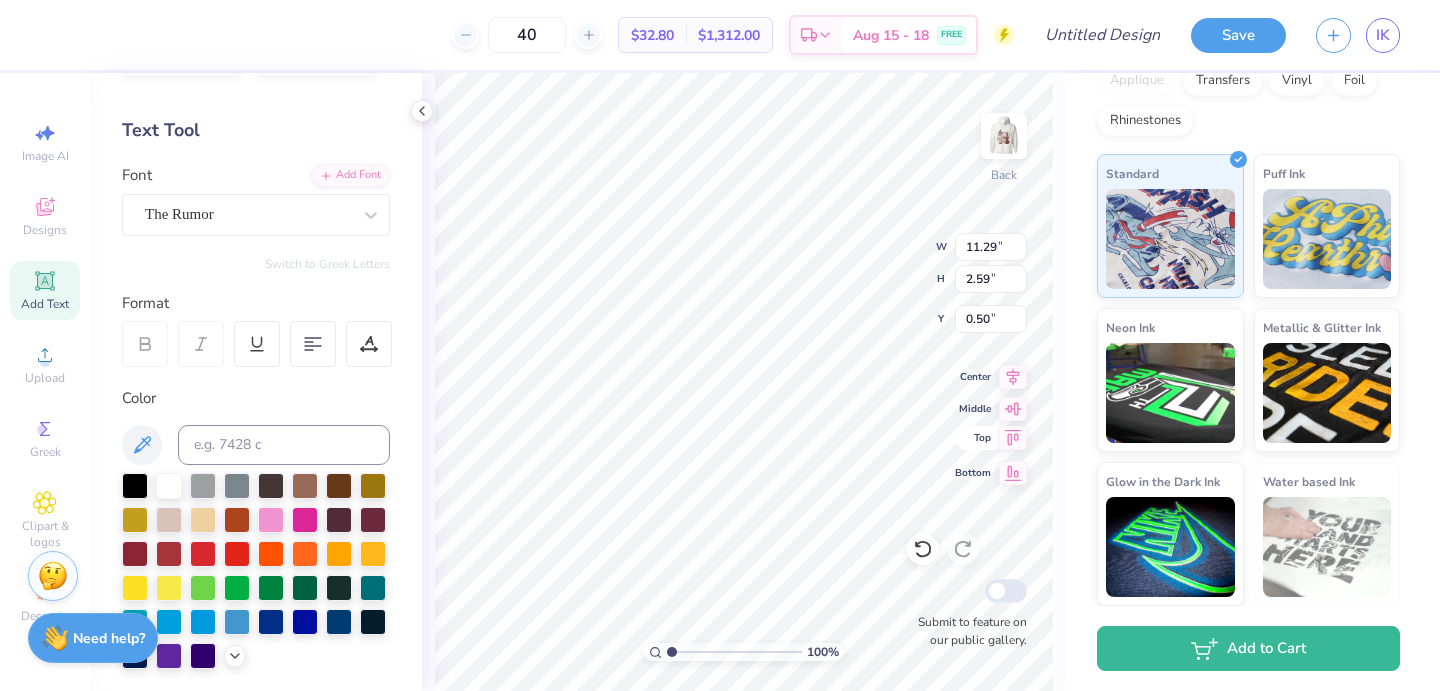 type on "11.29" 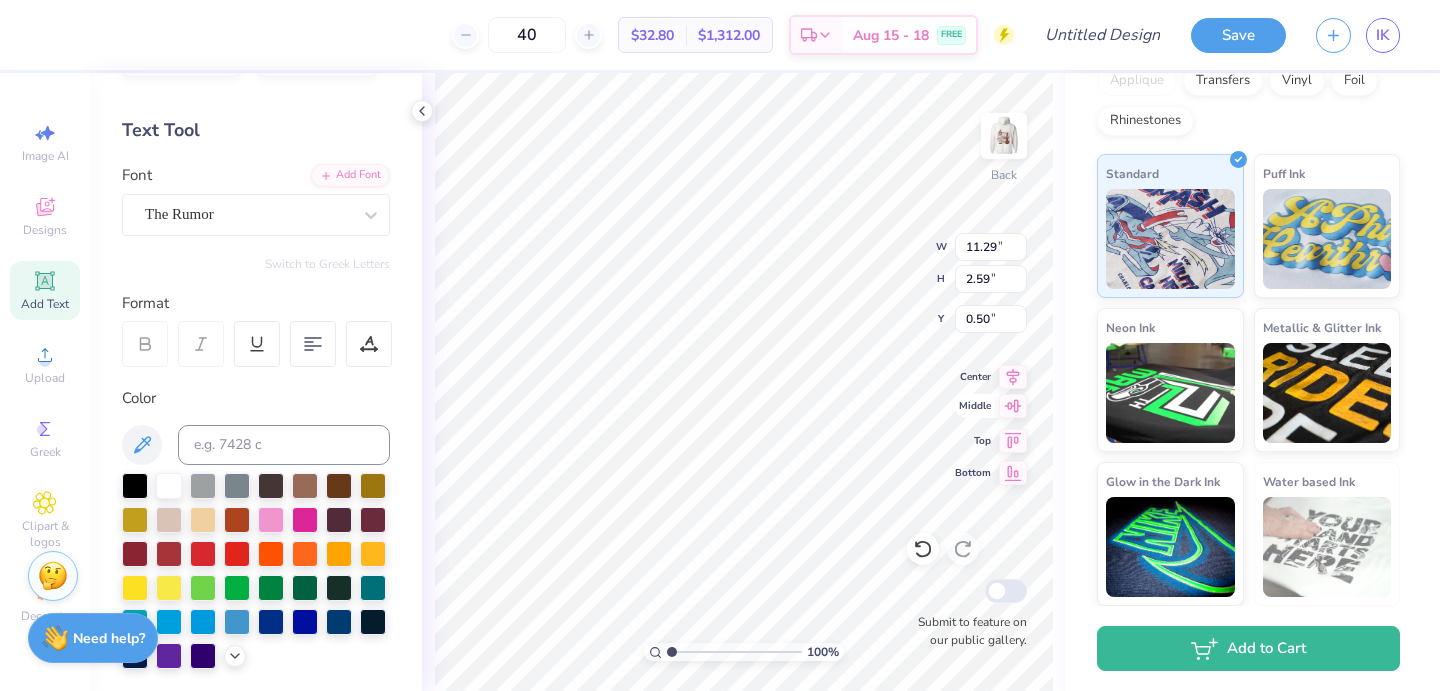 type on "4.96" 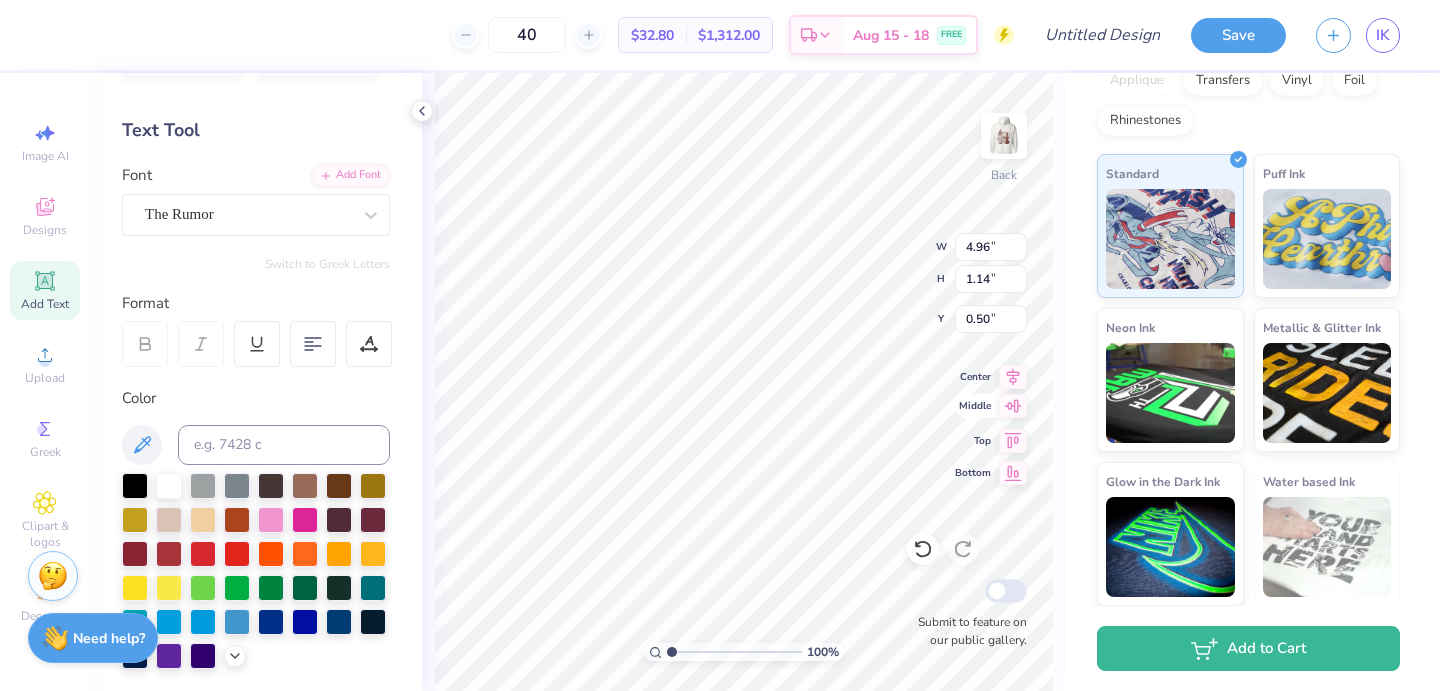 type on "4.01" 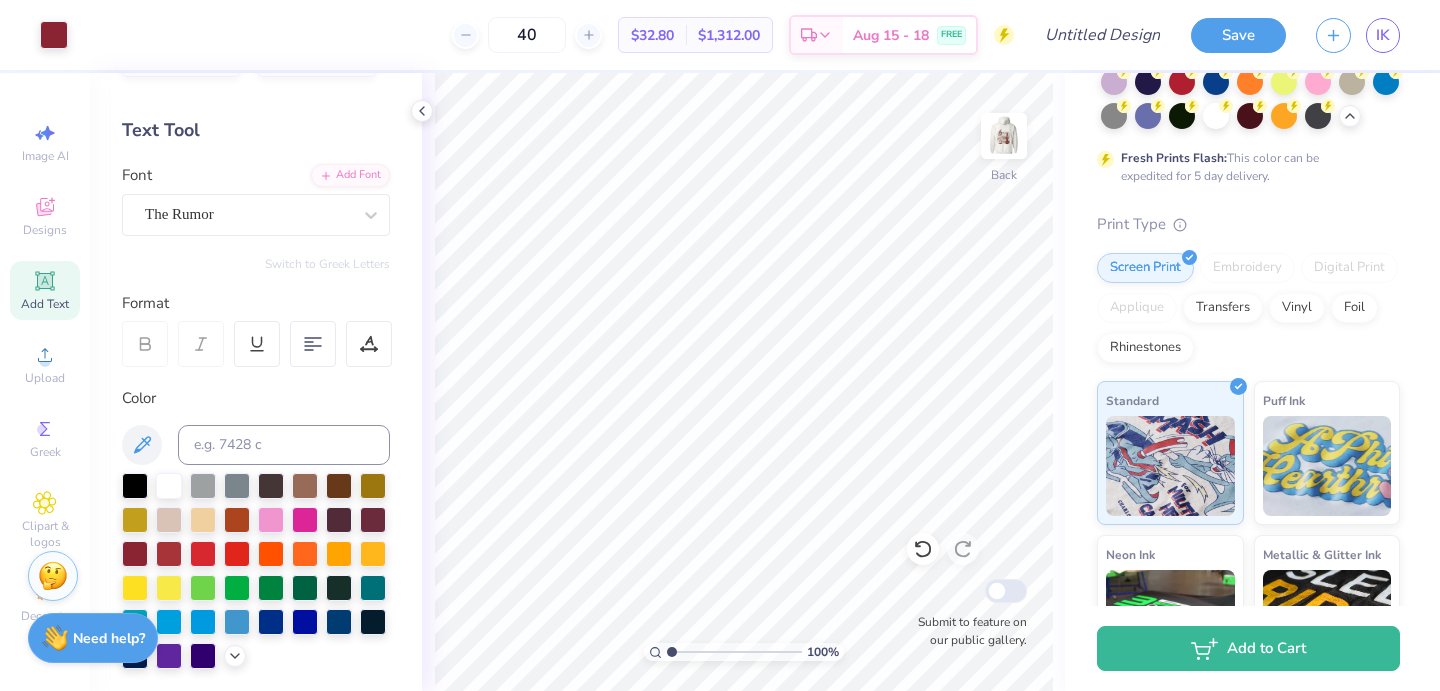 scroll, scrollTop: 77, scrollLeft: 0, axis: vertical 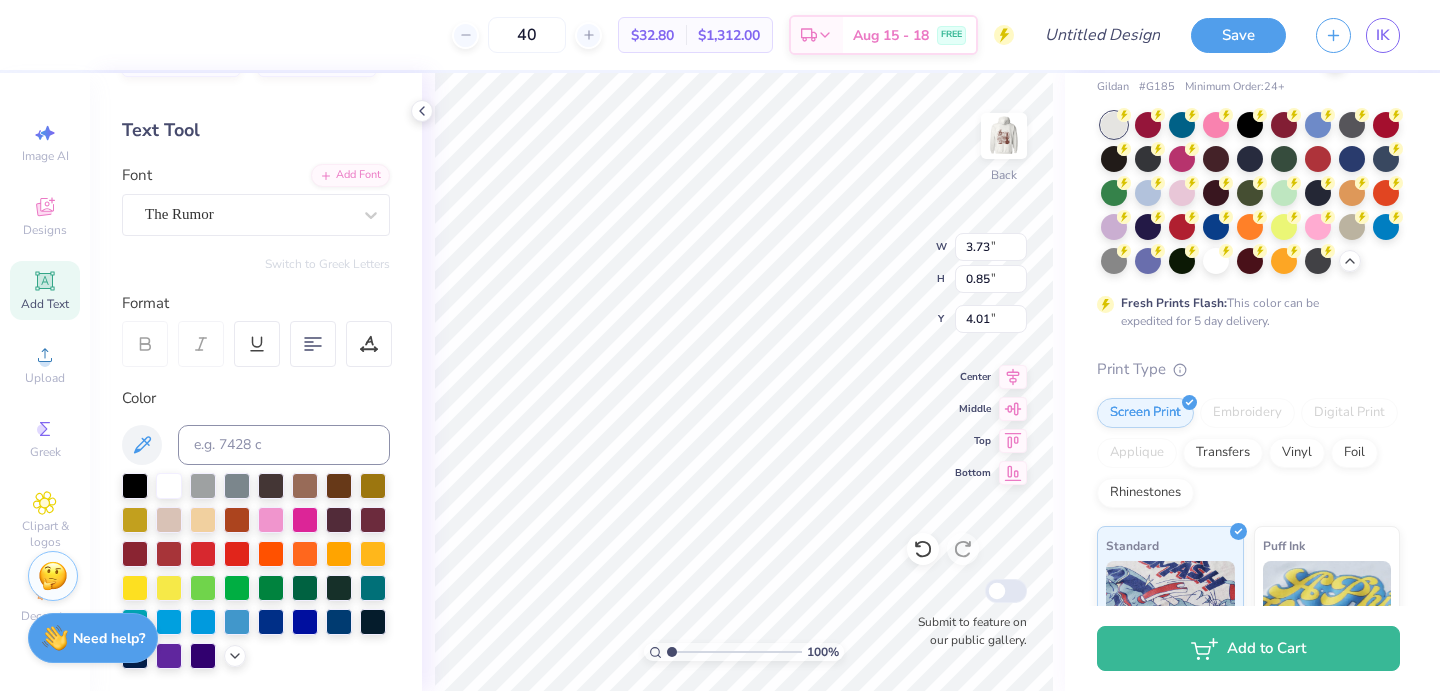 type on "3.73" 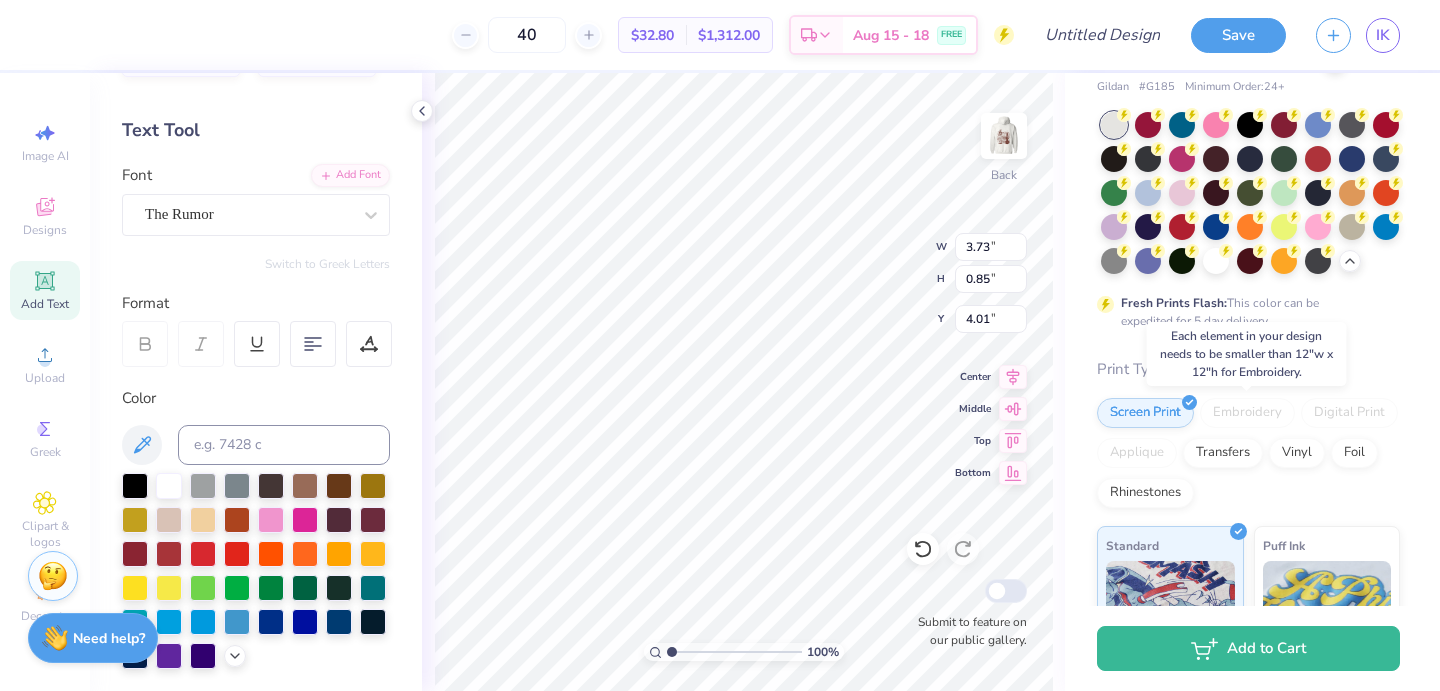 click on "Embroidery" at bounding box center [1247, 413] 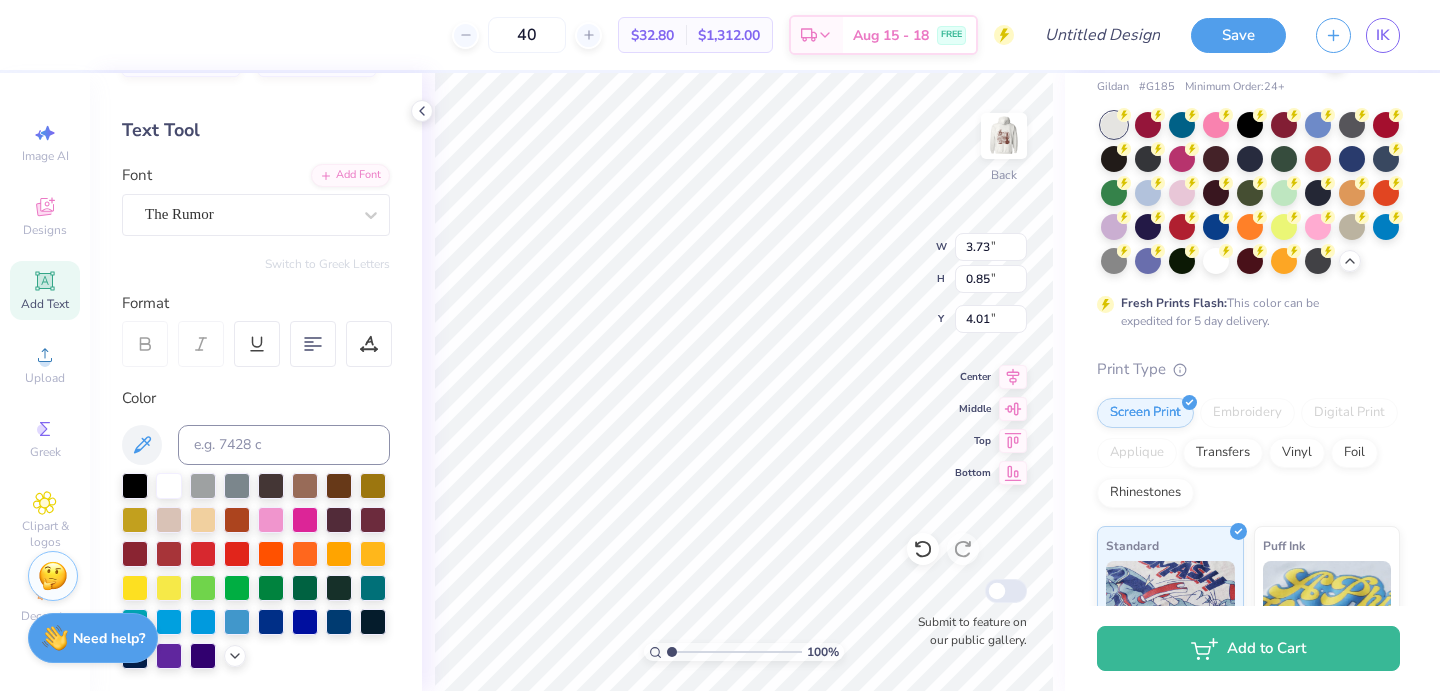 type on "1.99" 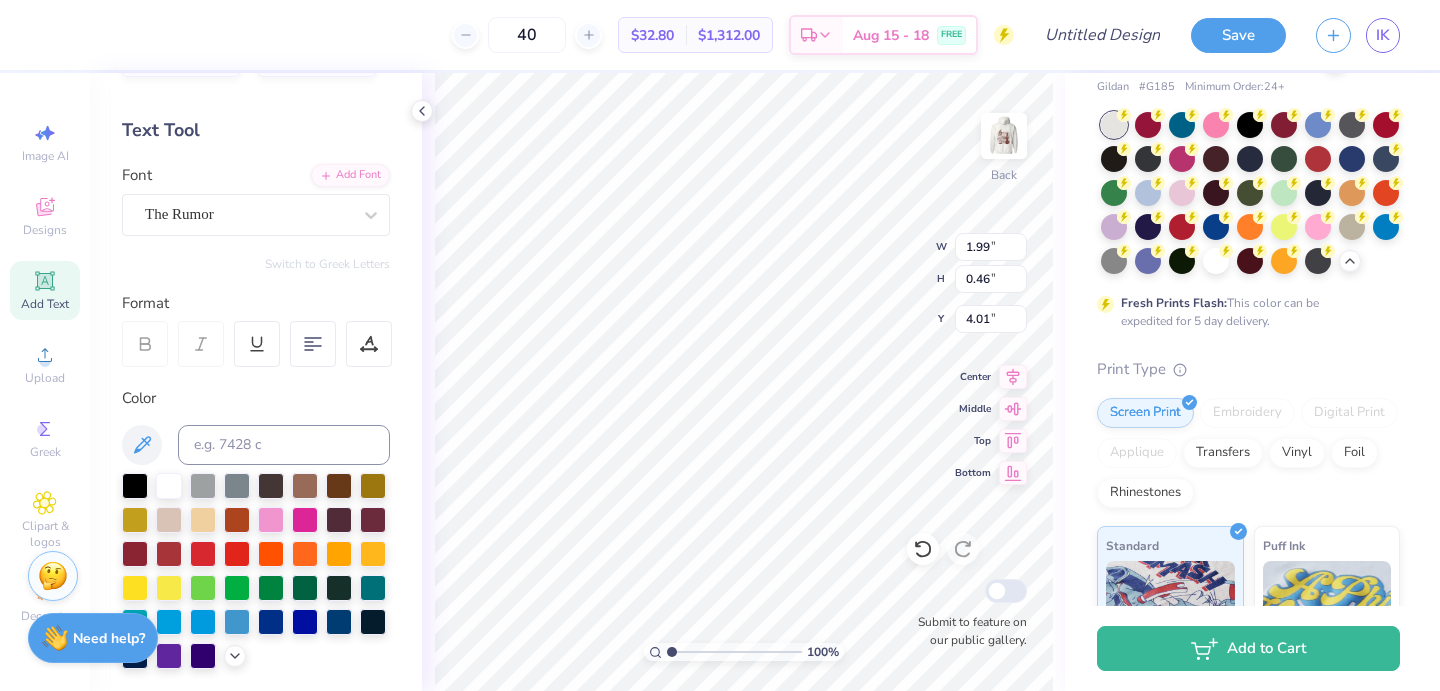 click on "Embroidery" at bounding box center [1247, 413] 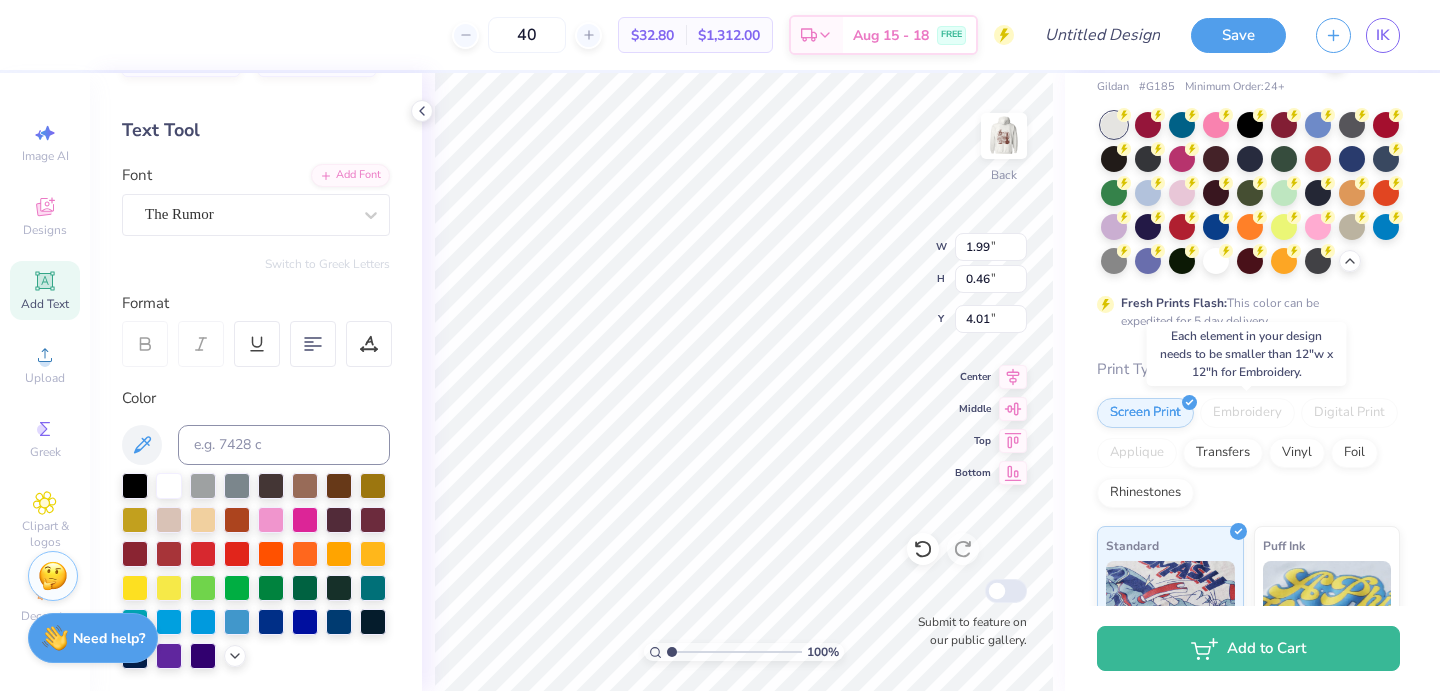 click on "Embroidery" at bounding box center (1247, 413) 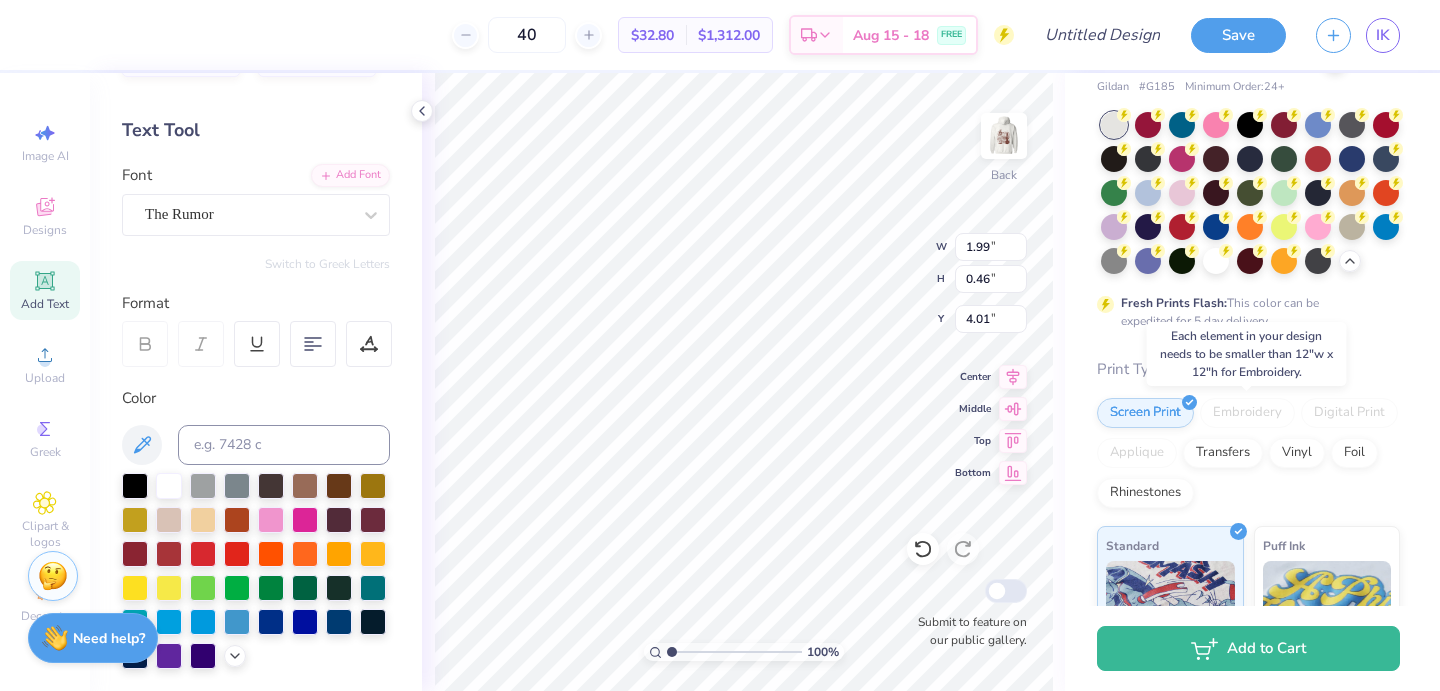 scroll, scrollTop: 0, scrollLeft: 0, axis: both 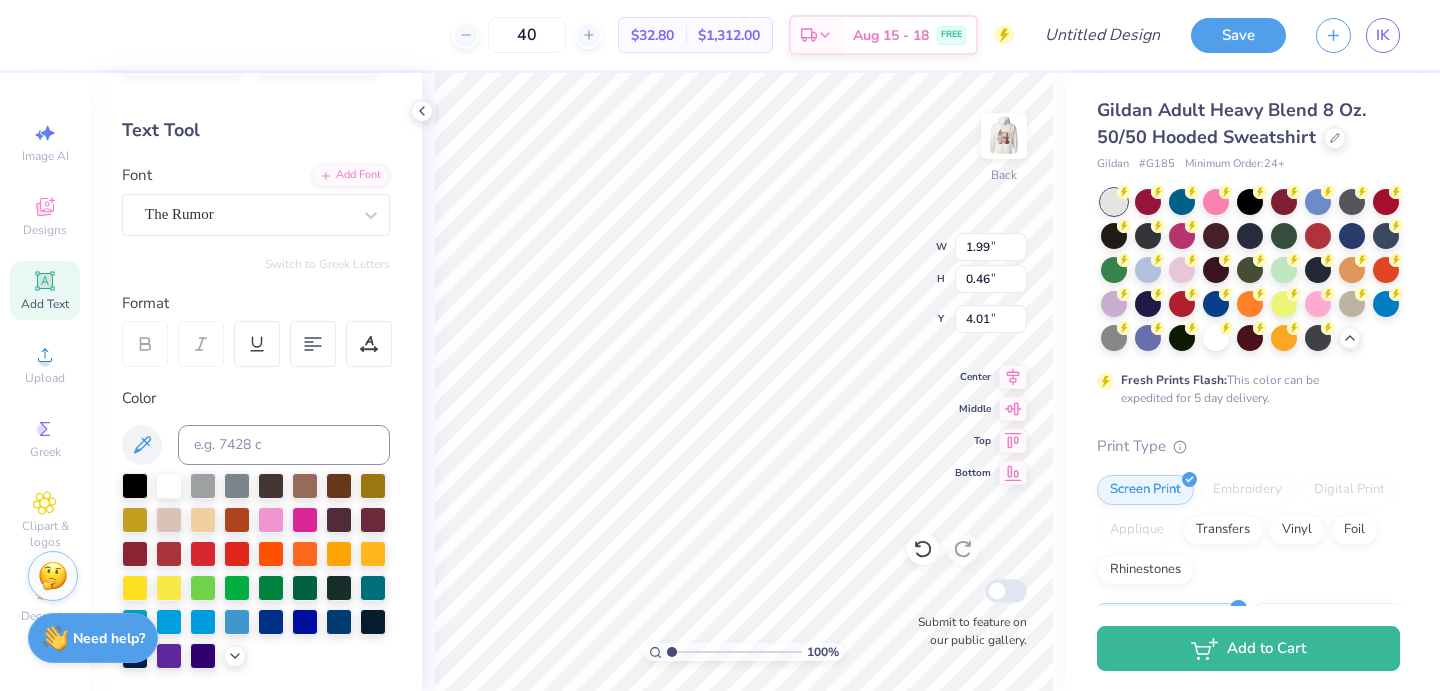 type on "2.96" 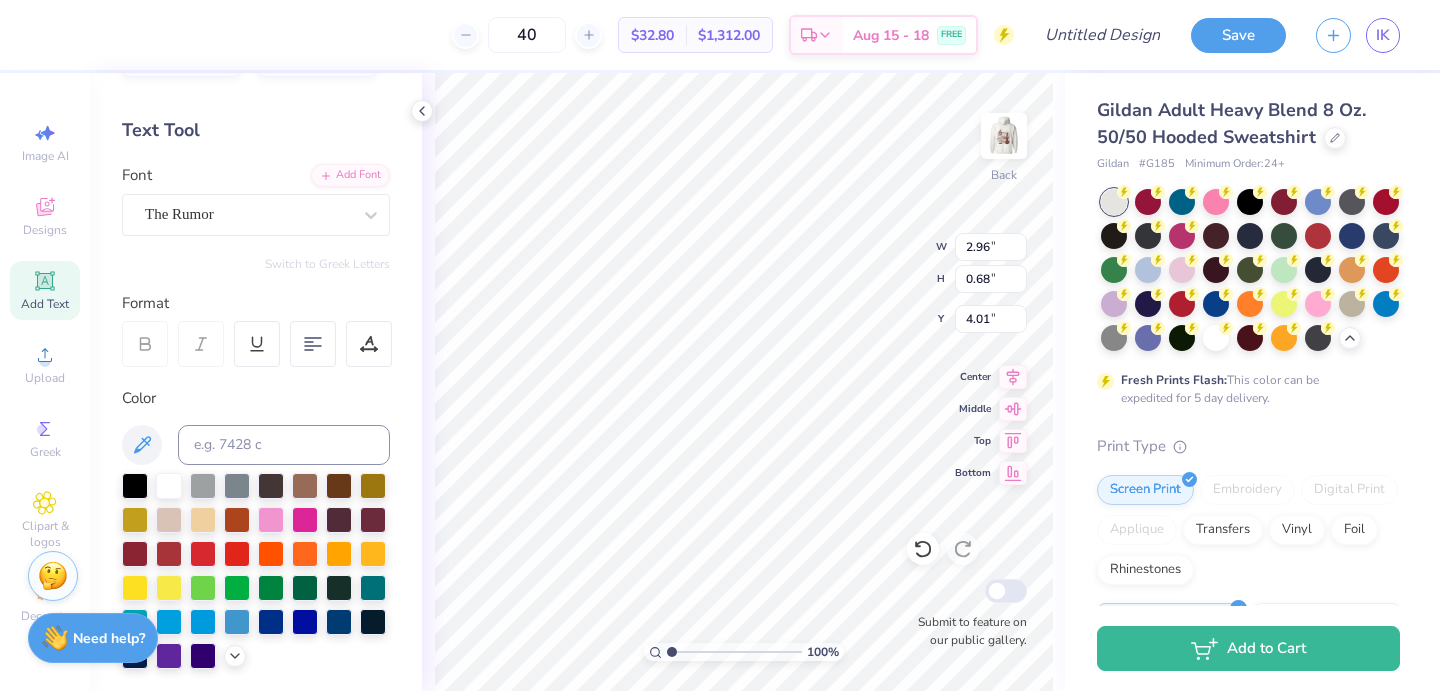 type on "3.55" 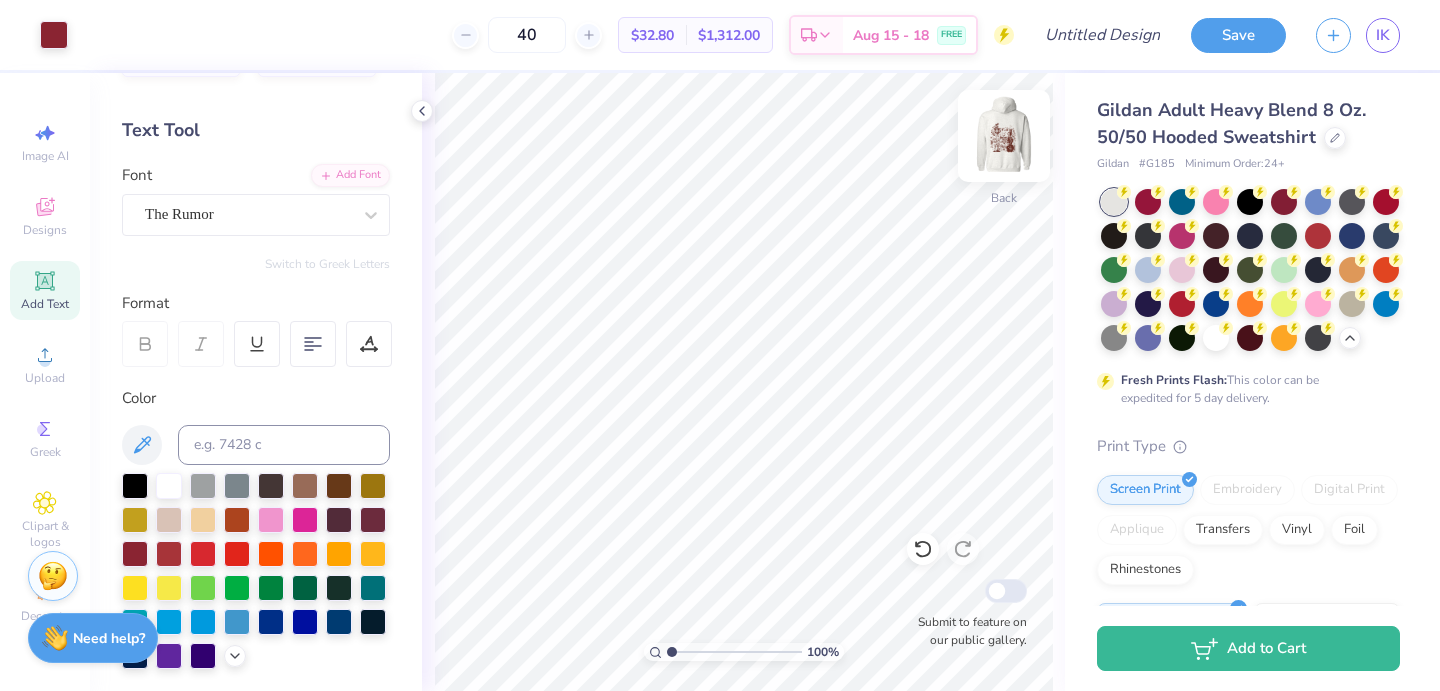 click at bounding box center (1004, 136) 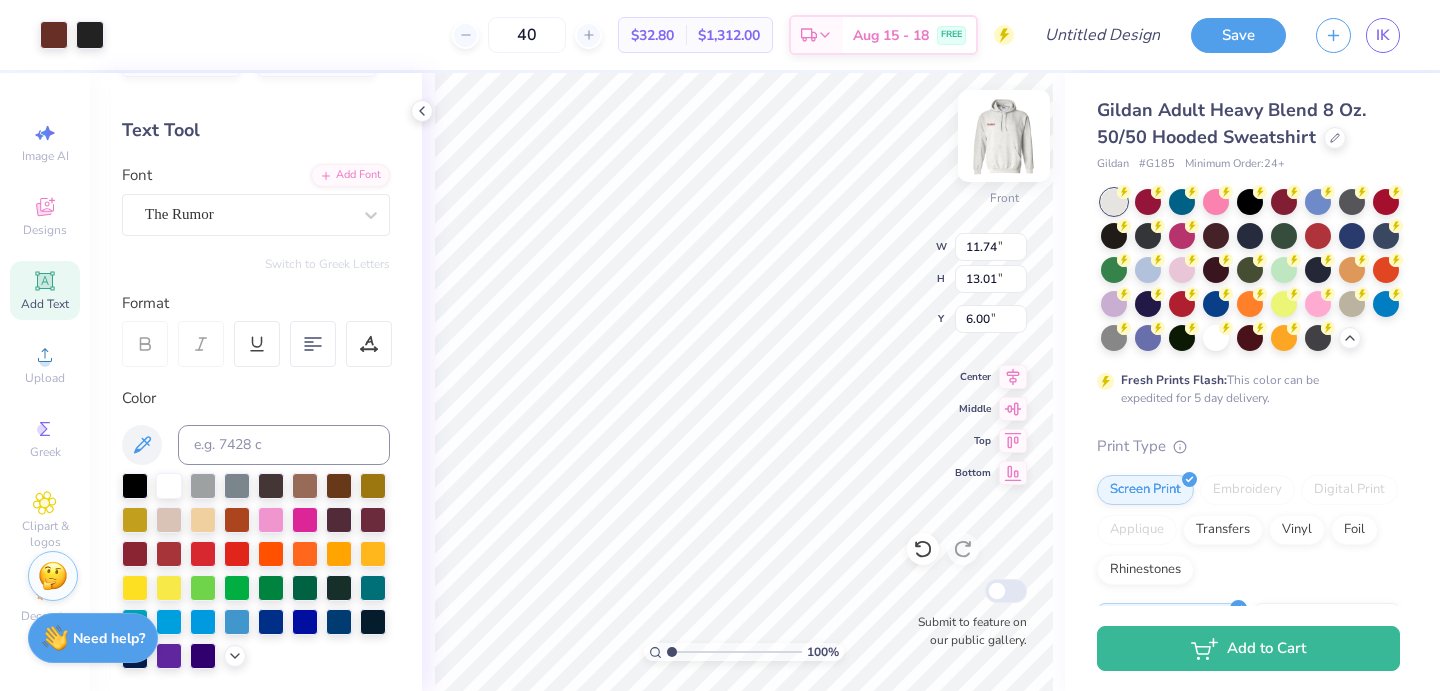click at bounding box center (1004, 136) 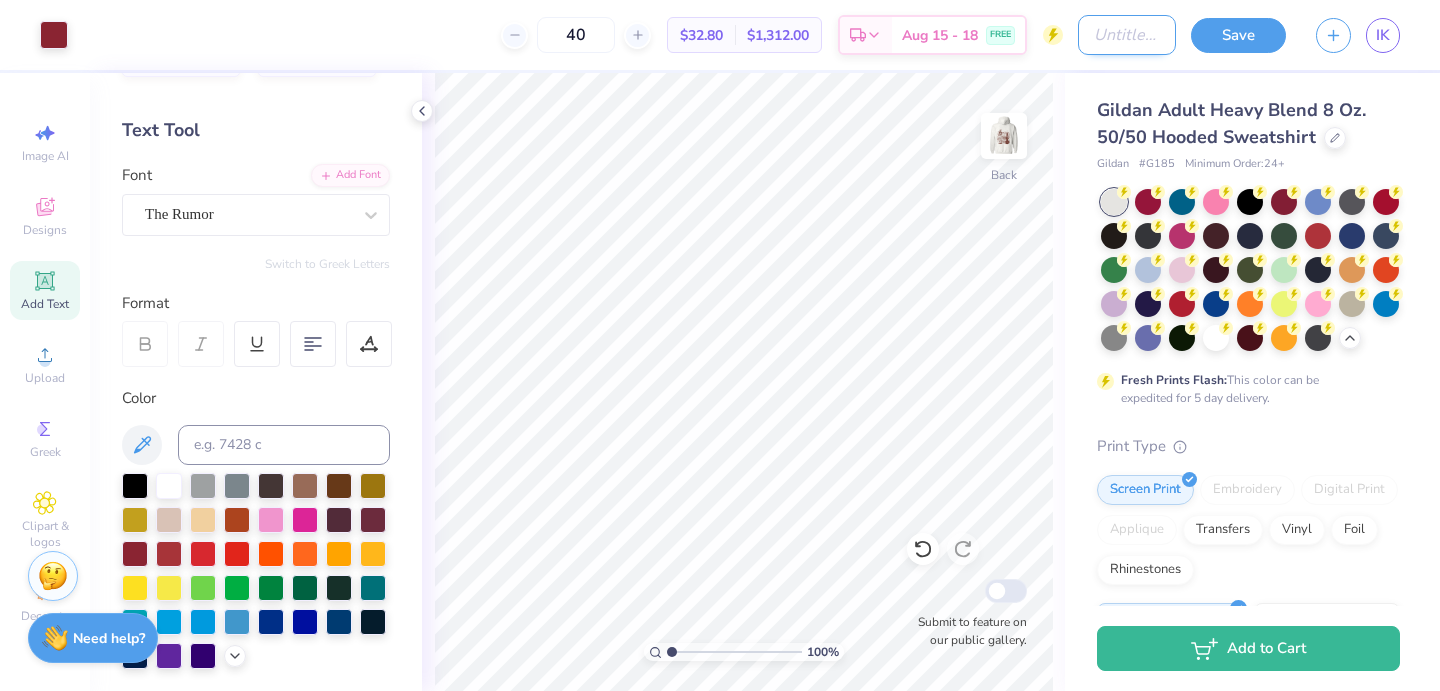 click on "Design Title" at bounding box center [1127, 35] 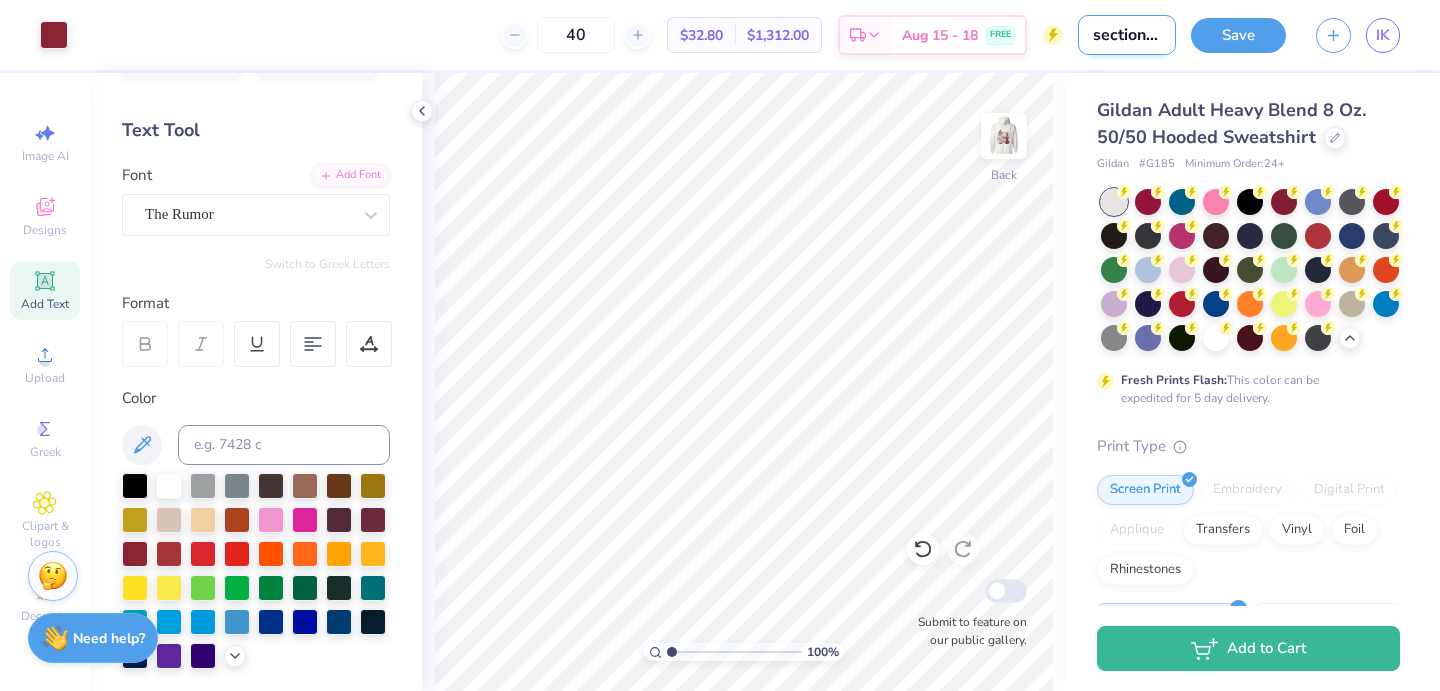 scroll, scrollTop: 0, scrollLeft: 15, axis: horizontal 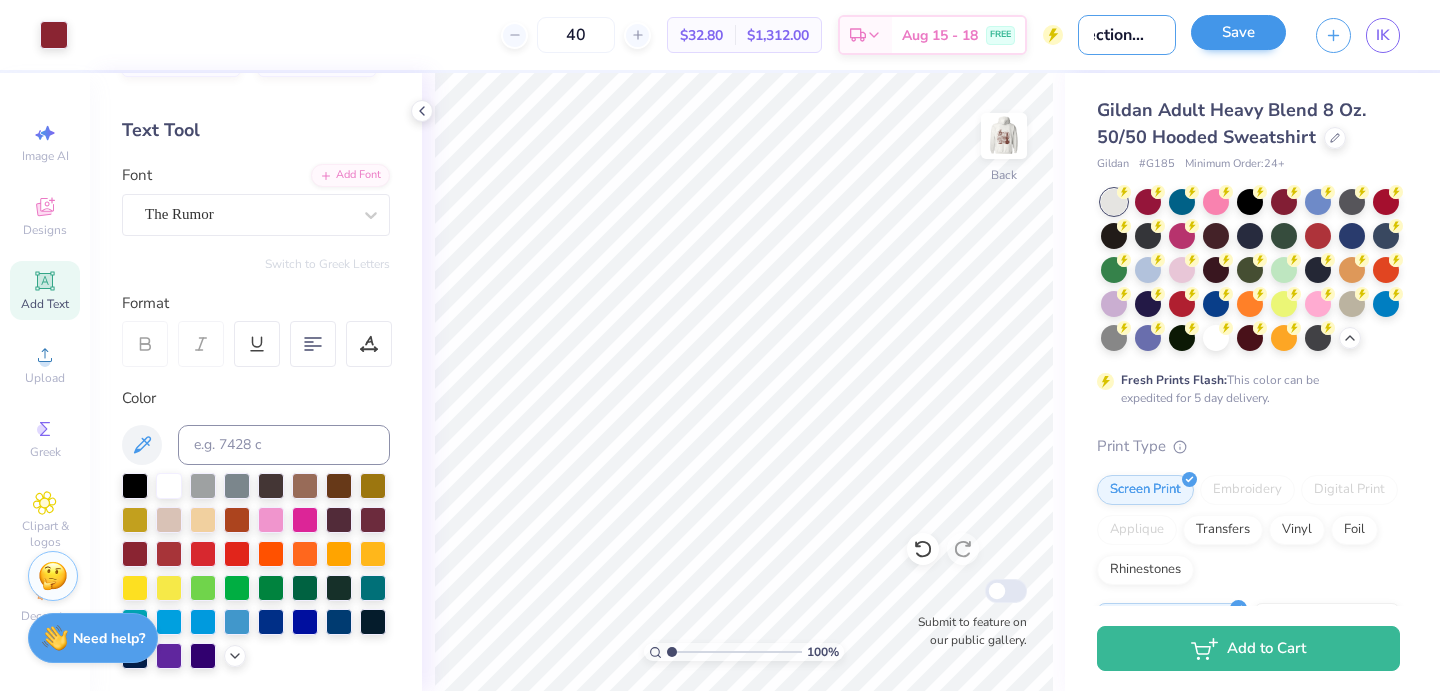 type on "section K 2" 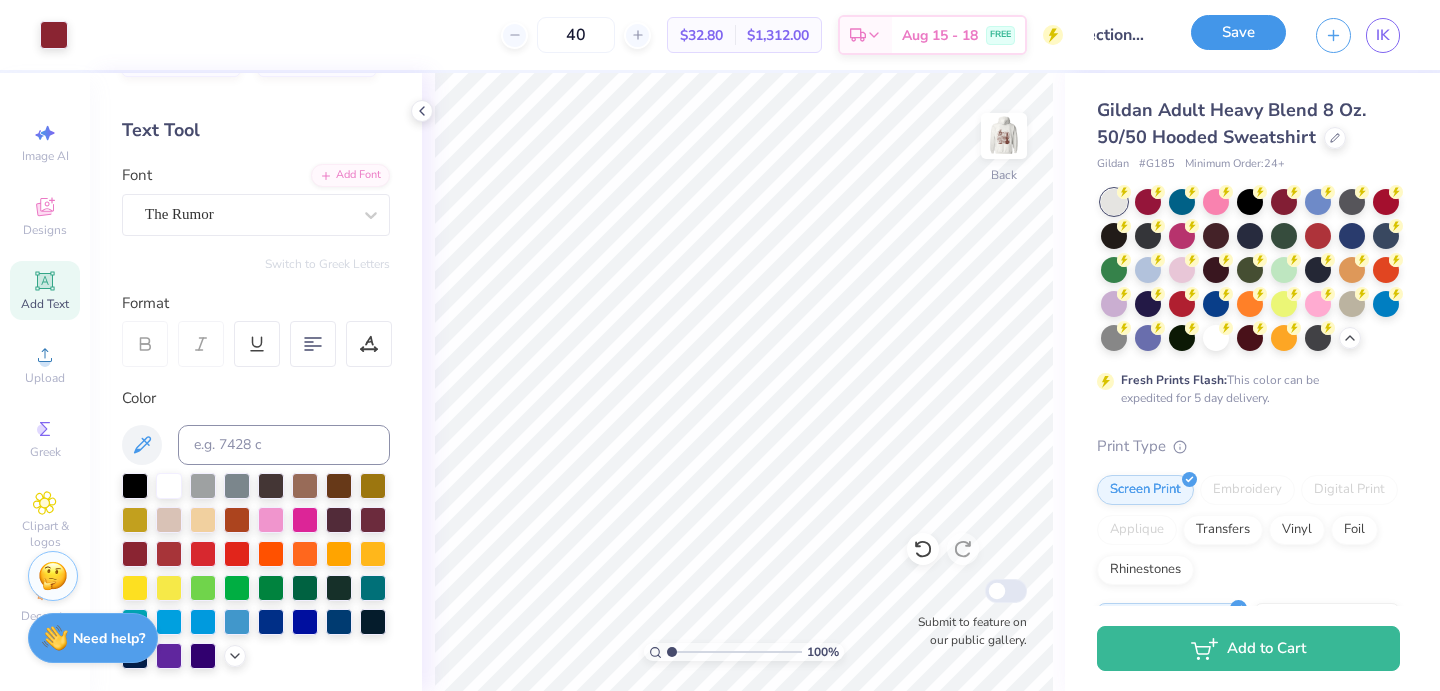 click on "Save" at bounding box center (1238, 32) 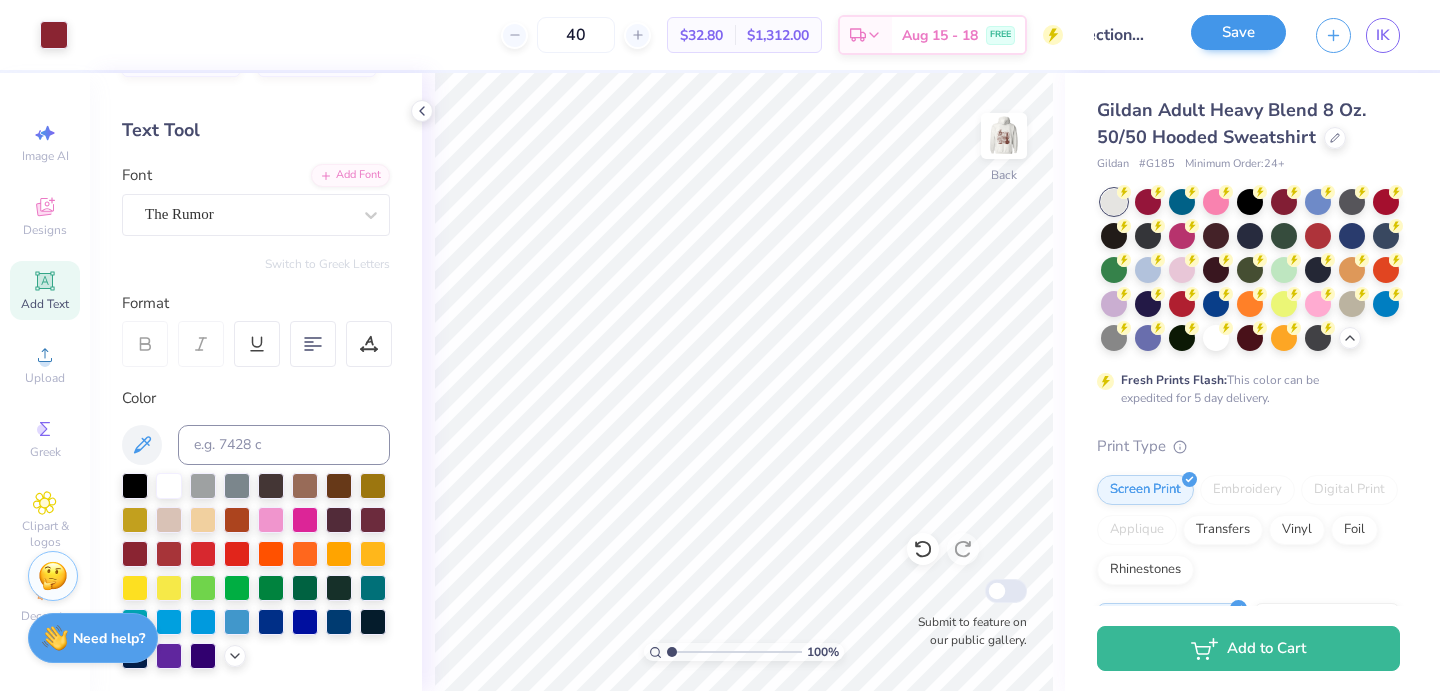 scroll, scrollTop: 0, scrollLeft: 0, axis: both 